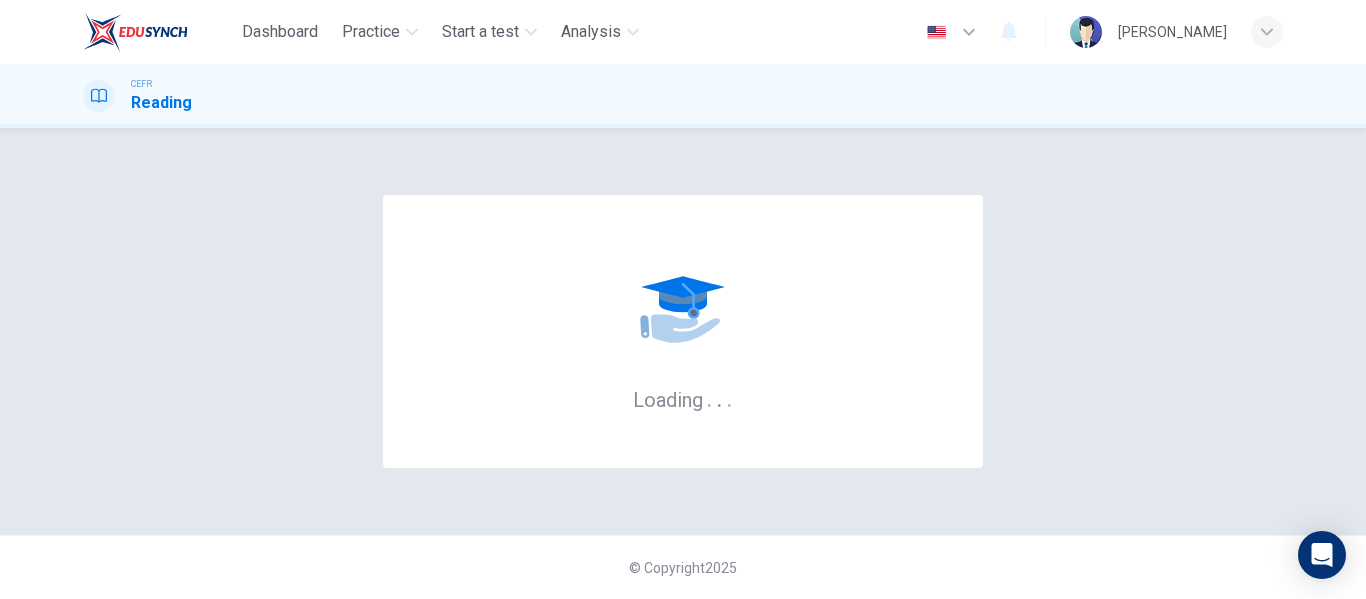 scroll, scrollTop: 0, scrollLeft: 0, axis: both 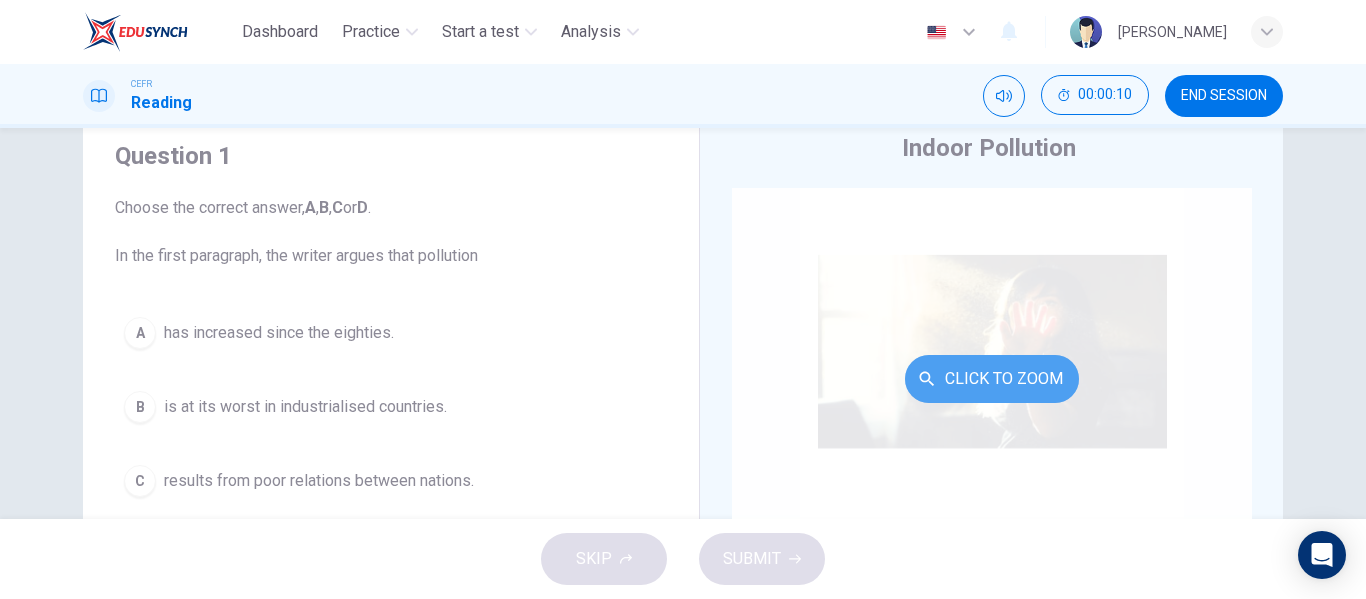 click on "Click to Zoom" at bounding box center [992, 379] 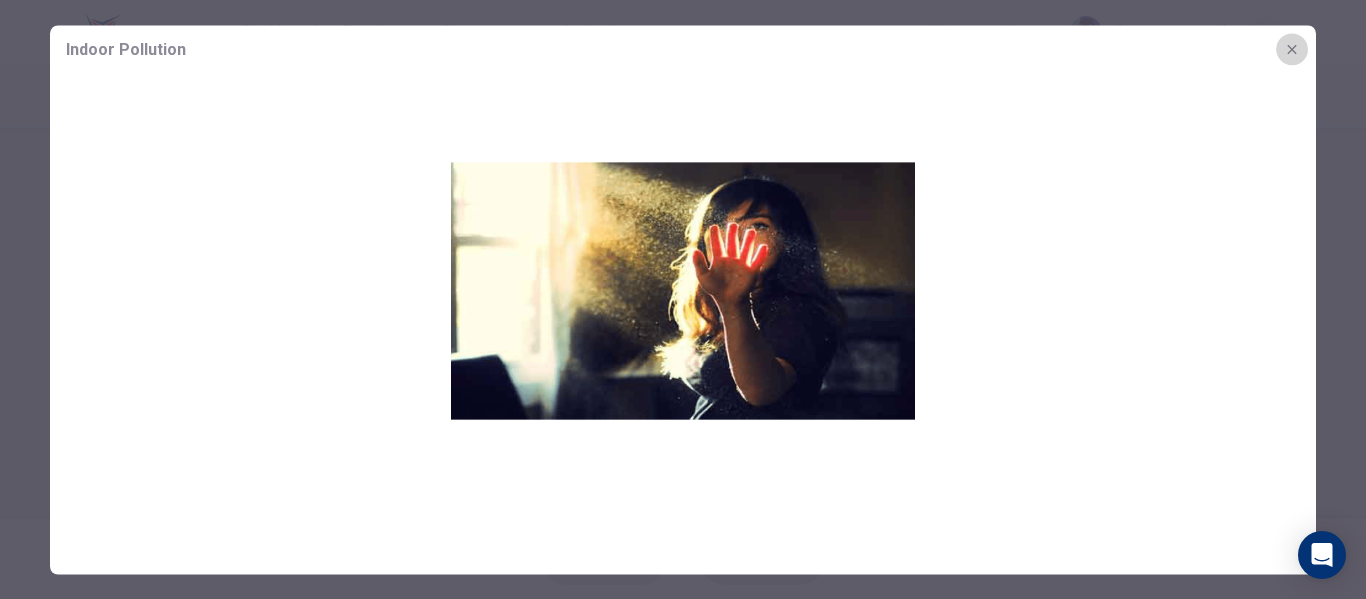 click 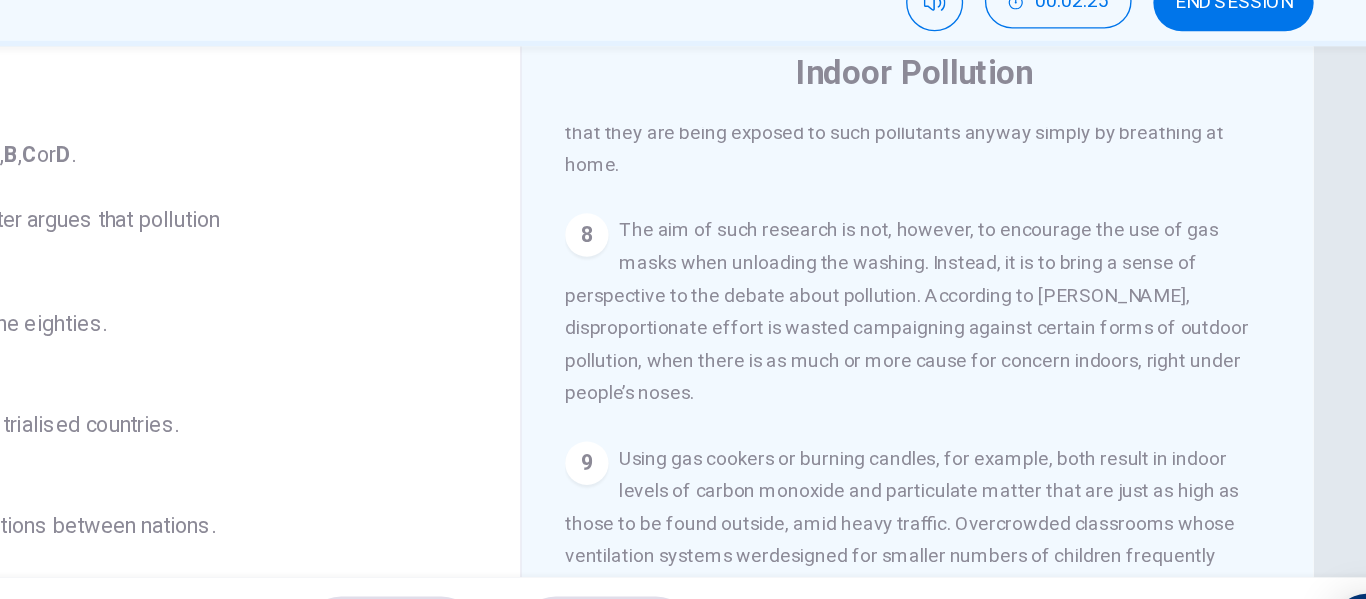scroll, scrollTop: 1854, scrollLeft: 0, axis: vertical 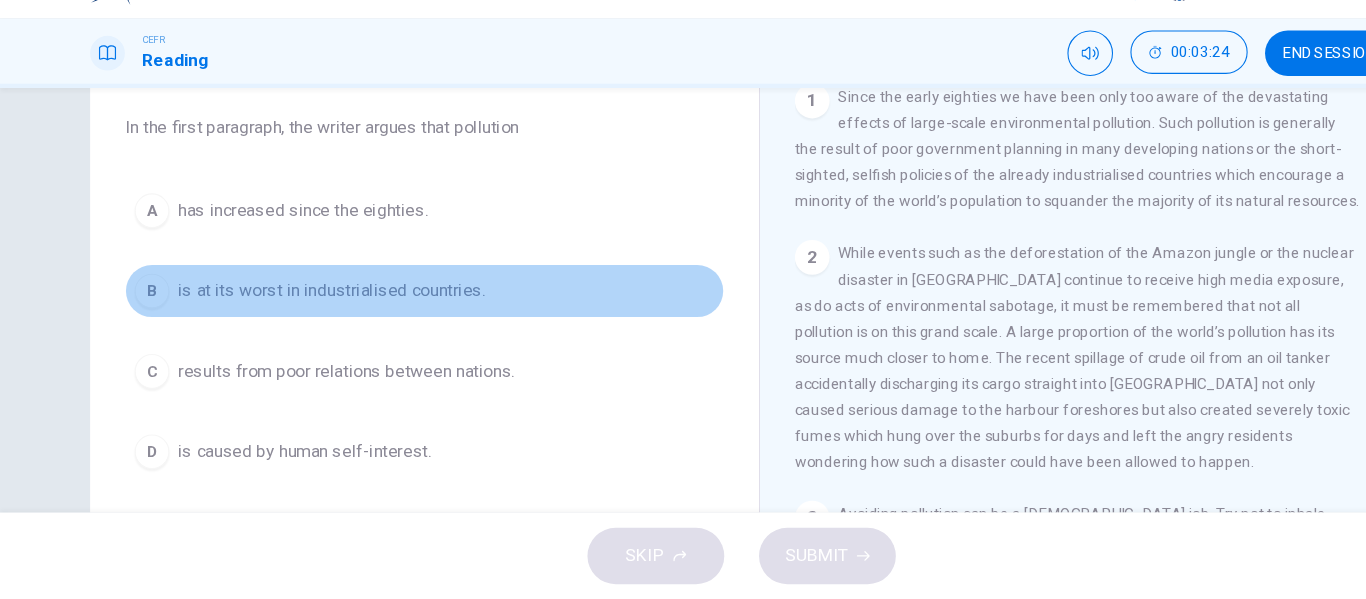 click on "is at its worst in industrialised countries." at bounding box center (305, 315) 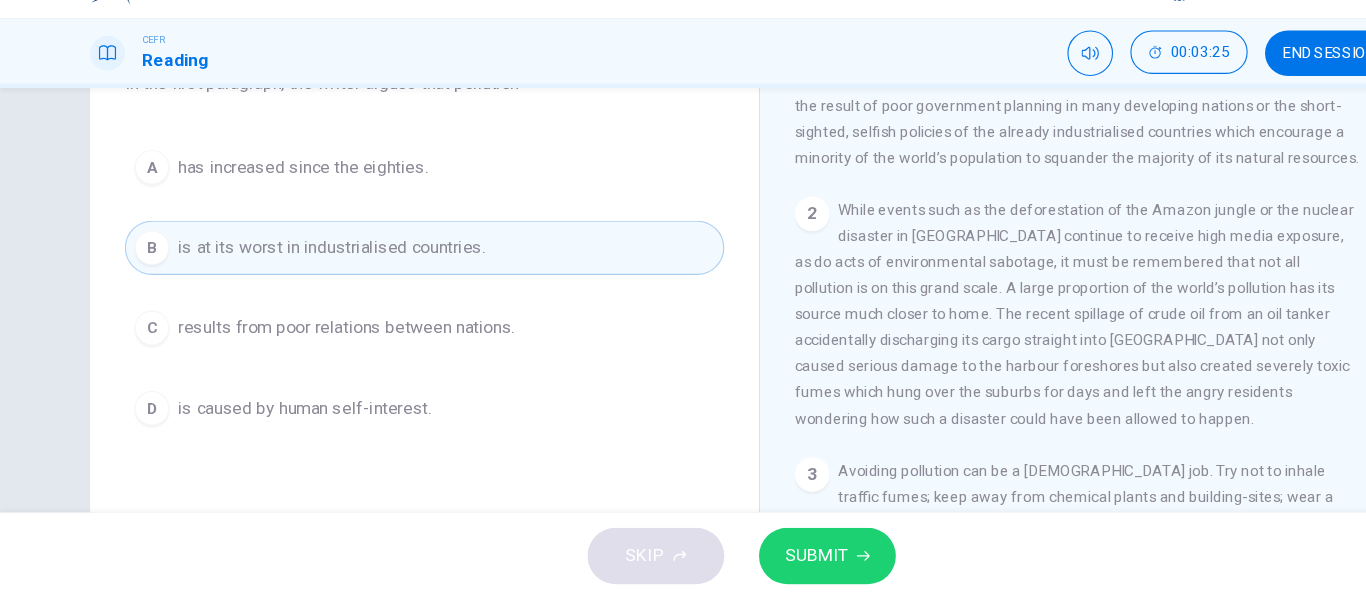 scroll, scrollTop: 201, scrollLeft: 0, axis: vertical 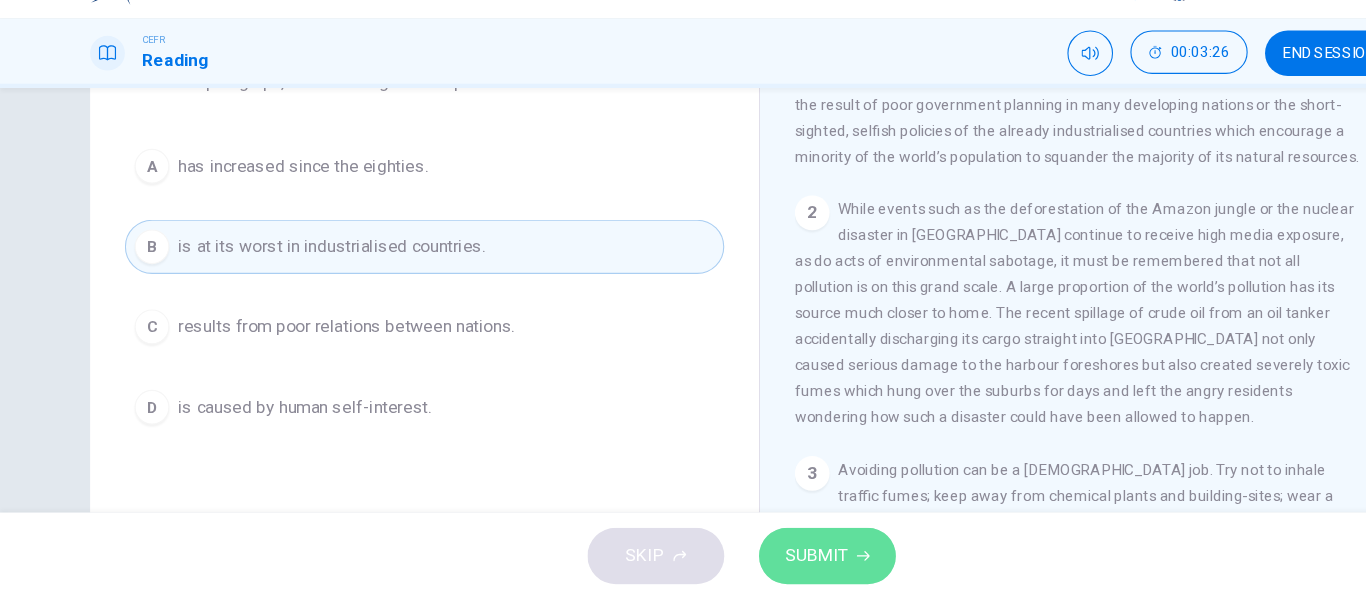 click on "SUBMIT" at bounding box center (752, 559) 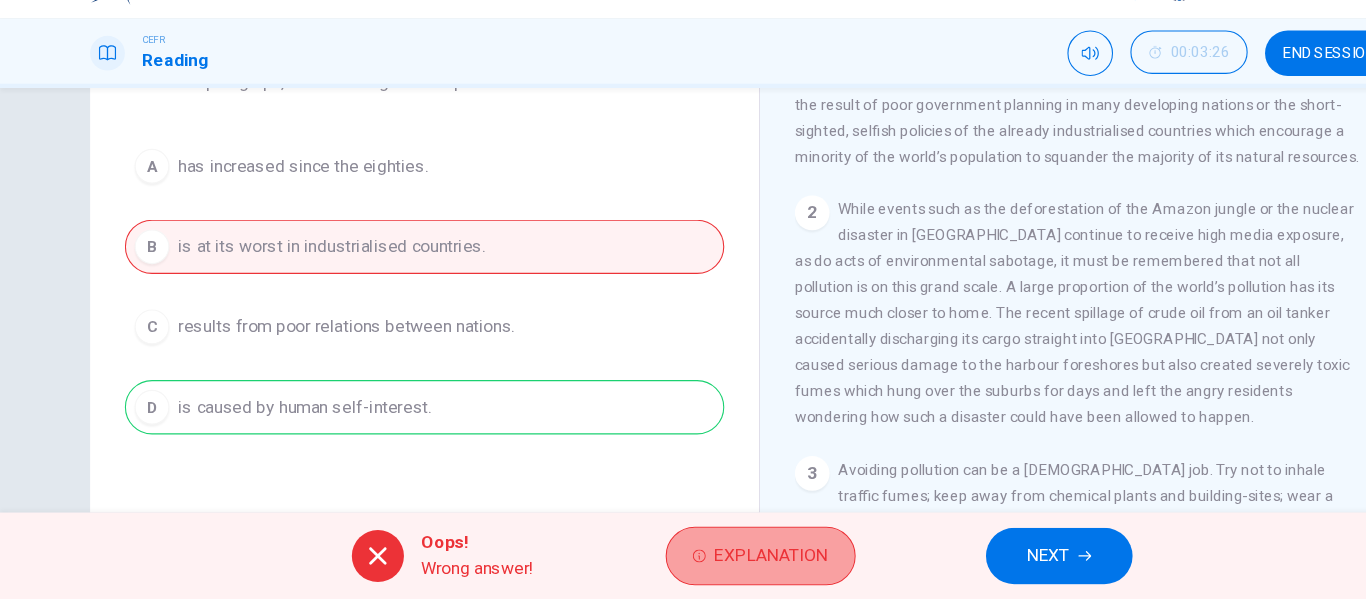 click on "Explanation" at bounding box center (710, 559) 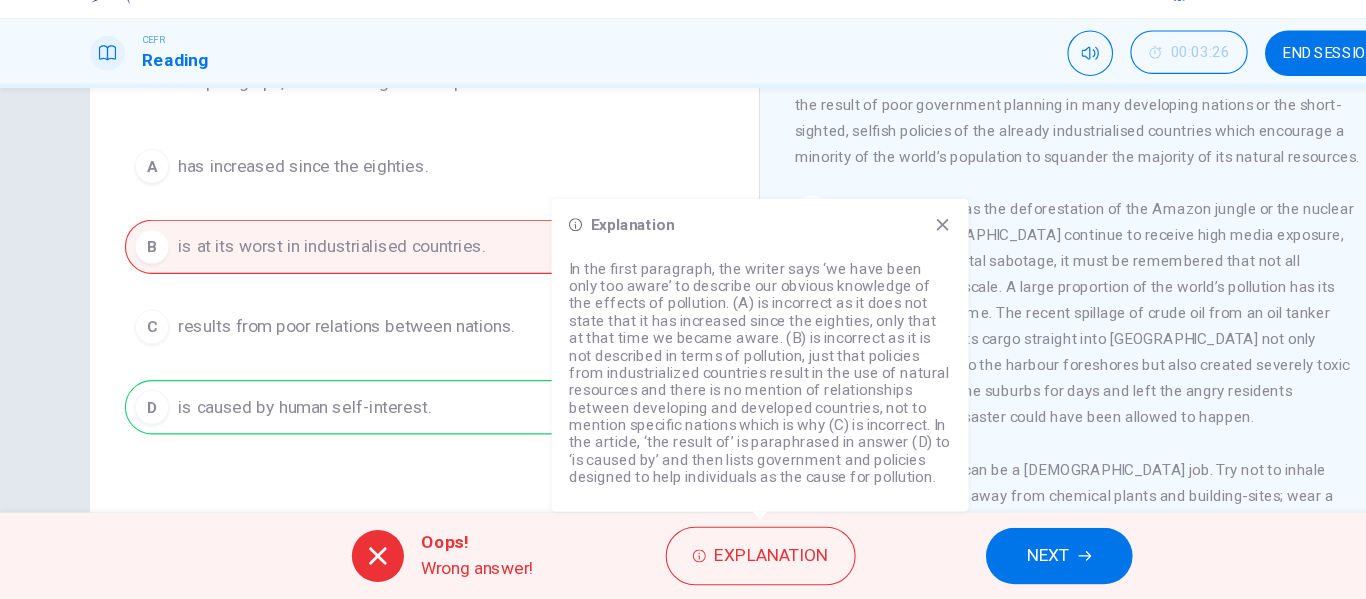 click 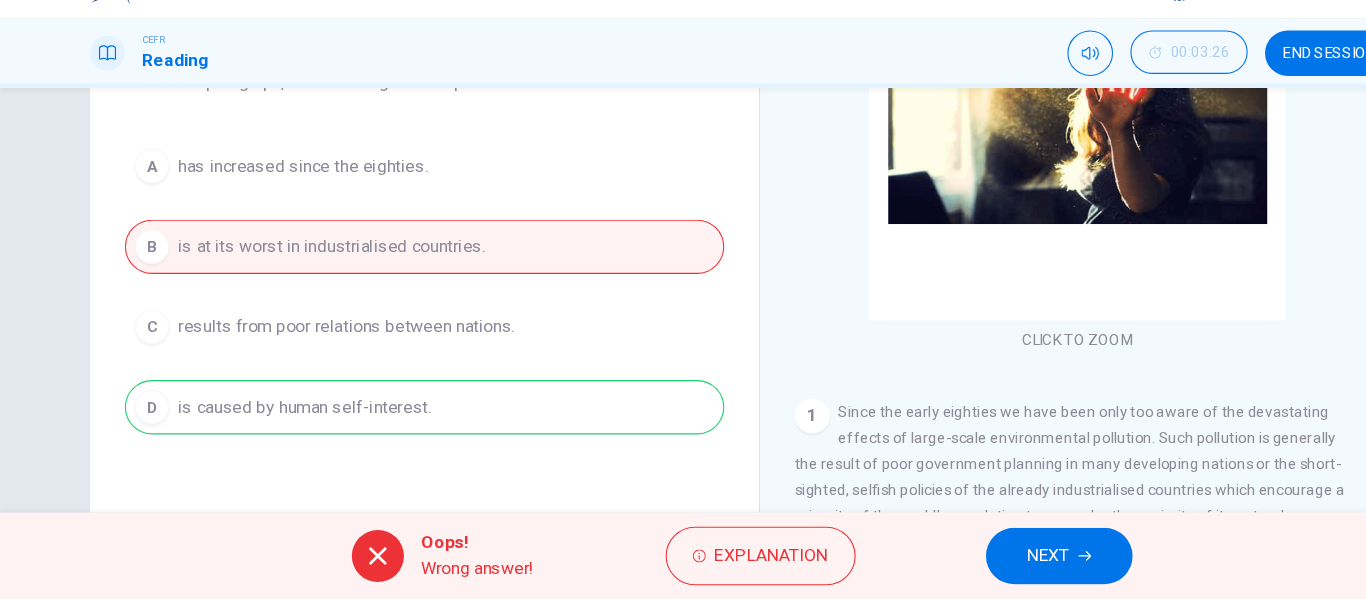 scroll, scrollTop: 60, scrollLeft: 0, axis: vertical 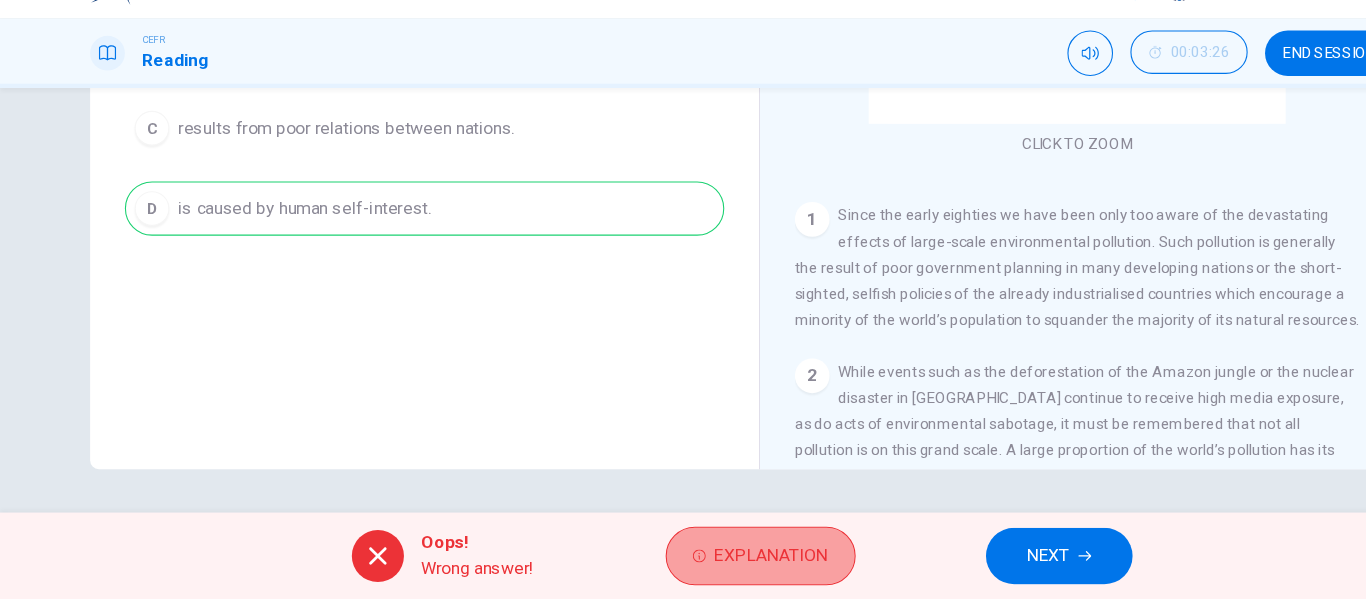 click on "Explanation" at bounding box center [700, 559] 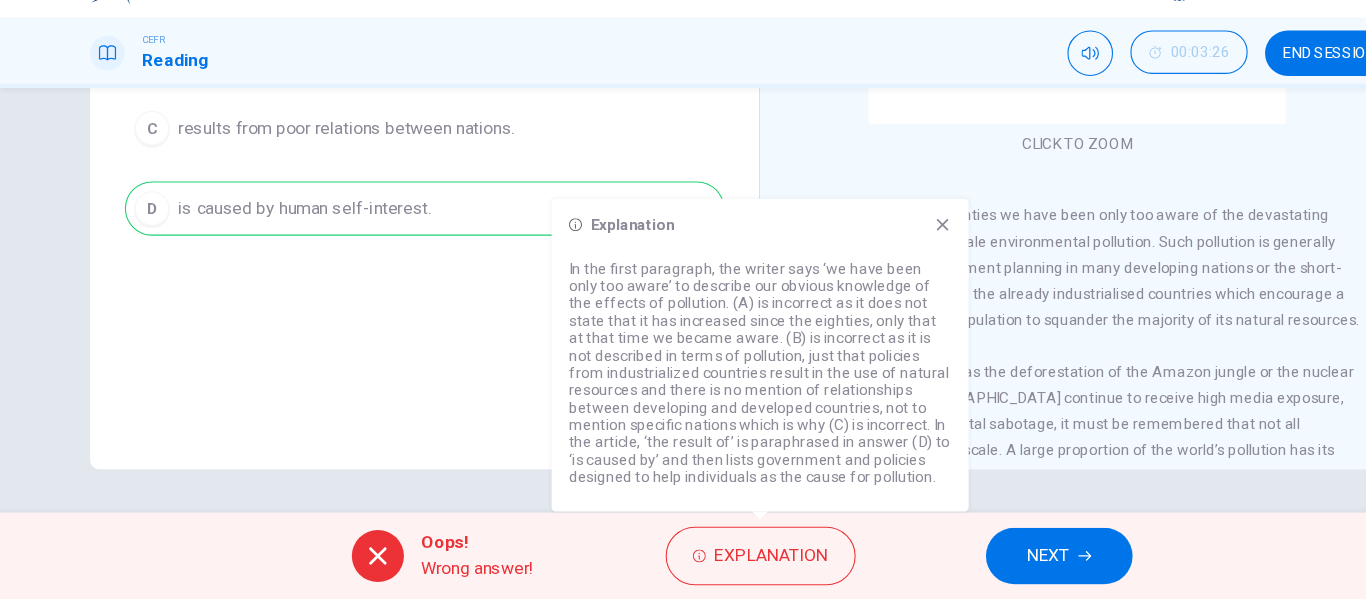 click 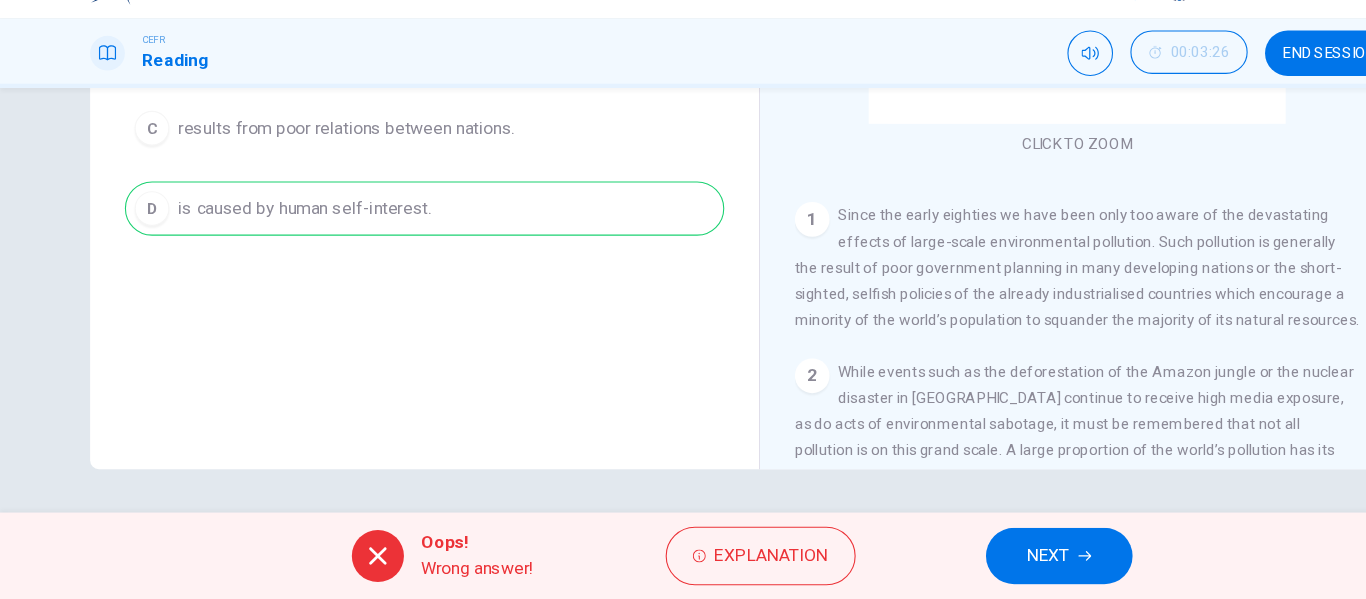 scroll, scrollTop: 0, scrollLeft: 0, axis: both 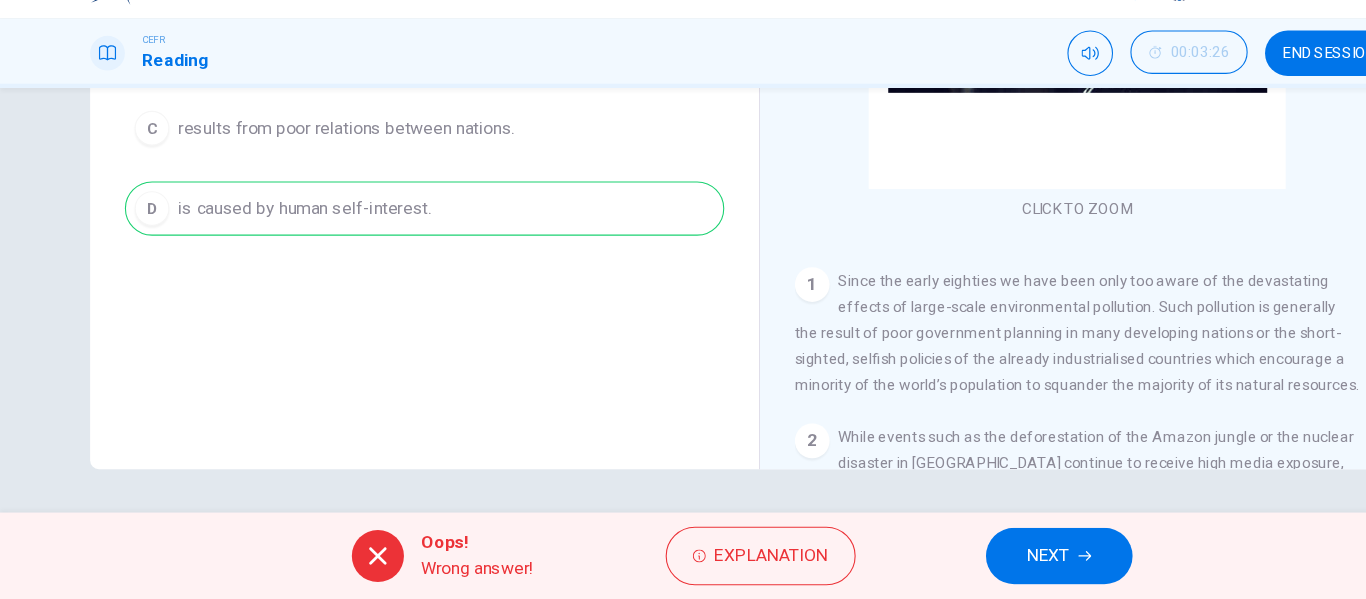 click on "NEXT" at bounding box center [965, 559] 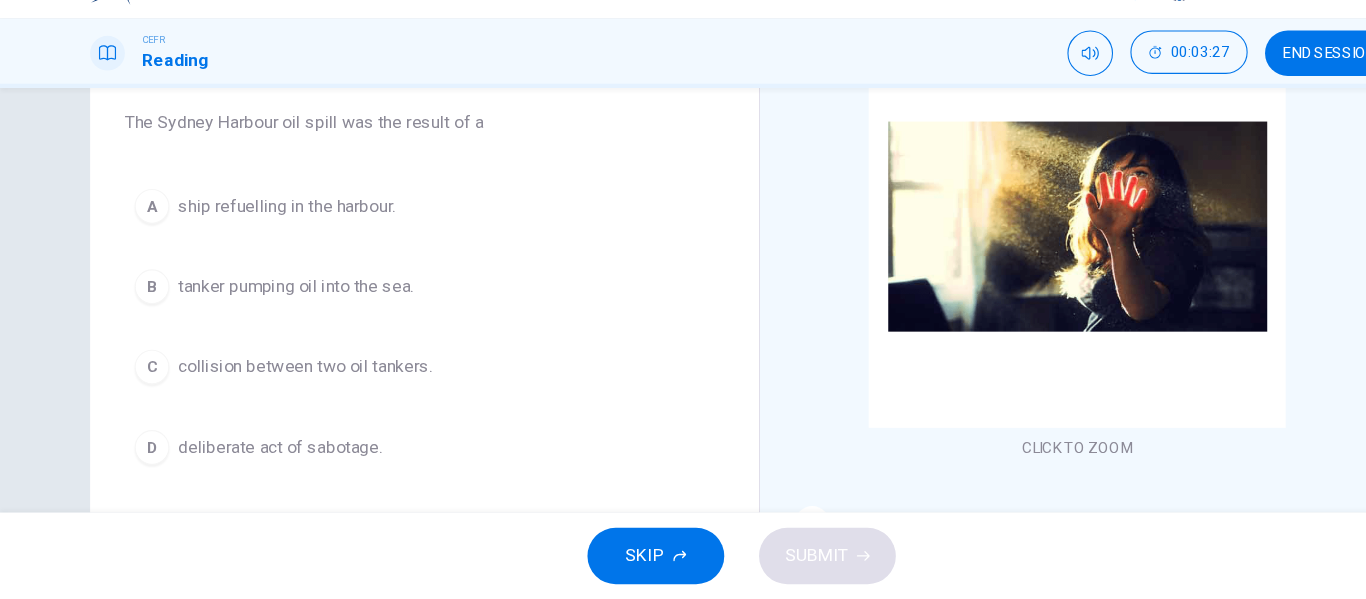 scroll, scrollTop: 163, scrollLeft: 0, axis: vertical 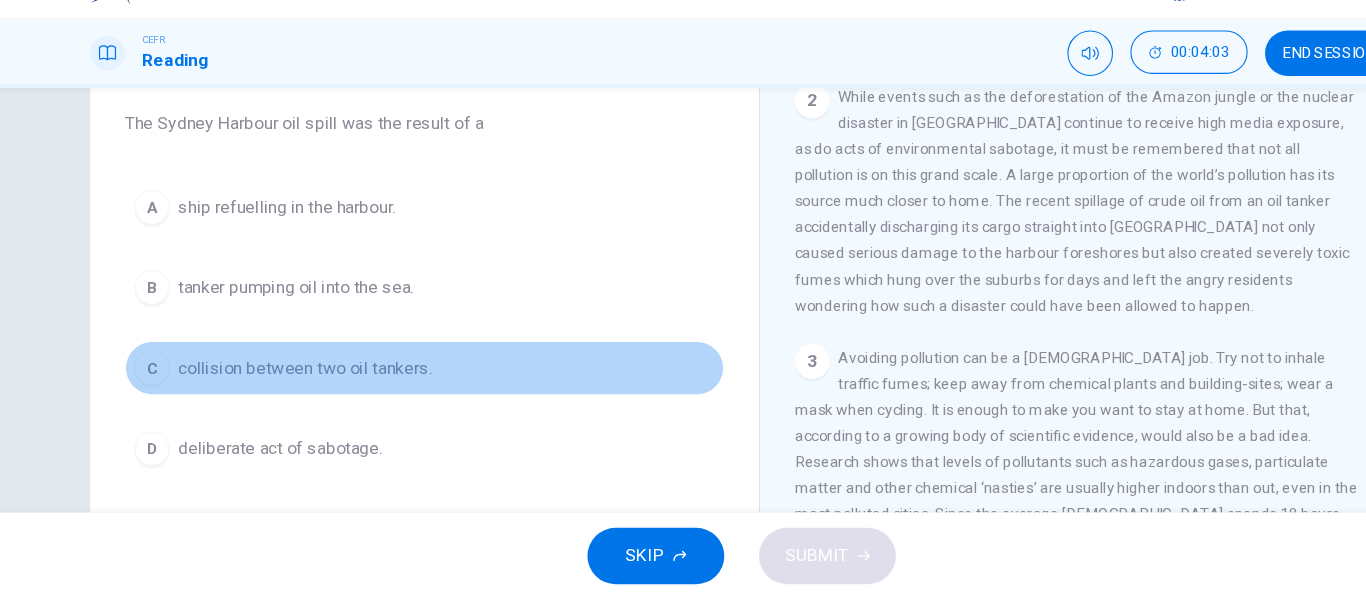 click on "collision between two oil tankers." at bounding box center [281, 386] 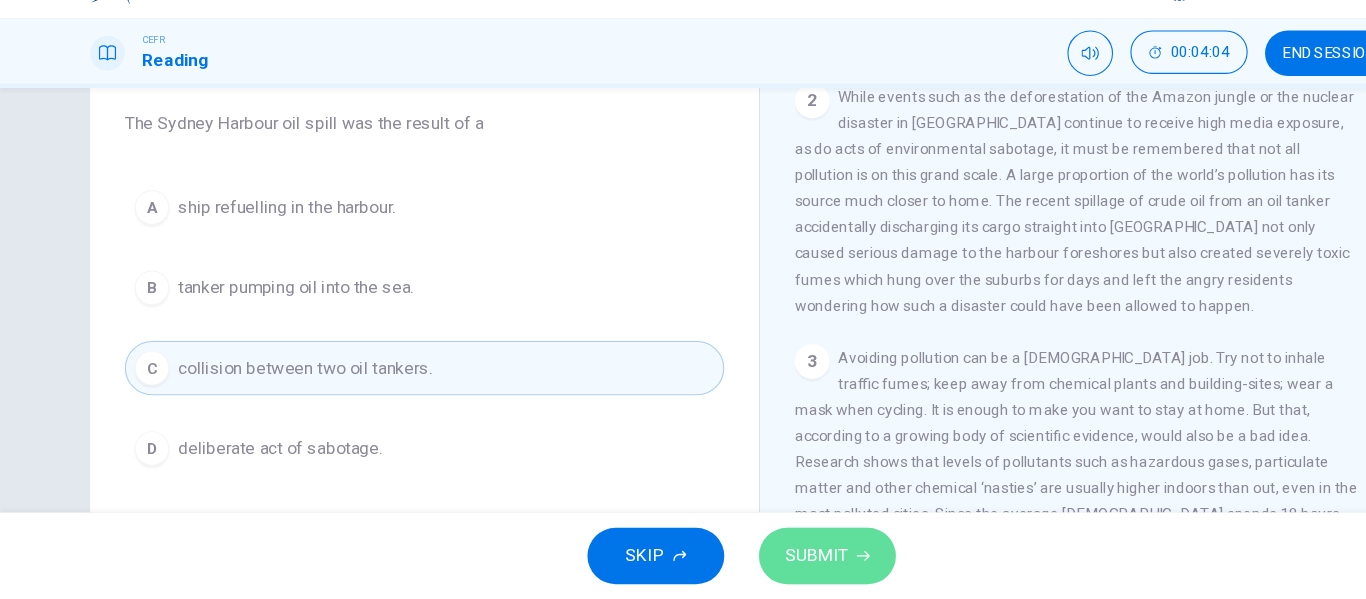 click on "SUBMIT" at bounding box center (762, 559) 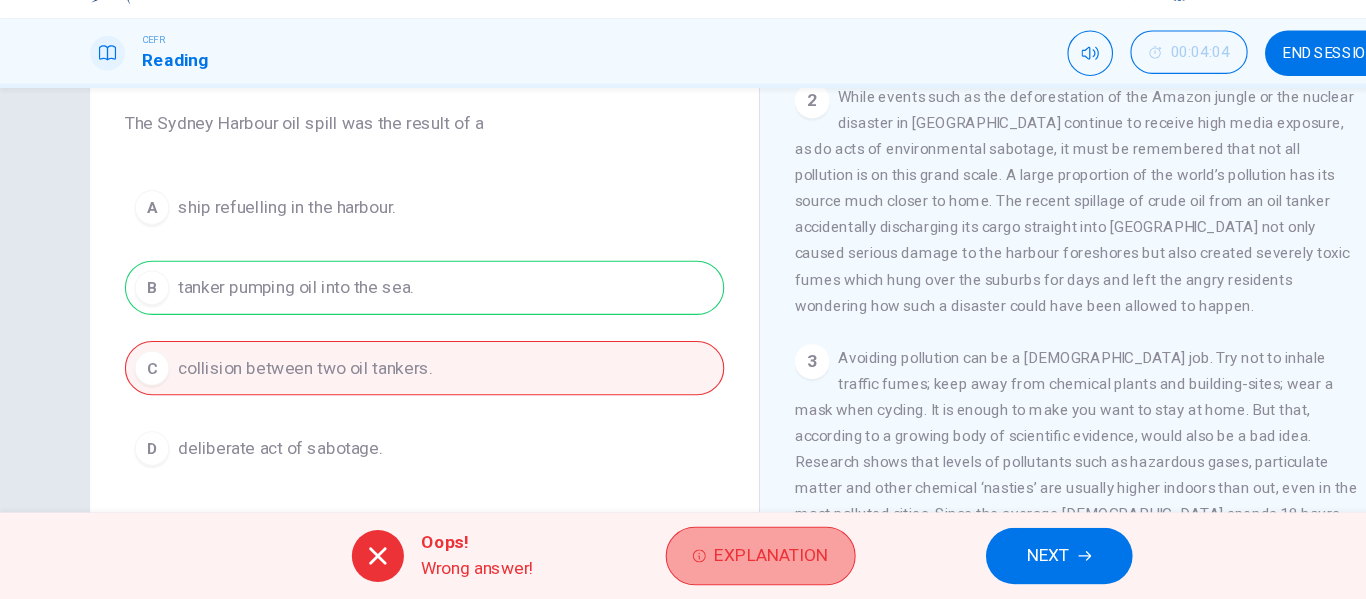 click on "Explanation" at bounding box center [710, 559] 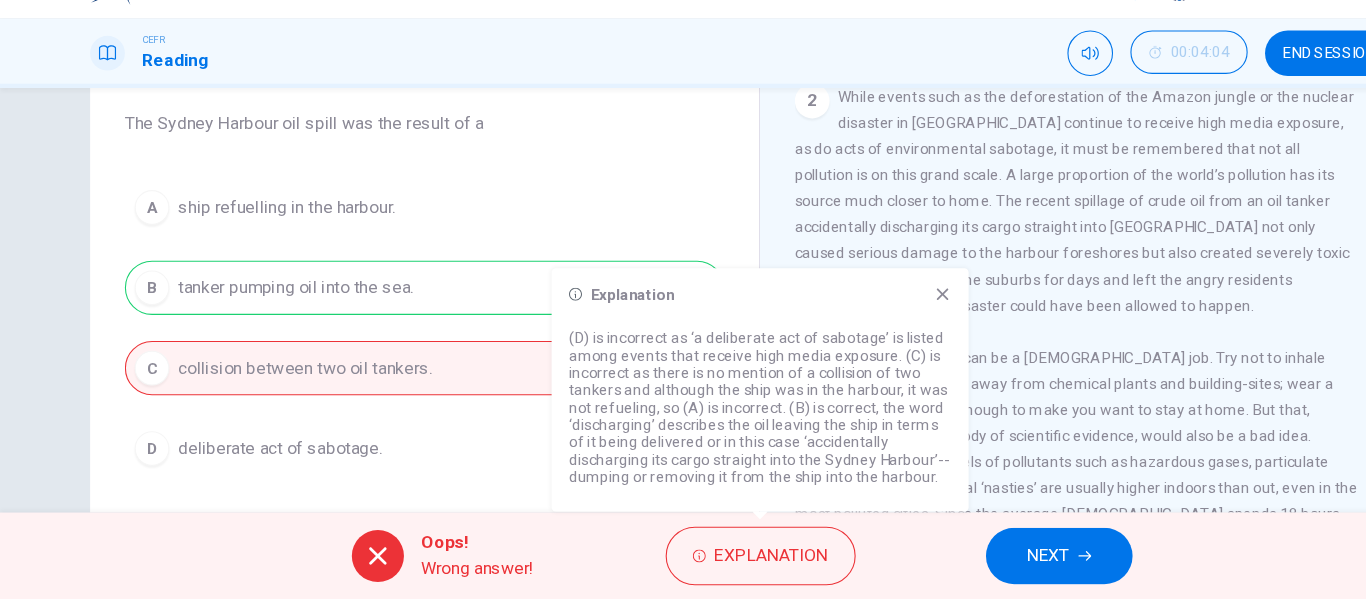 click 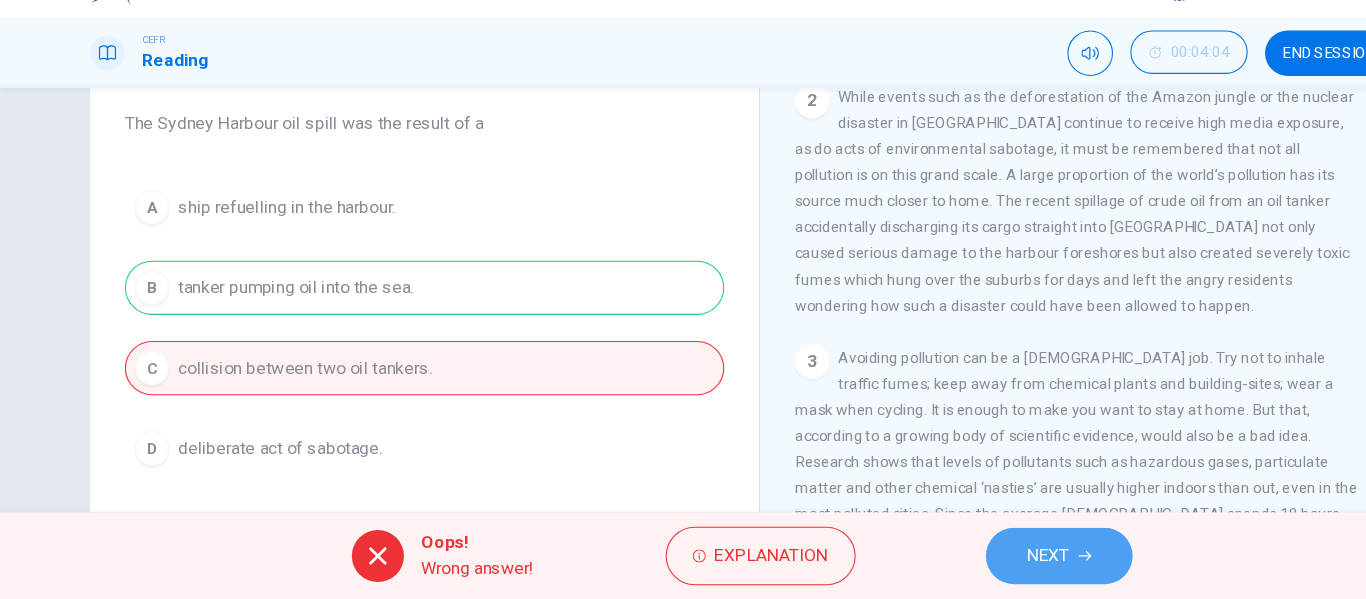 click on "NEXT" at bounding box center (965, 559) 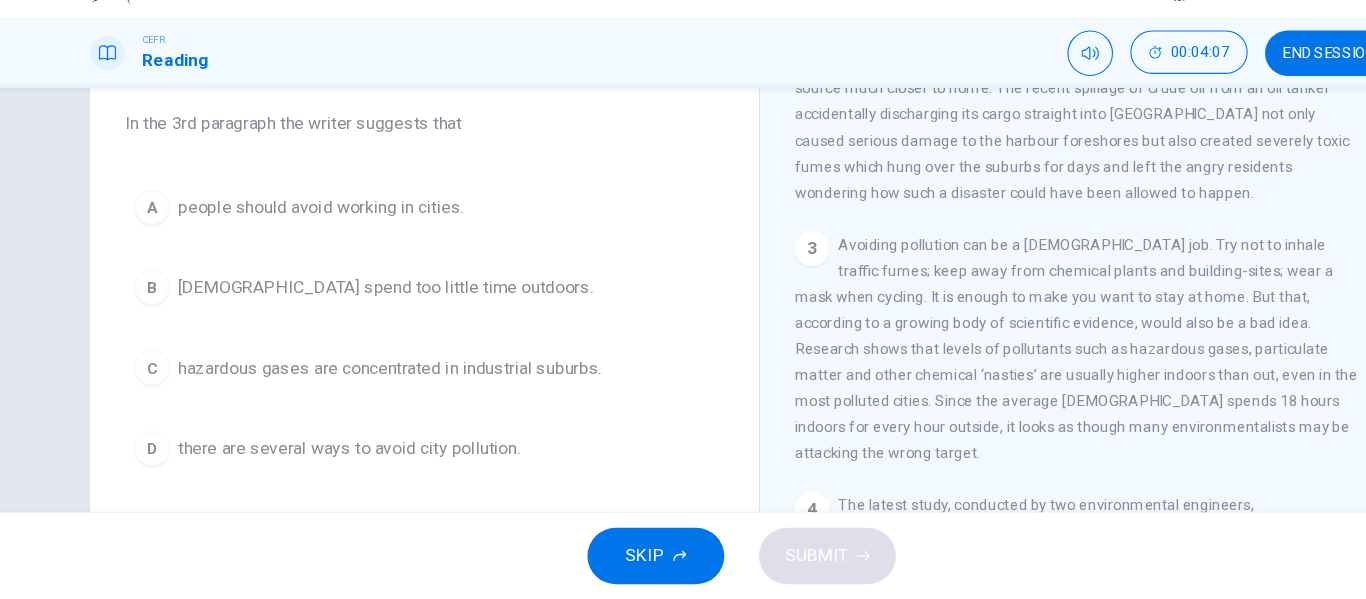 scroll, scrollTop: 639, scrollLeft: 0, axis: vertical 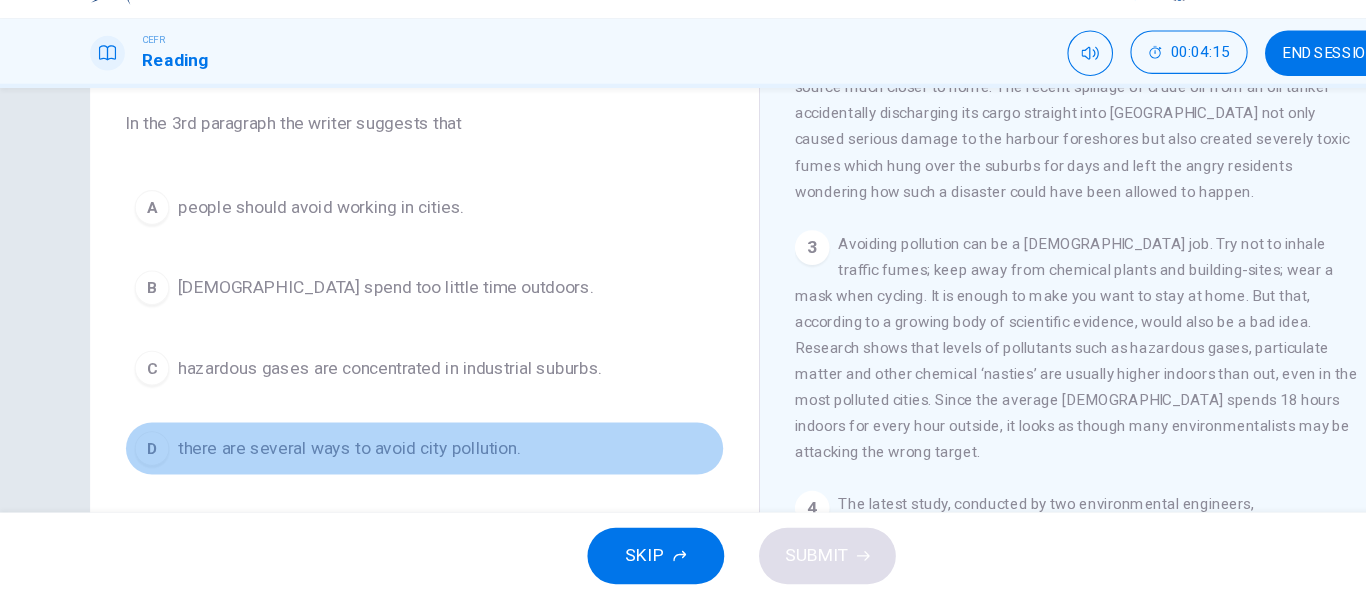 click on "there are several ways to avoid city pollution." at bounding box center (321, 460) 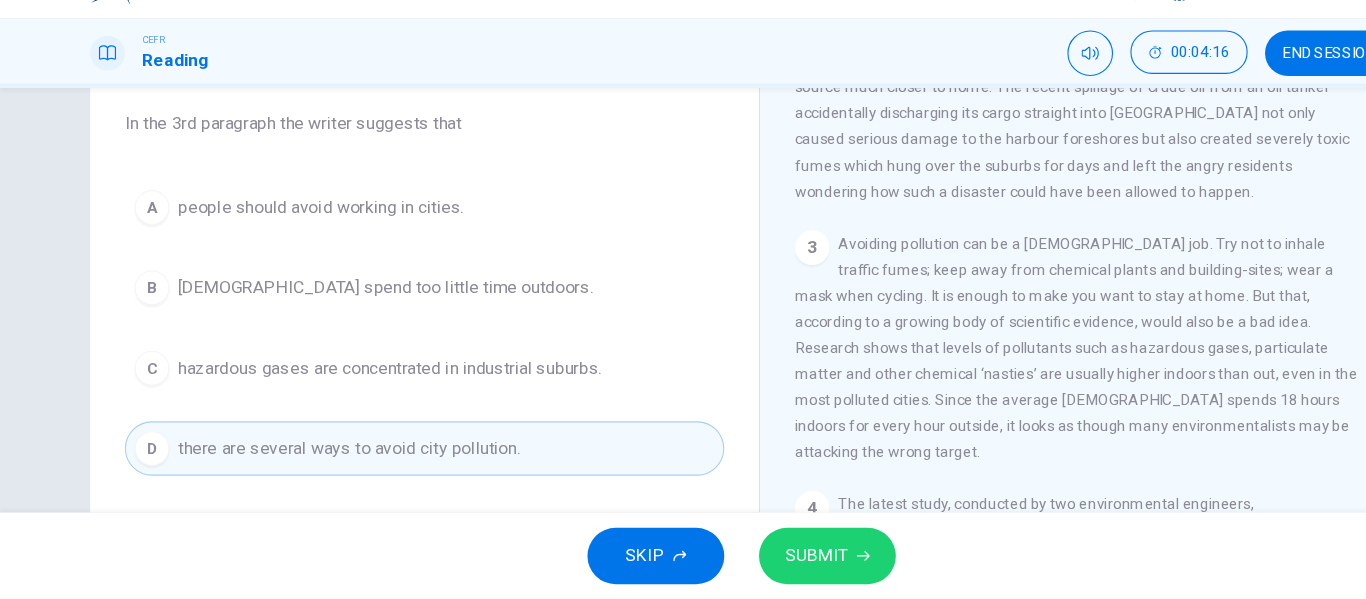 click on "SUBMIT" at bounding box center [752, 559] 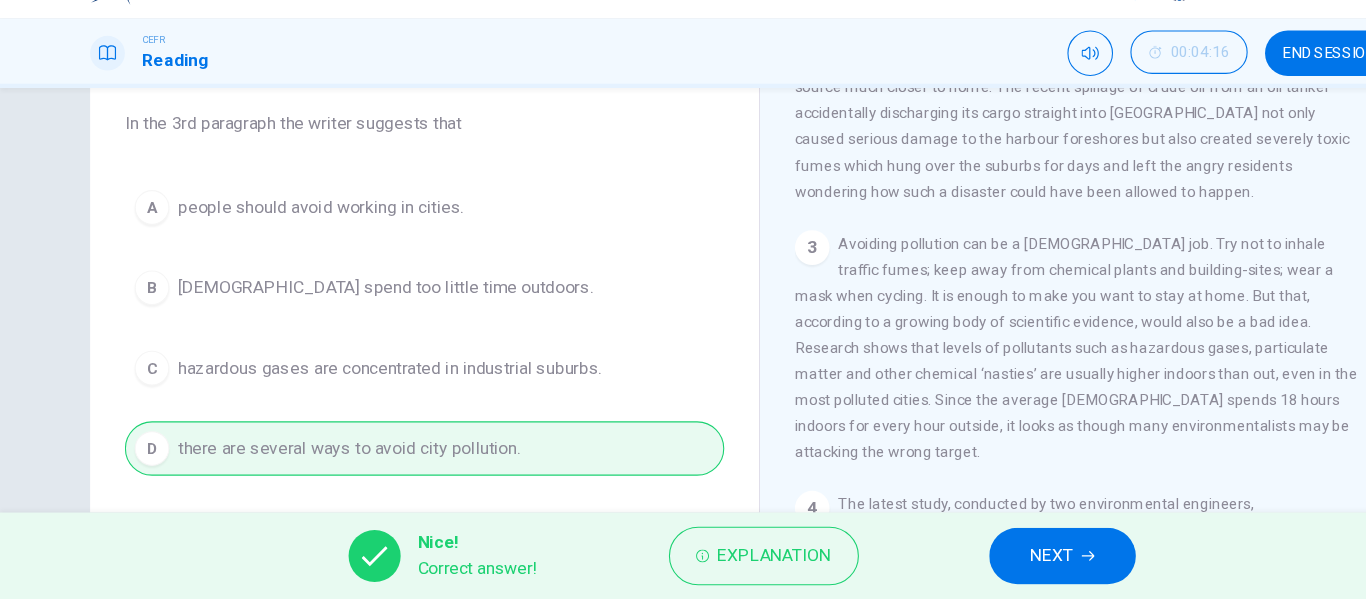 click on "NEXT" at bounding box center [978, 559] 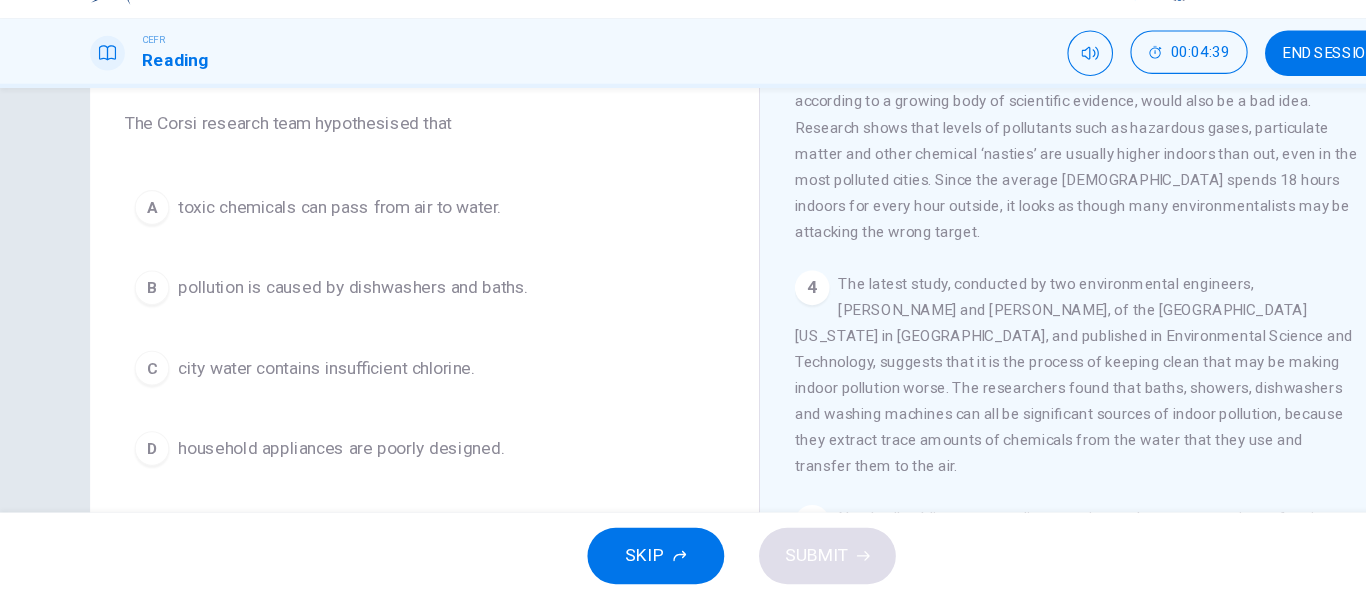 scroll, scrollTop: 843, scrollLeft: 0, axis: vertical 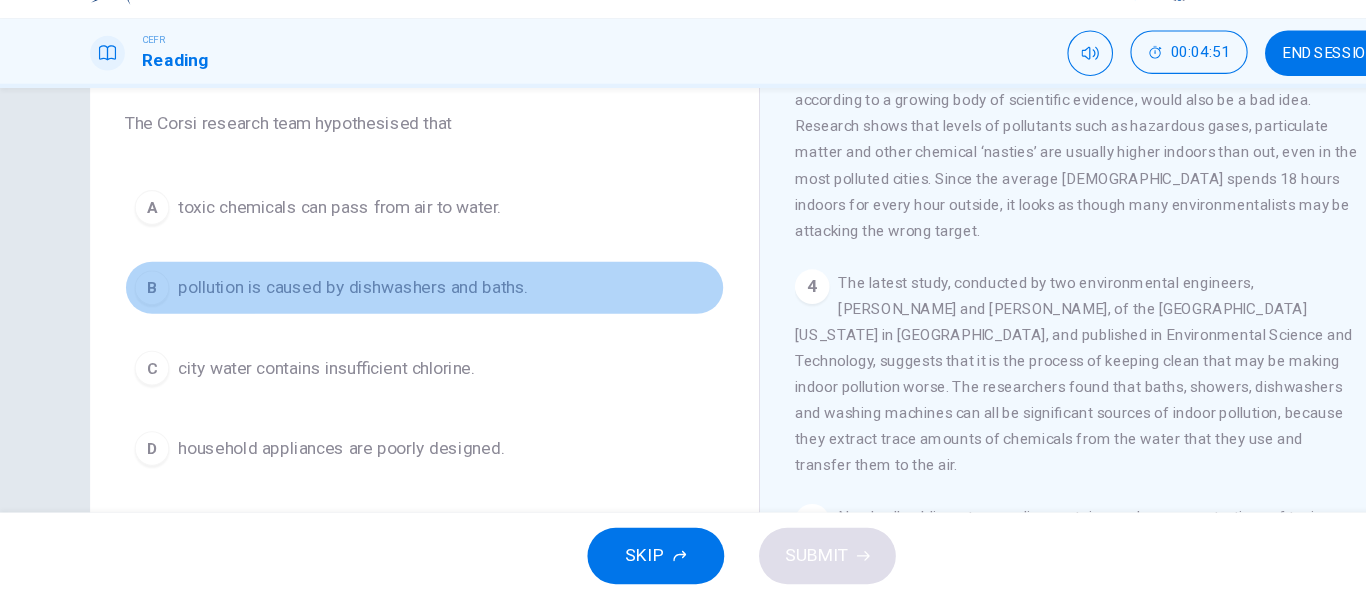 click on "pollution is caused by dishwashers and baths." at bounding box center [325, 312] 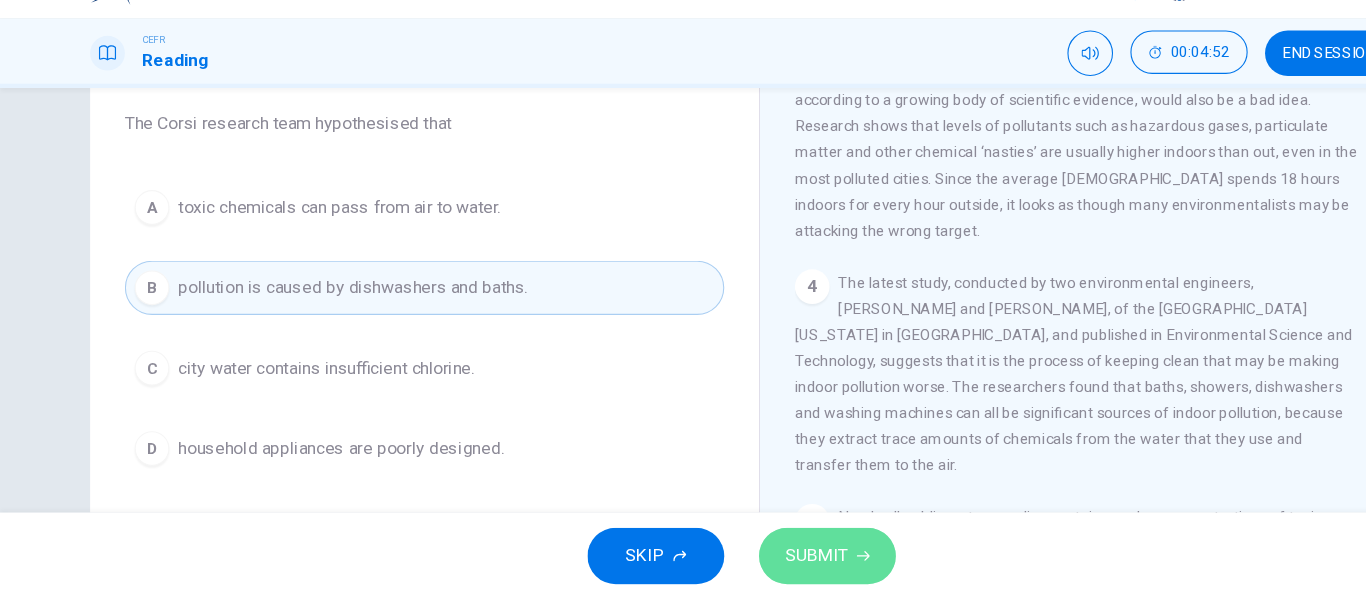 click on "SUBMIT" at bounding box center [752, 559] 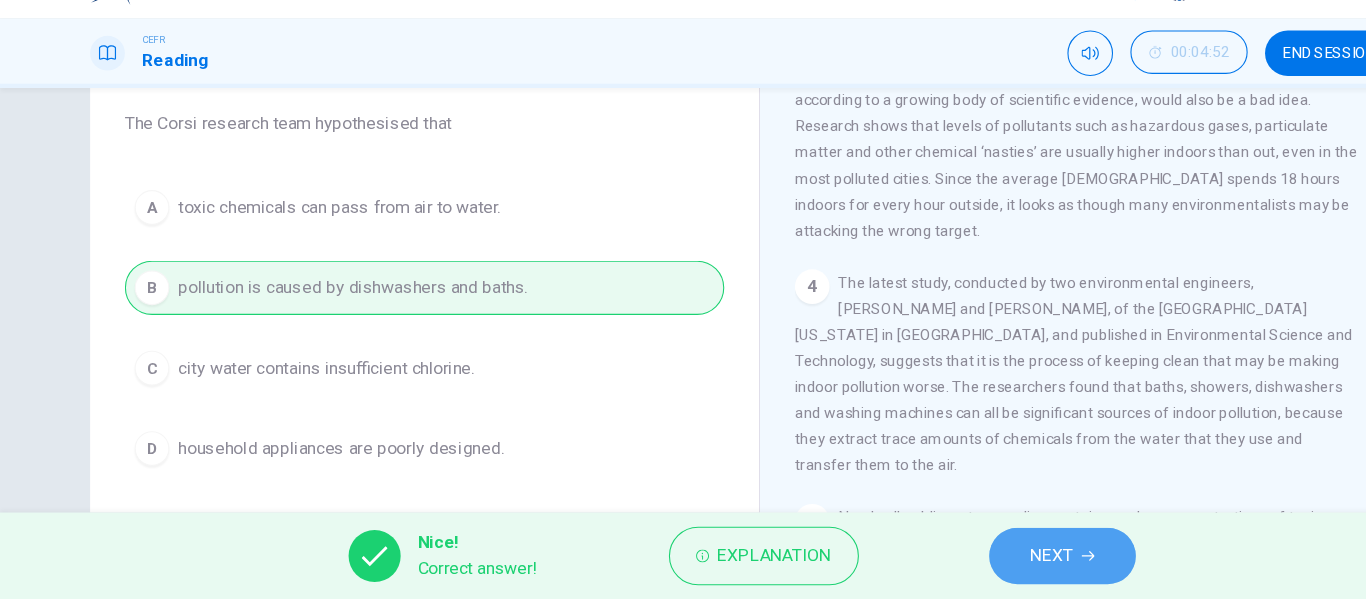 click on "NEXT" at bounding box center [968, 559] 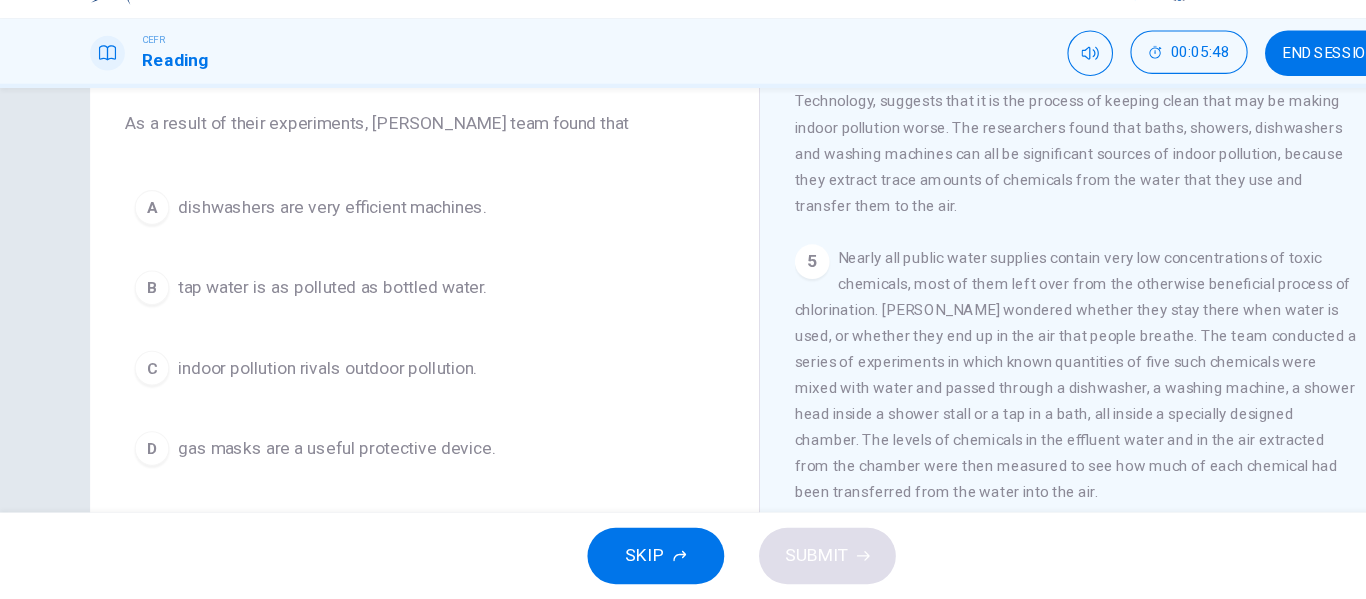 scroll, scrollTop: 1096, scrollLeft: 0, axis: vertical 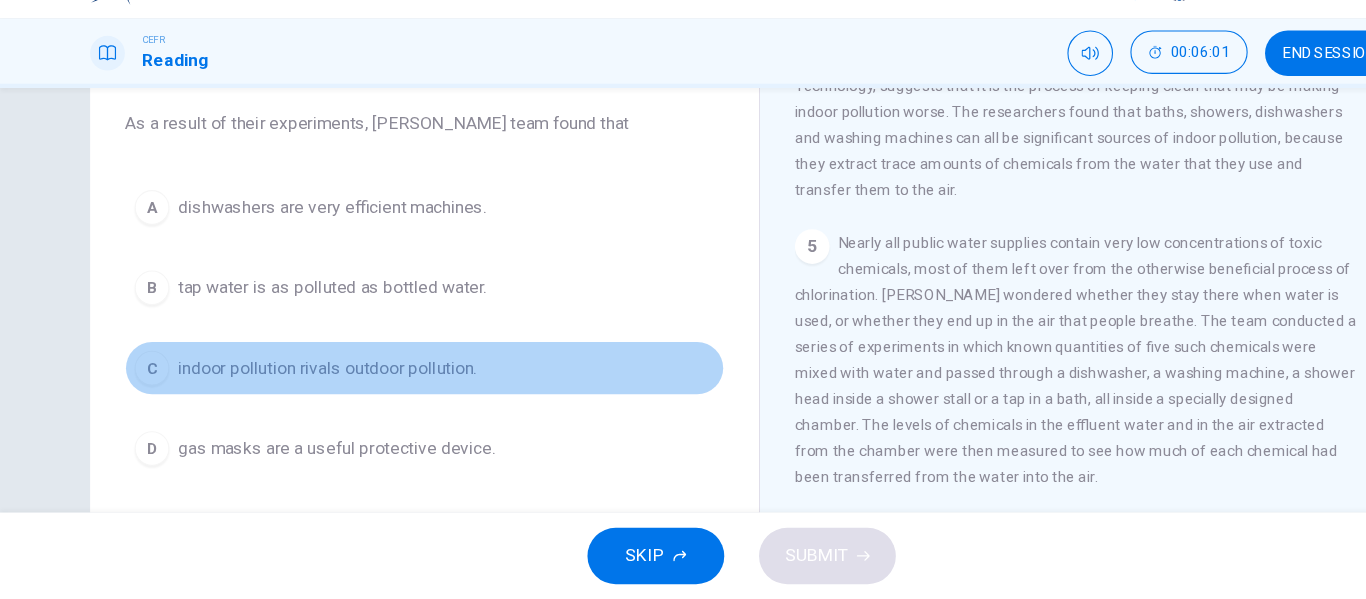 click on "C indoor pollution rivals outdoor pollution." at bounding box center [391, 386] 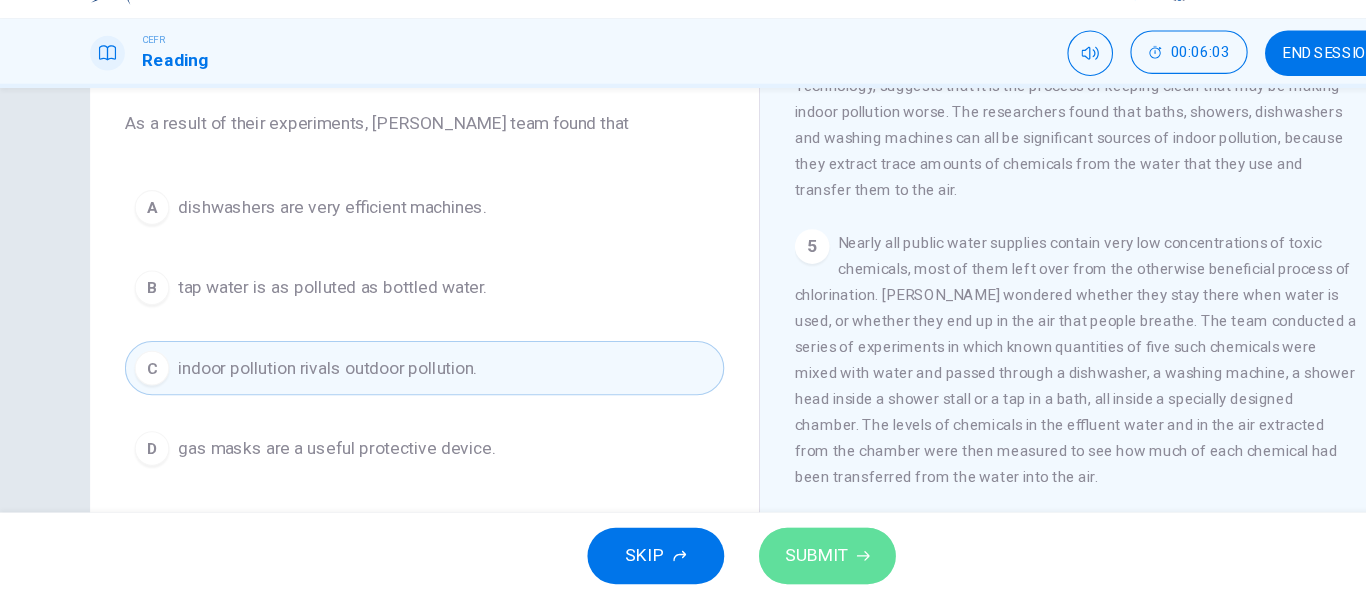 click on "SUBMIT" at bounding box center [762, 559] 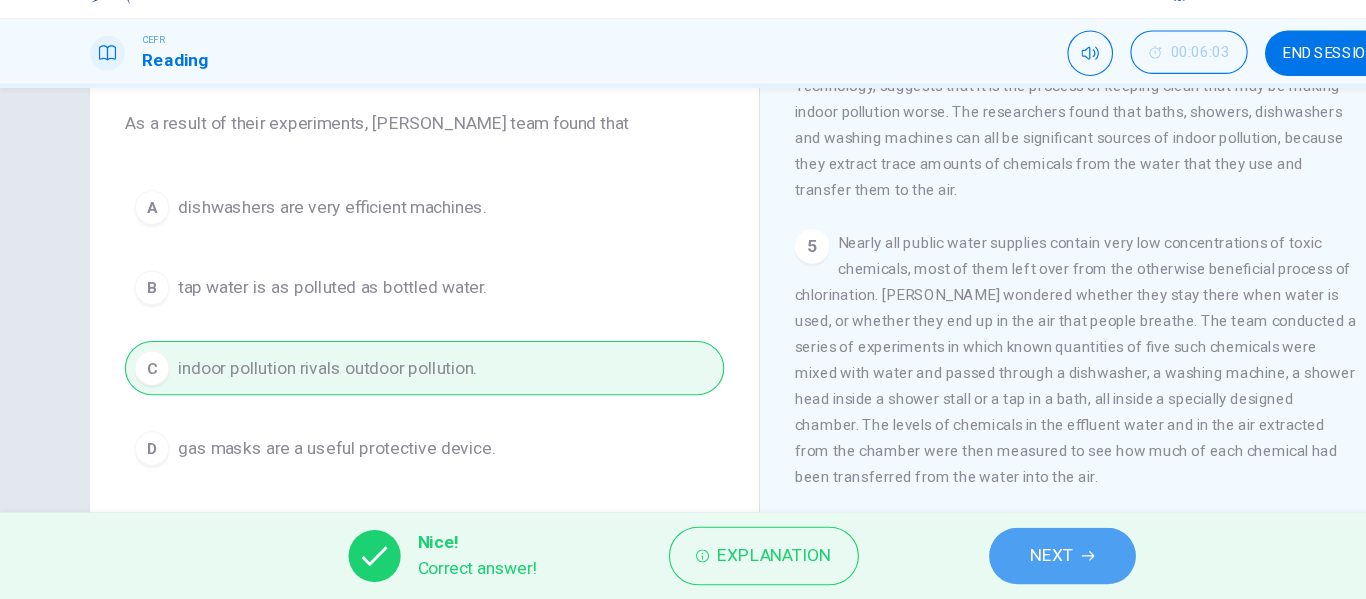 click on "NEXT" at bounding box center (968, 559) 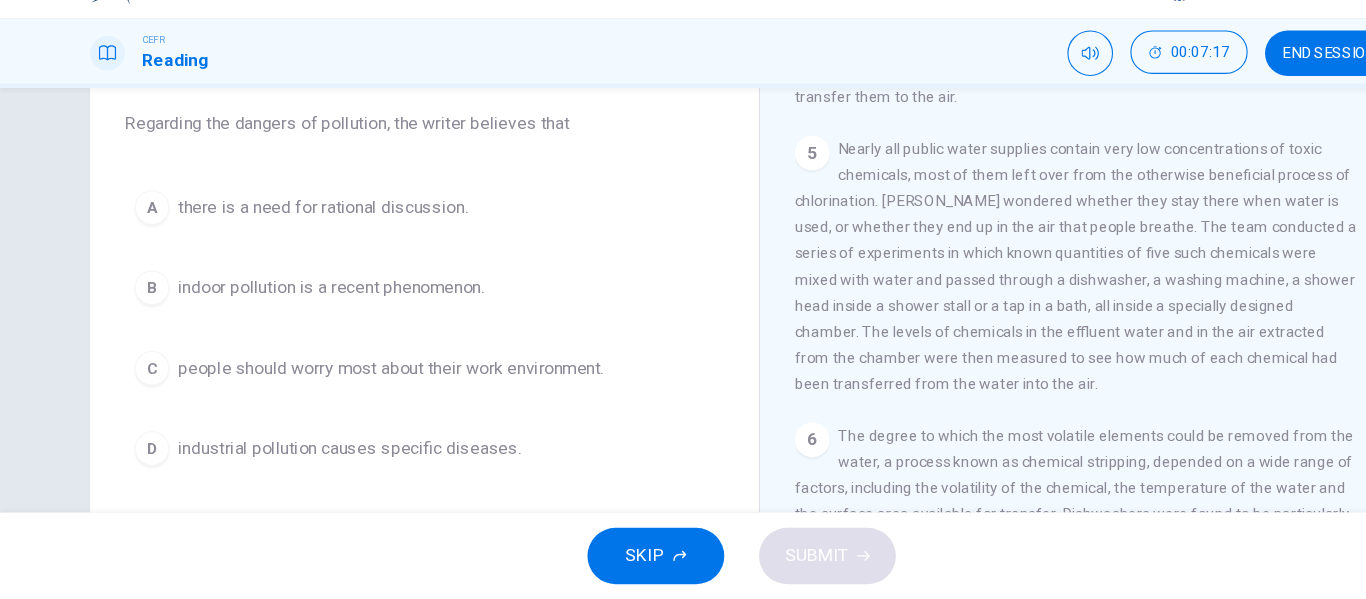 scroll, scrollTop: 1170, scrollLeft: 0, axis: vertical 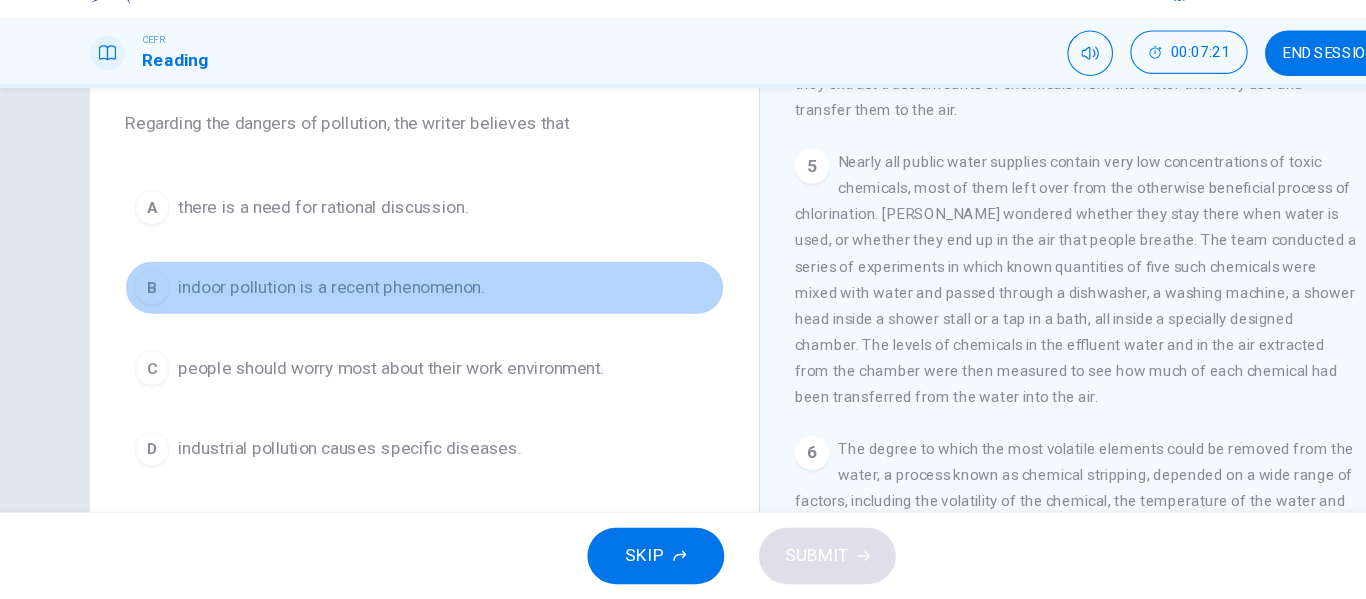 click on "indoor pollution is a recent phenomenon." at bounding box center (305, 312) 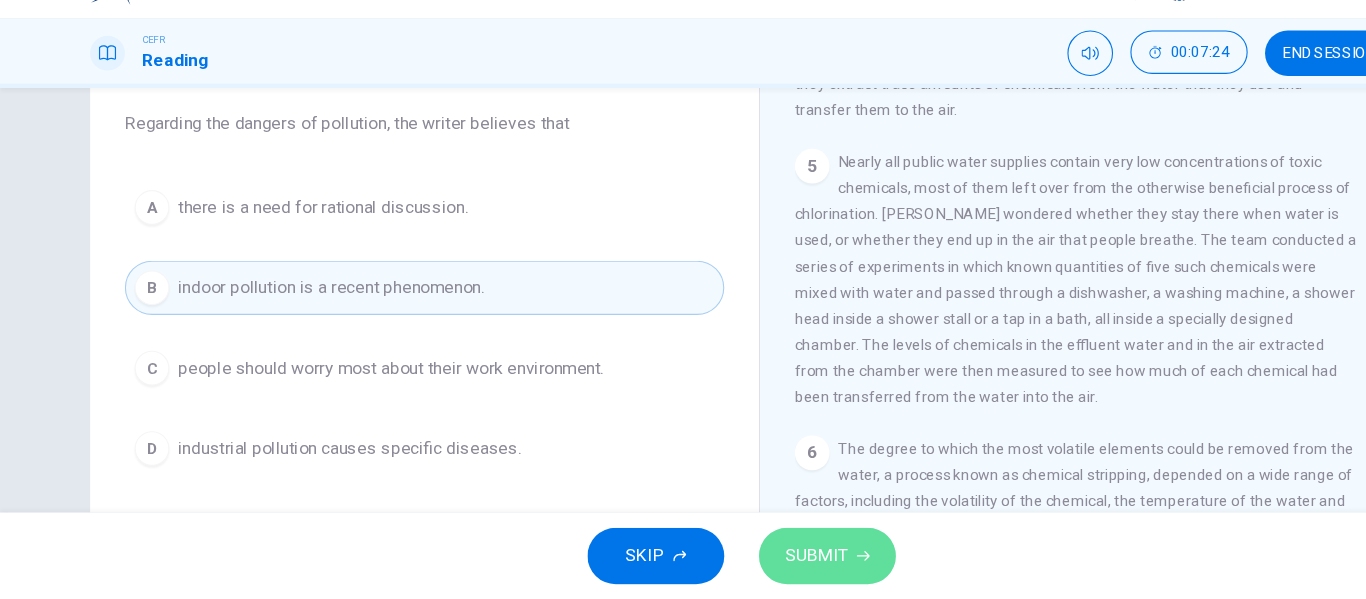 click on "SUBMIT" at bounding box center [762, 559] 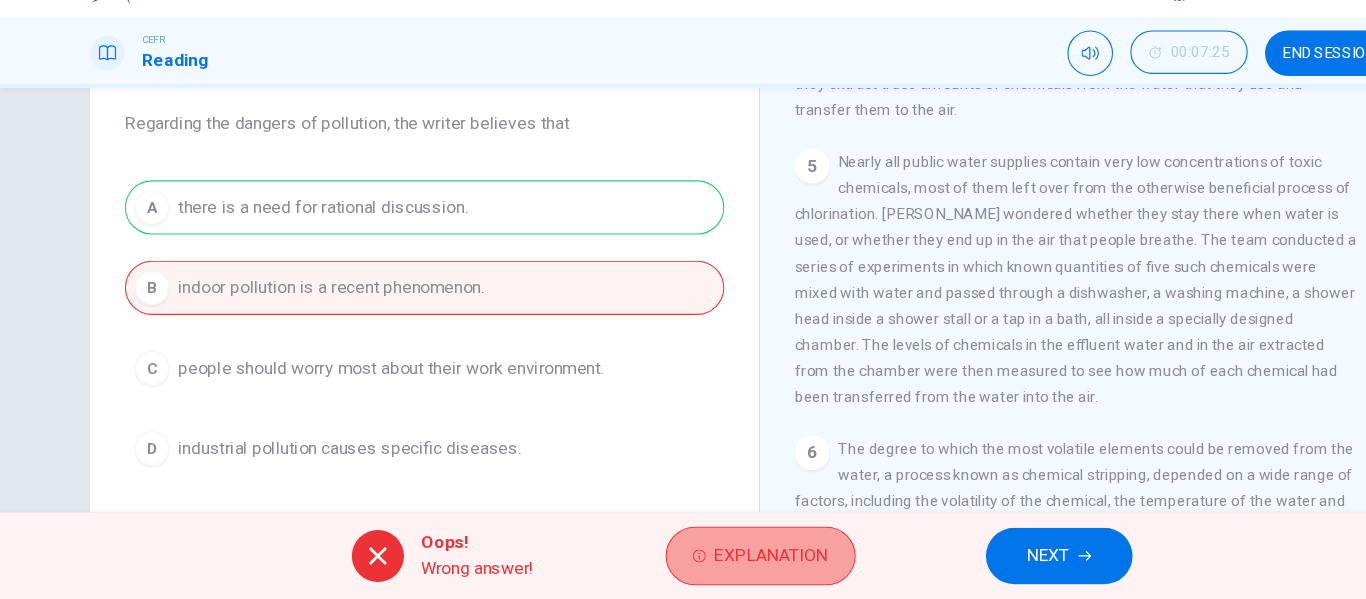 click on "Explanation" at bounding box center [710, 559] 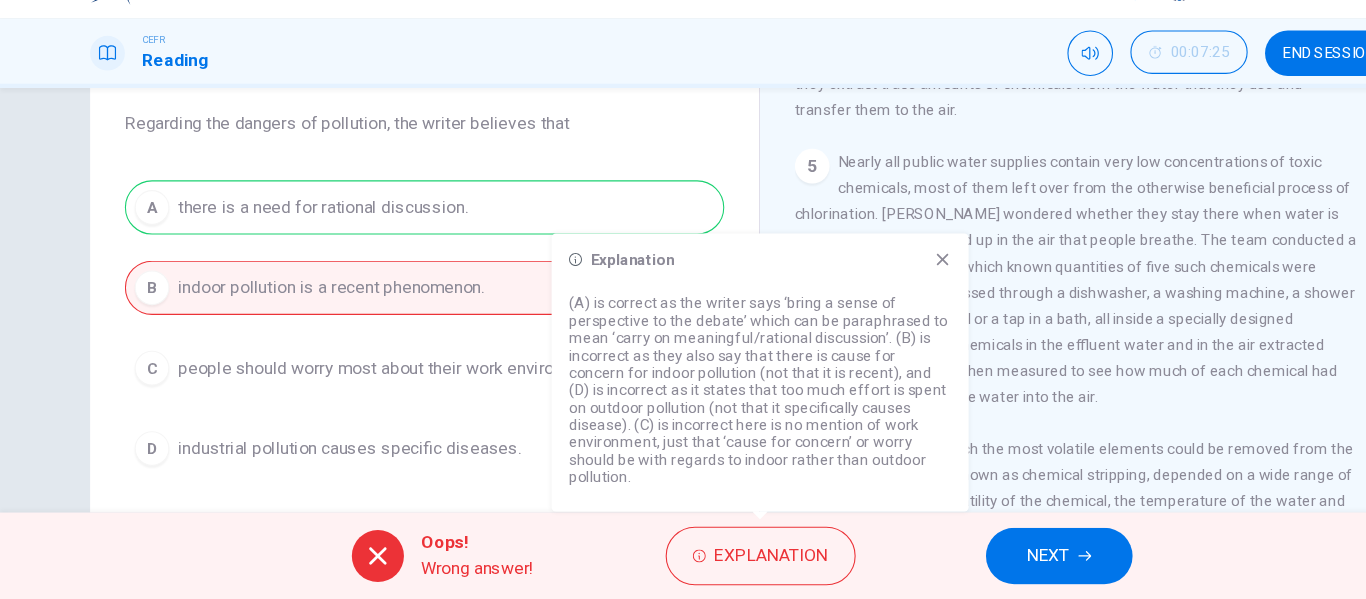 click 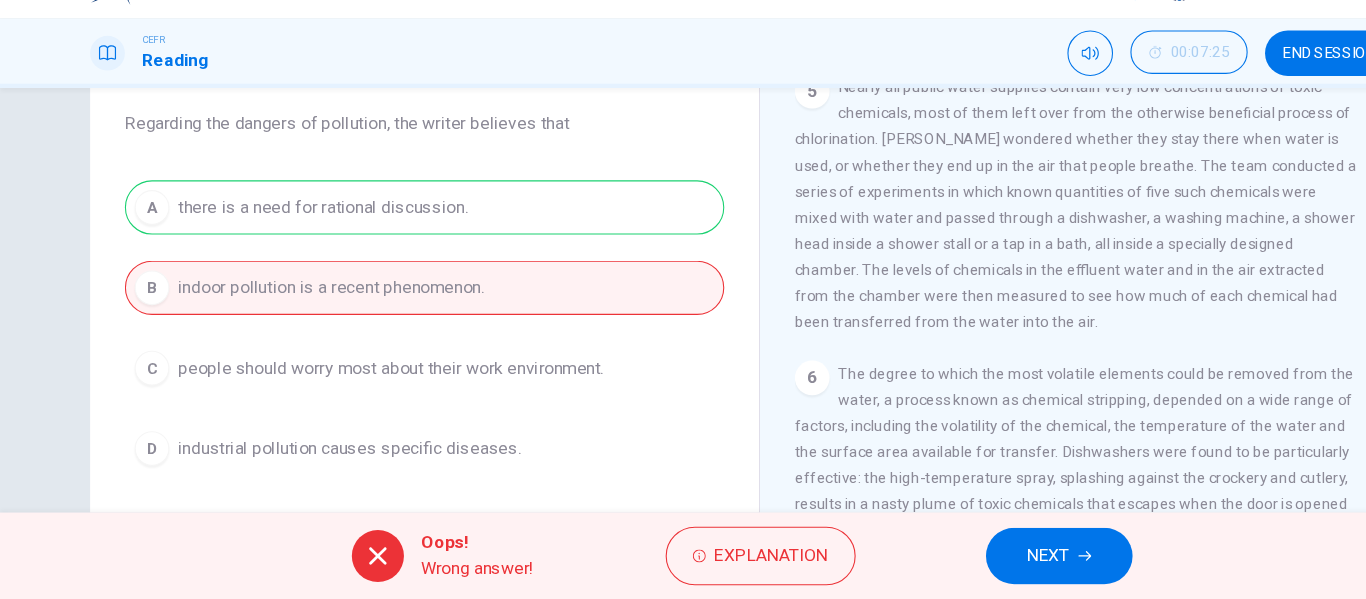 scroll, scrollTop: 1237, scrollLeft: 0, axis: vertical 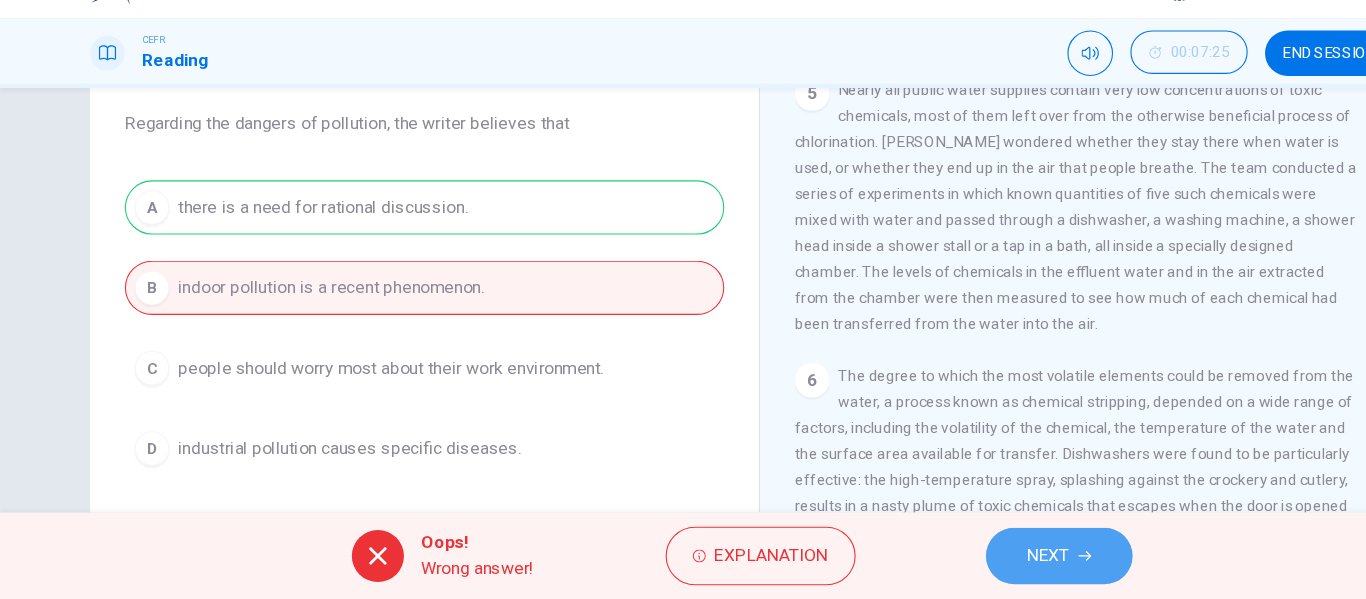 click on "NEXT" at bounding box center [965, 559] 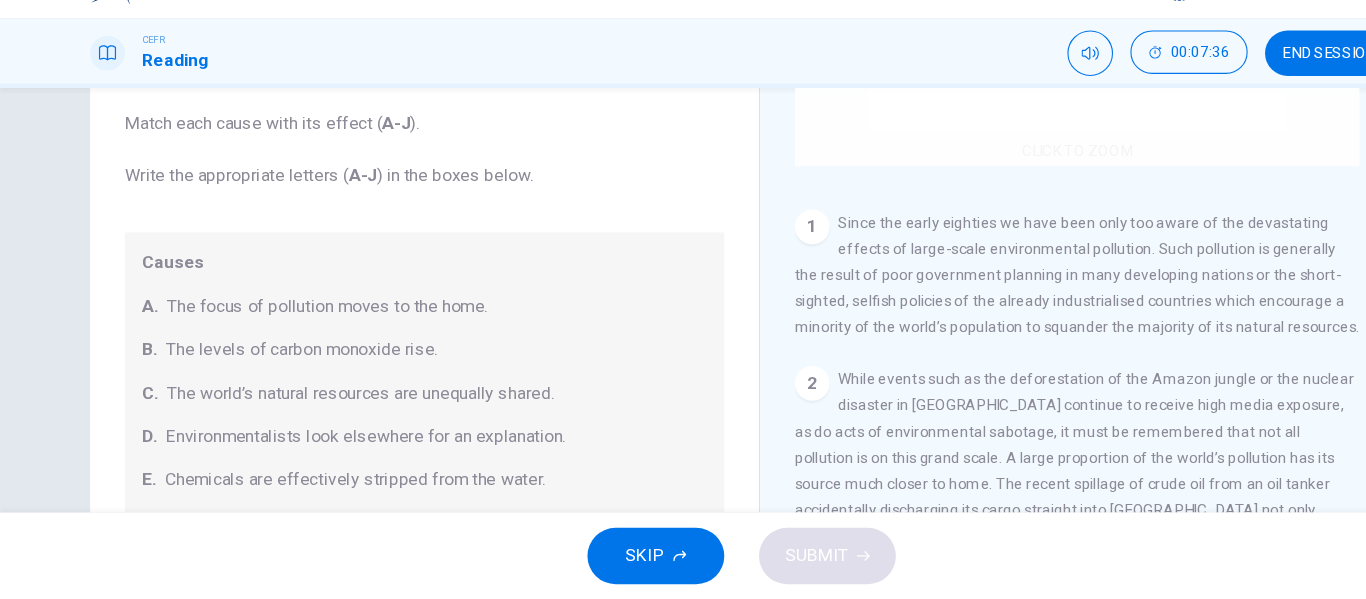 scroll, scrollTop: 289, scrollLeft: 0, axis: vertical 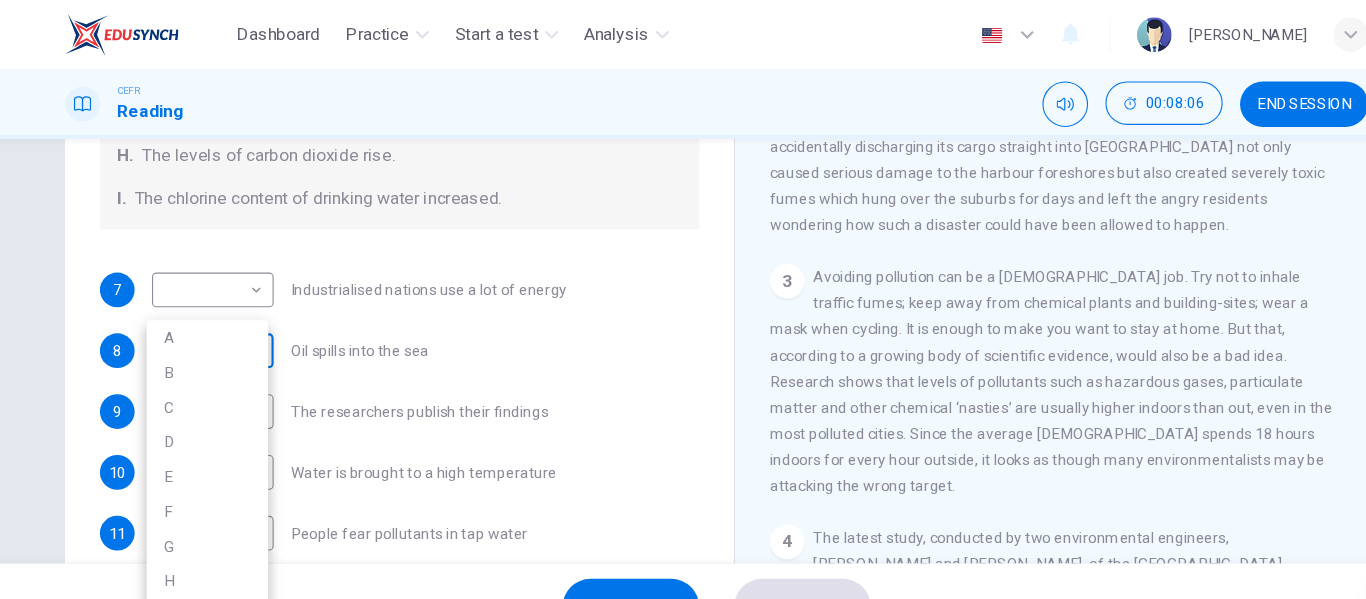 click on "Dashboard Practice Start a test Analysis English en ​ NURULHUSNA BINTI ROSLE CEFR Reading 00:08:06 END SESSION Questions 7 - 13 The Reading Passage describes a number of cause and effect relationships.
Match each cause with its effect ( A-J ).
Write the appropriate letters ( A-J ) in the boxes below. Causes A. The focus of pollution moves to the home. B. The levels of carbon monoxide rise. C. The world’s natural resources are unequally shared. D. Environmentalists look elsewhere for an explanation. E. Chemicals are effectively stripped from the water. F. A clean odour is produced. G. Sales of bottled water increase. H. The levels of carbon dioxide rise. I. The chlorine content of drinking water increased. 7 ​ ​ Industrialised nations use a lot of energy 8 ​ ​ Oil spills into the sea 9 ​ ​ The researchers publish their findings 10 ​ ​ Water is brought to a high temperature 11 ​ ​ People fear pollutants in tap water 12 ​ ​ Air conditioning systems are inadequate 13 ​ ​ 1 2 3 4" at bounding box center [683, 299] 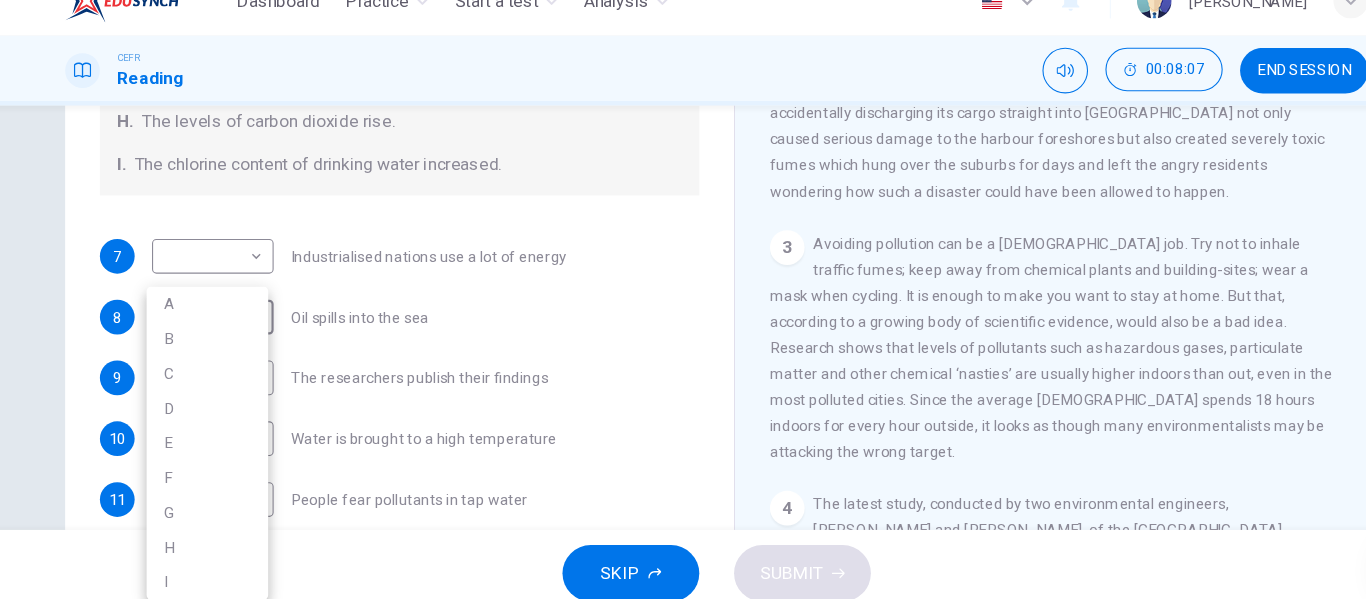 click at bounding box center (683, 299) 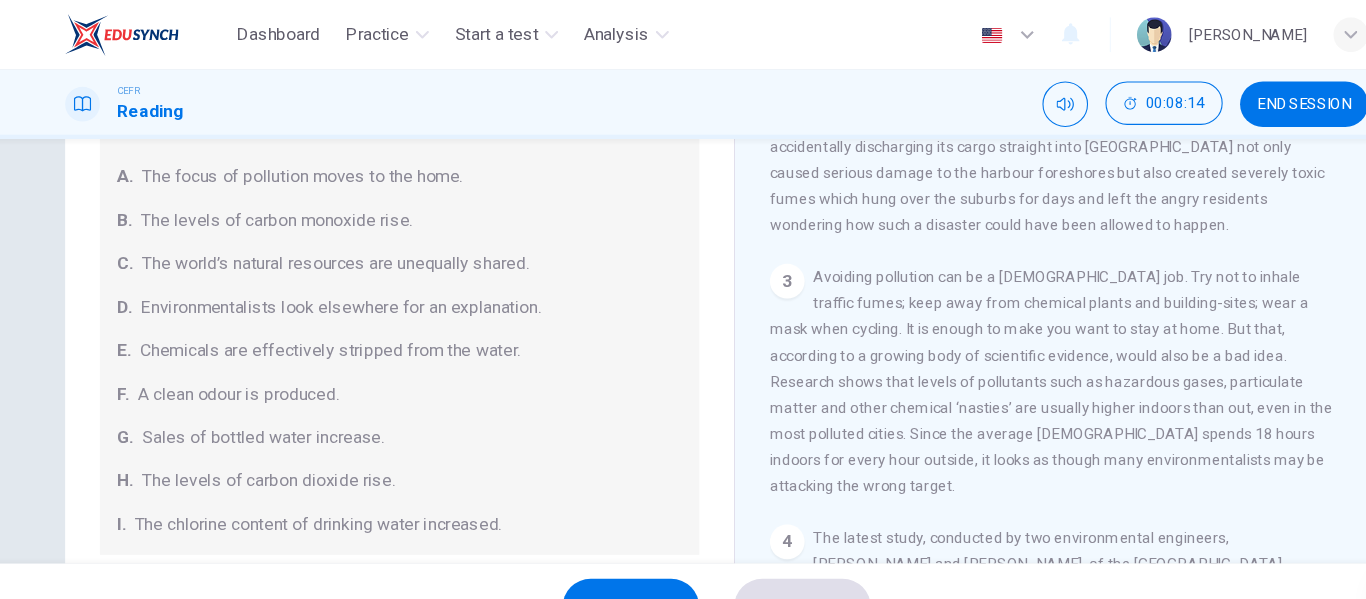 scroll, scrollTop: 91, scrollLeft: 0, axis: vertical 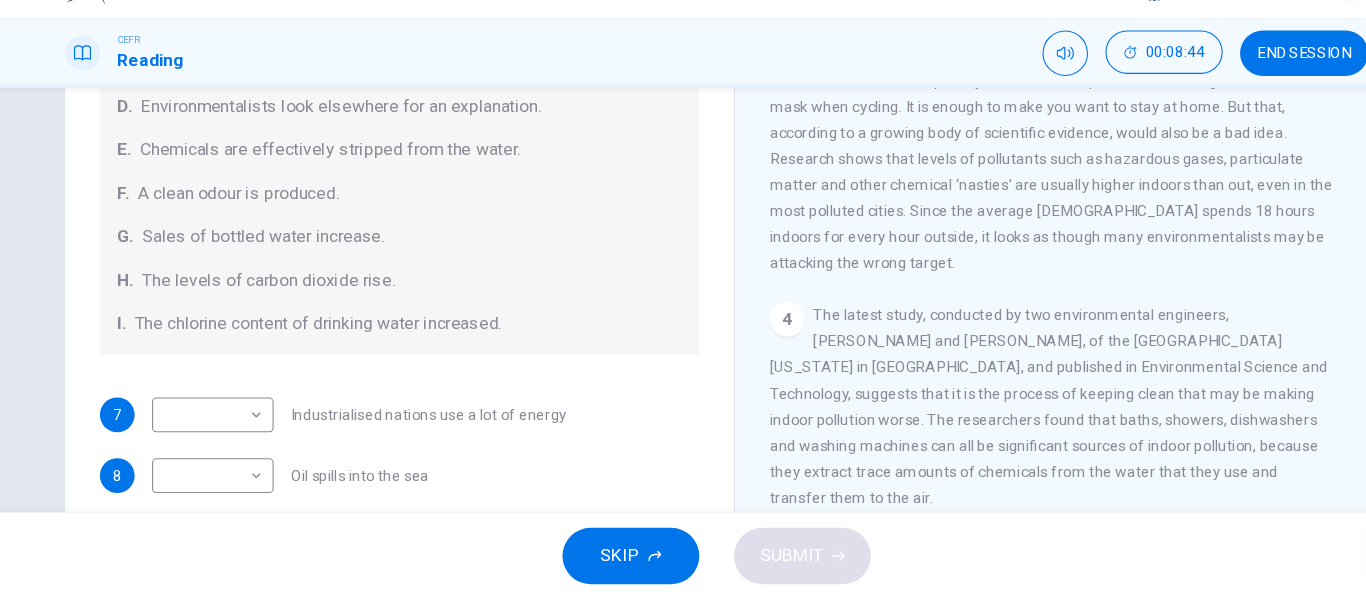 click on "The latest study, conducted by two environmental engineers, Richard Corsi and Cynthia Howard-Reed, of the University of Texas in Austin, and published in Environmental Science and Technology, suggests that it is the process of keeping clean that may be making indoor pollution worse. The researchers found that baths, showers, dishwashers and washing machines can all be significant sources of indoor pollution, because they extract trace amounts of chemicals from the water that they use and transfer them to the air." at bounding box center (989, 421) 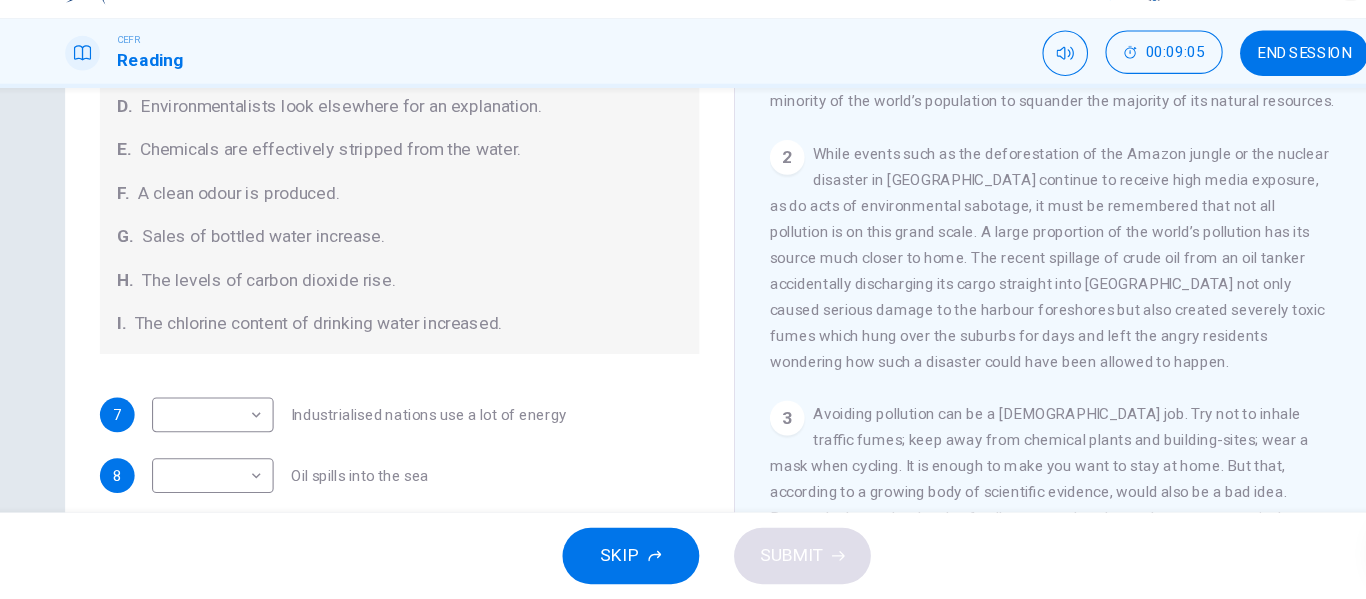 scroll, scrollTop: 428, scrollLeft: 0, axis: vertical 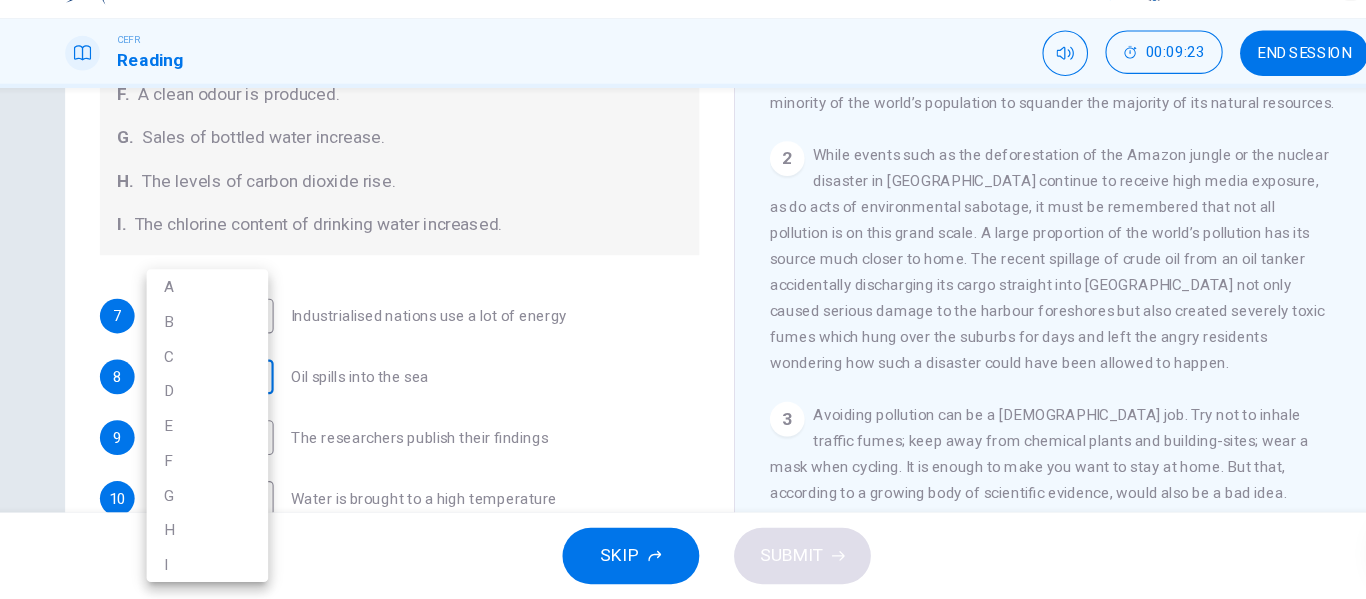 click on "Dashboard Practice Start a test Analysis English en ​ NURULHUSNA BINTI ROSLE CEFR Reading 00:09:23 END SESSION Questions 7 - 13 The Reading Passage describes a number of cause and effect relationships.
Match each cause with its effect ( A-J ).
Write the appropriate letters ( A-J ) in the boxes below. Causes A. The focus of pollution moves to the home. B. The levels of carbon monoxide rise. C. The world’s natural resources are unequally shared. D. Environmentalists look elsewhere for an explanation. E. Chemicals are effectively stripped from the water. F. A clean odour is produced. G. Sales of bottled water increase. H. The levels of carbon dioxide rise. I. The chlorine content of drinking water increased. 7 ​ ​ Industrialised nations use a lot of energy 8 ​ ​ Oil spills into the sea 9 ​ ​ The researchers publish their findings 10 ​ ​ Water is brought to a high temperature 11 ​ ​ People fear pollutants in tap water 12 ​ ​ Air conditioning systems are inadequate 13 ​ ​ 1 2 3 4" at bounding box center [683, 299] 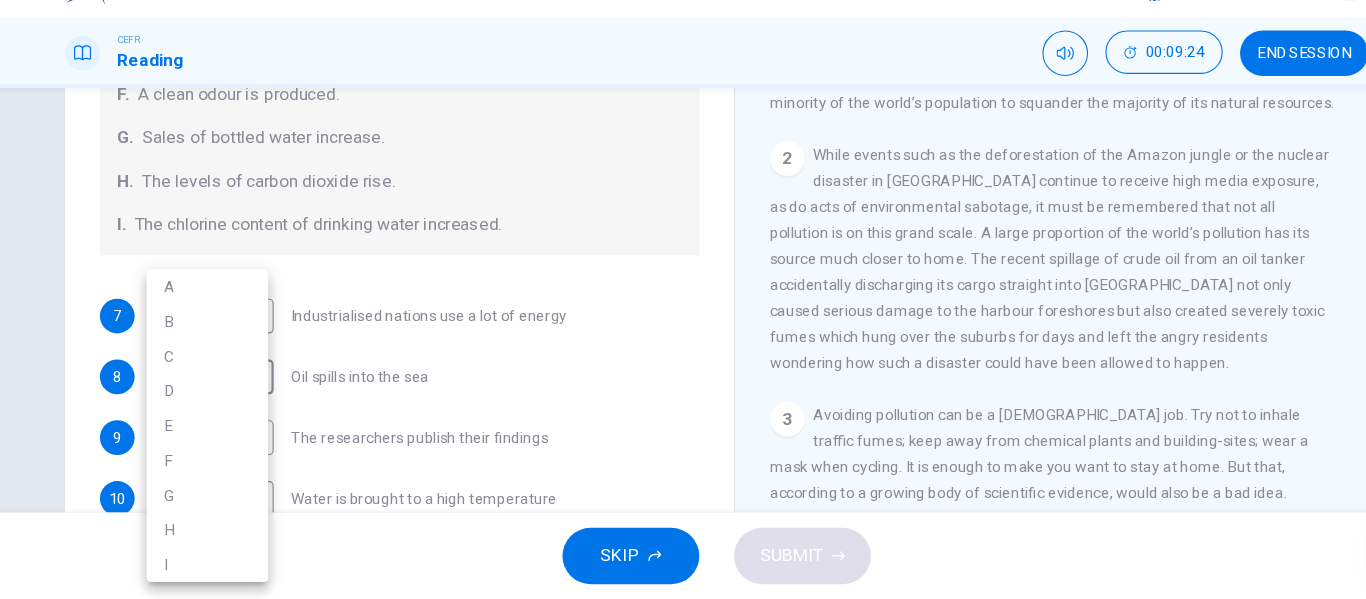 click at bounding box center (683, 299) 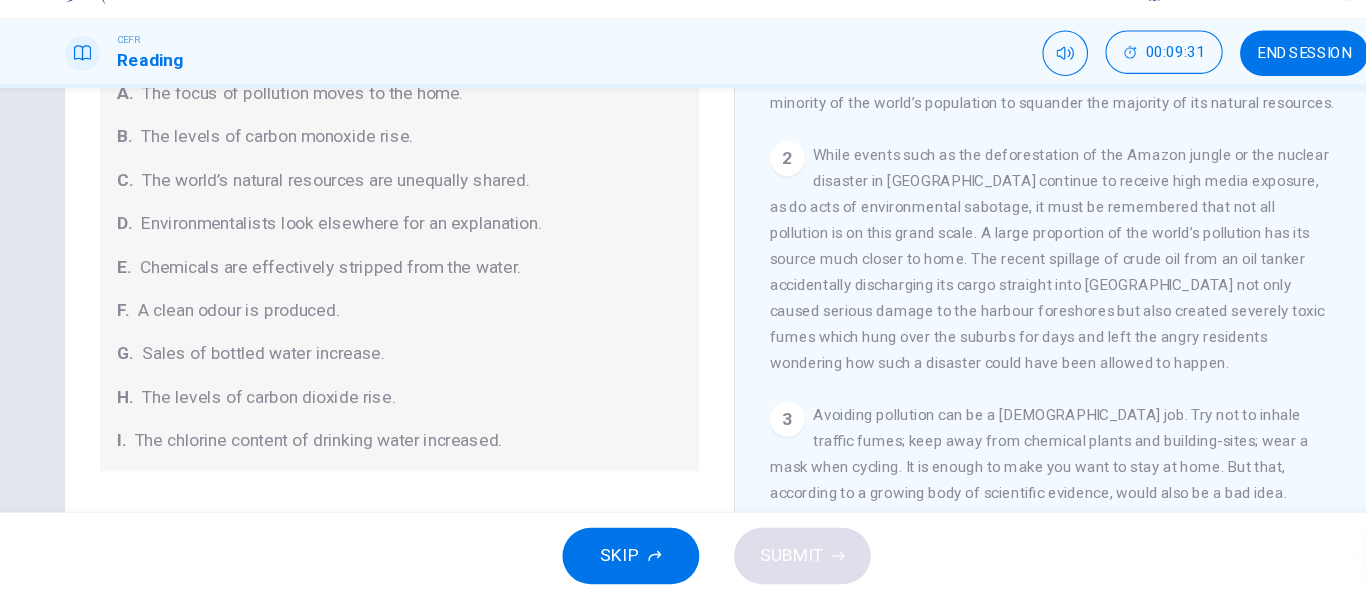 scroll, scrollTop: 144, scrollLeft: 0, axis: vertical 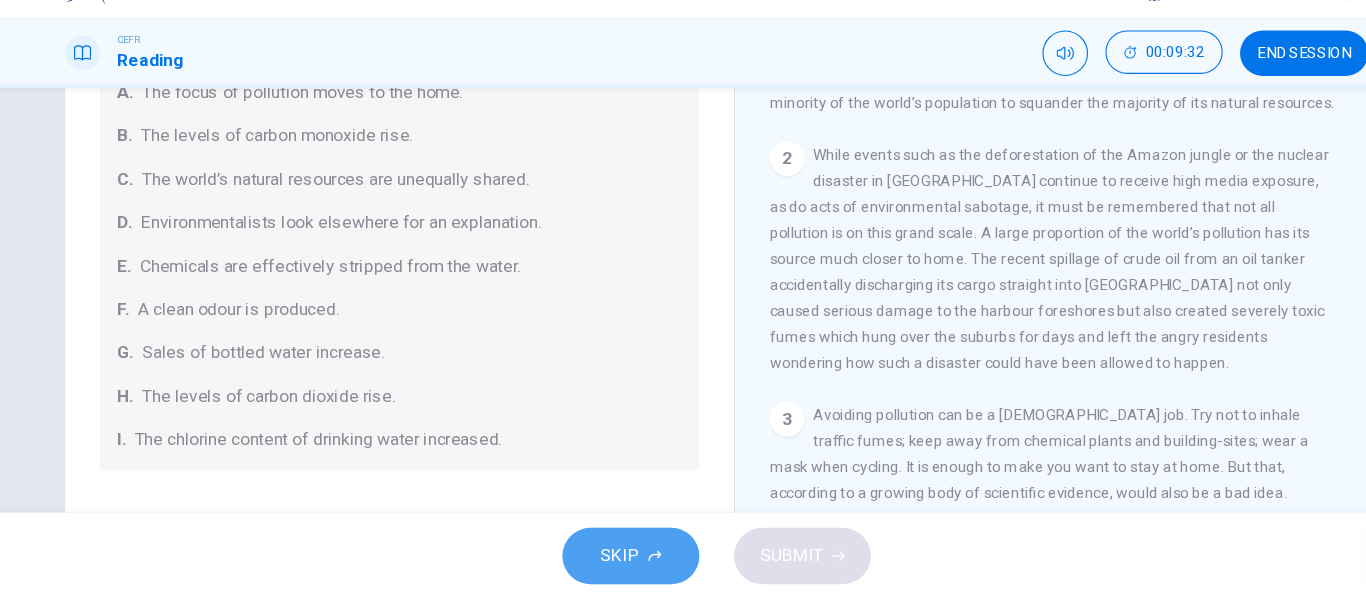 click on "SKIP" at bounding box center [604, 559] 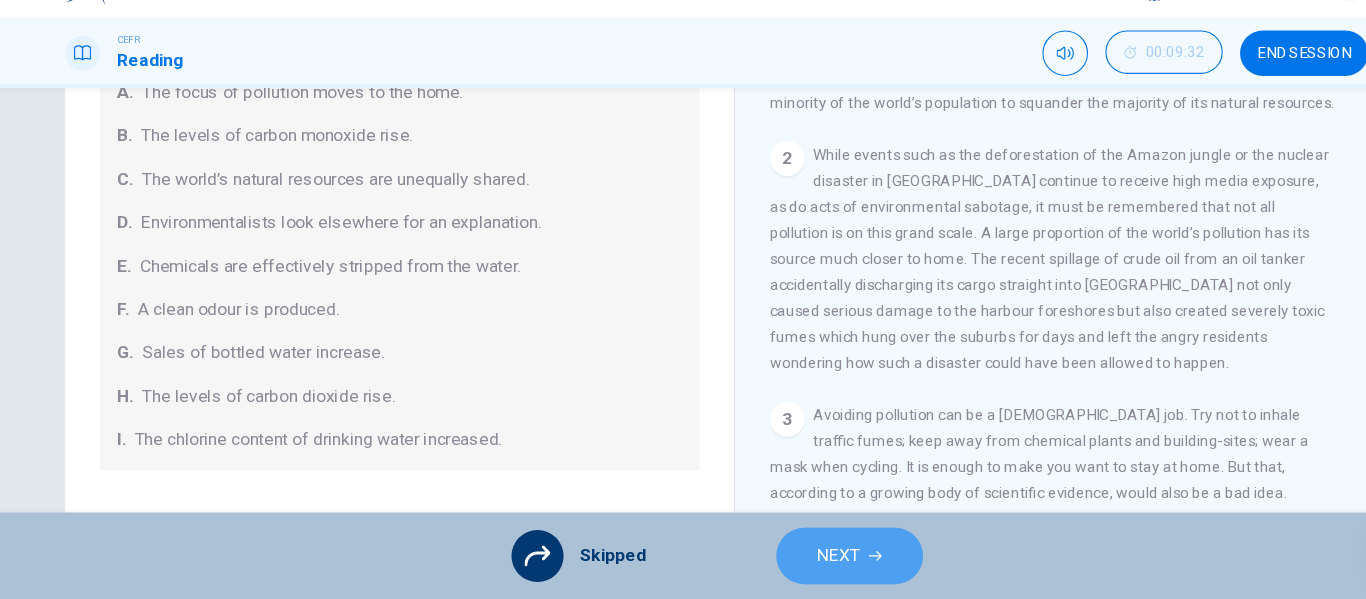 click on "NEXT" at bounding box center (795, 559) 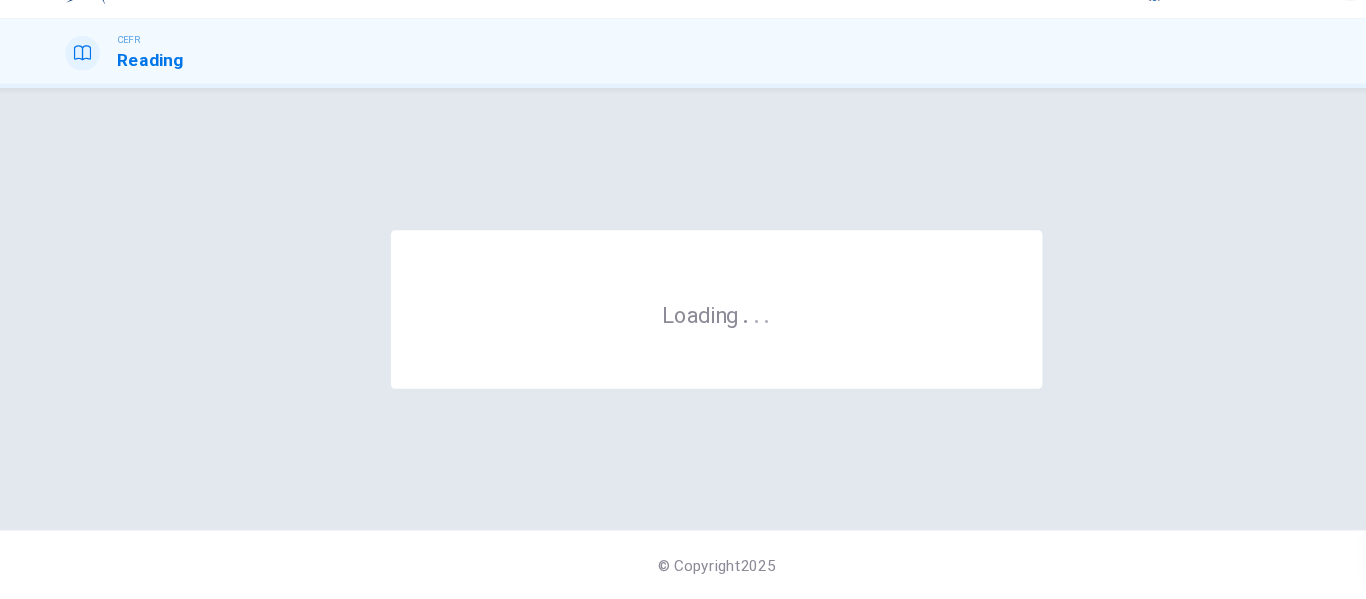 scroll, scrollTop: 0, scrollLeft: 0, axis: both 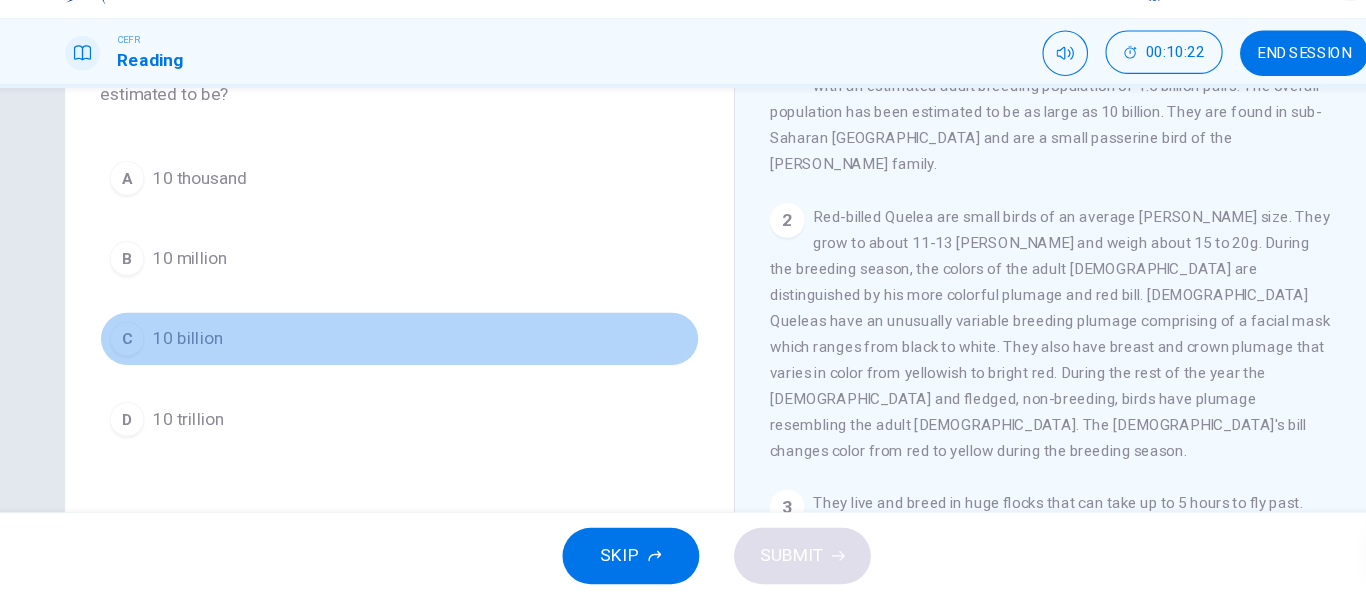 click on "10 billion" at bounding box center (196, 359) 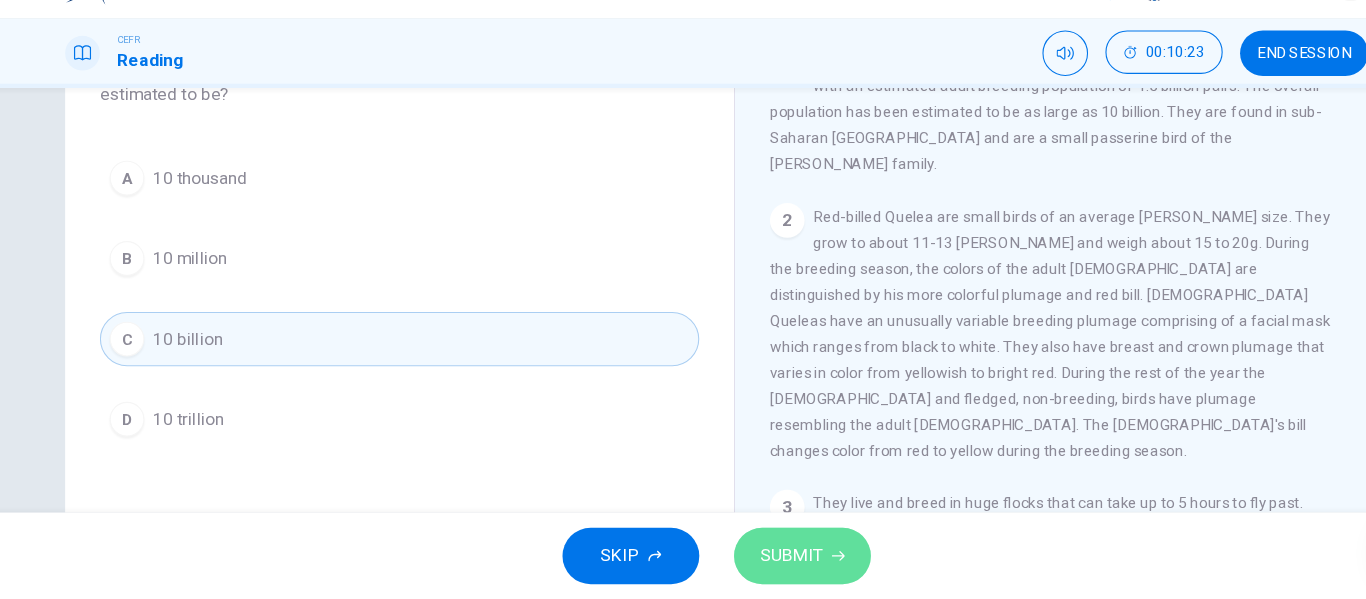click on "SUBMIT" at bounding box center [762, 559] 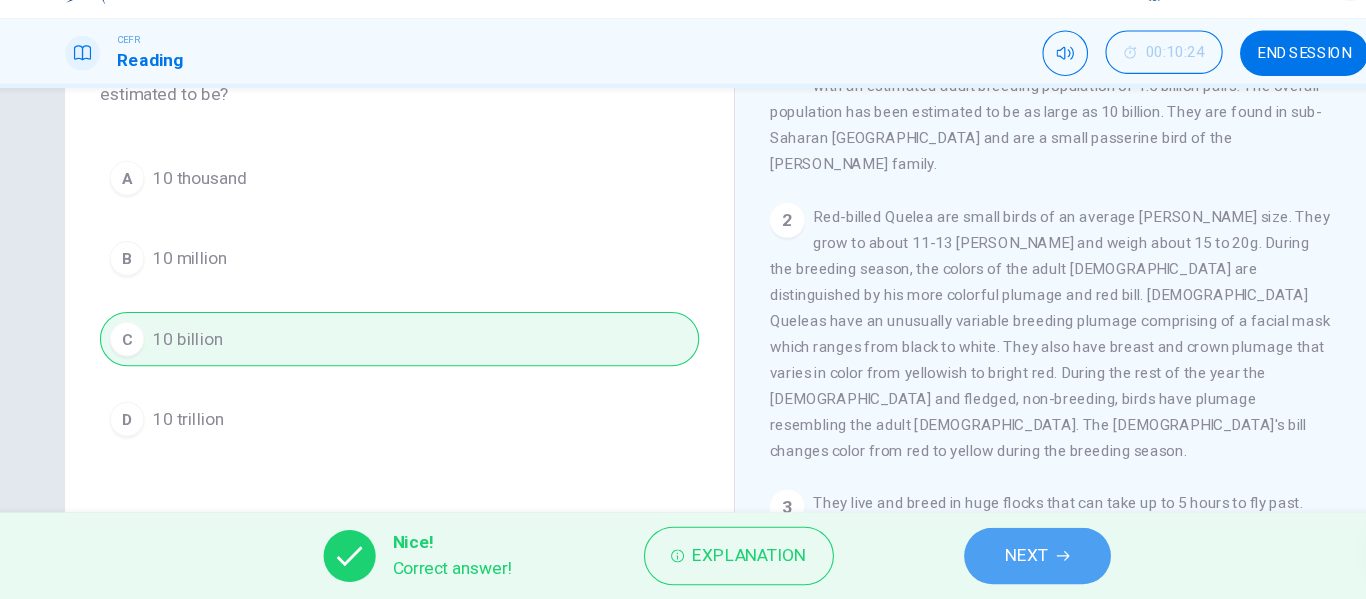 click on "NEXT" at bounding box center [978, 559] 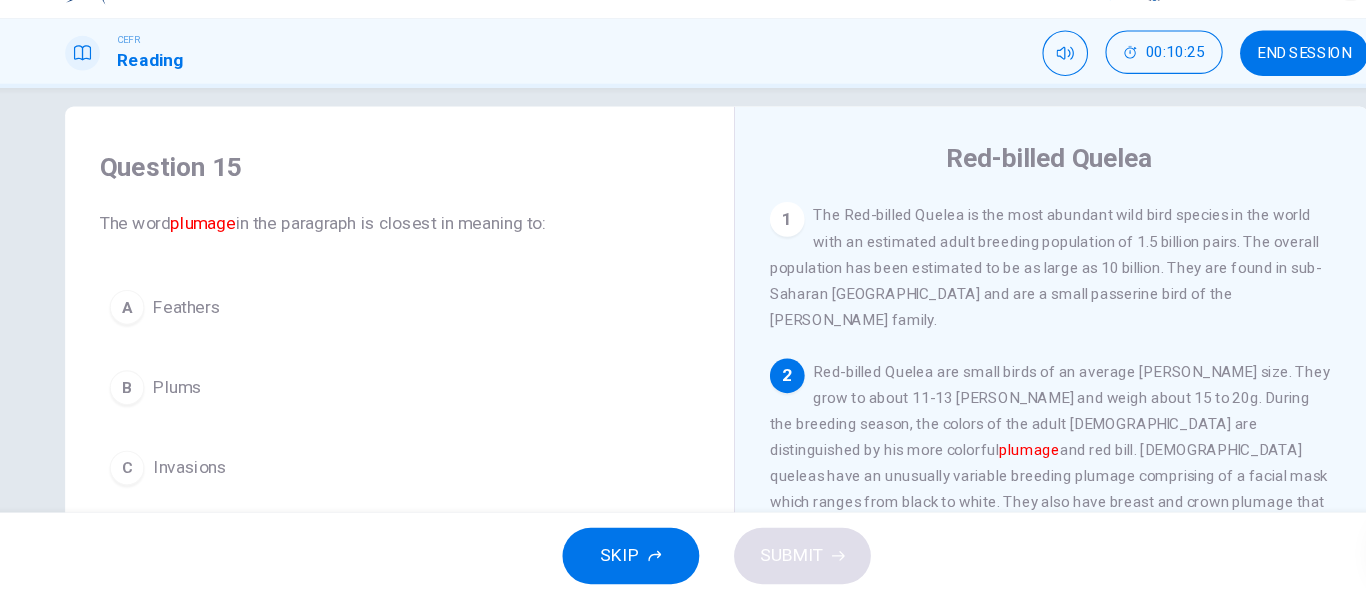 scroll, scrollTop: 0, scrollLeft: 0, axis: both 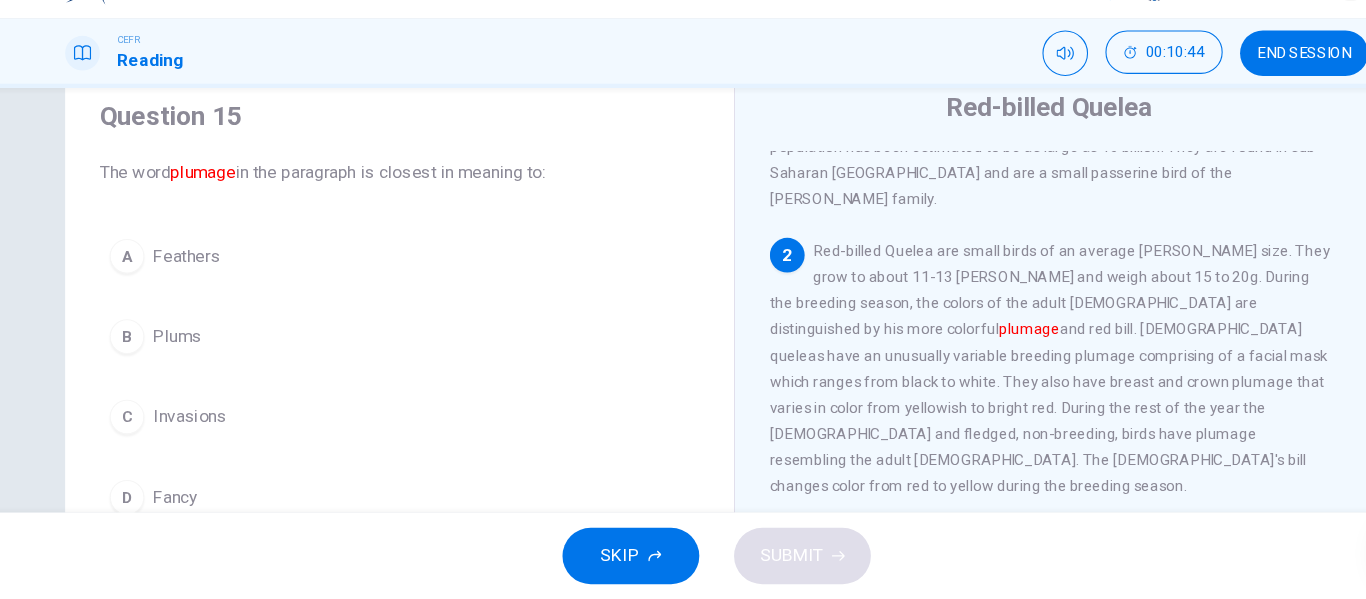 click on "A Feathers" at bounding box center (391, 283) 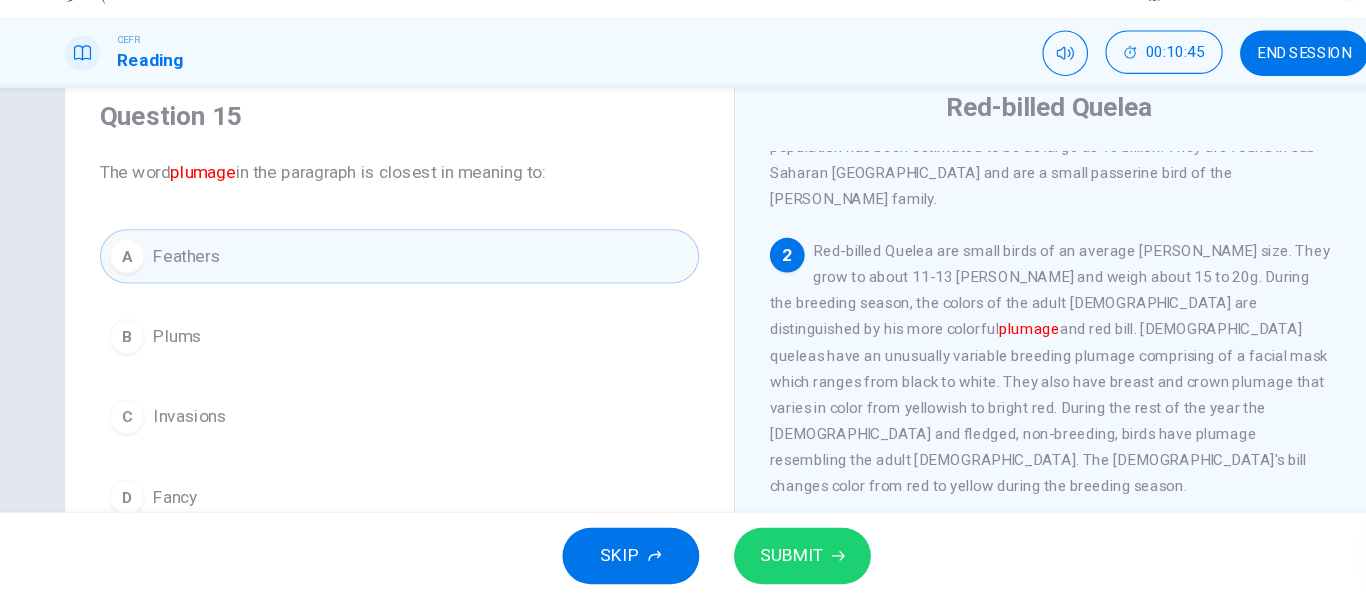 click on "SKIP SUBMIT" at bounding box center [683, 559] 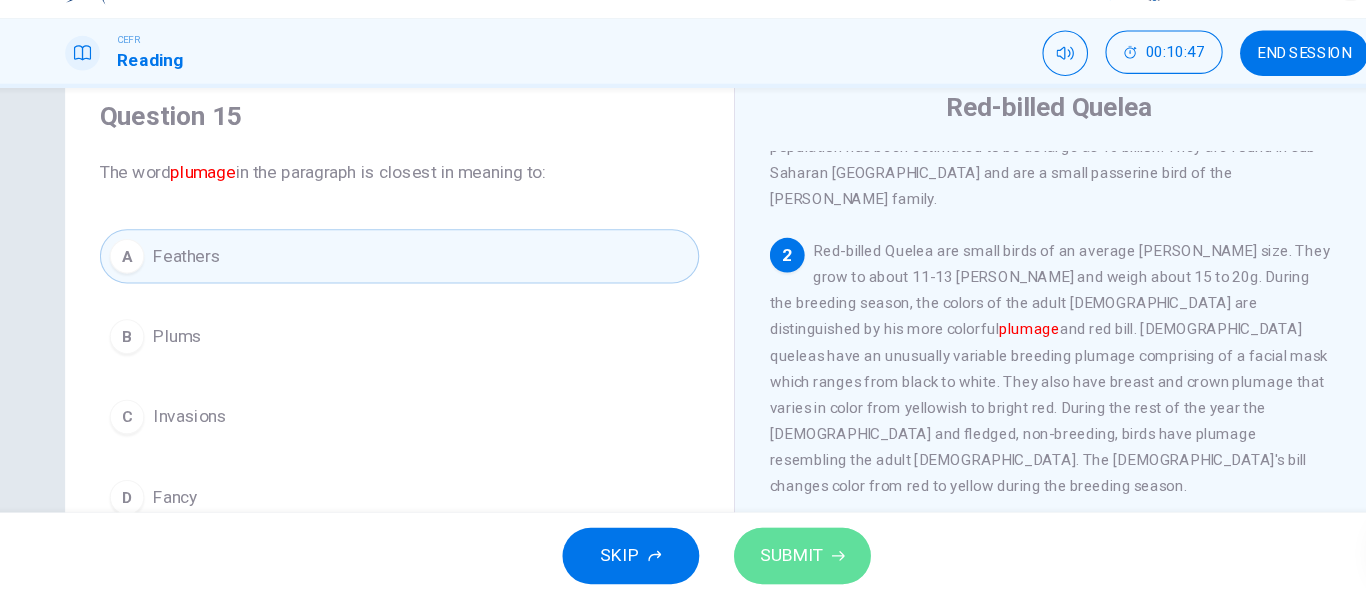 click on "SUBMIT" at bounding box center [752, 559] 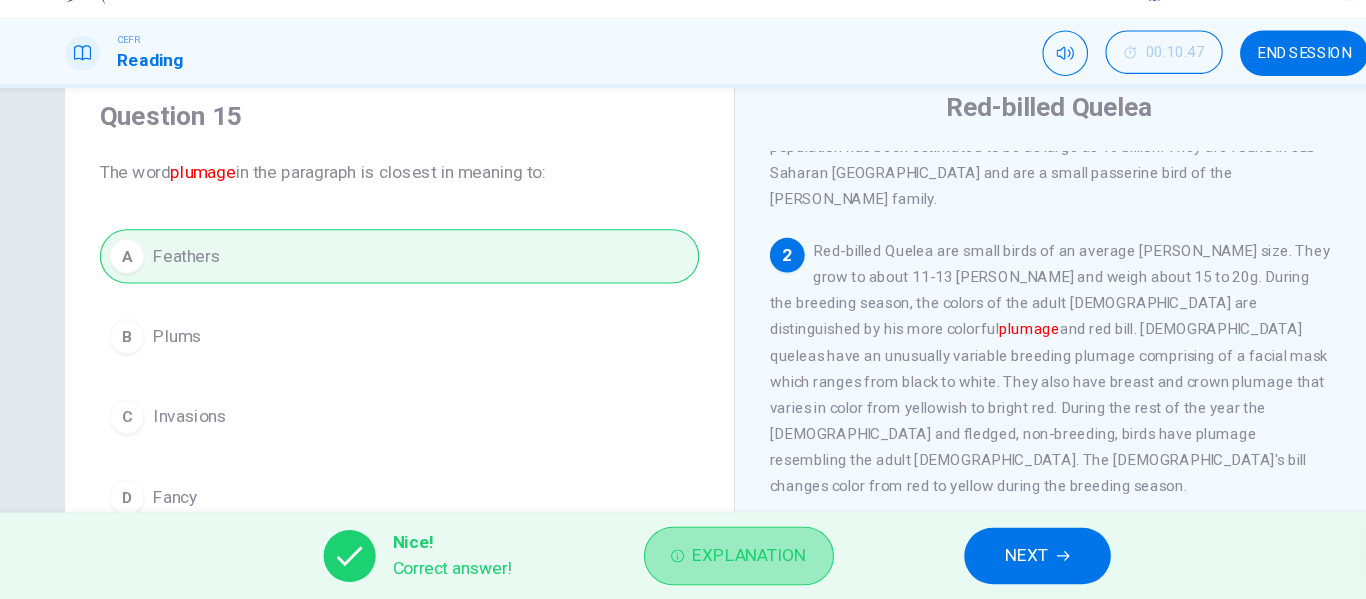 click on "Explanation" at bounding box center (713, 559) 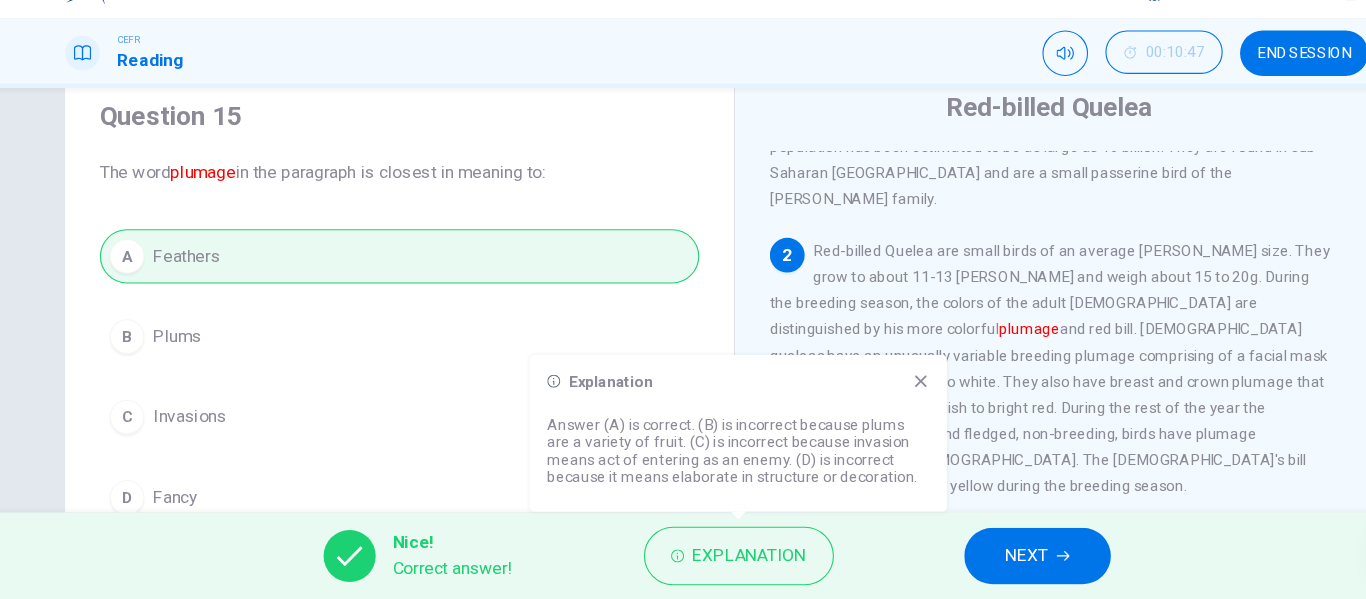 click 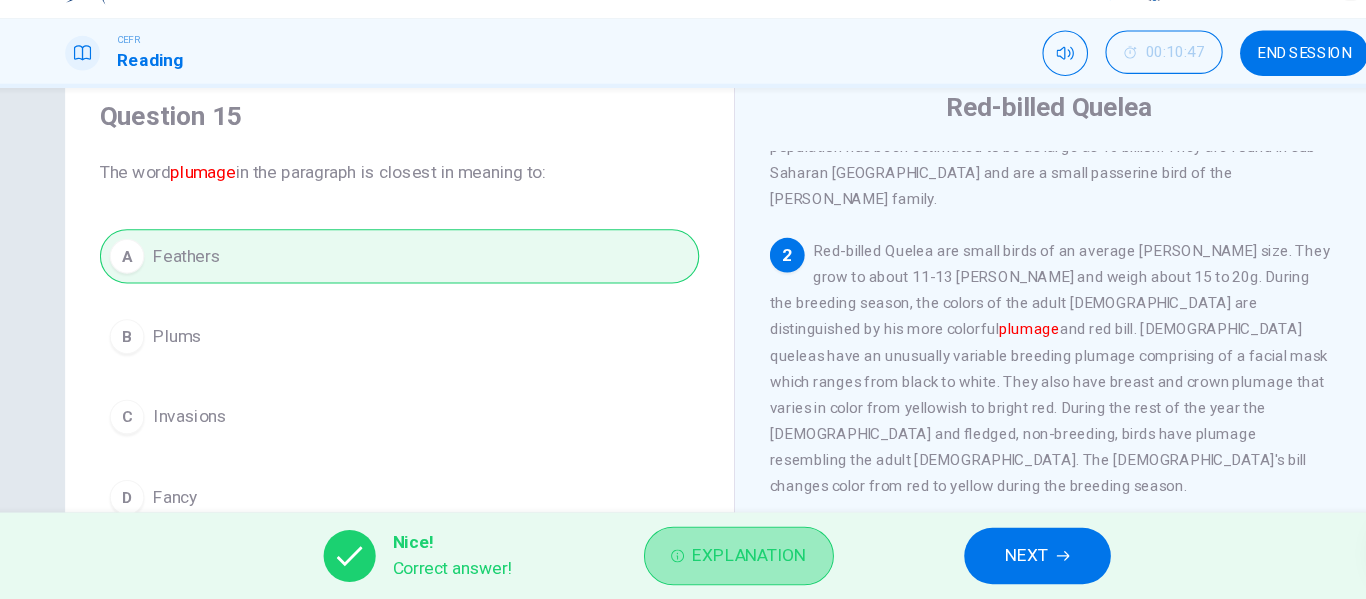 click on "Explanation" at bounding box center (703, 559) 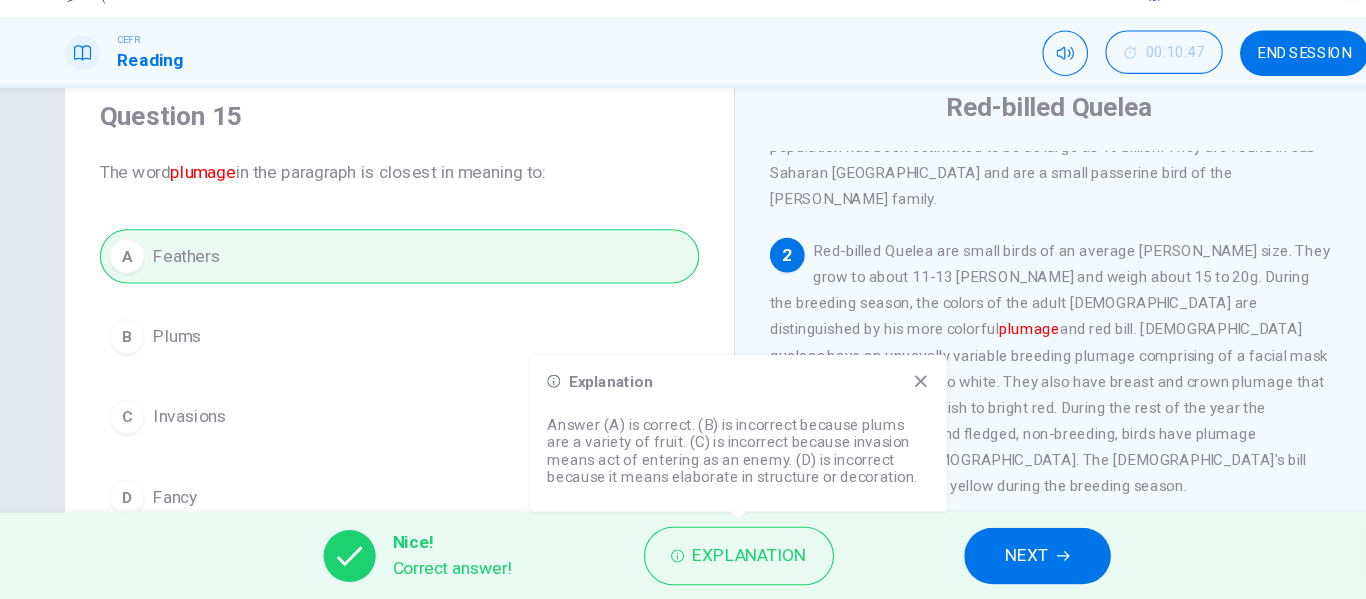 click 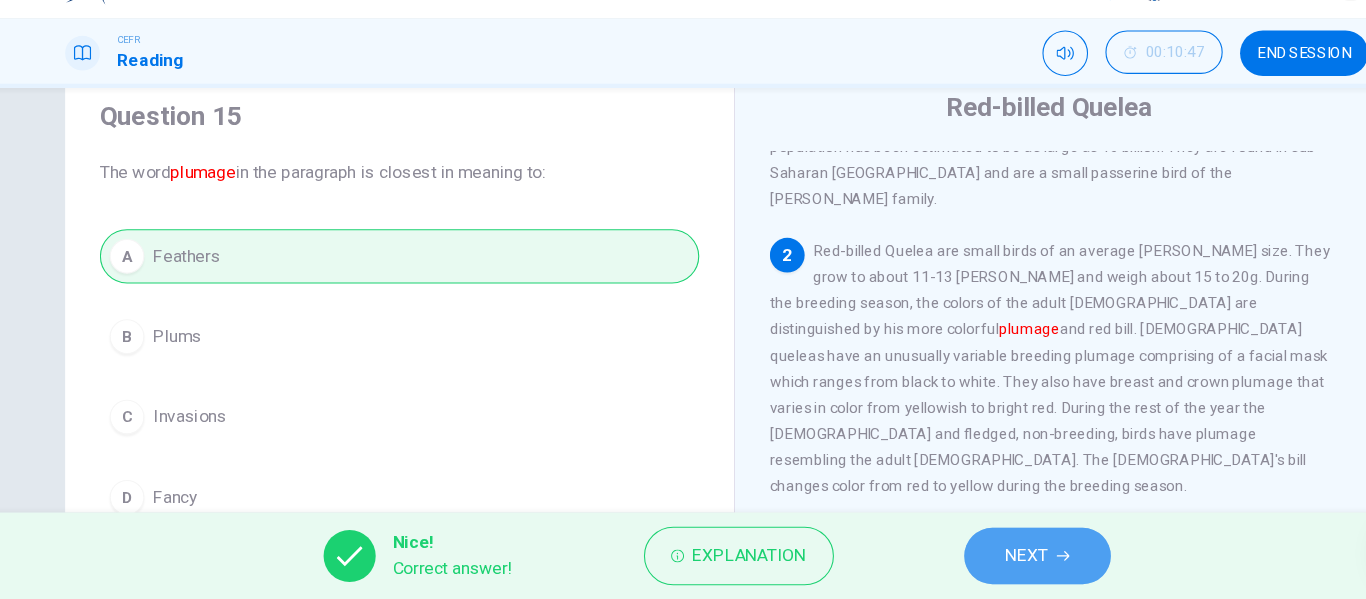 click on "NEXT" at bounding box center [968, 559] 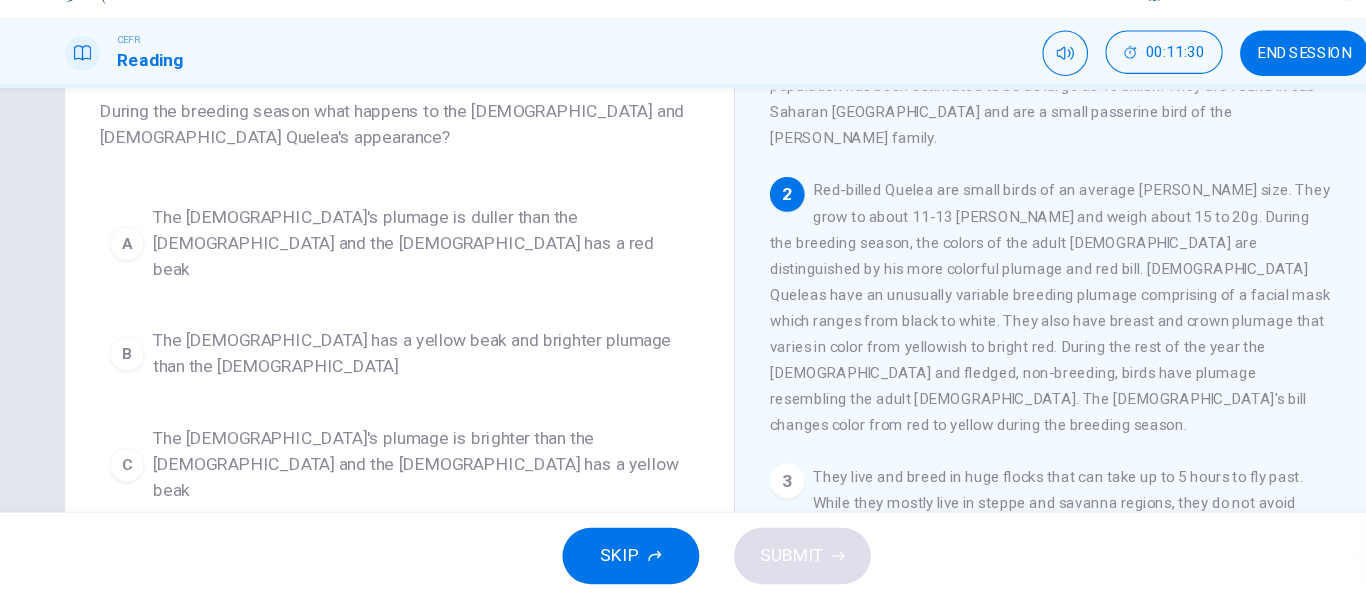 scroll, scrollTop: 127, scrollLeft: 0, axis: vertical 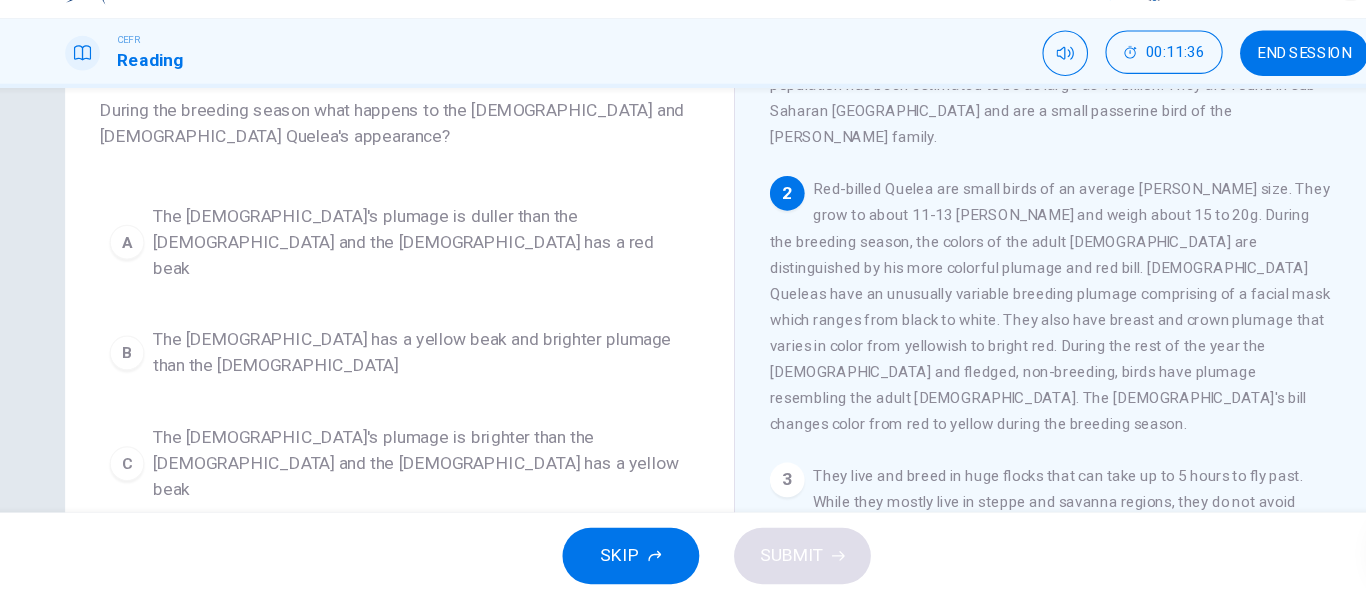 click on "The male's plumage is brighter than the female and the female has a yellow beak" at bounding box center (411, 474) 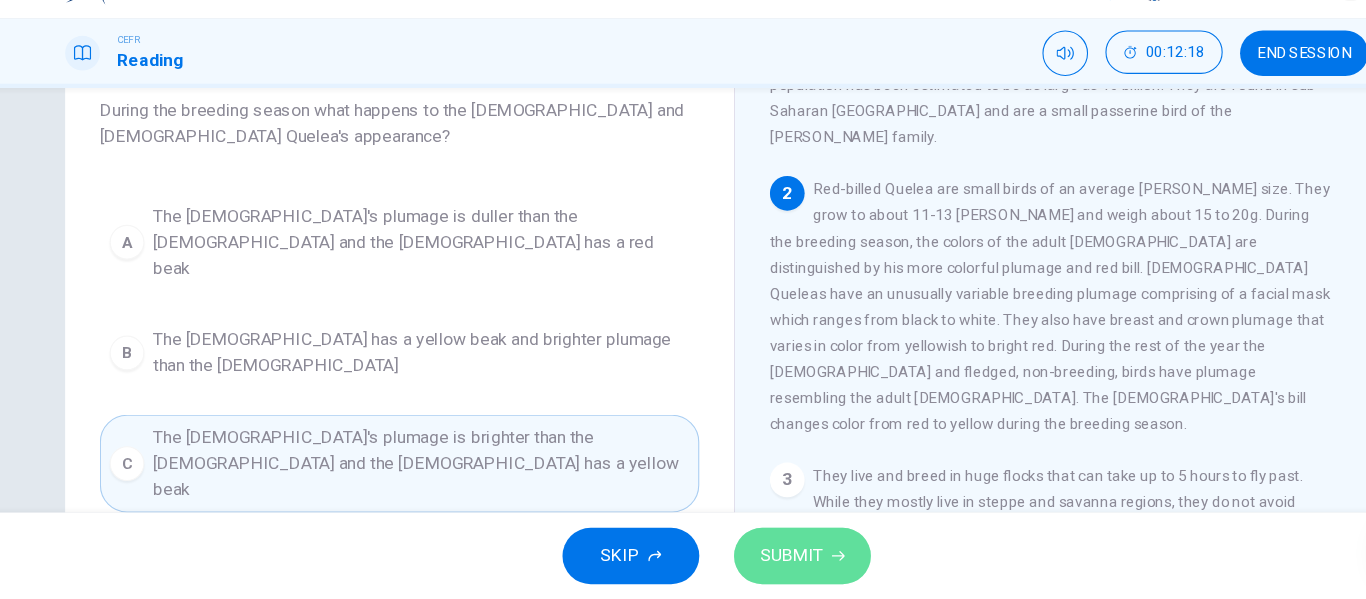 click on "SUBMIT" at bounding box center (752, 559) 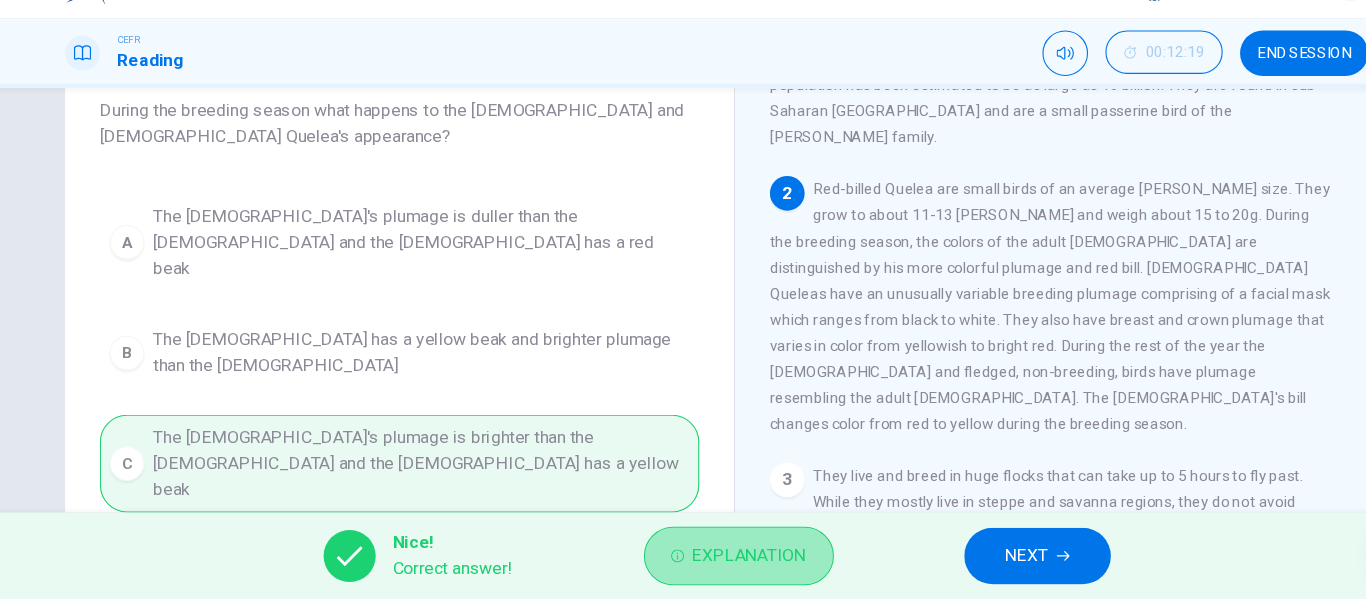 click on "Explanation" at bounding box center (713, 559) 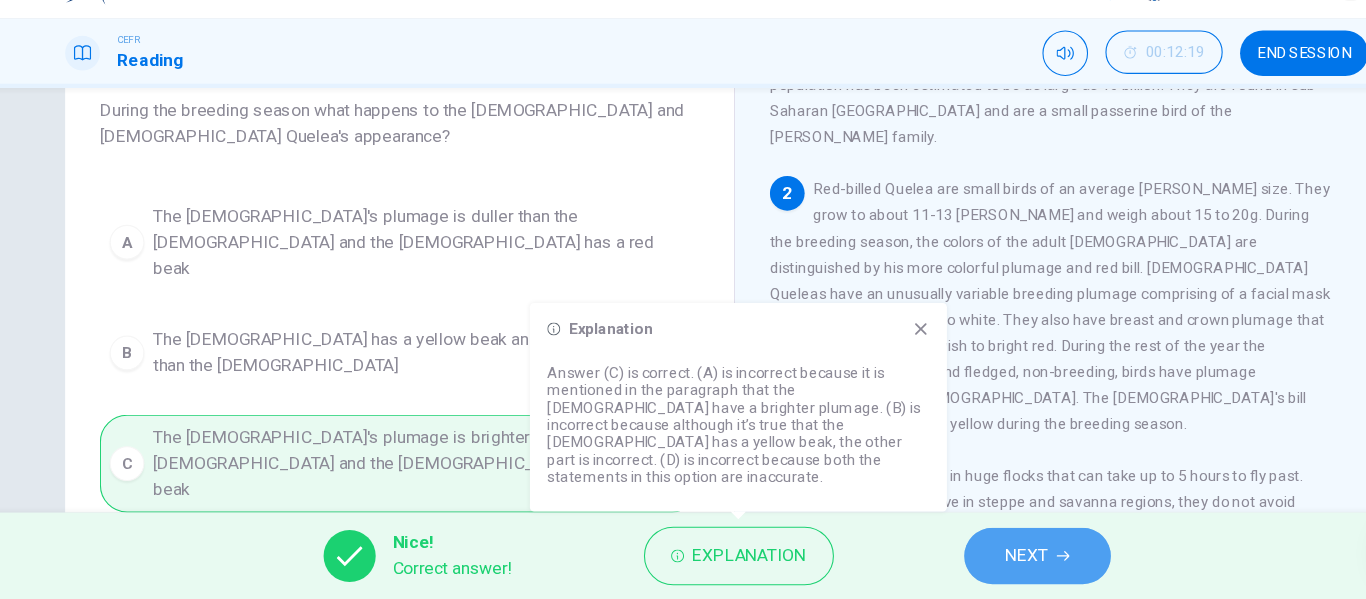 click on "NEXT" at bounding box center (978, 559) 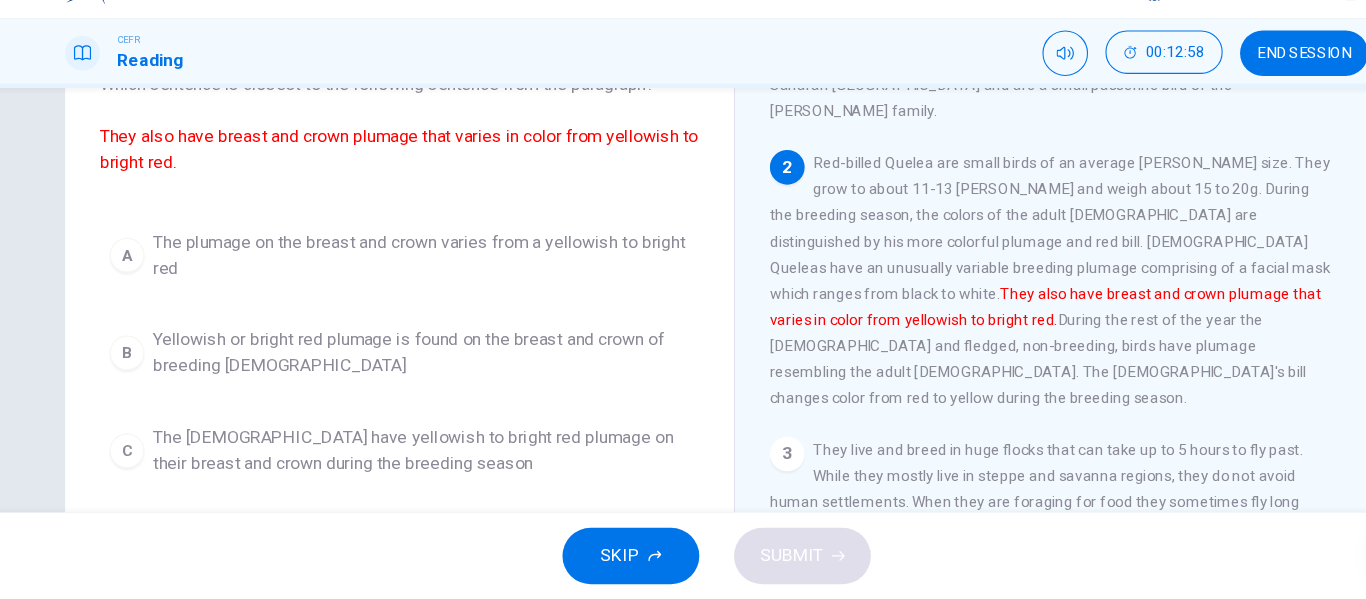 scroll, scrollTop: 150, scrollLeft: 0, axis: vertical 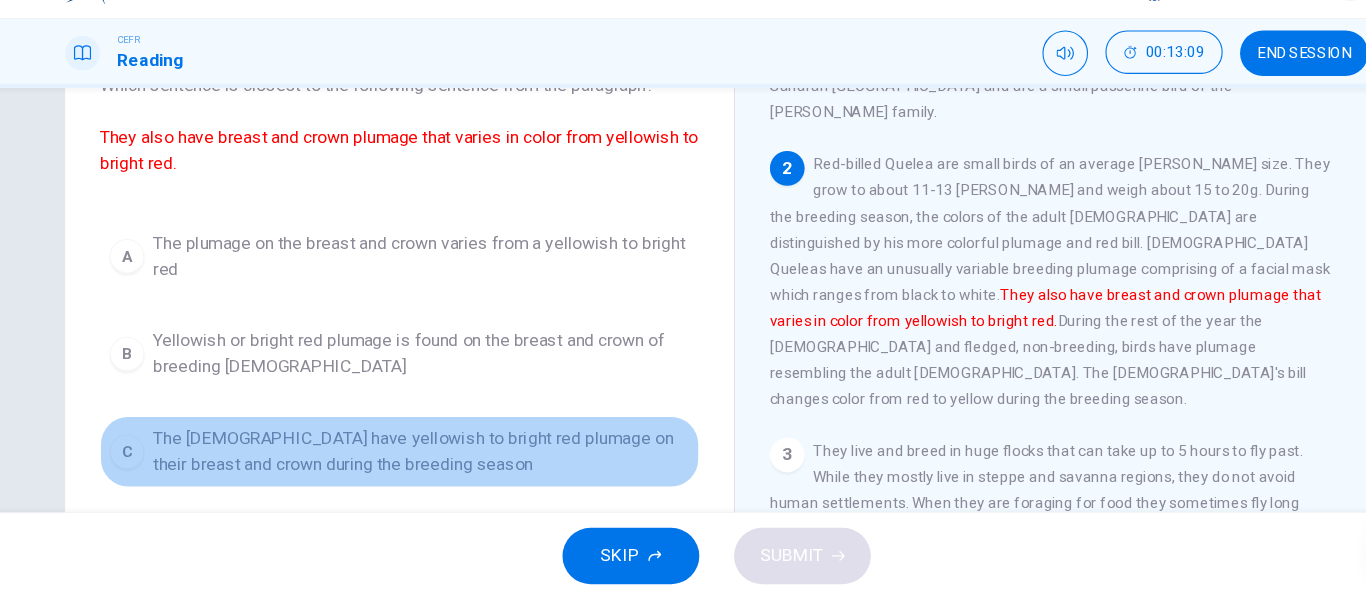 click on "The males have yellowish to bright red plumage on their breast and crown during the breeding season" at bounding box center (411, 463) 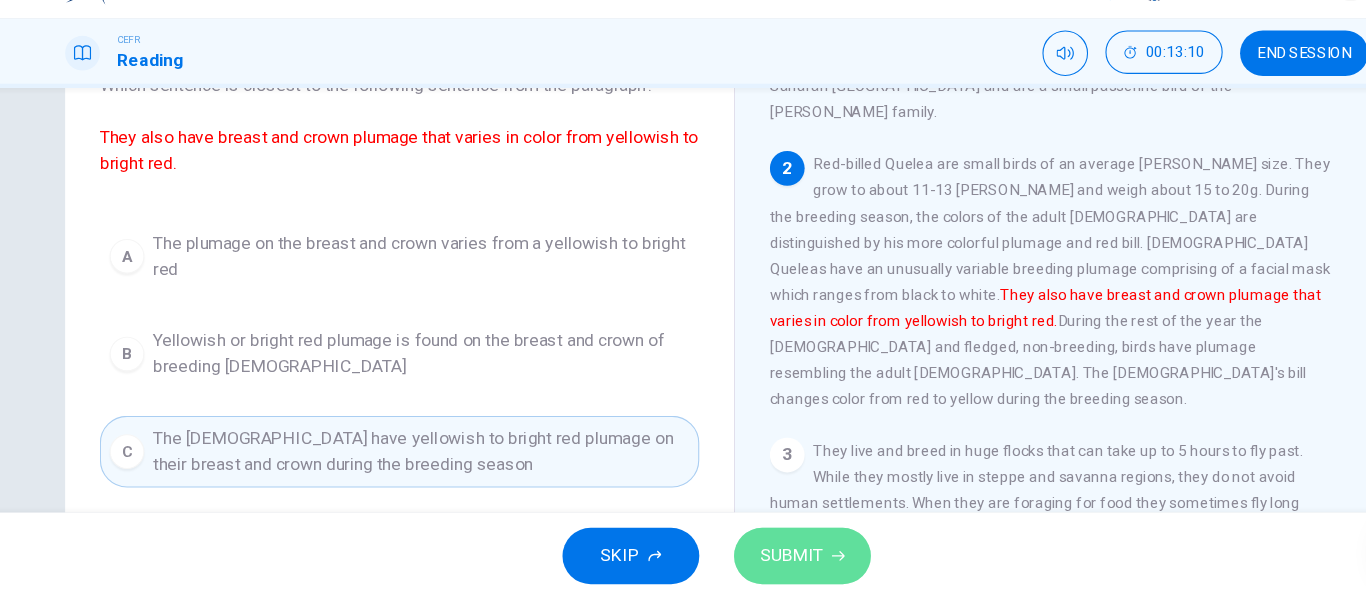 click on "SUBMIT" at bounding box center [762, 559] 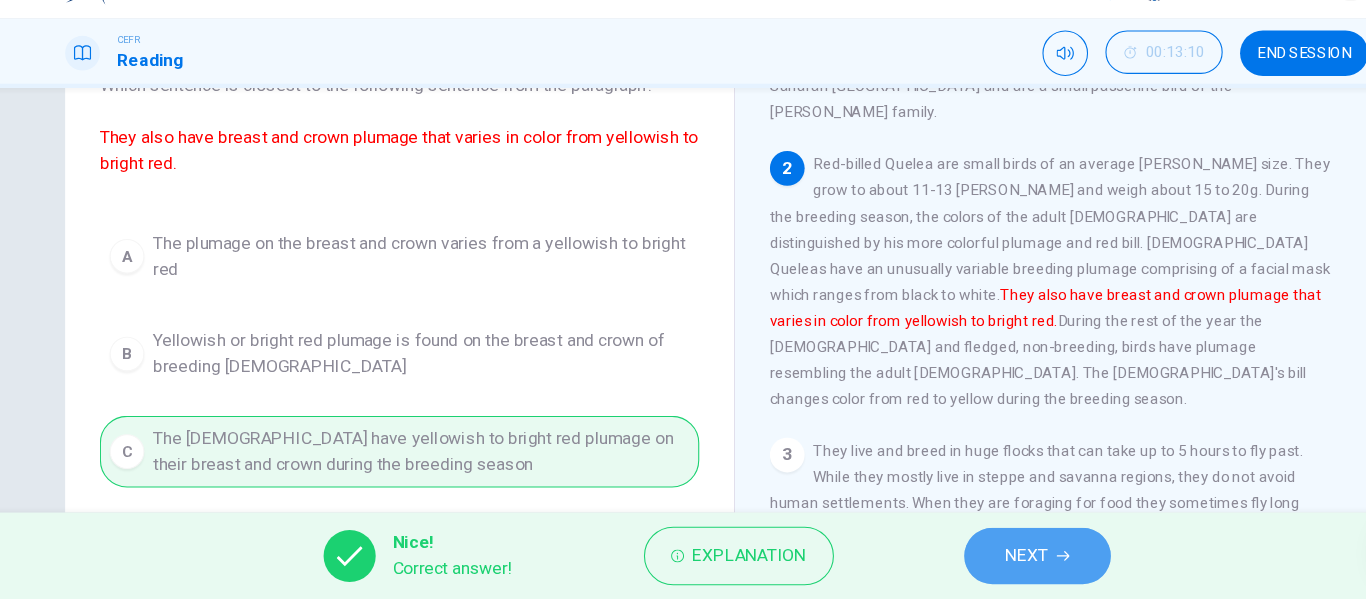 click on "NEXT" at bounding box center (968, 559) 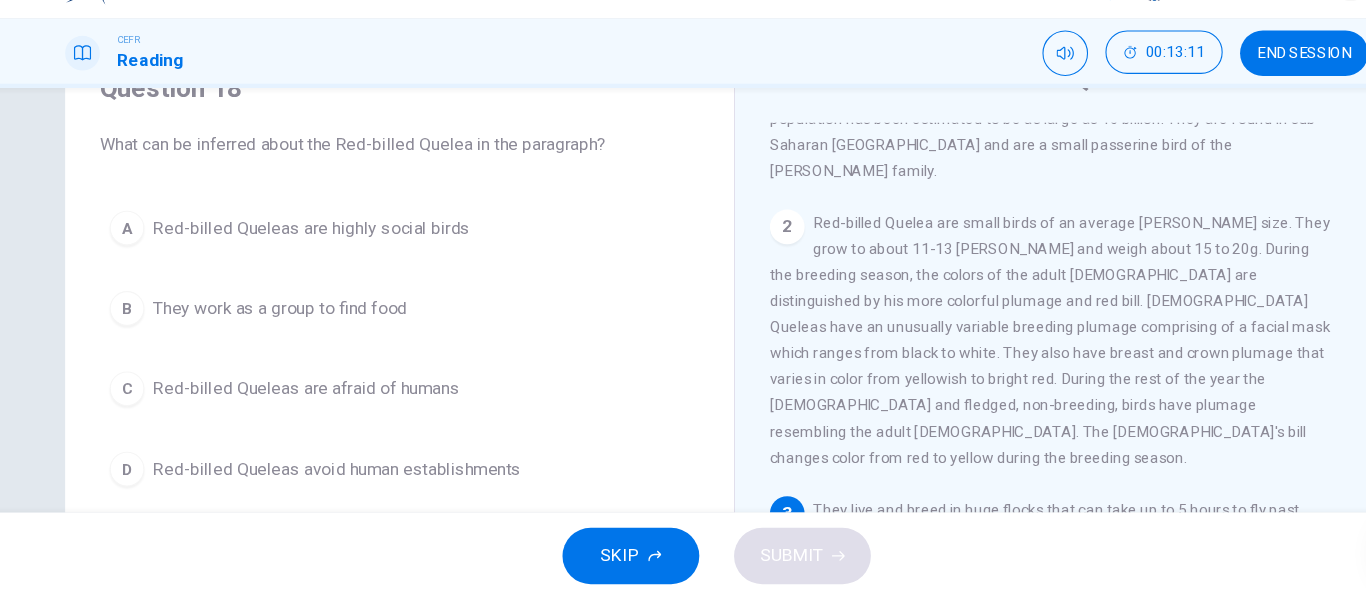 scroll, scrollTop: 95, scrollLeft: 0, axis: vertical 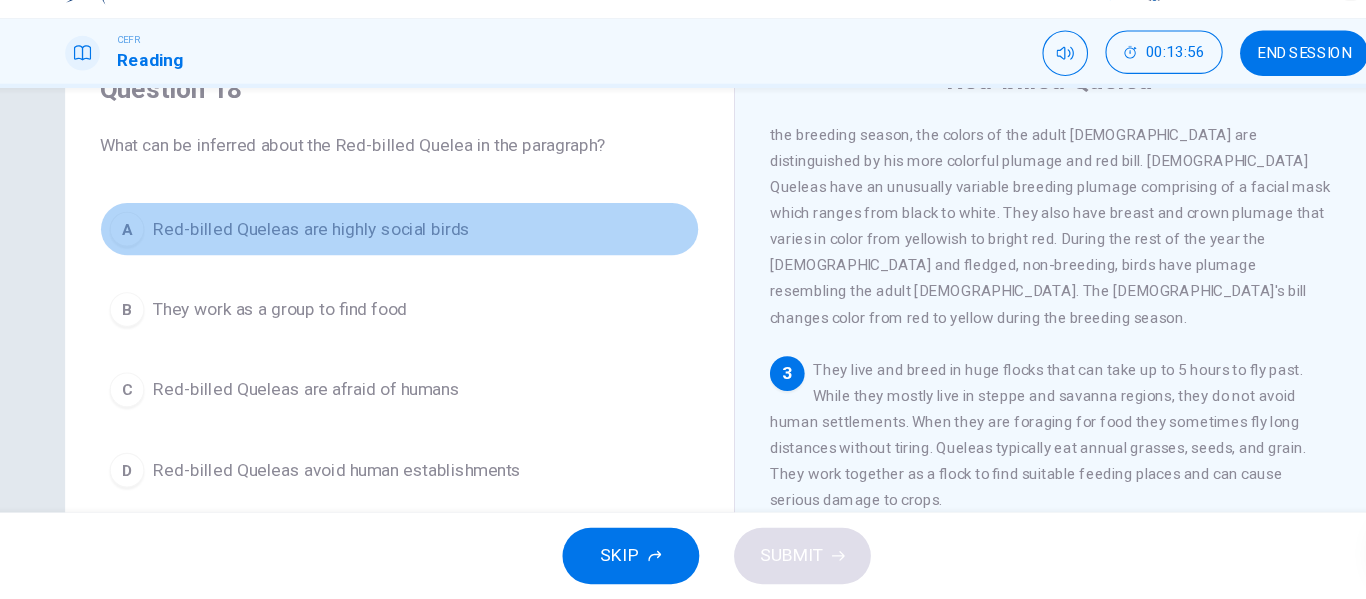 click on "A Red-billed Queleas are highly social birds" at bounding box center (391, 258) 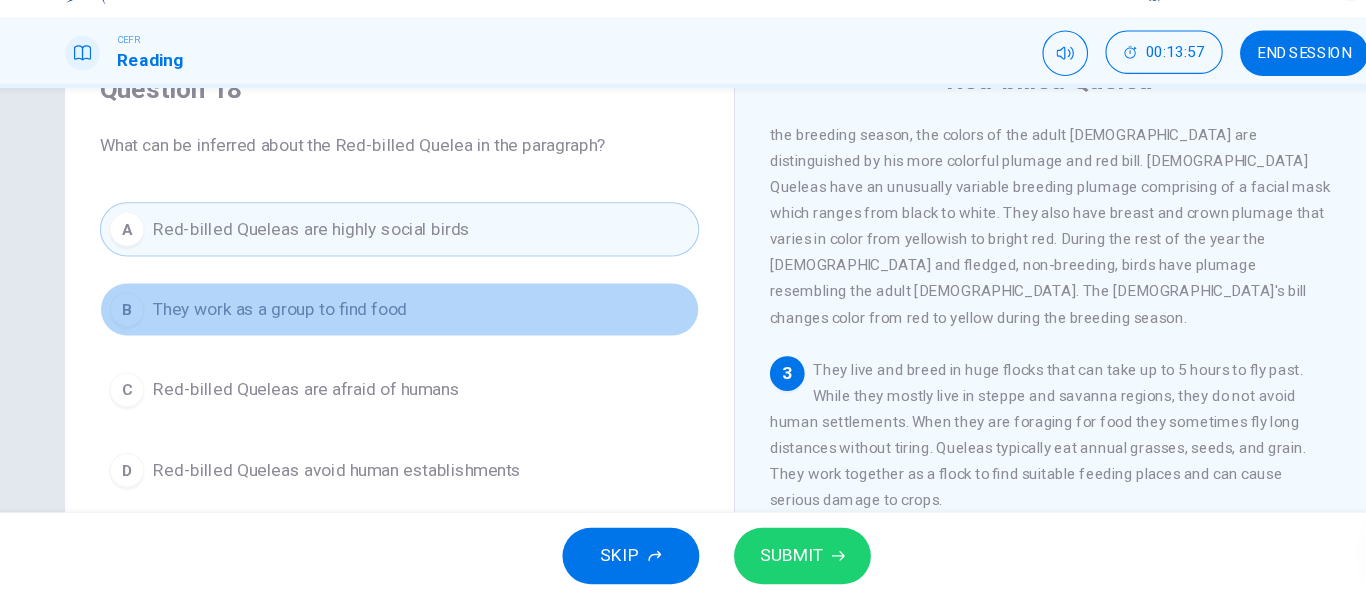 click on "They work as a group to find food" at bounding box center (281, 332) 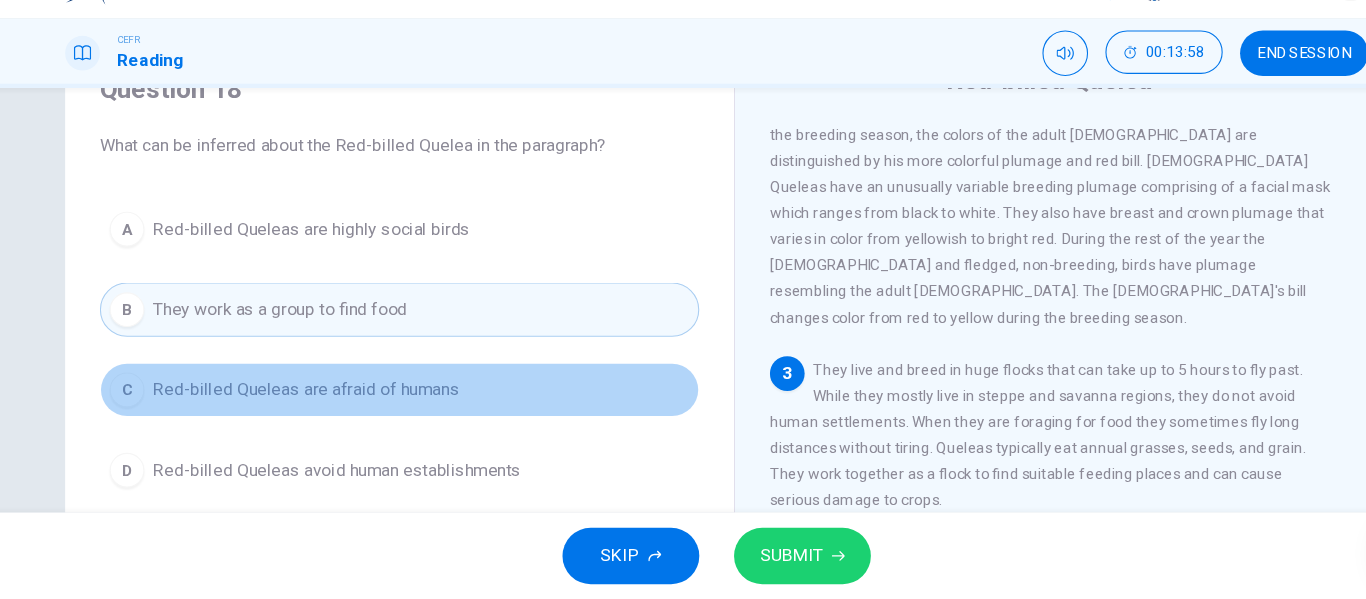 click on "C Red-billed Queleas are afraid of humans" at bounding box center [391, 406] 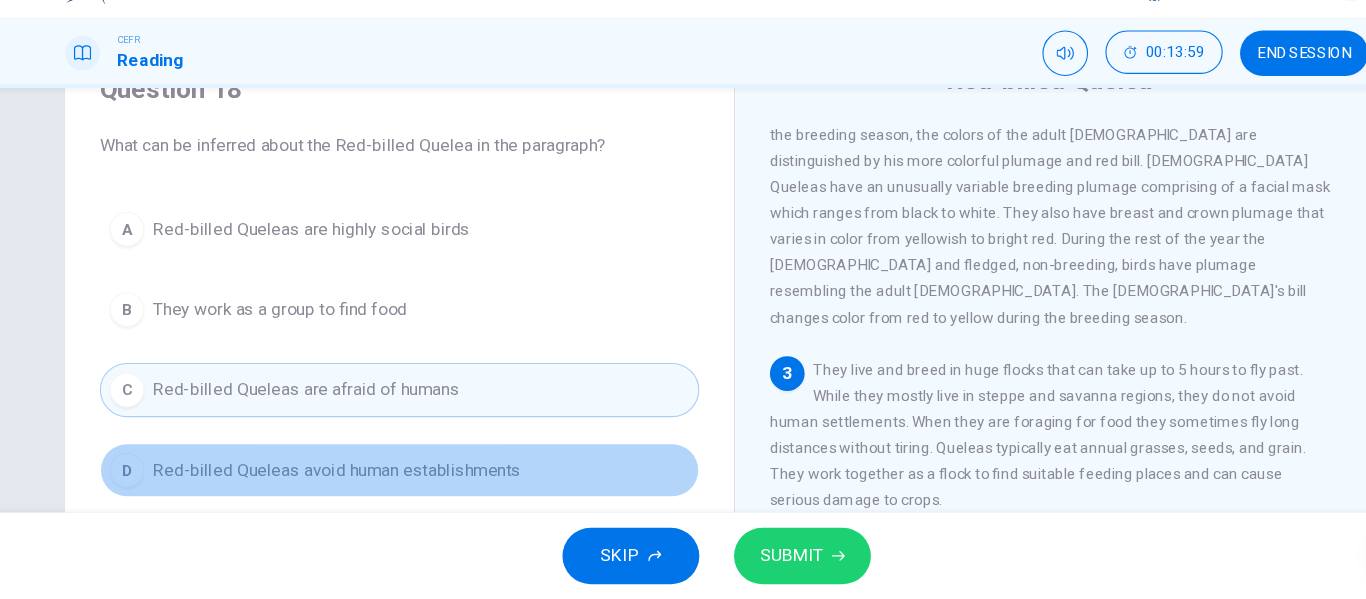 click on "D Red-billed Queleas avoid human establishments" at bounding box center [391, 480] 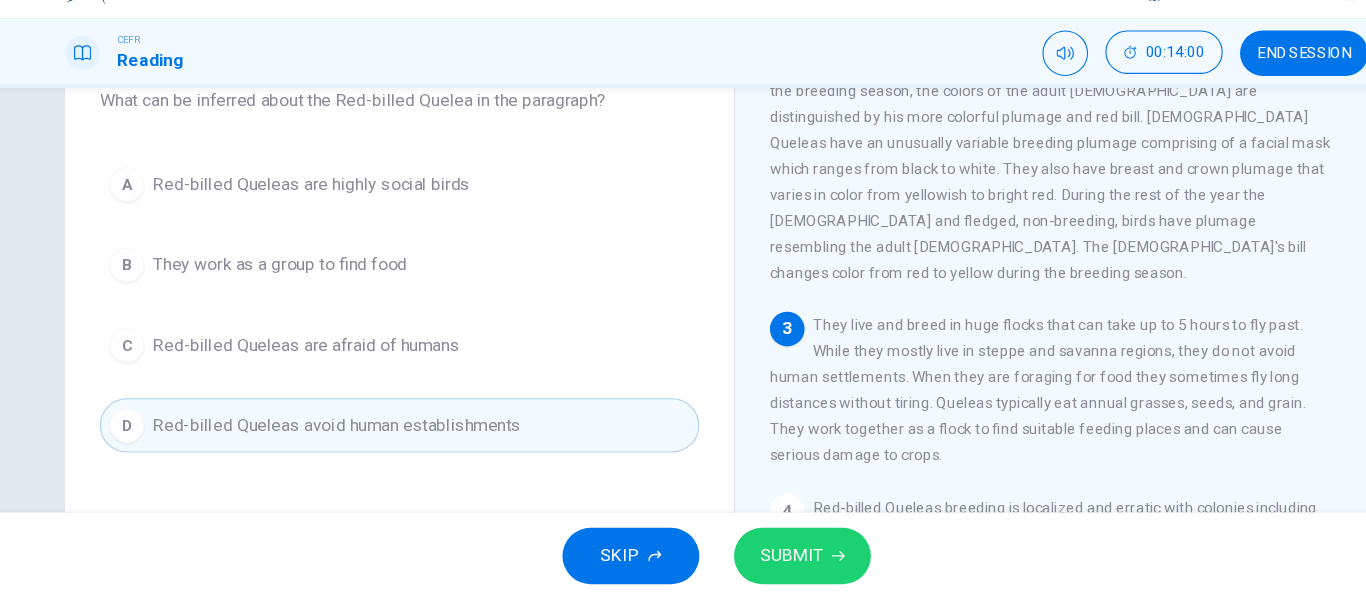 scroll, scrollTop: 137, scrollLeft: 0, axis: vertical 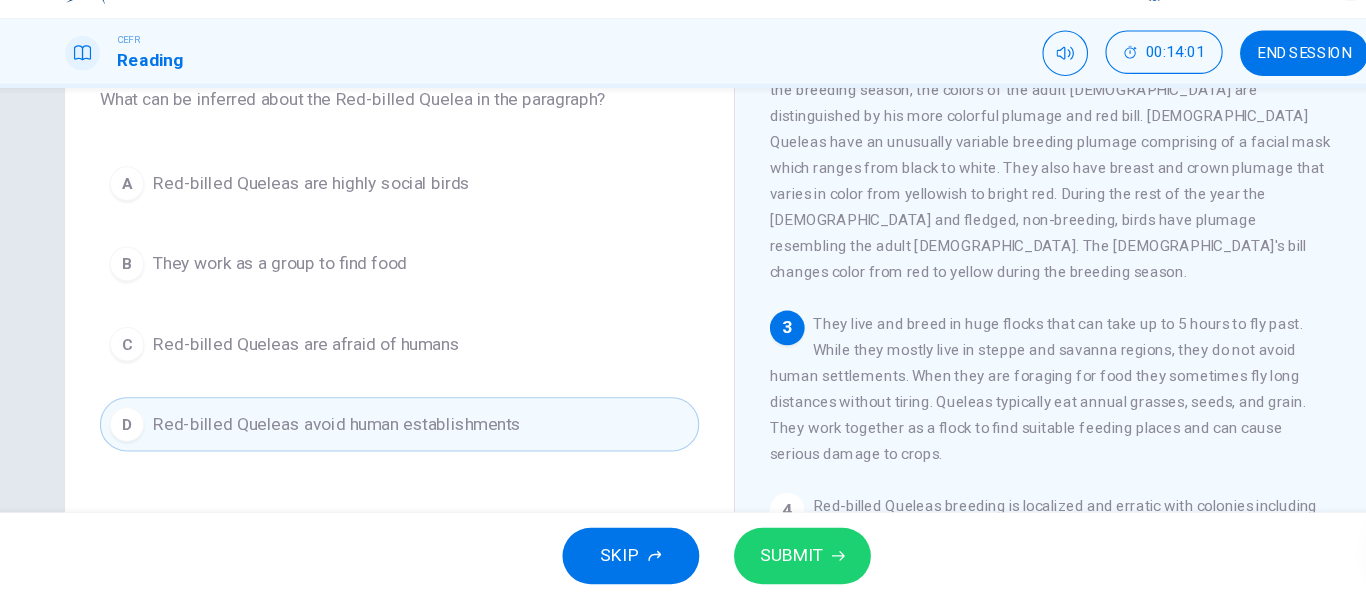 click on "A Red-billed Queleas are highly social birds B They work as a group to find food C Red-billed Queleas are afraid of humans D Red-billed Queleas avoid human establishments" at bounding box center [391, 327] 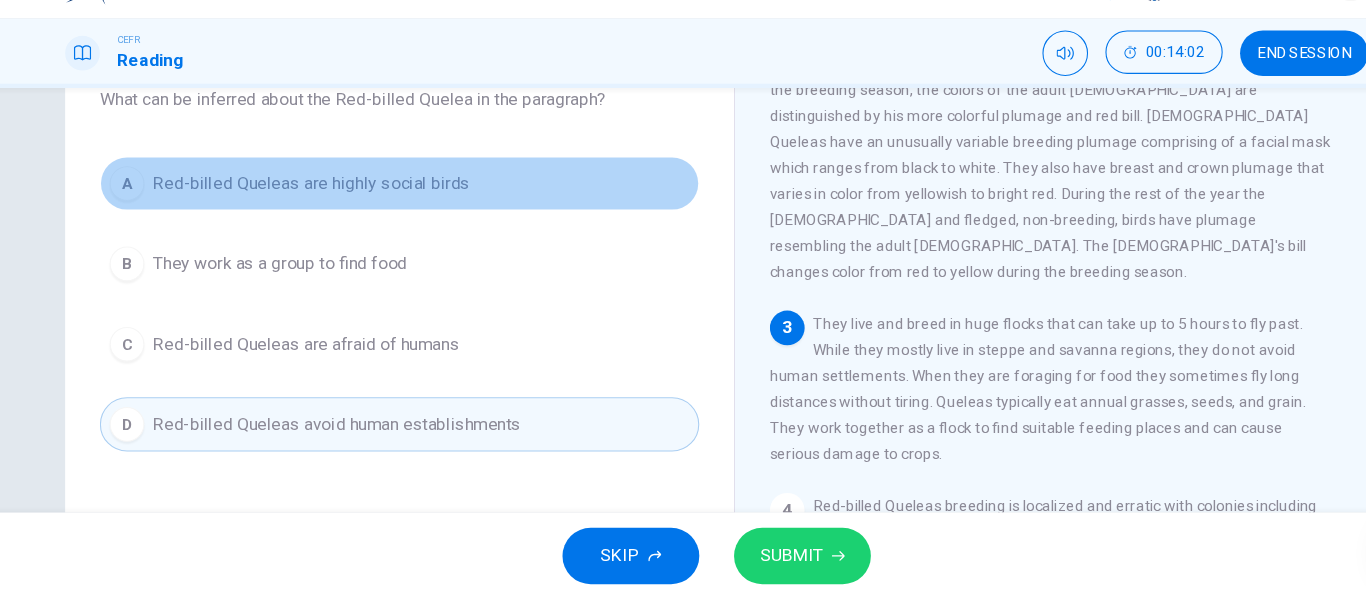 click on "A Red-billed Queleas are highly social birds" at bounding box center [391, 216] 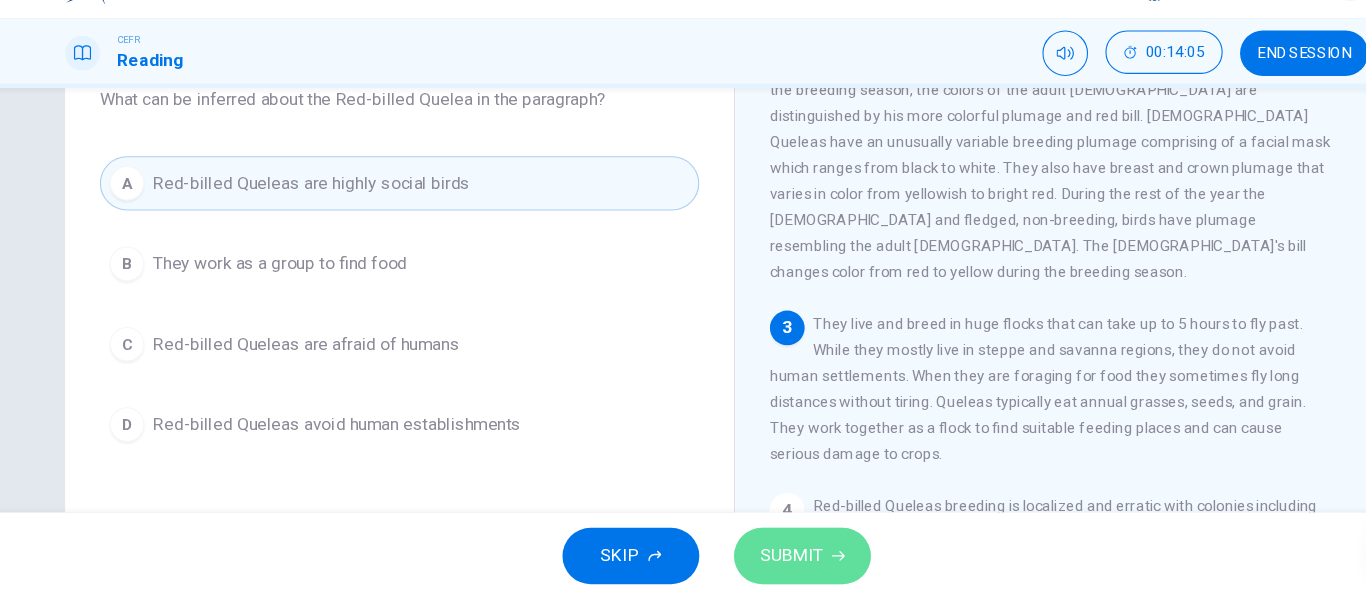 click on "SUBMIT" at bounding box center (752, 559) 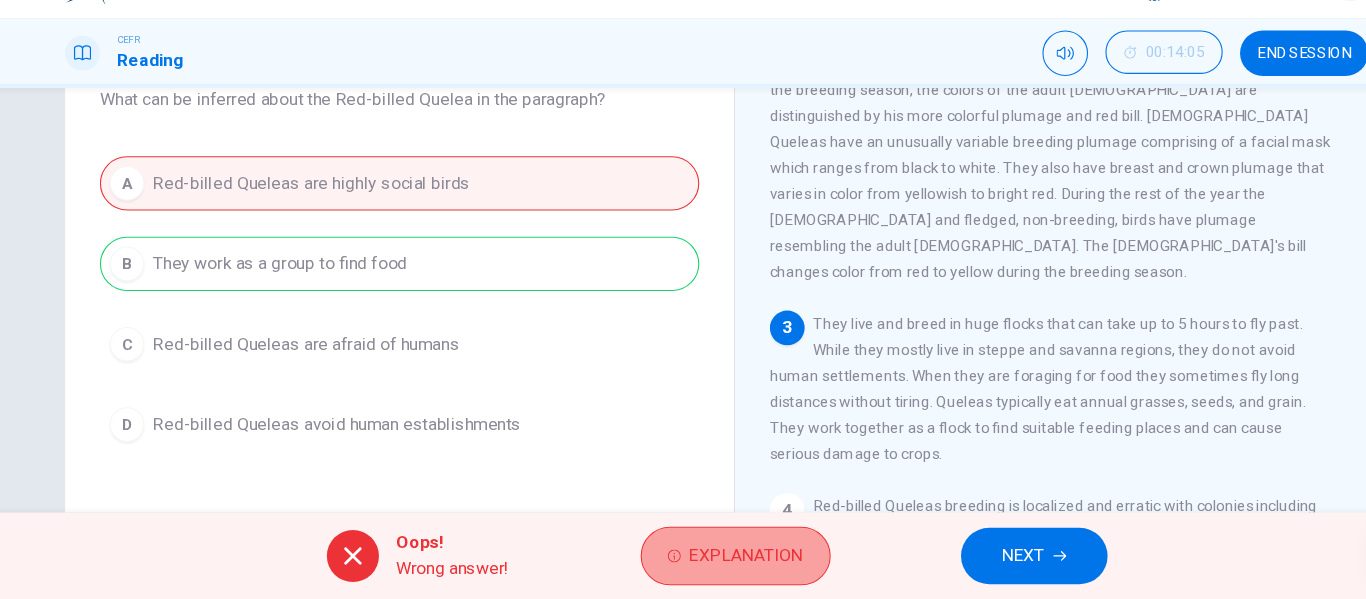 click on "Explanation" at bounding box center [710, 559] 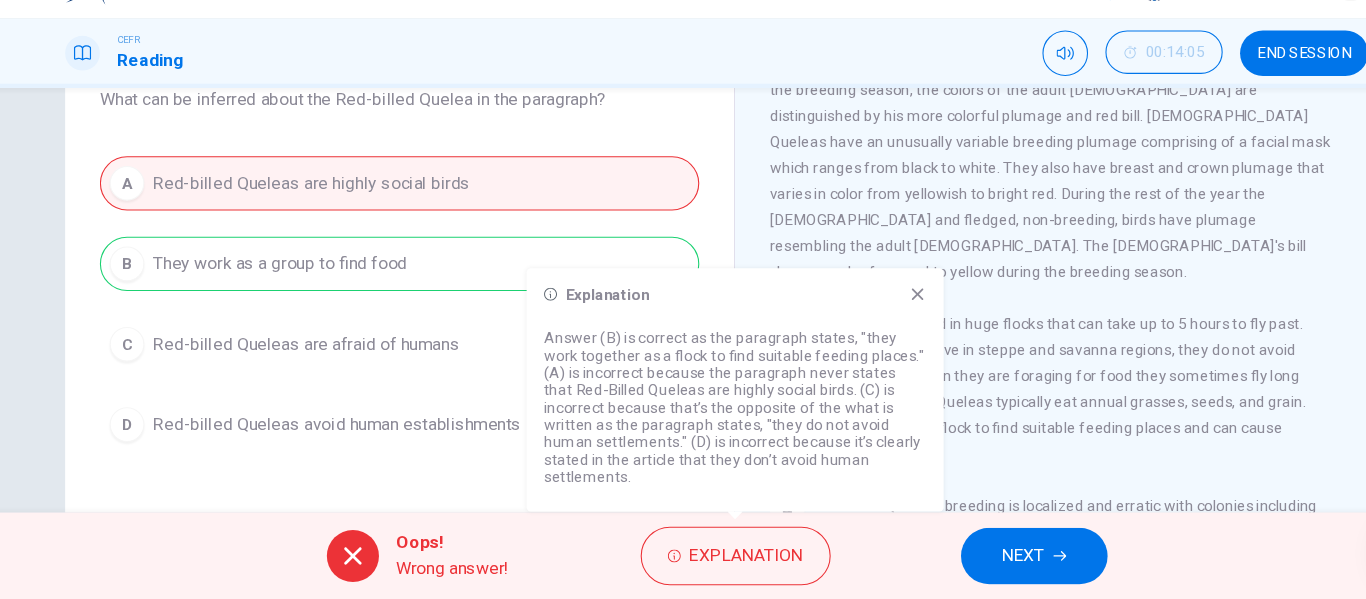 click 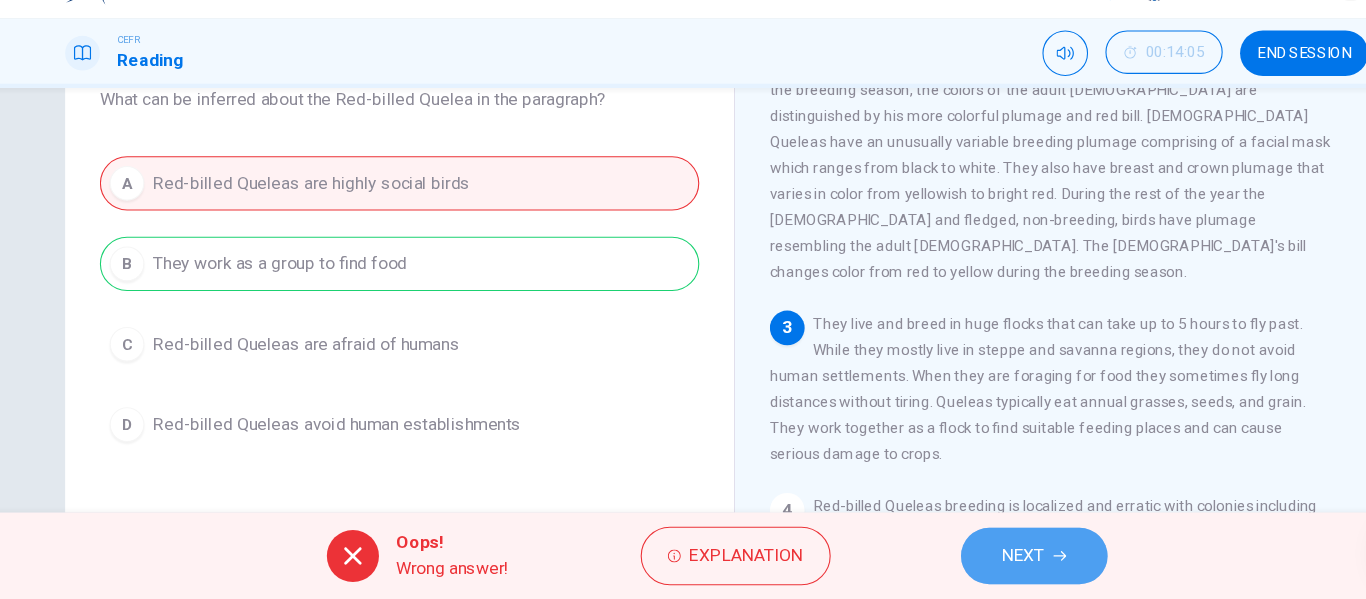 click on "NEXT" at bounding box center (975, 559) 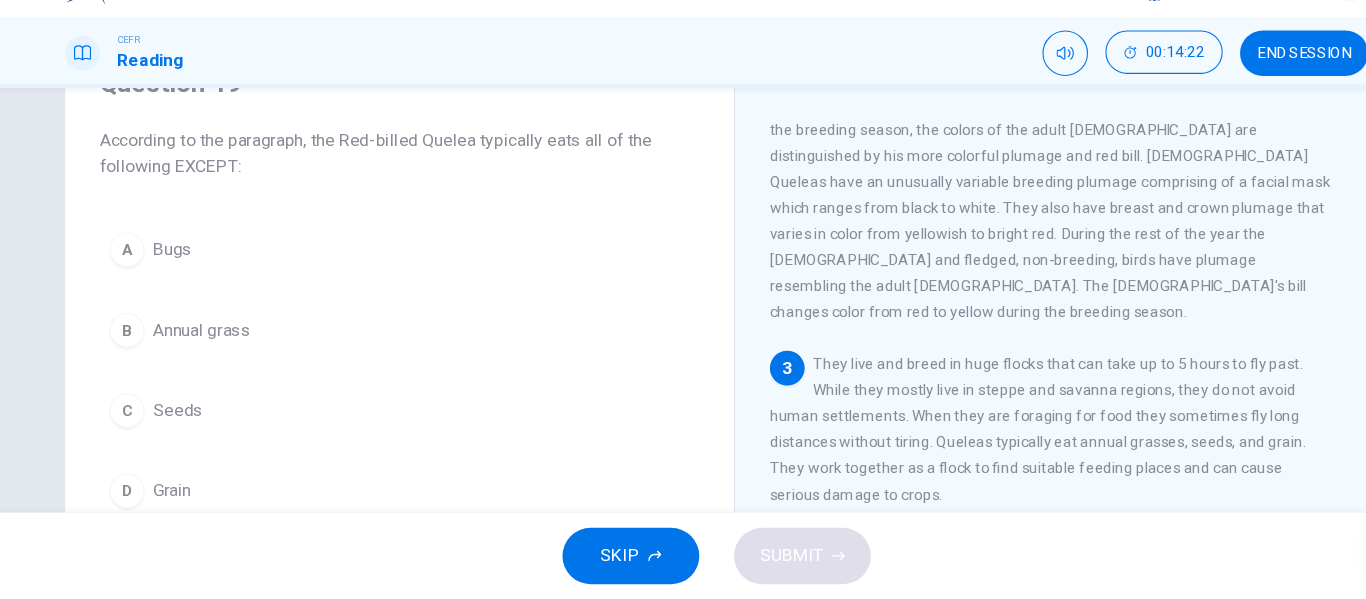 scroll, scrollTop: 103, scrollLeft: 0, axis: vertical 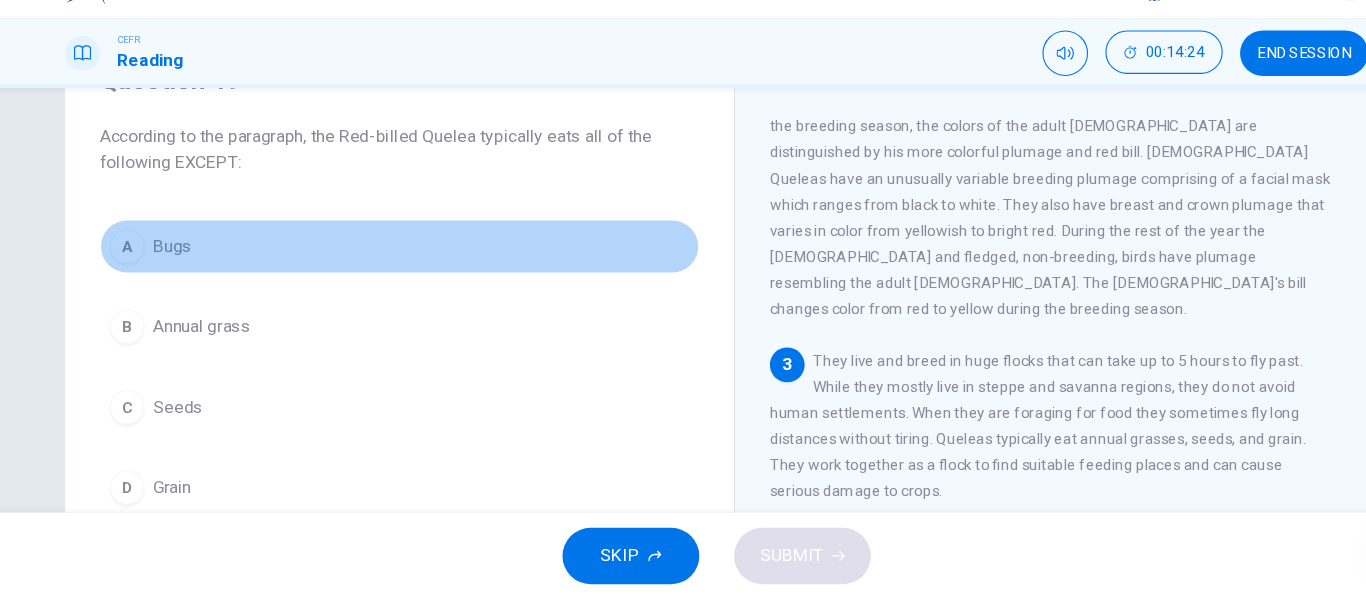 click on "A Bugs" at bounding box center (391, 274) 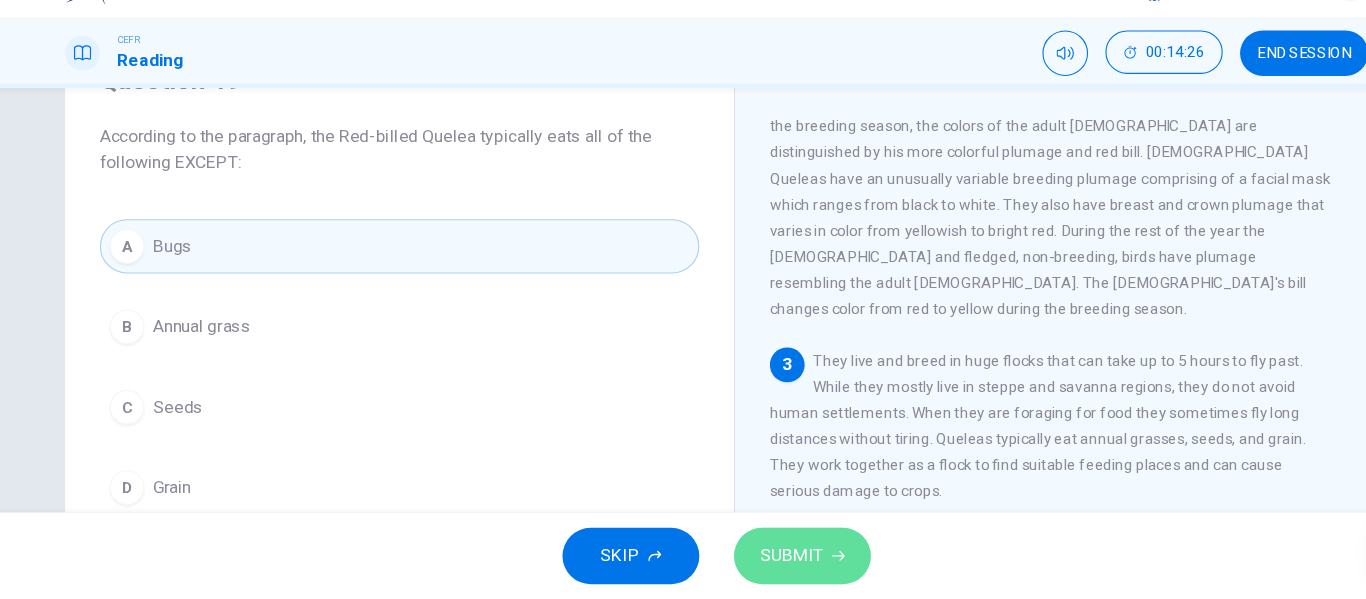 click on "SUBMIT" at bounding box center [752, 559] 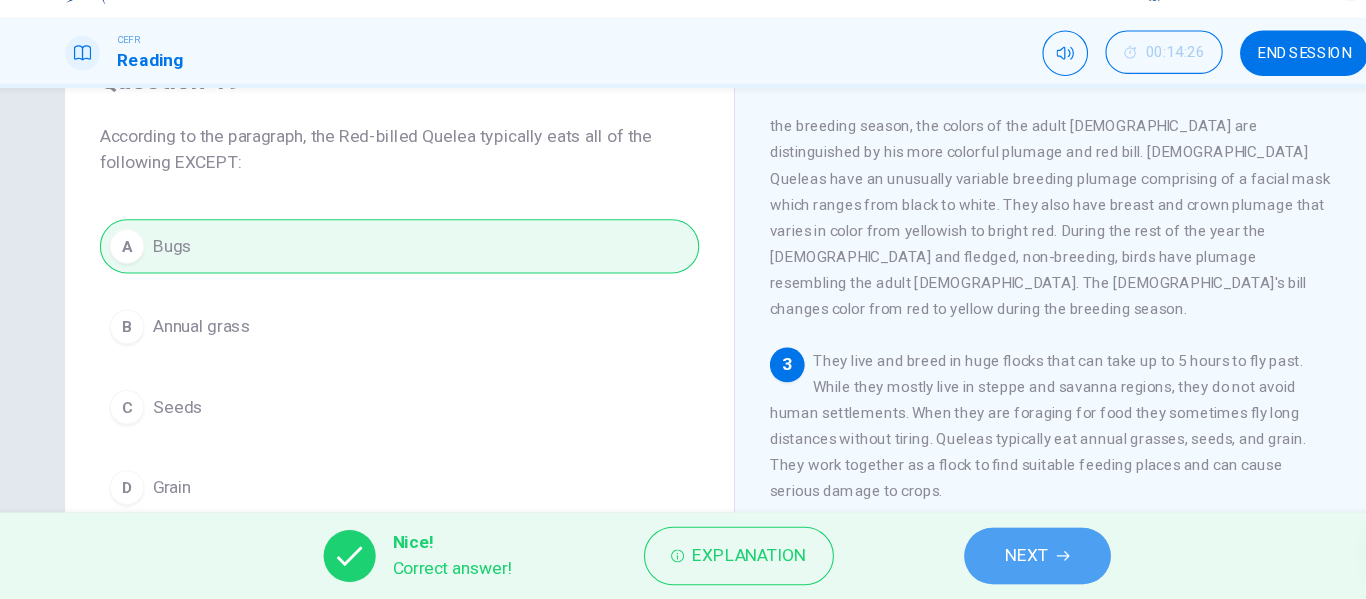click on "NEXT" at bounding box center (968, 559) 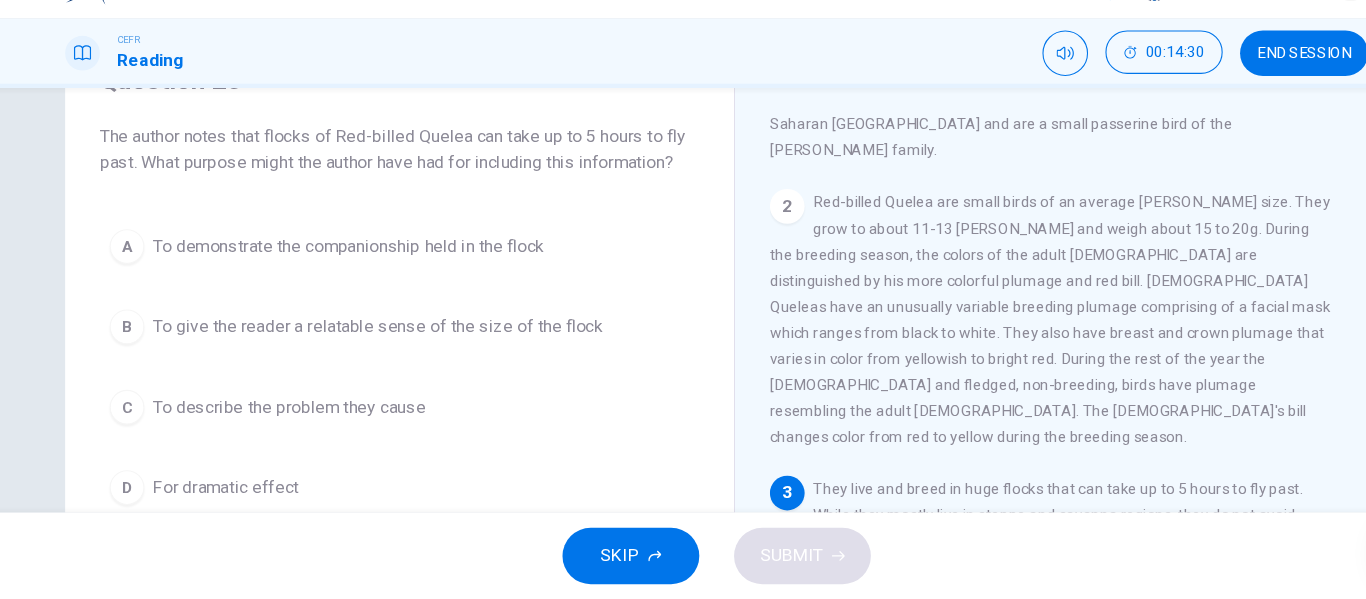 scroll, scrollTop: 75, scrollLeft: 0, axis: vertical 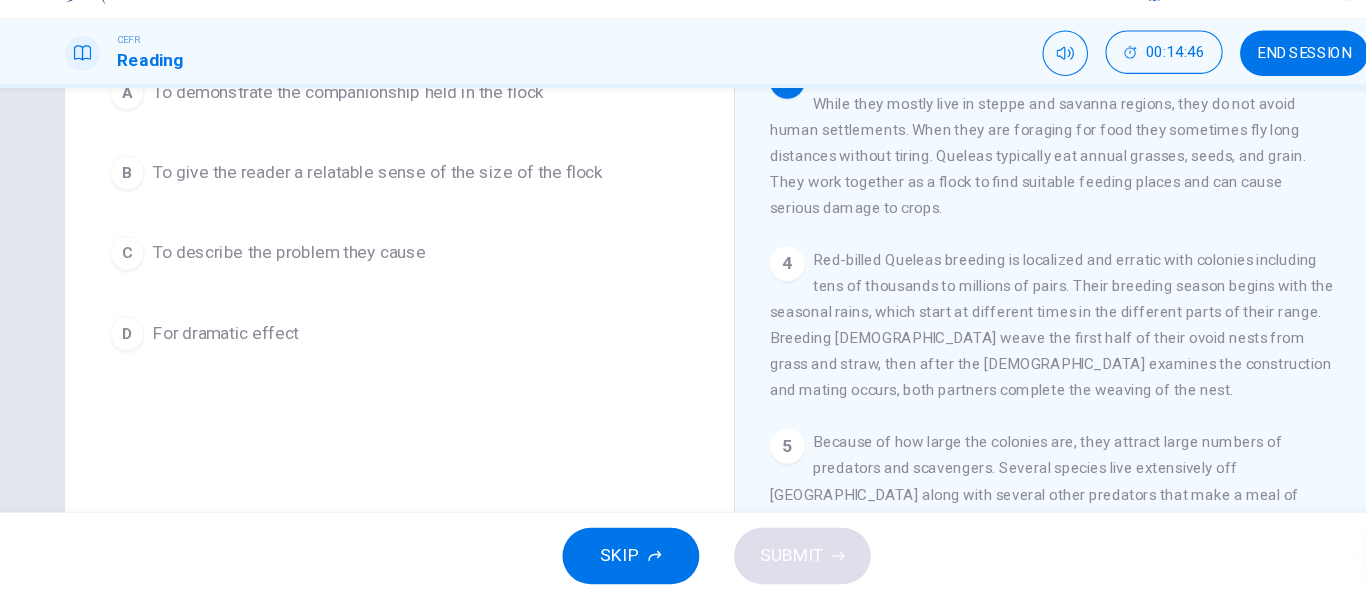 click on "1 The Red-billed Quelea is the most abundant wild bird species in the world with an estimated adult breeding population of 1.5 billion pairs. The overall population has been estimated to be as large as 10 billion. They are found in sub-Saharan Africa and are a small passerine bird of the weaver family. 2 Red-billed Quelea are small birds of an average weaver-finch size. They grow to about 11-13 cm long and weigh about 15 to 20g. During the breeding season, the colors of the adult male are distinguished by his more colorful plumage and red bill. Male Queleas have an unusually variable breeding plumage comprising of a facial mask which ranges from black to white. They also have breast and crown plumage that varies in color from yellowish to bright red. During the rest of the year the males and fledged, non-breeding, birds have plumage resembling the adult female. The female's bill changes color from red to yellow during the breeding season. 3 4 5" at bounding box center (1005, 314) 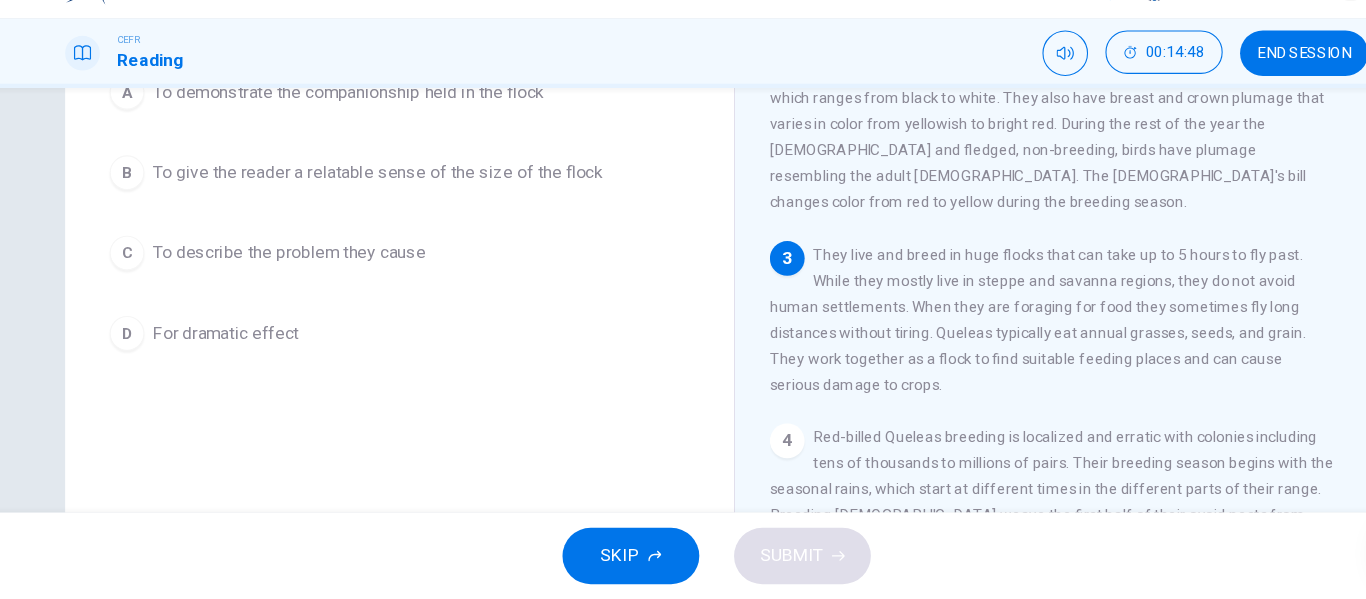 scroll, scrollTop: 140, scrollLeft: 0, axis: vertical 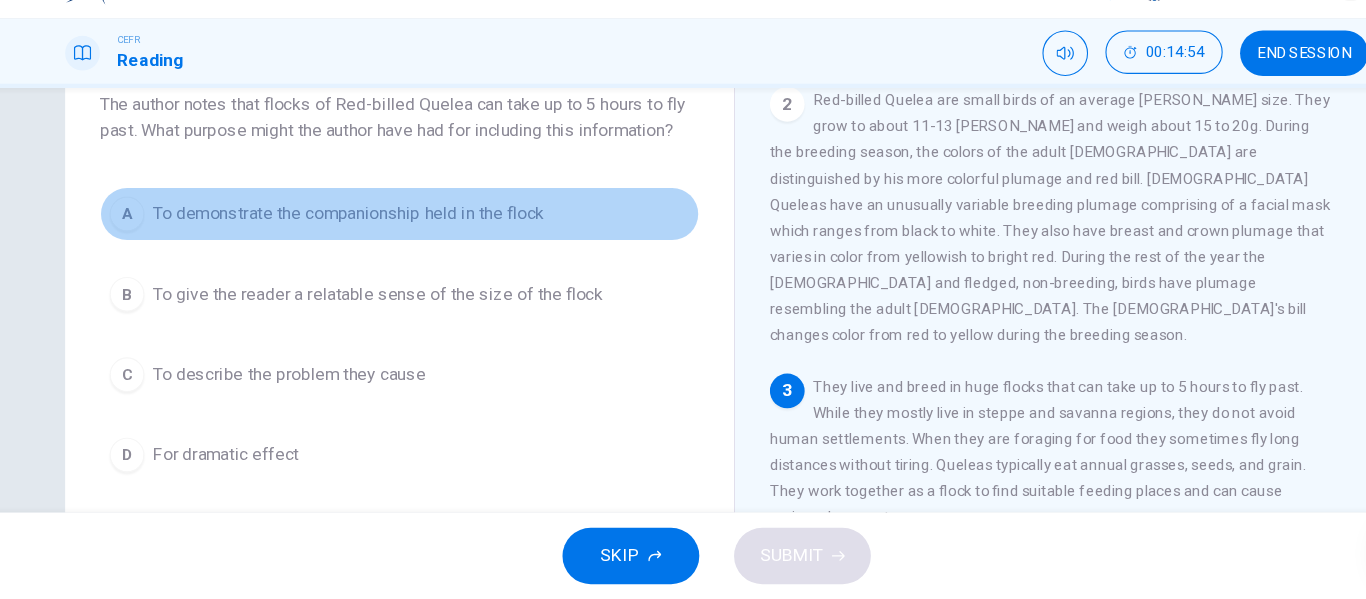 click on "To demonstrate the companionship held in the flock" at bounding box center [344, 244] 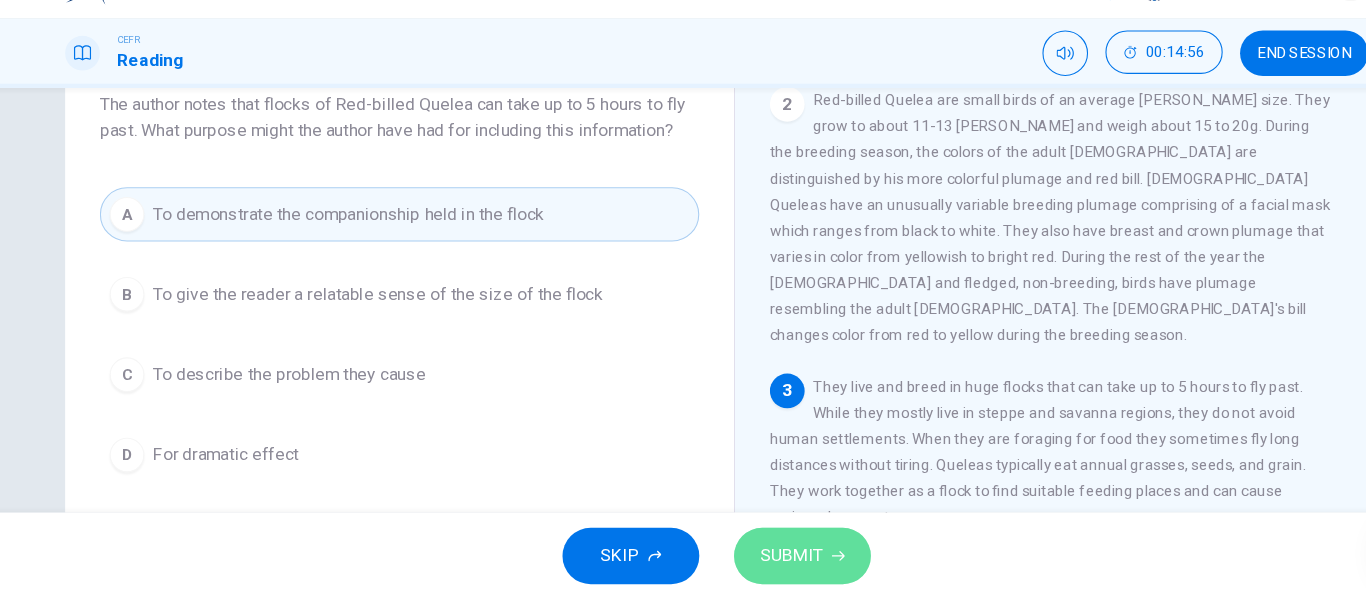 click on "SUBMIT" at bounding box center (752, 559) 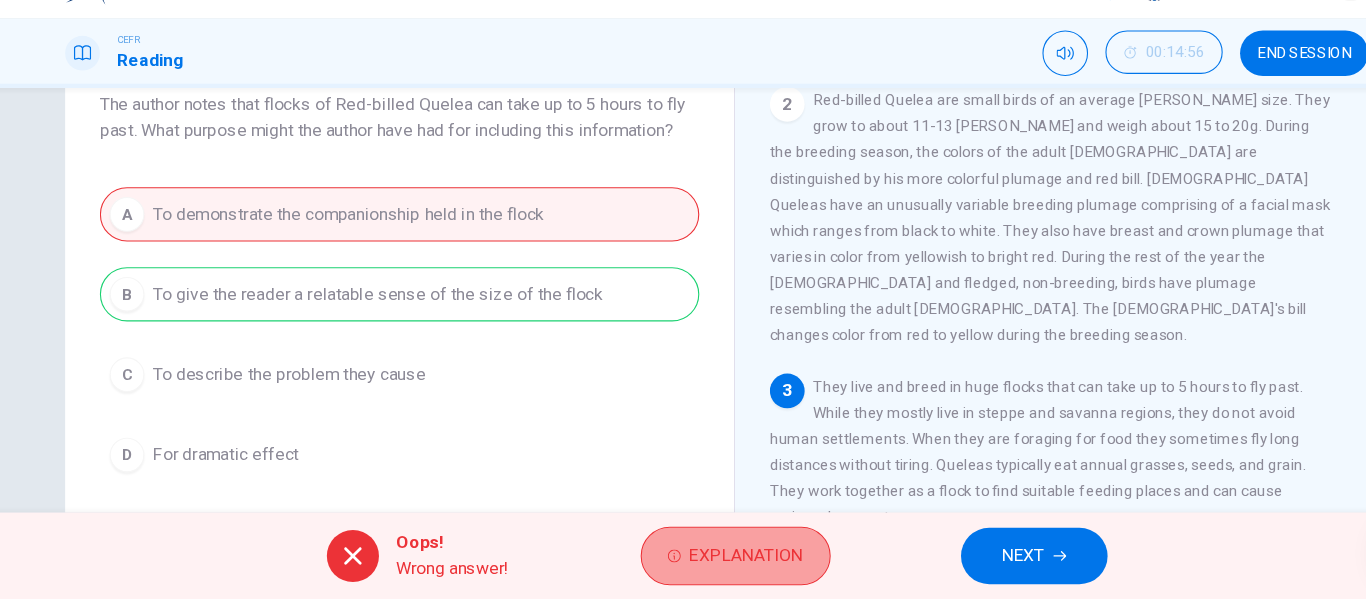 click on "Explanation" at bounding box center [710, 559] 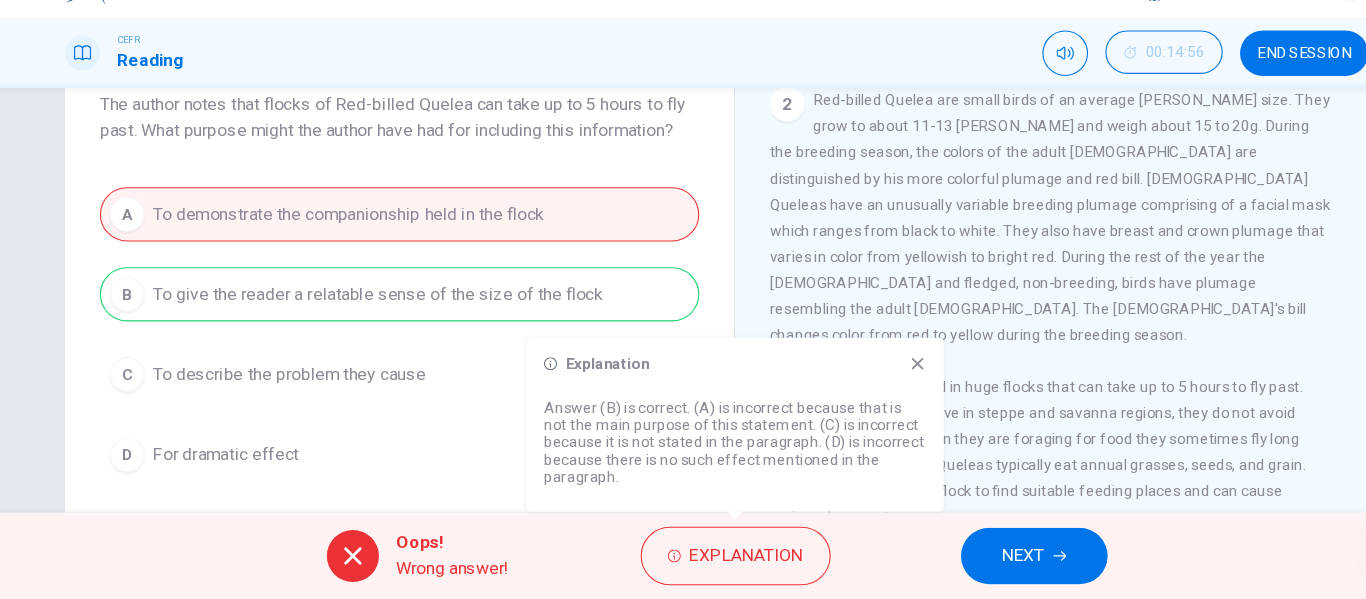 click 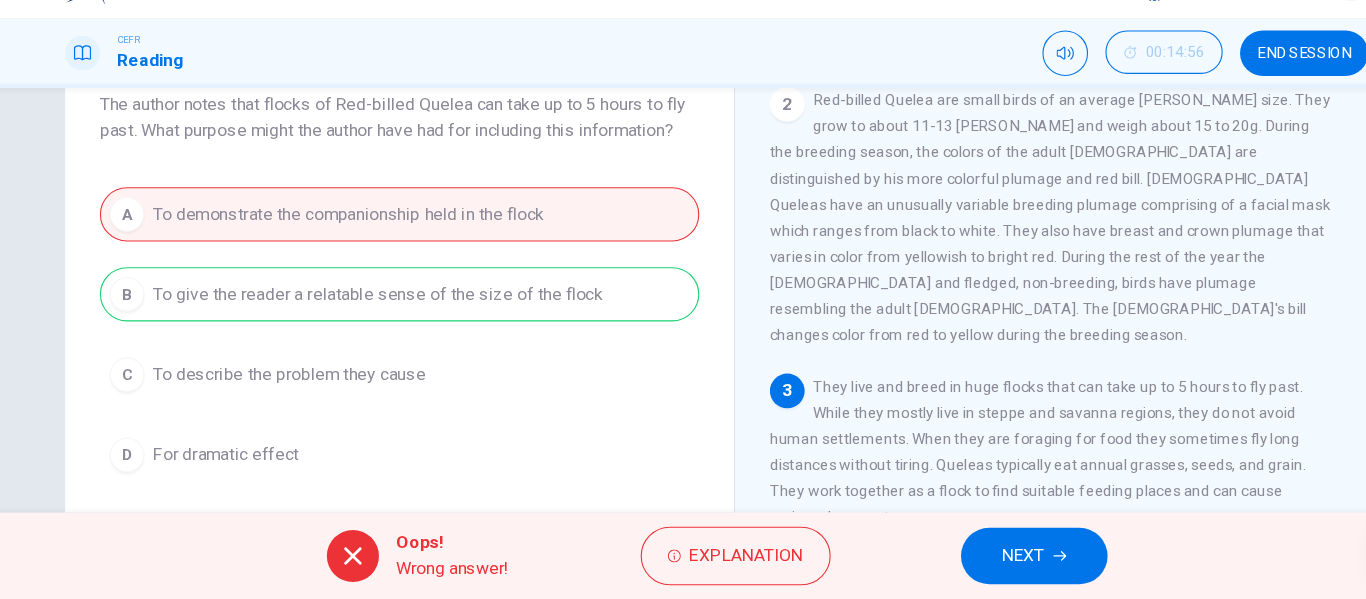 click on "A To demonstrate the companionship held in the flock B To give the reader a relatable sense of the size of the flock C To describe the problem they cause D For dramatic effect" at bounding box center (391, 355) 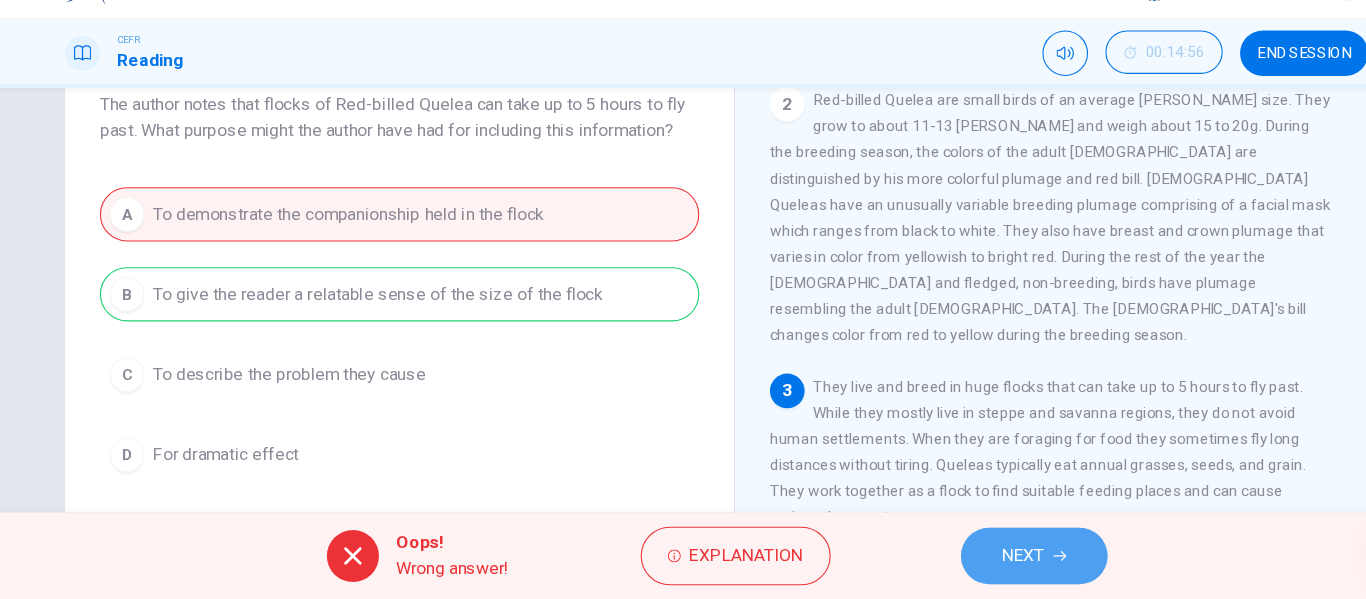 click on "NEXT" at bounding box center [975, 559] 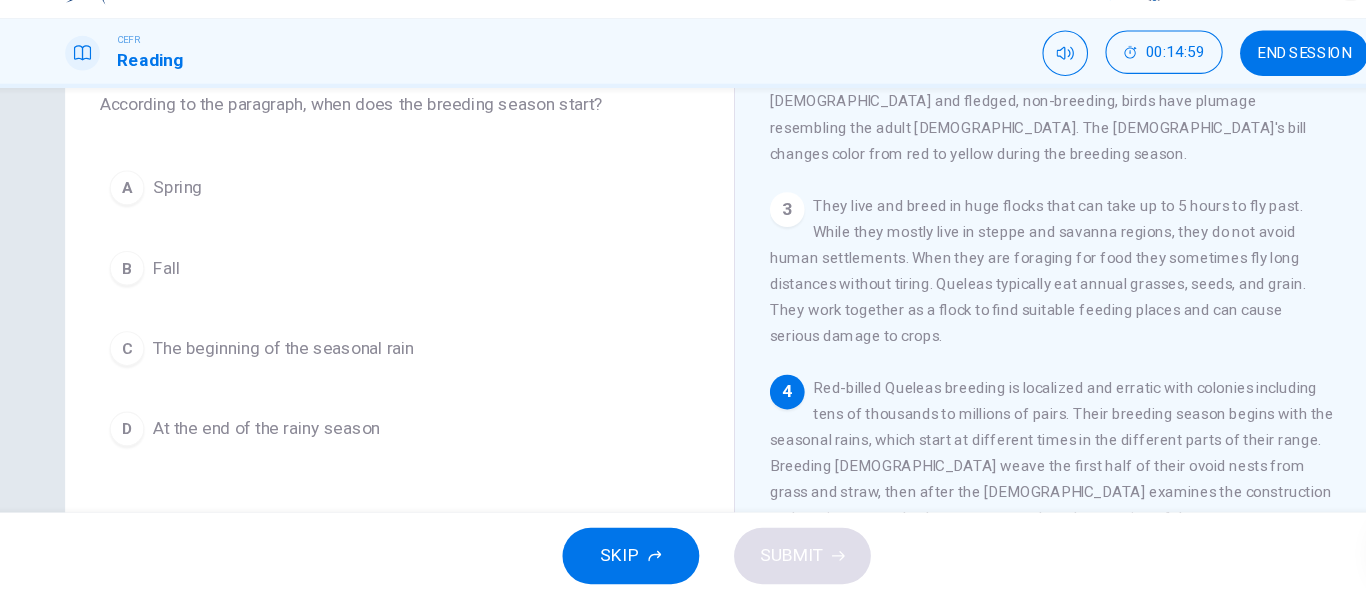 scroll, scrollTop: 313, scrollLeft: 0, axis: vertical 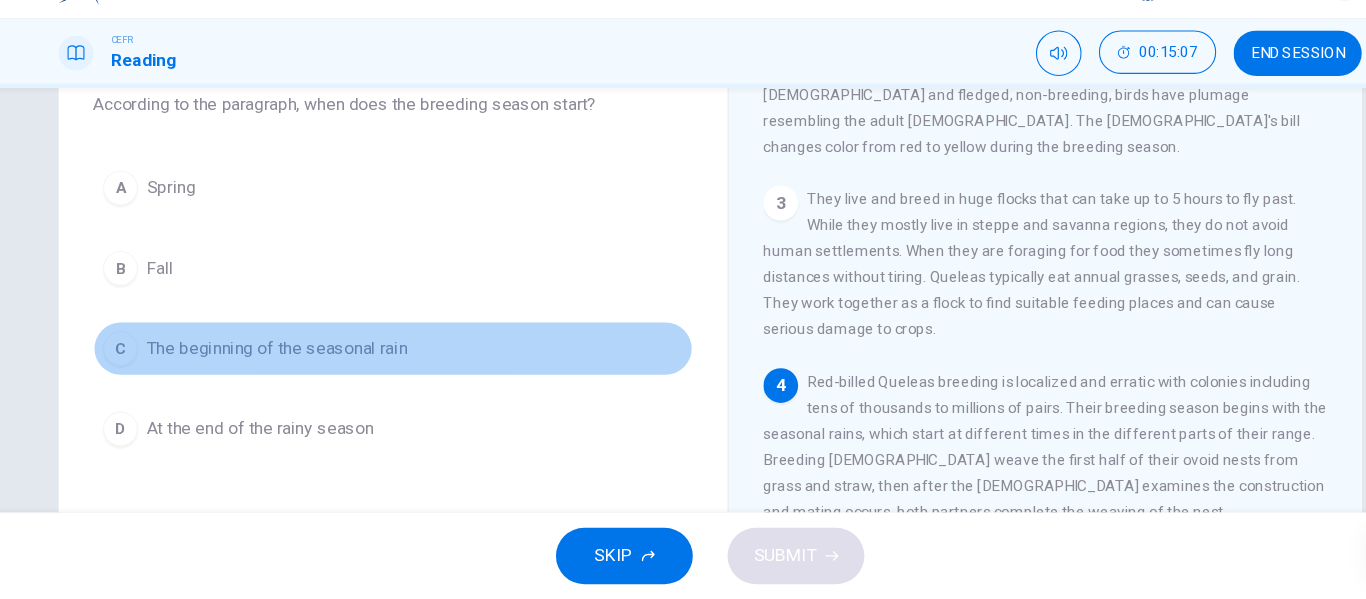 click on "C The beginning of the seasonal rain" at bounding box center (391, 368) 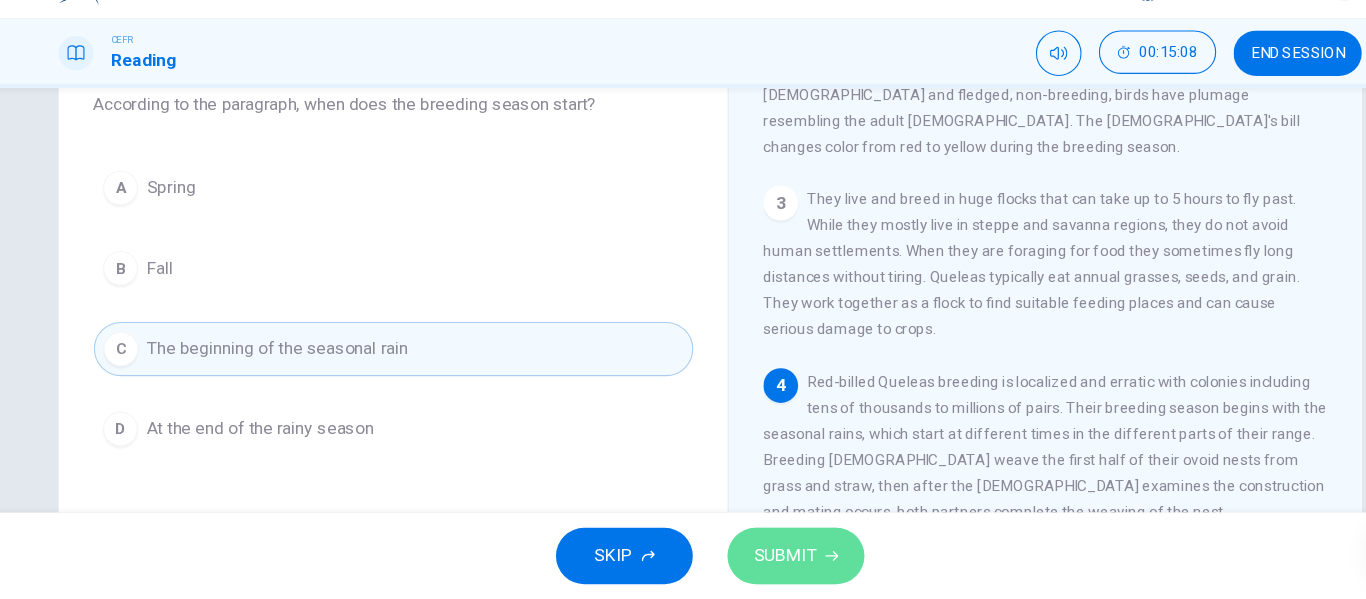 click on "SUBMIT" at bounding box center [752, 559] 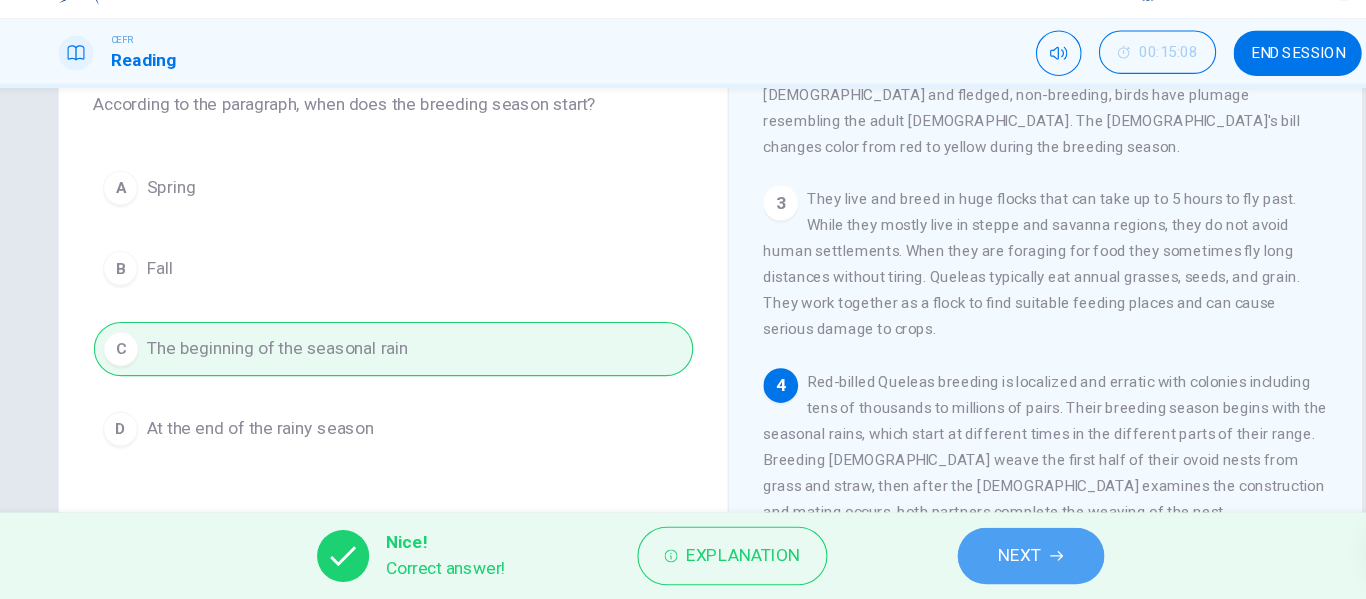 click on "NEXT" at bounding box center (968, 559) 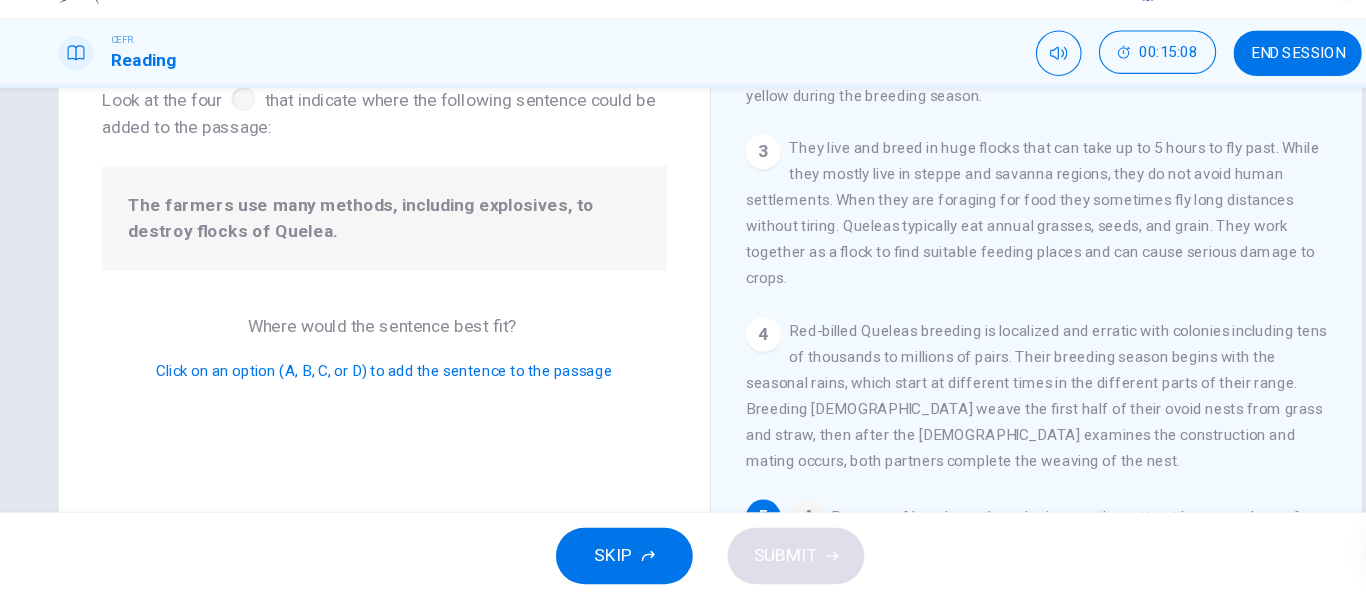 scroll, scrollTop: 370, scrollLeft: 0, axis: vertical 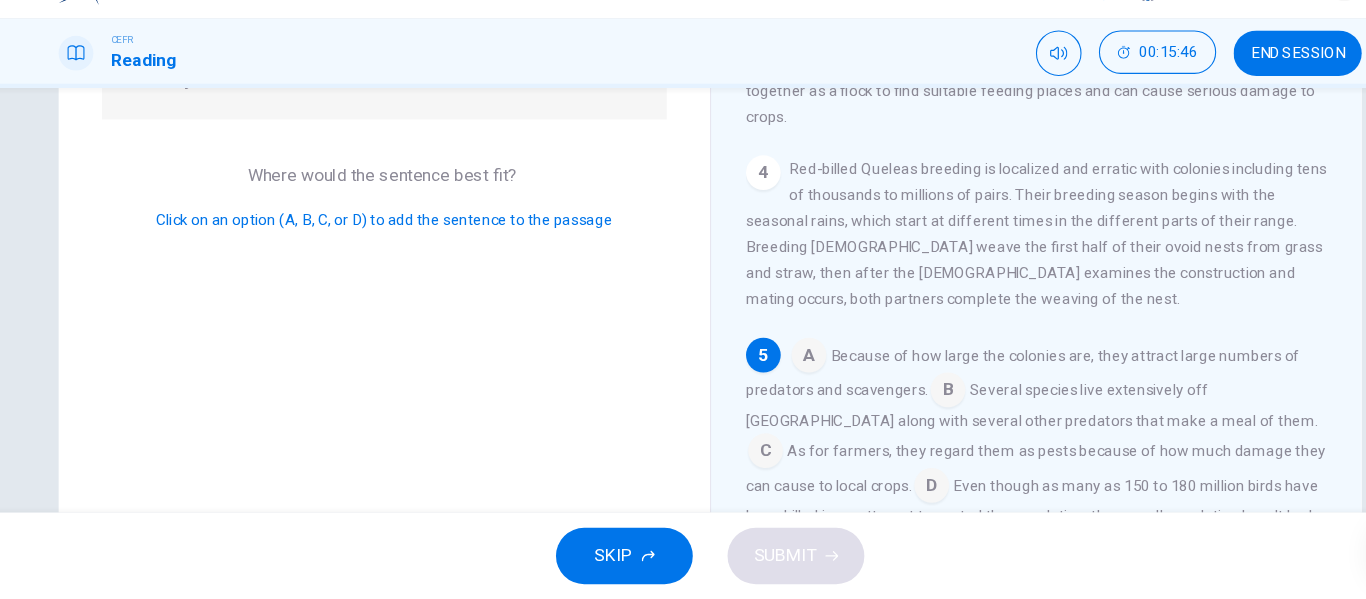 click at bounding box center [774, 376] 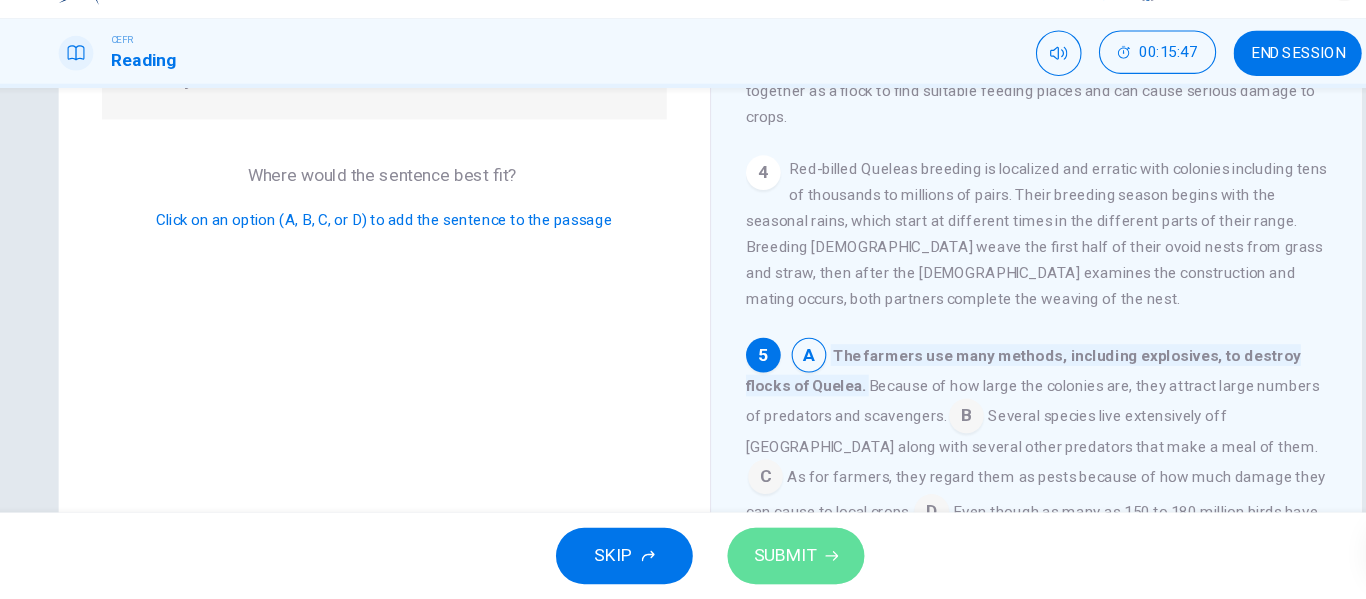 click on "SUBMIT" at bounding box center [752, 559] 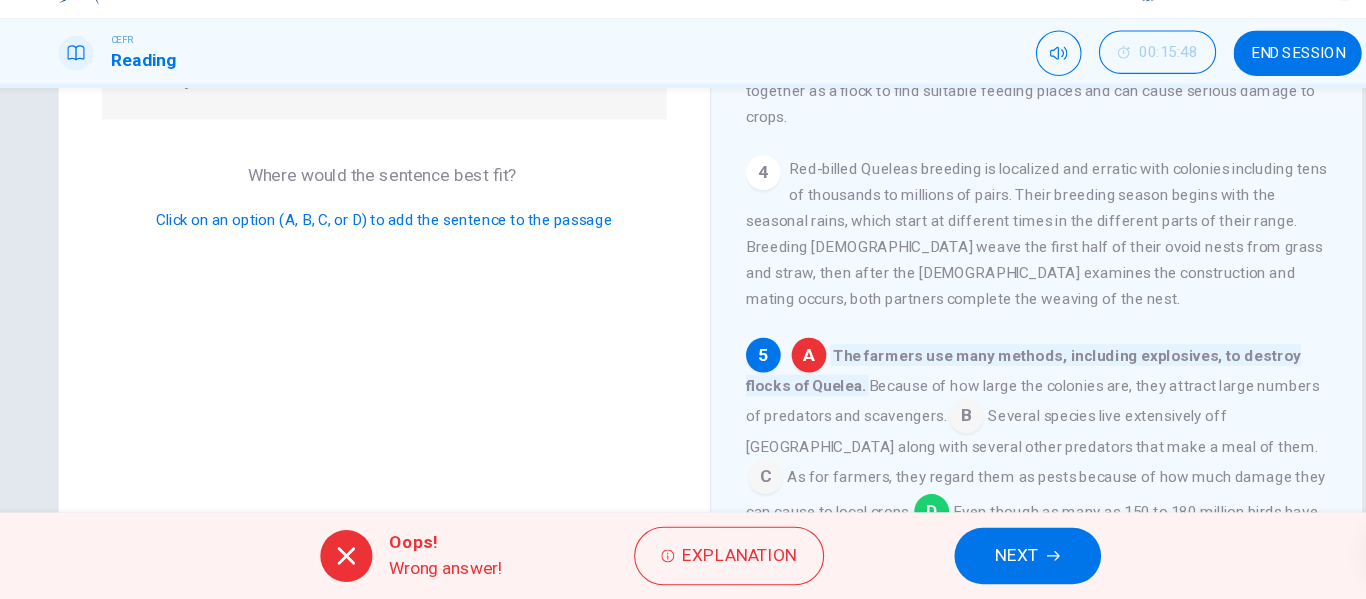 scroll, scrollTop: 294, scrollLeft: 0, axis: vertical 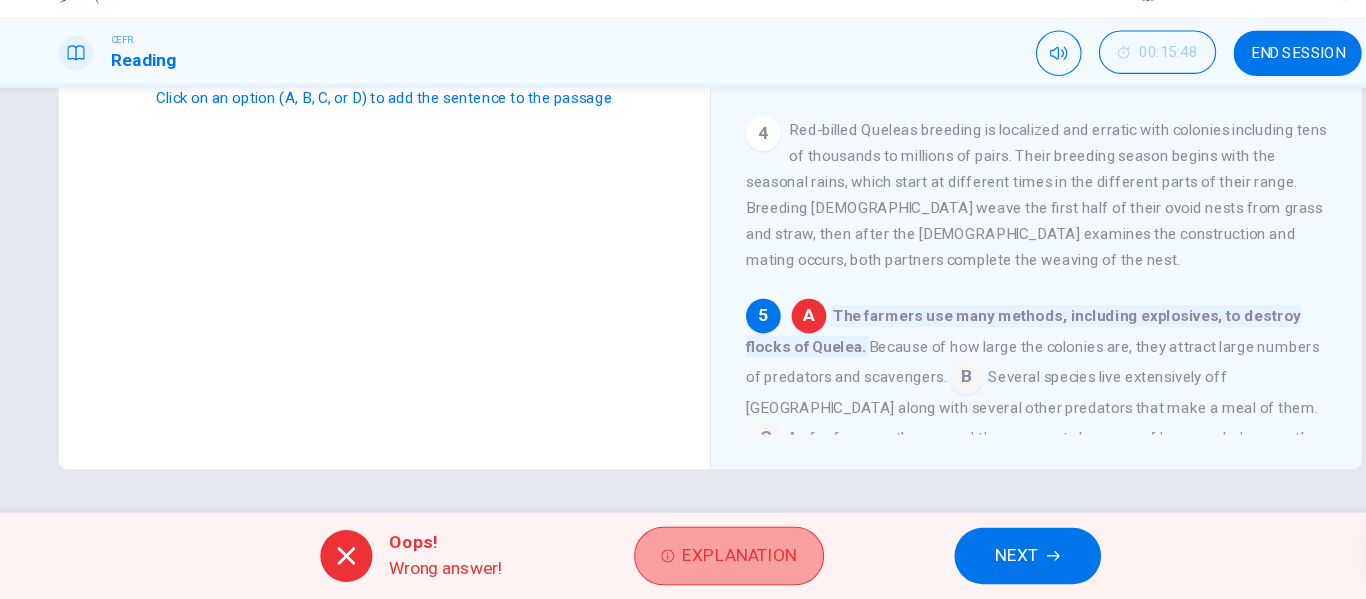 click on "Explanation" at bounding box center (700, 559) 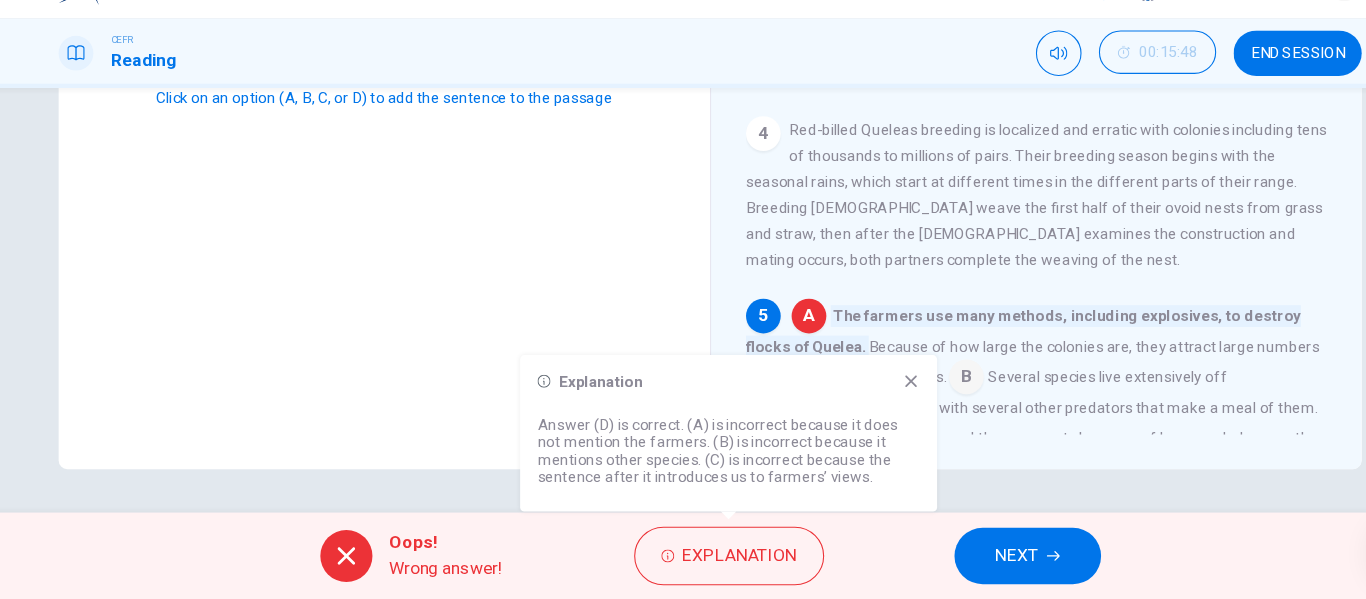click 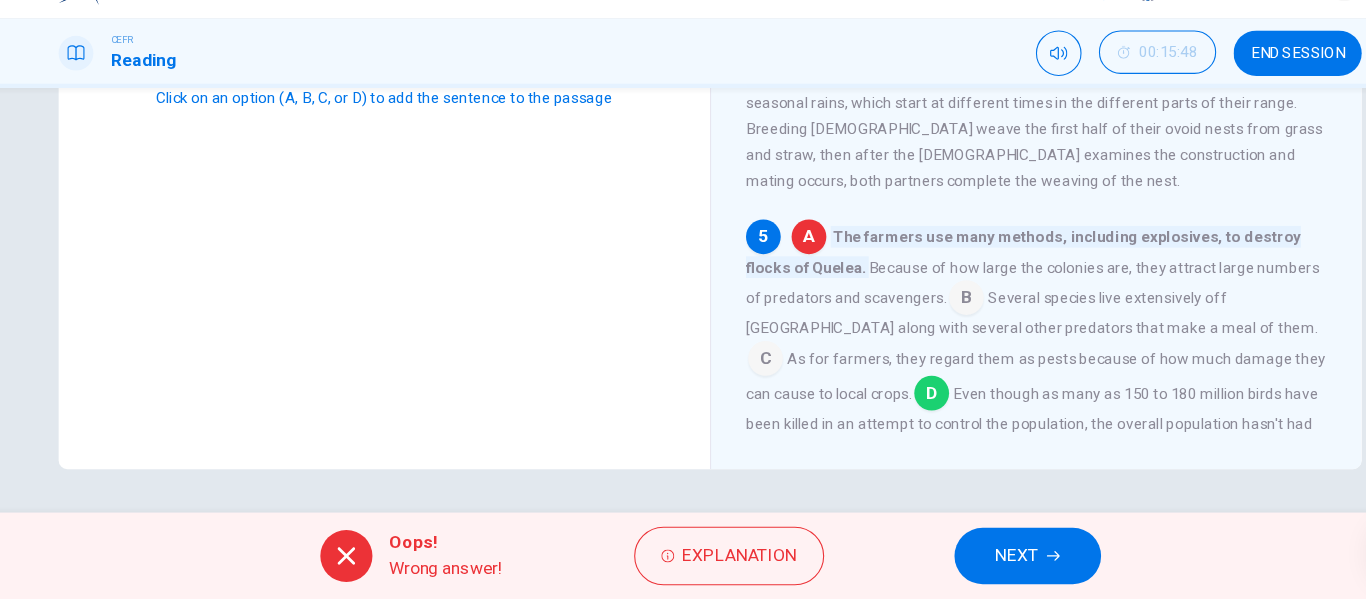 scroll, scrollTop: 394, scrollLeft: 0, axis: vertical 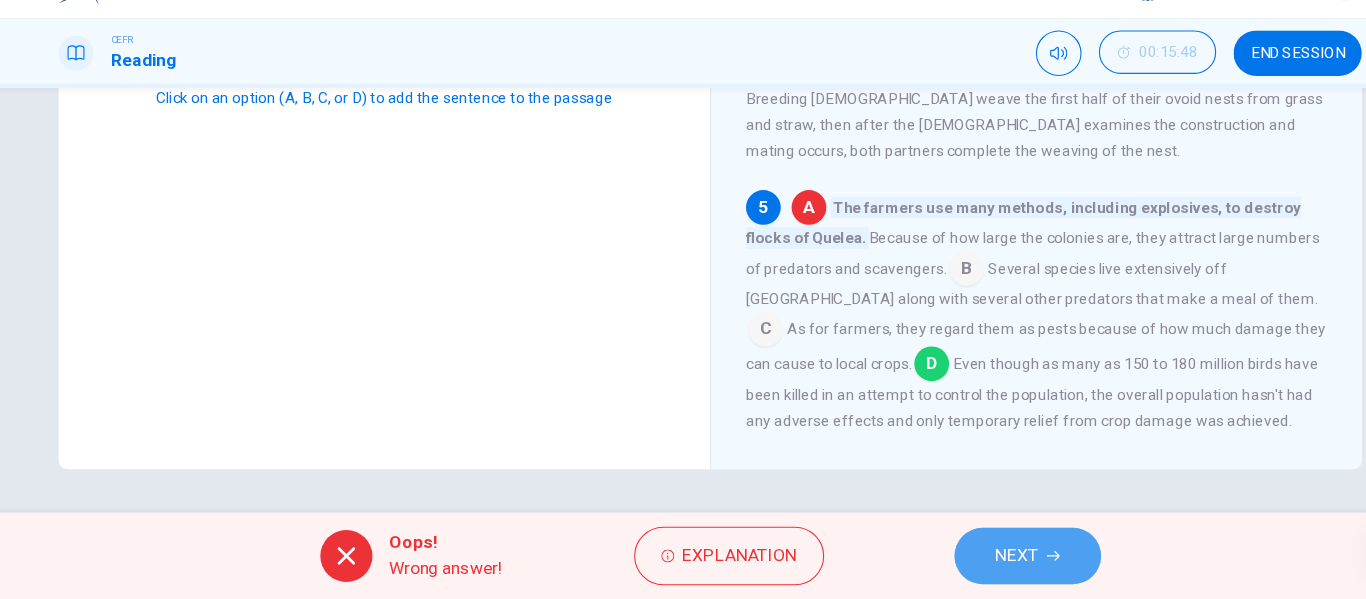 click on "NEXT" at bounding box center (975, 559) 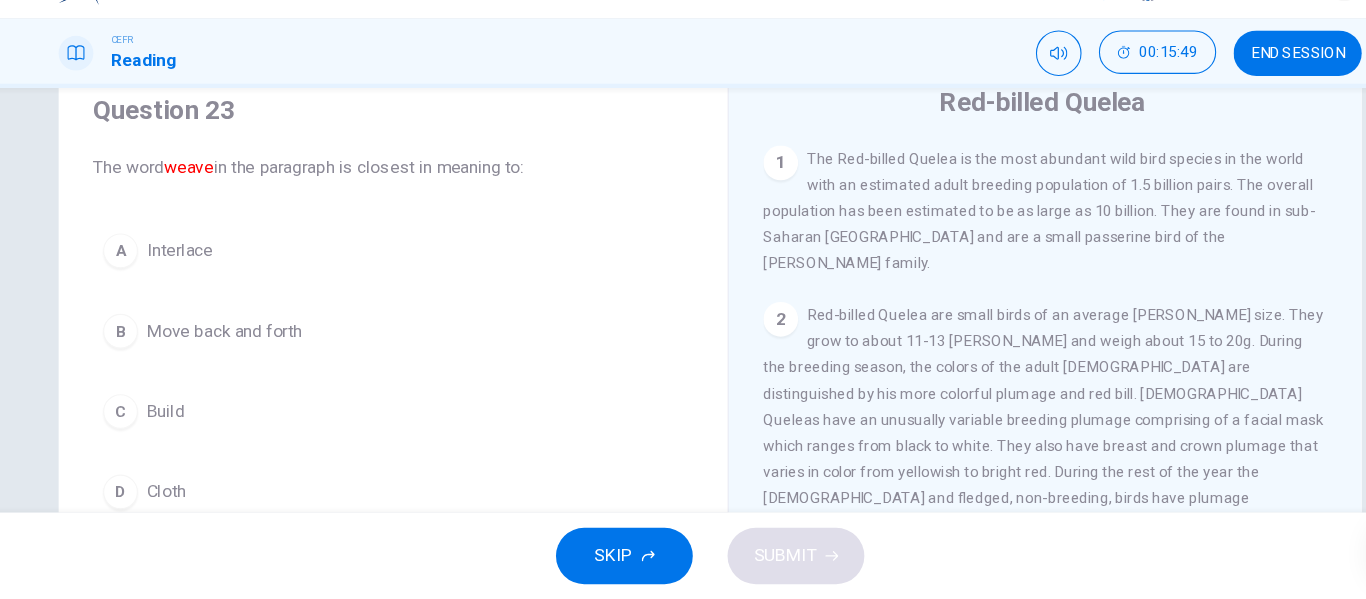 scroll, scrollTop: 62, scrollLeft: 0, axis: vertical 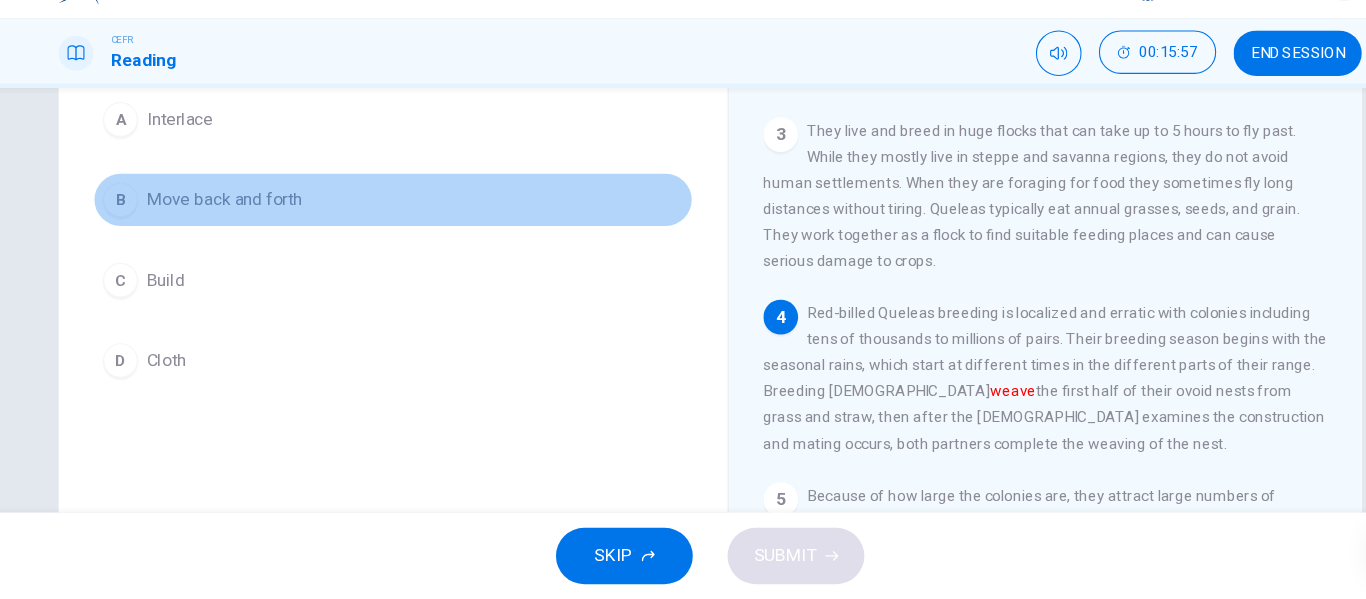 click on "B Move back and forth" at bounding box center [391, 231] 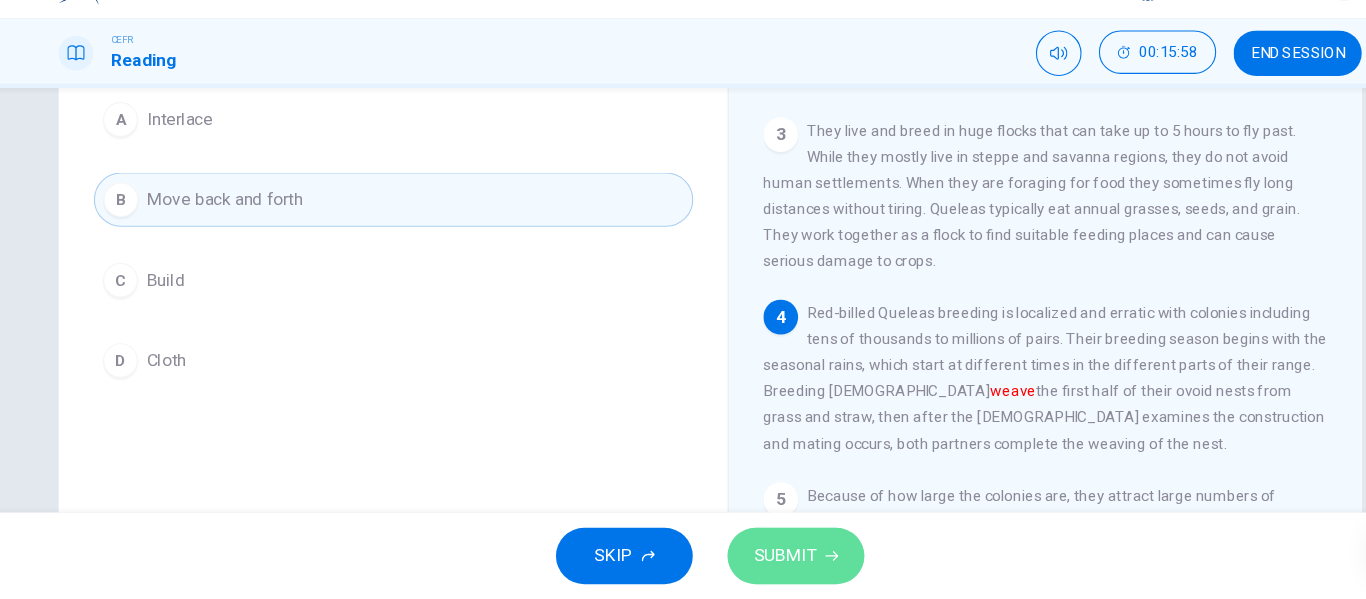 click on "SUBMIT" at bounding box center [752, 559] 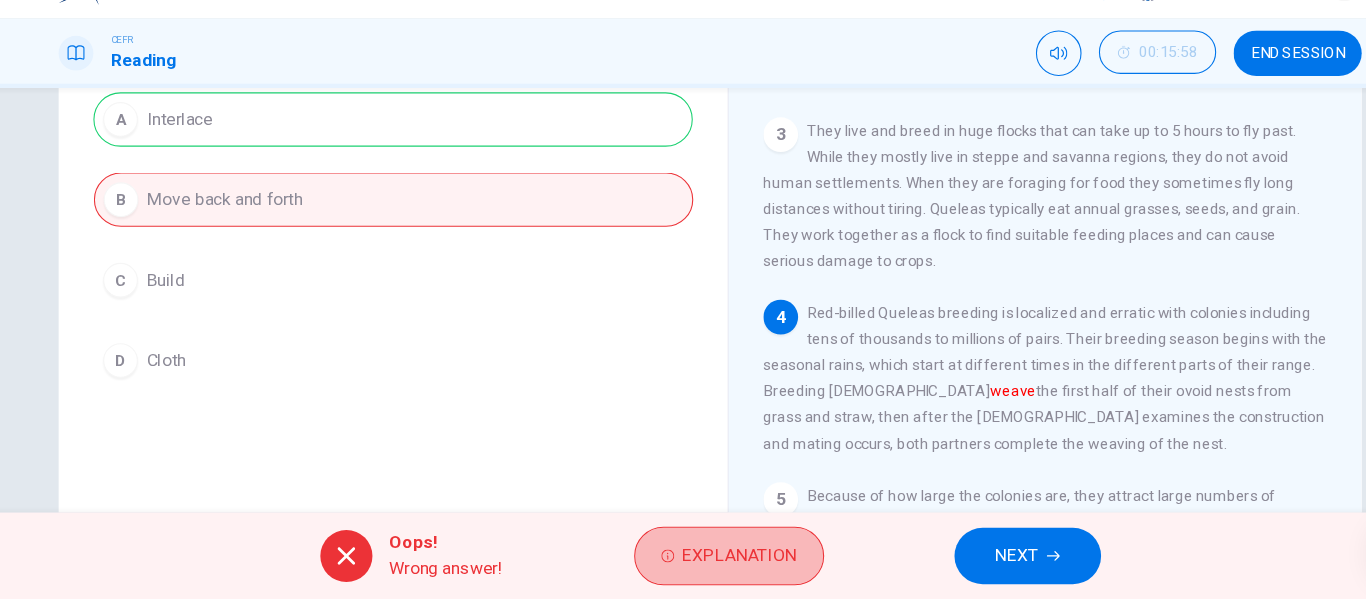 click on "Explanation" at bounding box center (710, 559) 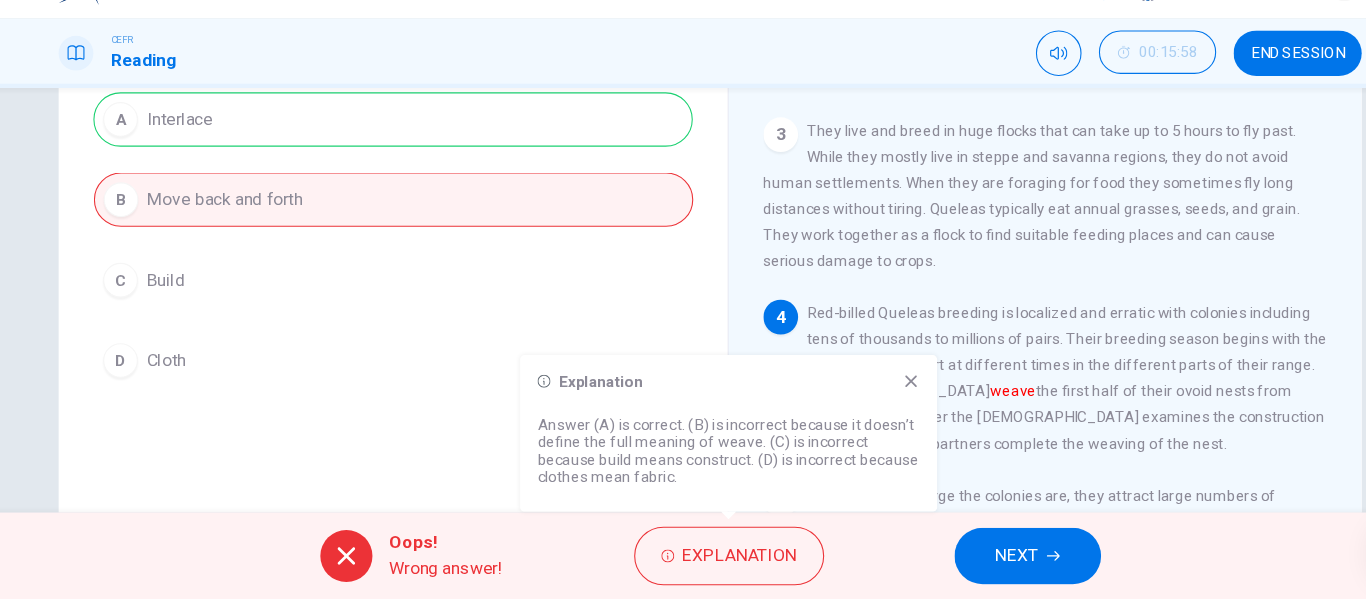 click on "Explanation Answer (A) is correct. (B) is incorrect because it doesn’t define the full meaning of weave. (C) is incorrect because build means construct. (D) is incorrect because clothes mean fabric." at bounding box center [700, 446] 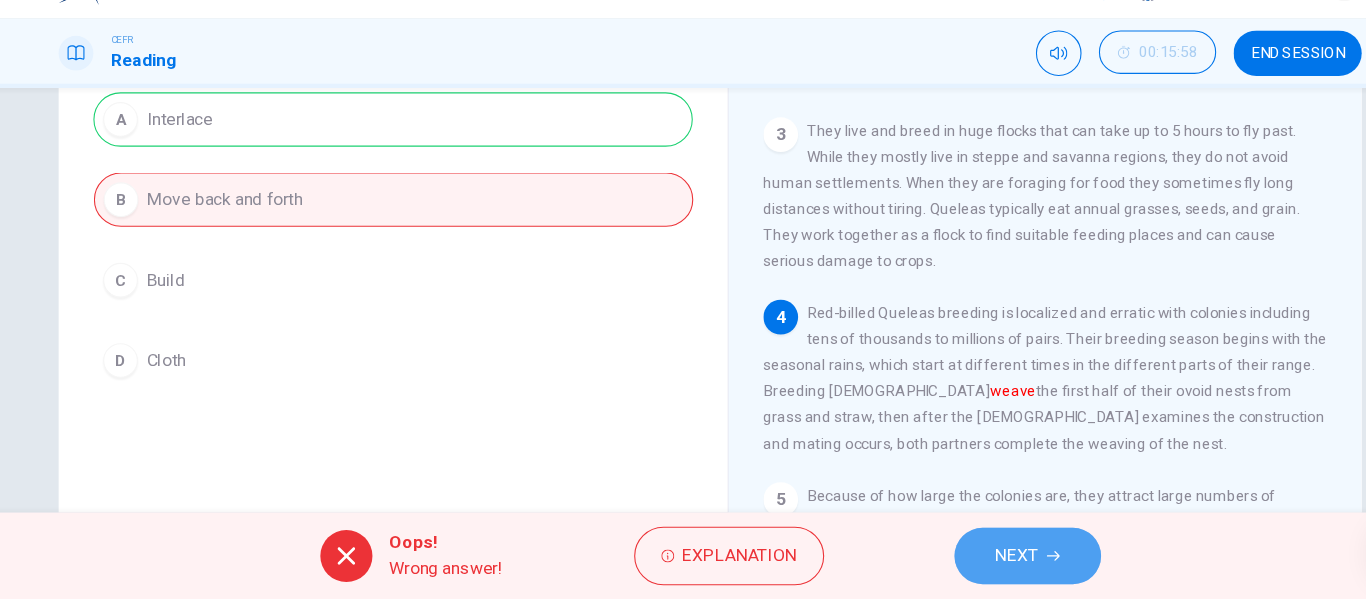 click on "NEXT" at bounding box center (975, 559) 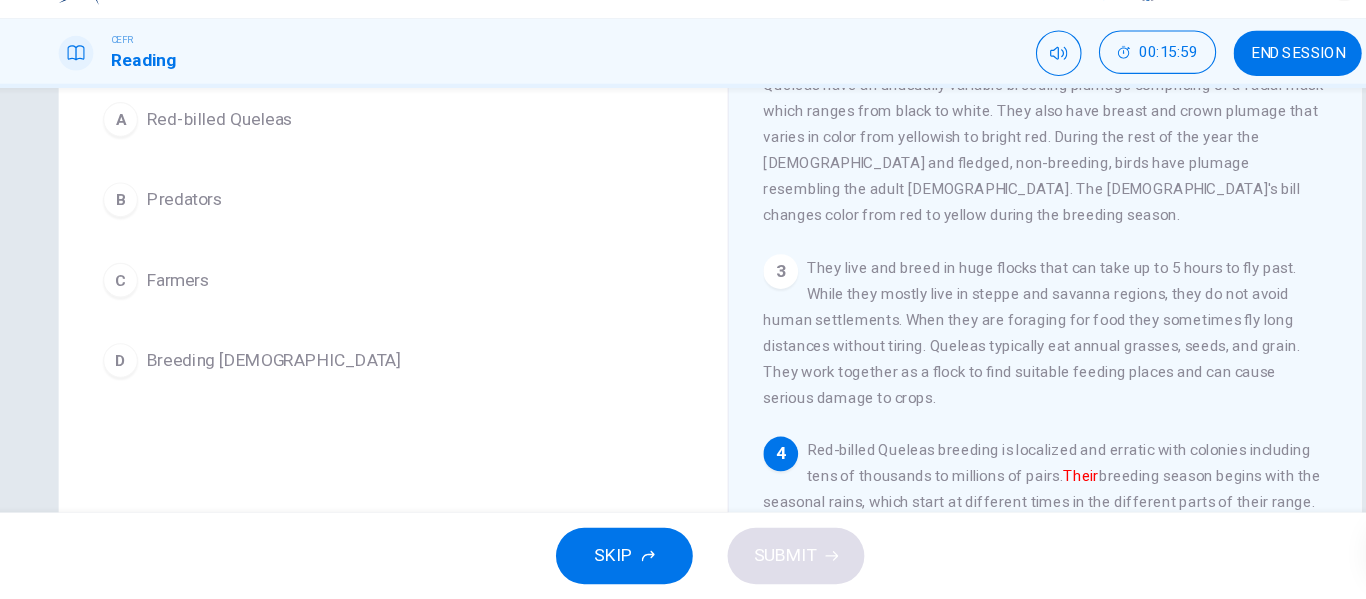scroll, scrollTop: 186, scrollLeft: 0, axis: vertical 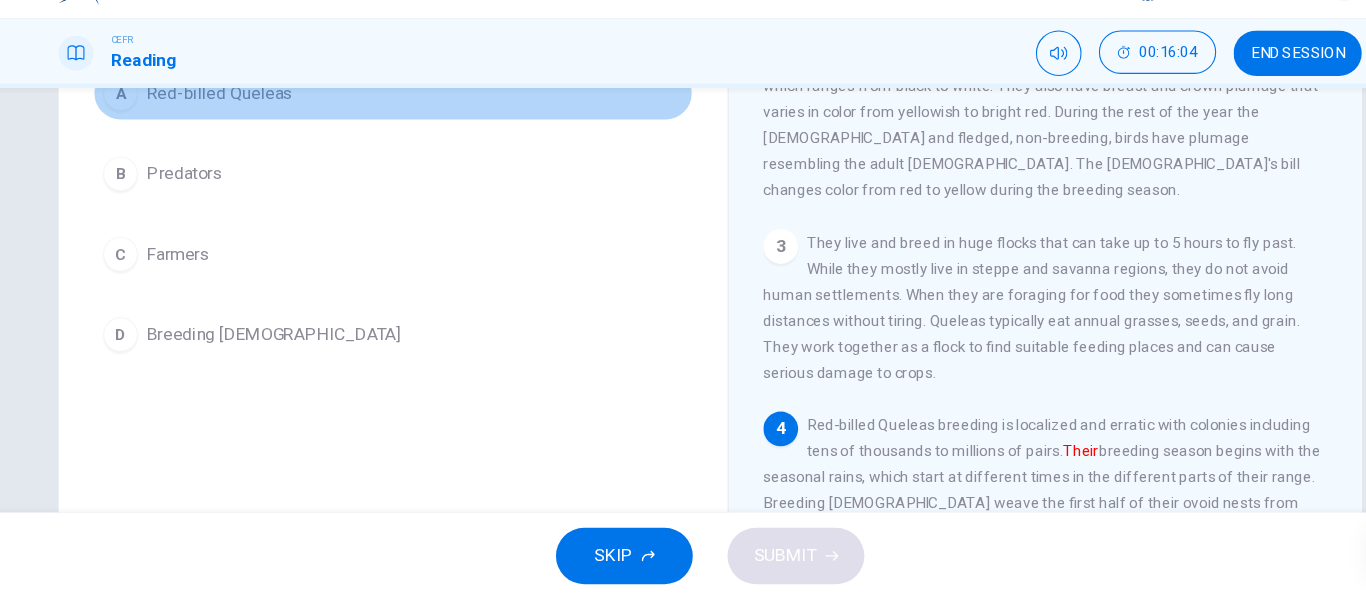 click on "Red-billed Queleas" at bounding box center (231, 133) 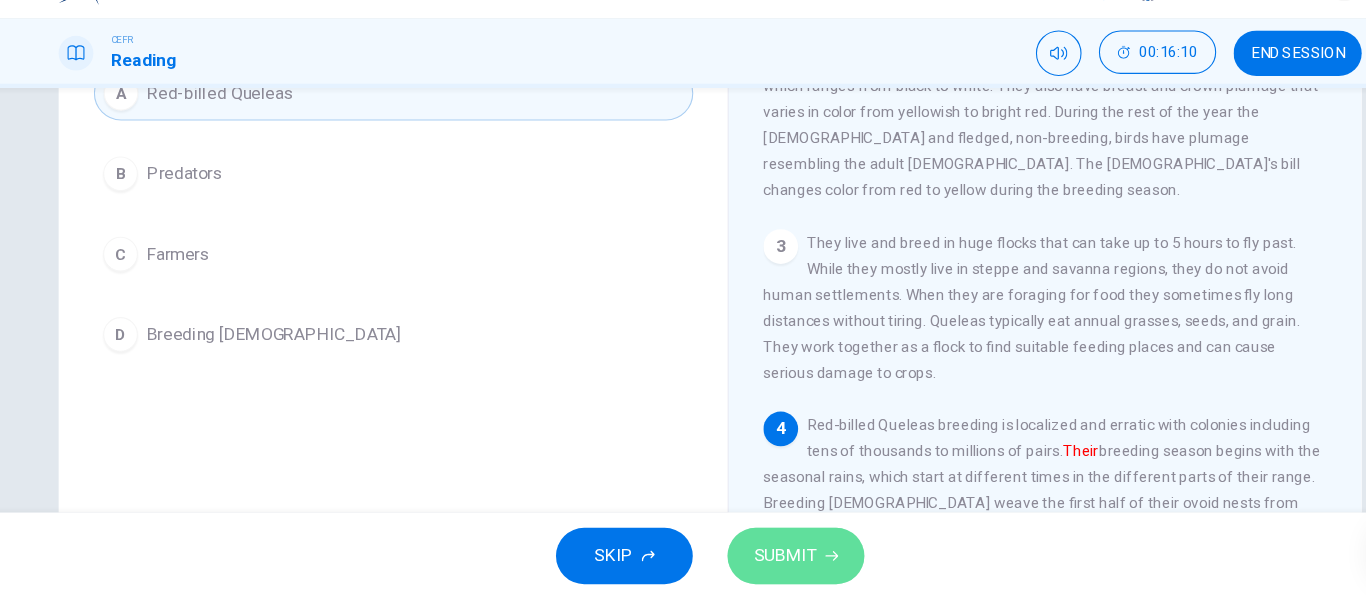 click on "SUBMIT" at bounding box center [752, 559] 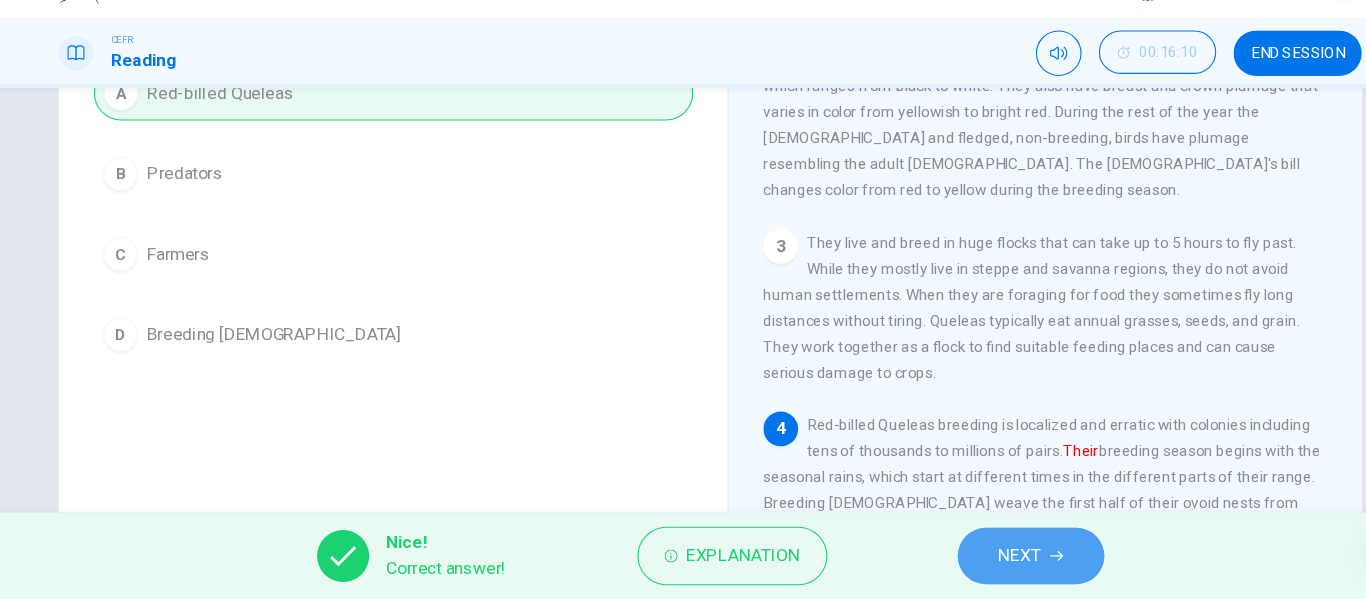 click on "NEXT" at bounding box center [978, 559] 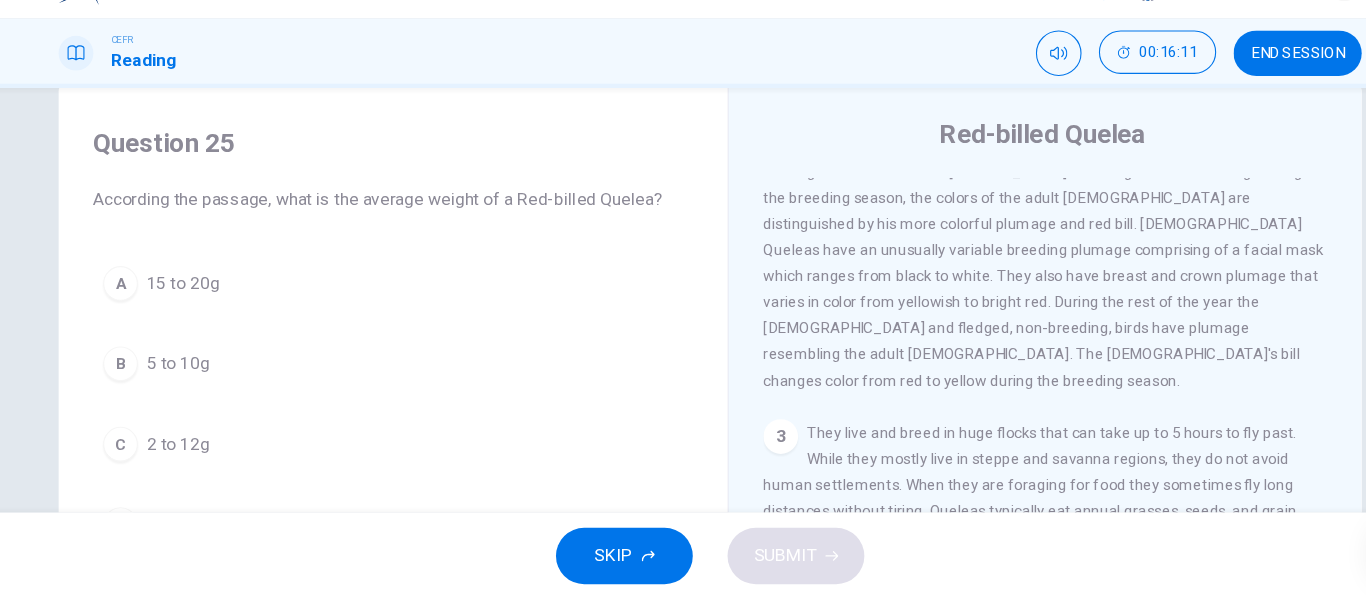 scroll, scrollTop: 44, scrollLeft: 0, axis: vertical 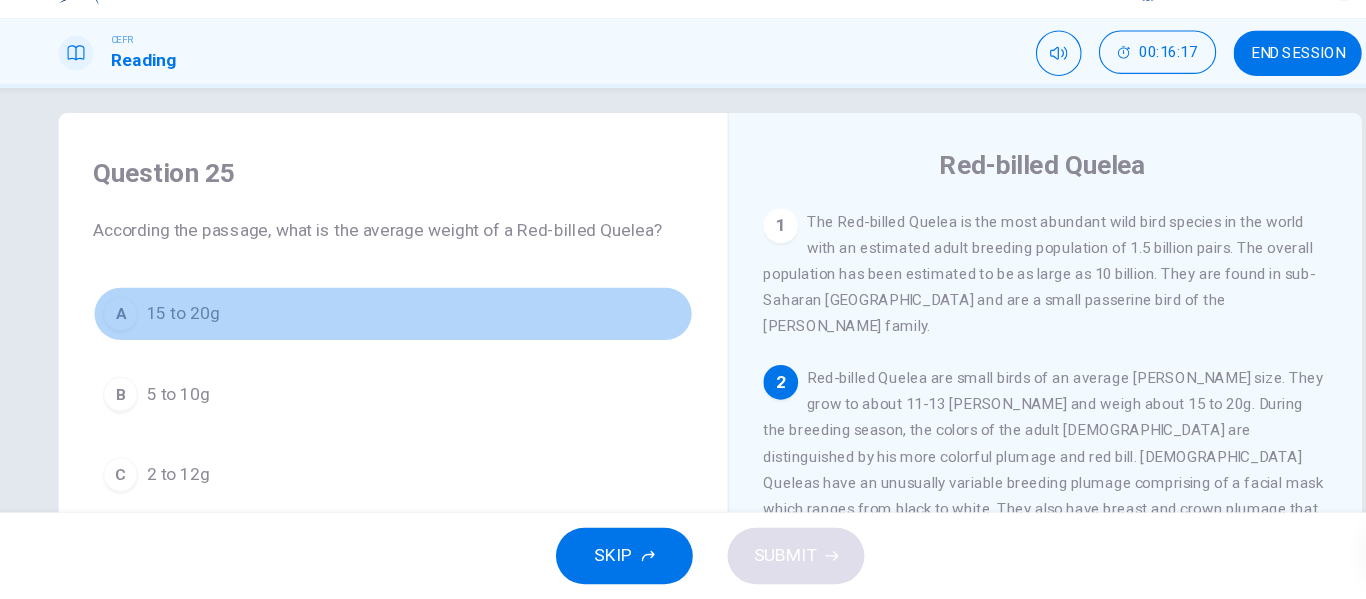 click on "15 to 20g" at bounding box center (197, 336) 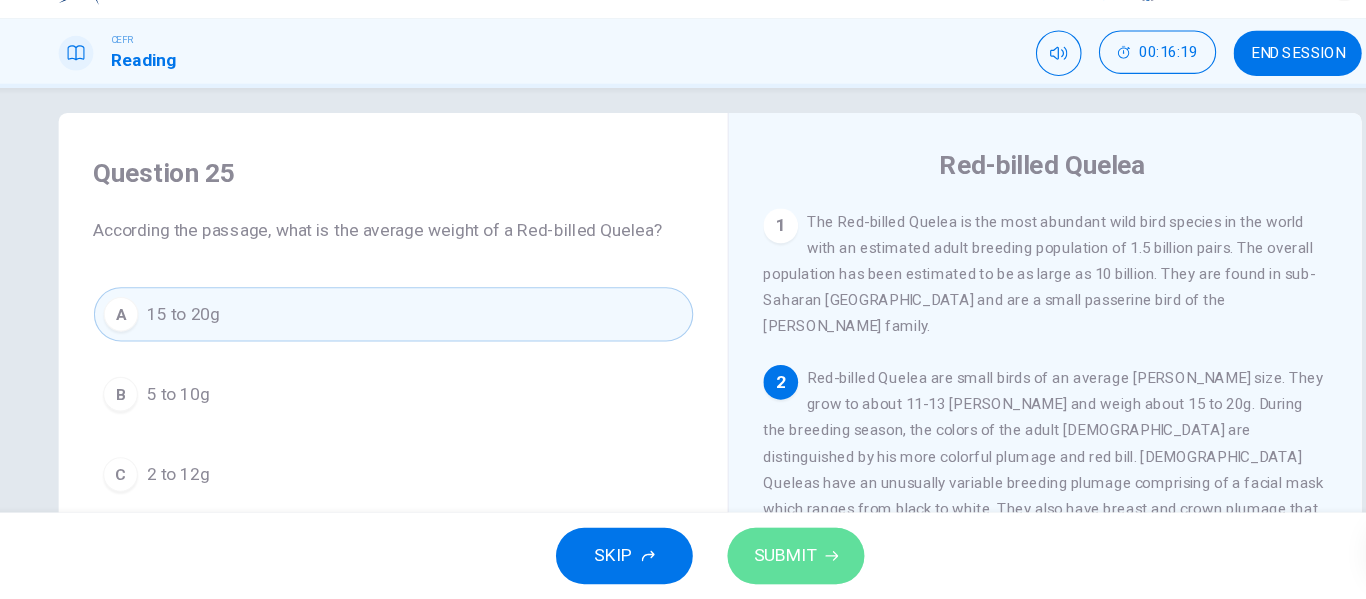 click on "SUBMIT" at bounding box center (762, 559) 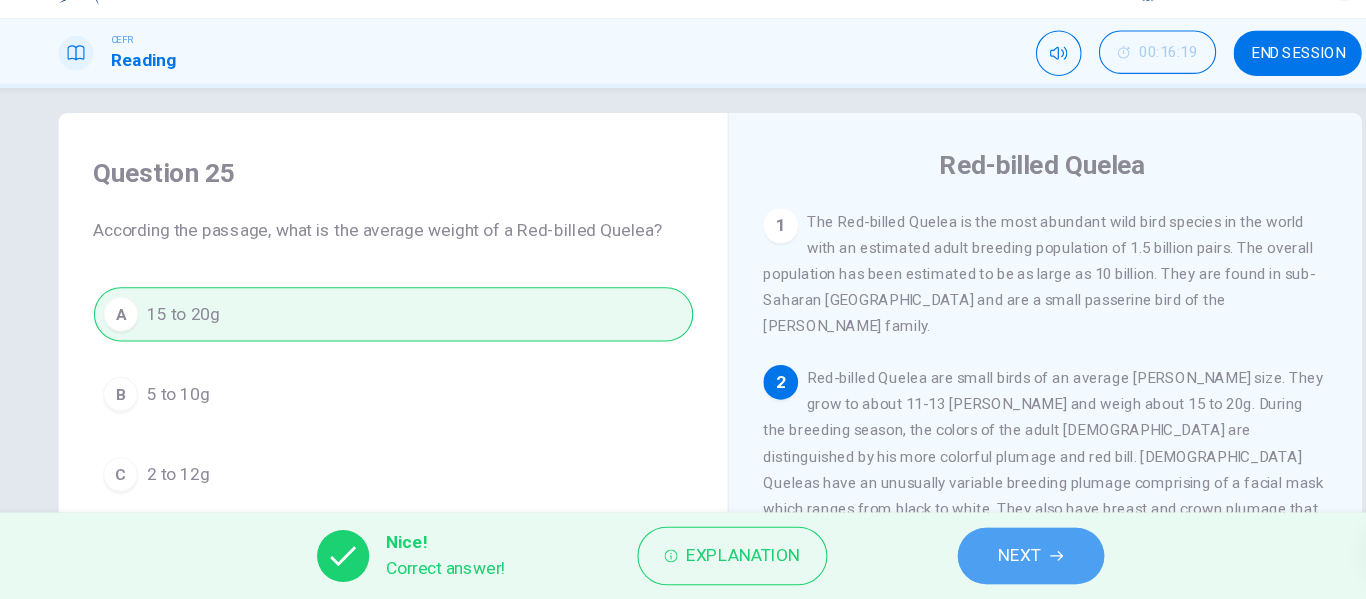 click on "NEXT" at bounding box center (968, 559) 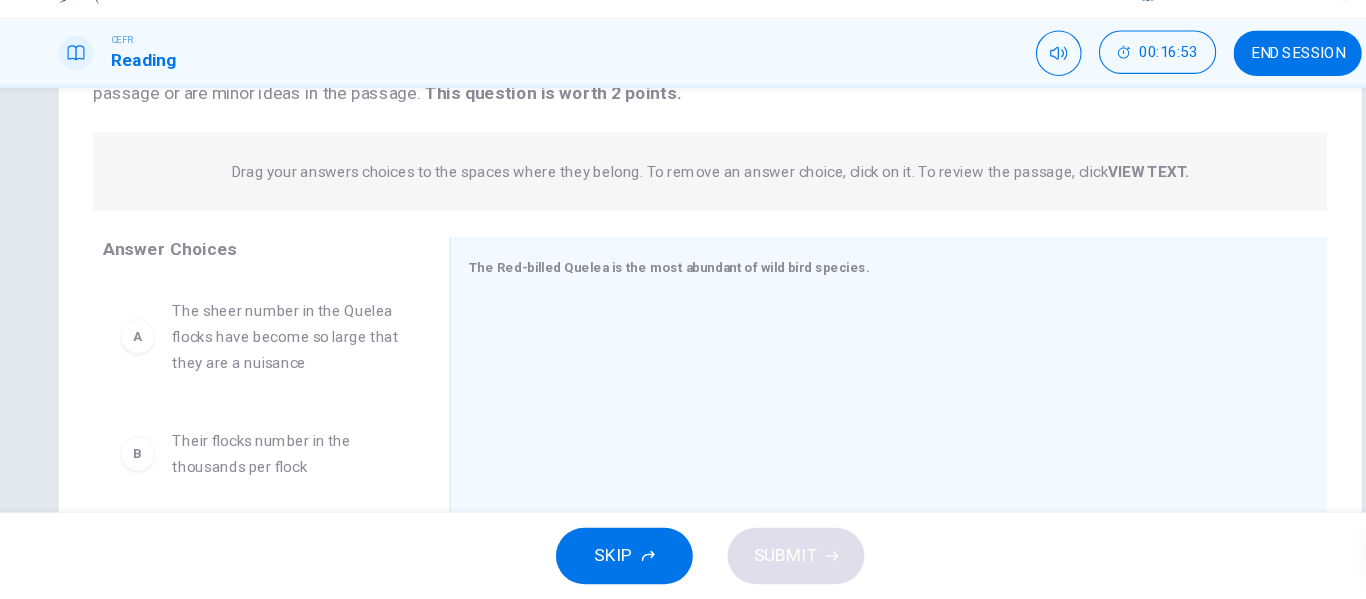 scroll, scrollTop: 209, scrollLeft: 0, axis: vertical 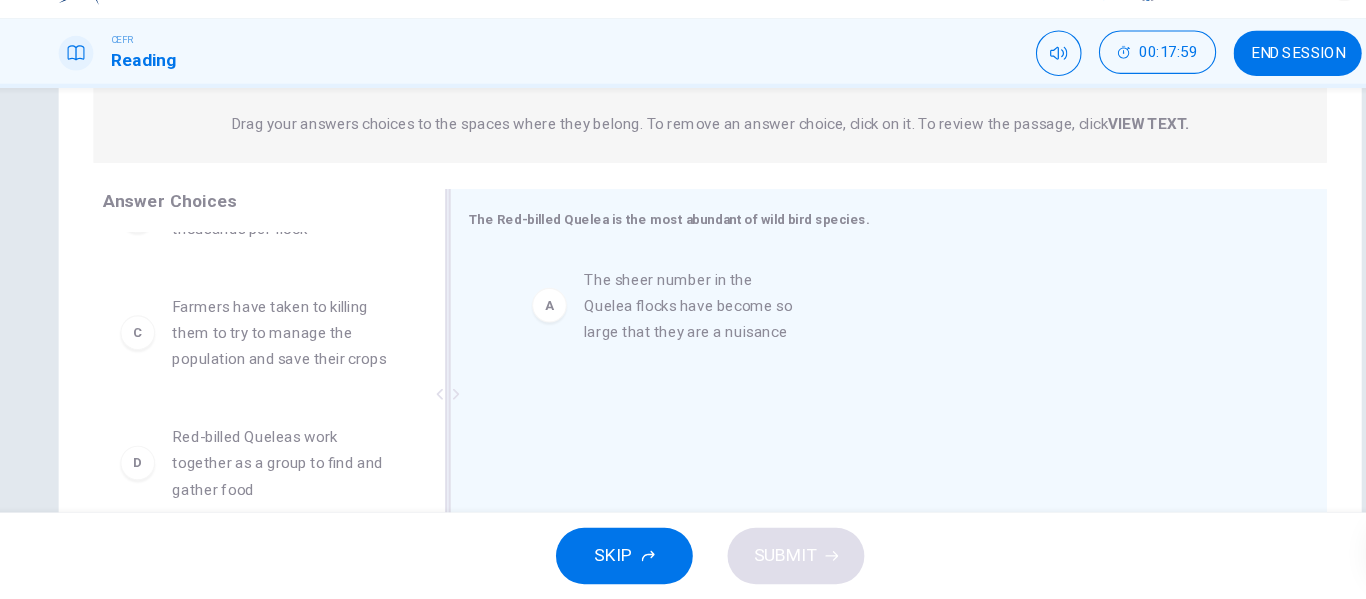 drag, startPoint x: 292, startPoint y: 287, endPoint x: 719, endPoint y: 359, distance: 433.0277 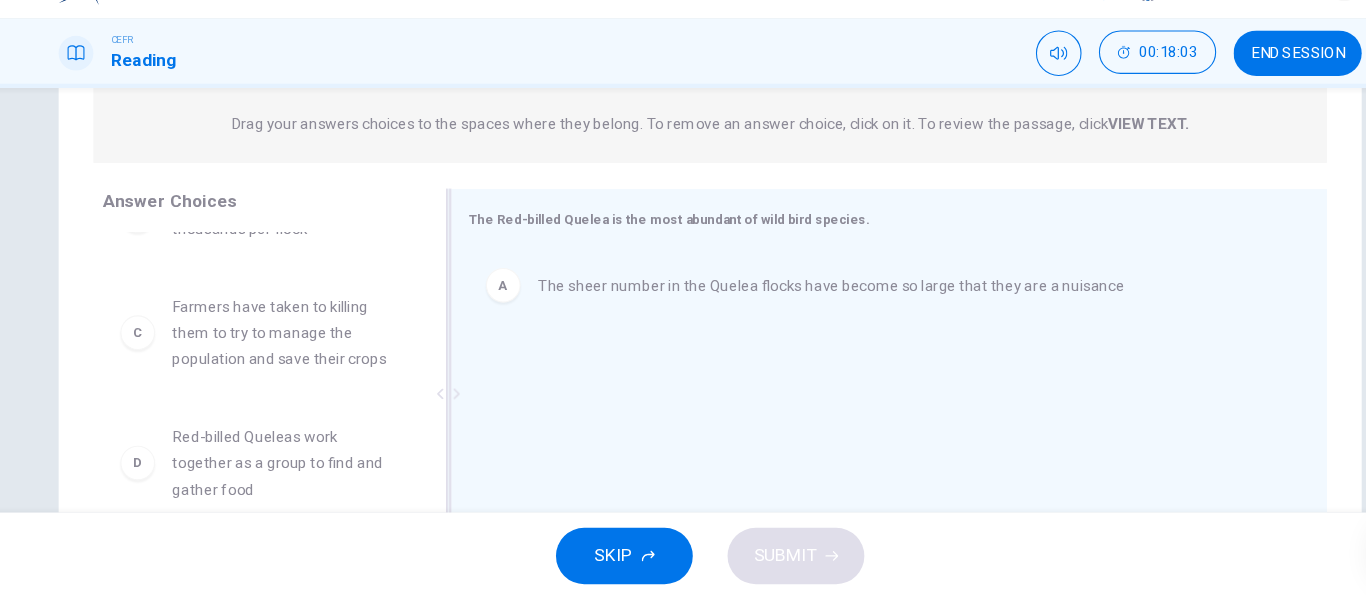 click on "A" at bounding box center (492, 310) 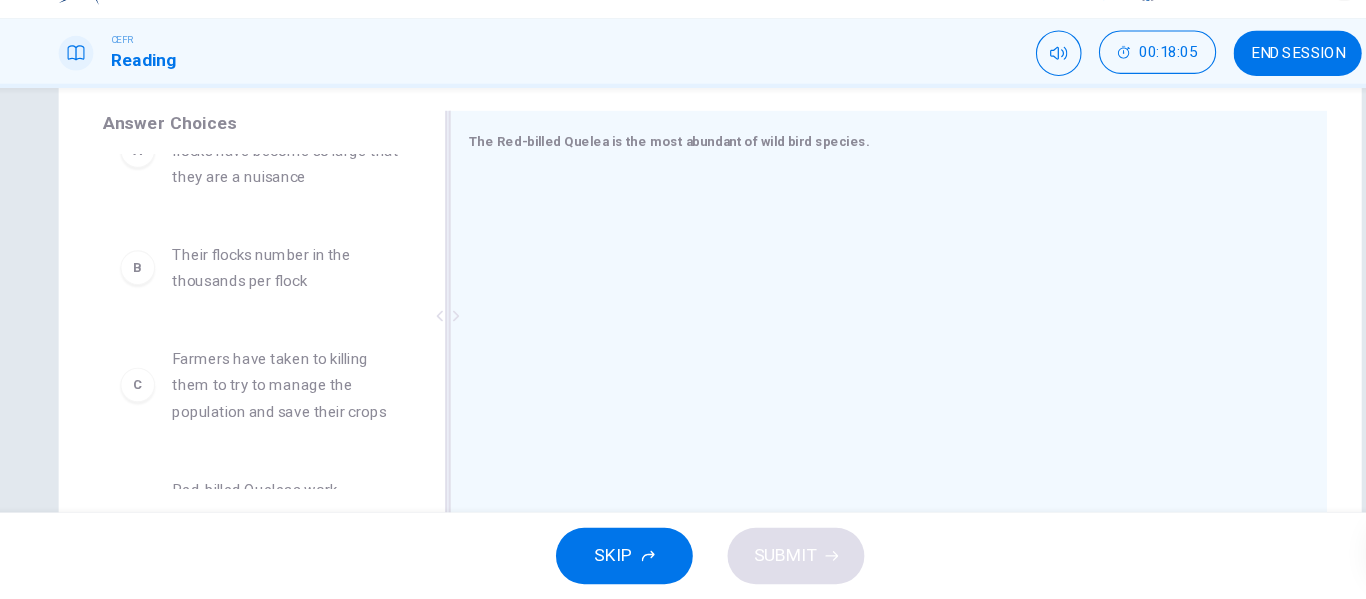 scroll, scrollTop: 325, scrollLeft: 0, axis: vertical 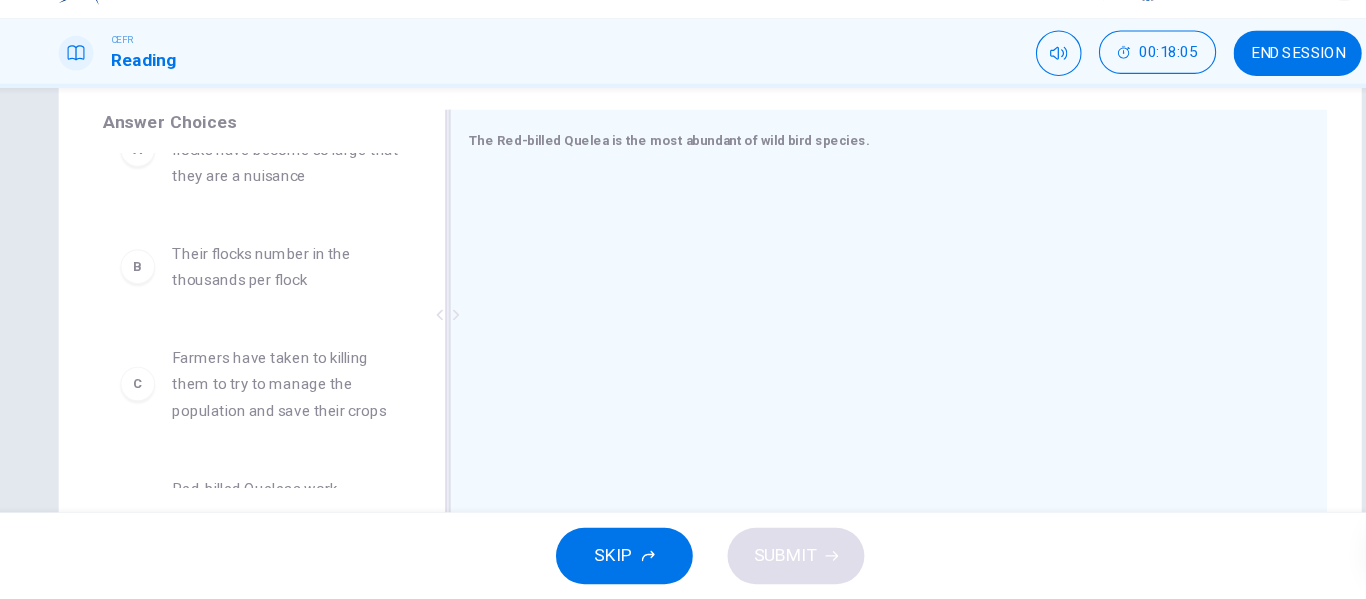 click on "Farmers have taken to killing them to try to manage the population and save their crops" at bounding box center [291, 401] 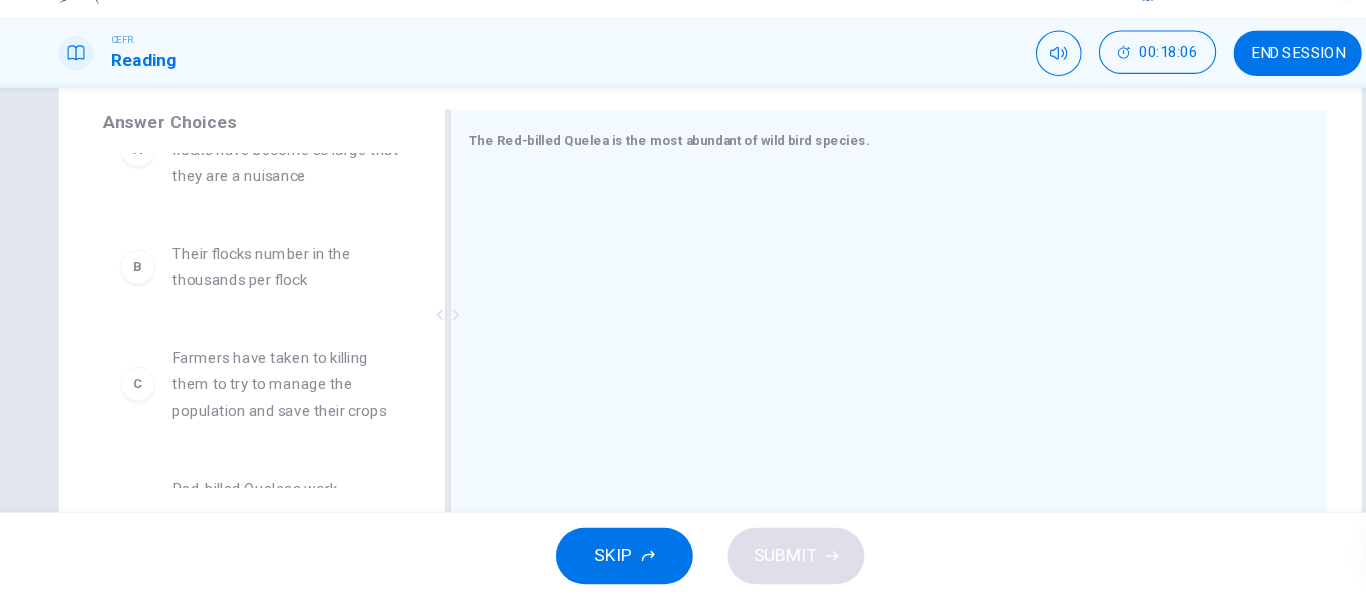 click on "Their flocks number in the thousands per flock" at bounding box center (291, 293) 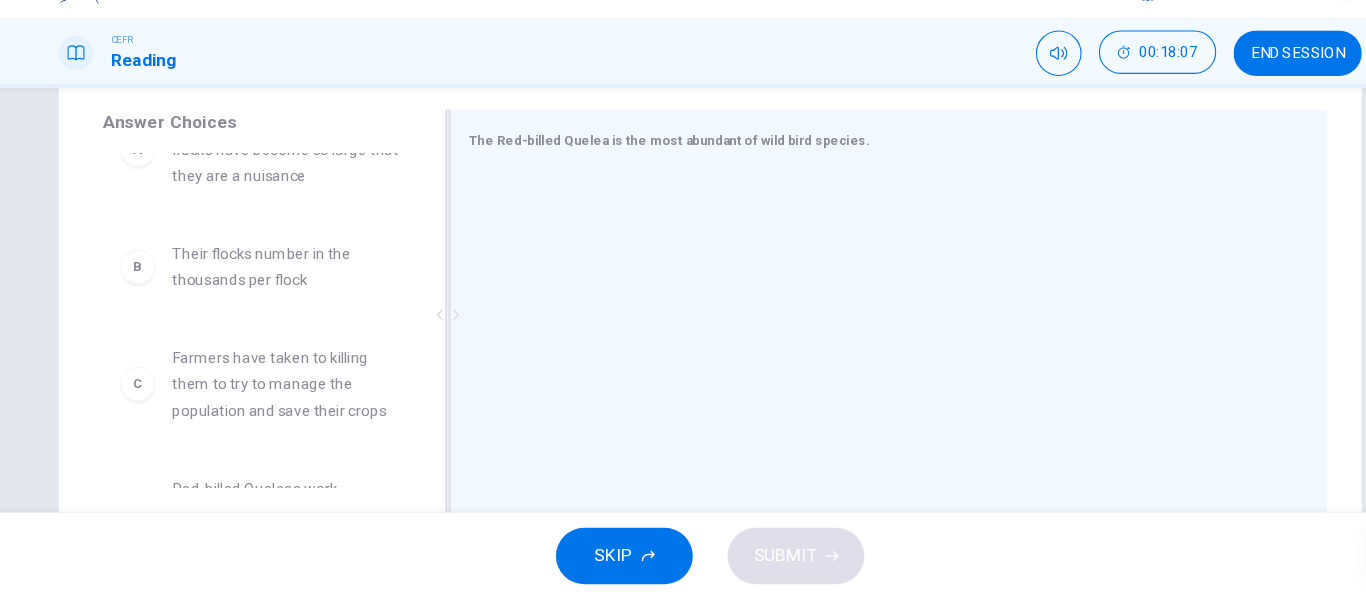 drag, startPoint x: 281, startPoint y: 284, endPoint x: 666, endPoint y: 250, distance: 386.49838 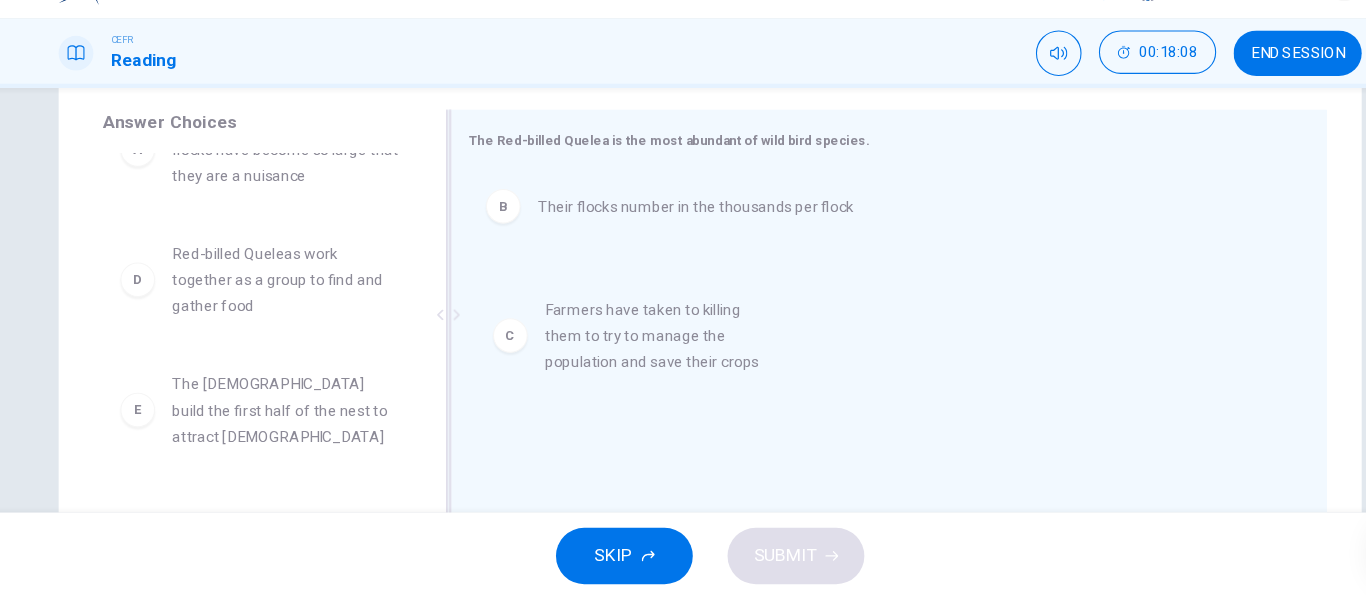 drag, startPoint x: 342, startPoint y: 326, endPoint x: 702, endPoint y: 379, distance: 363.88046 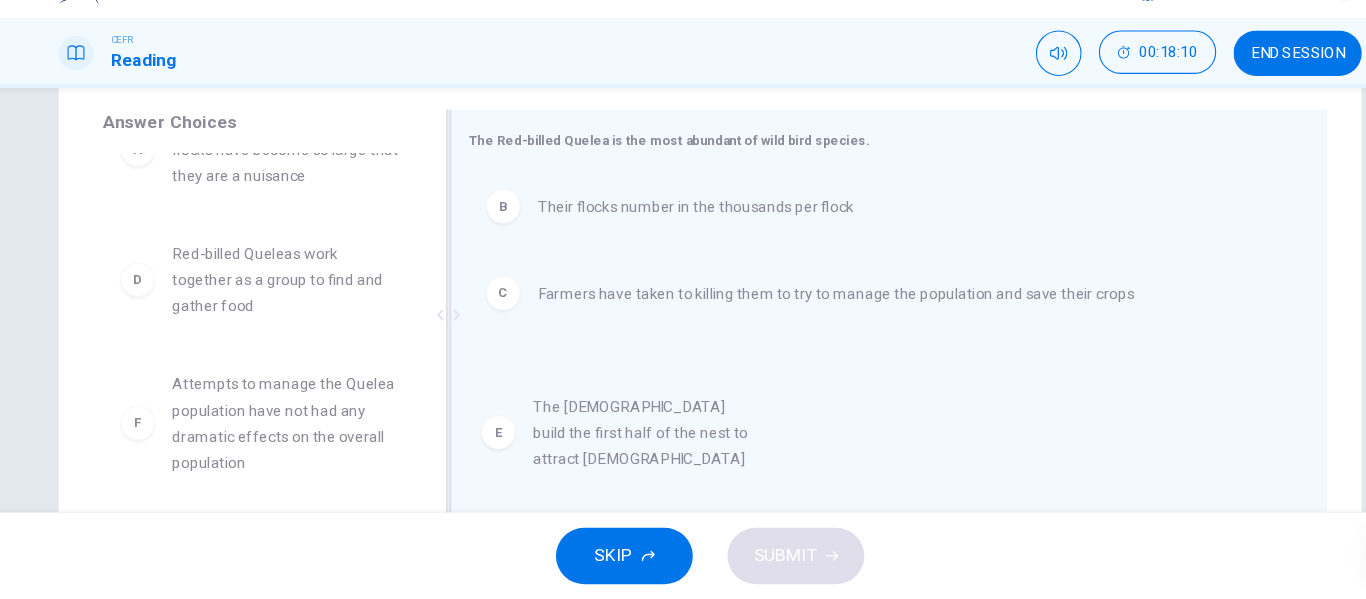 drag, startPoint x: 331, startPoint y: 388, endPoint x: 741, endPoint y: 414, distance: 410.82358 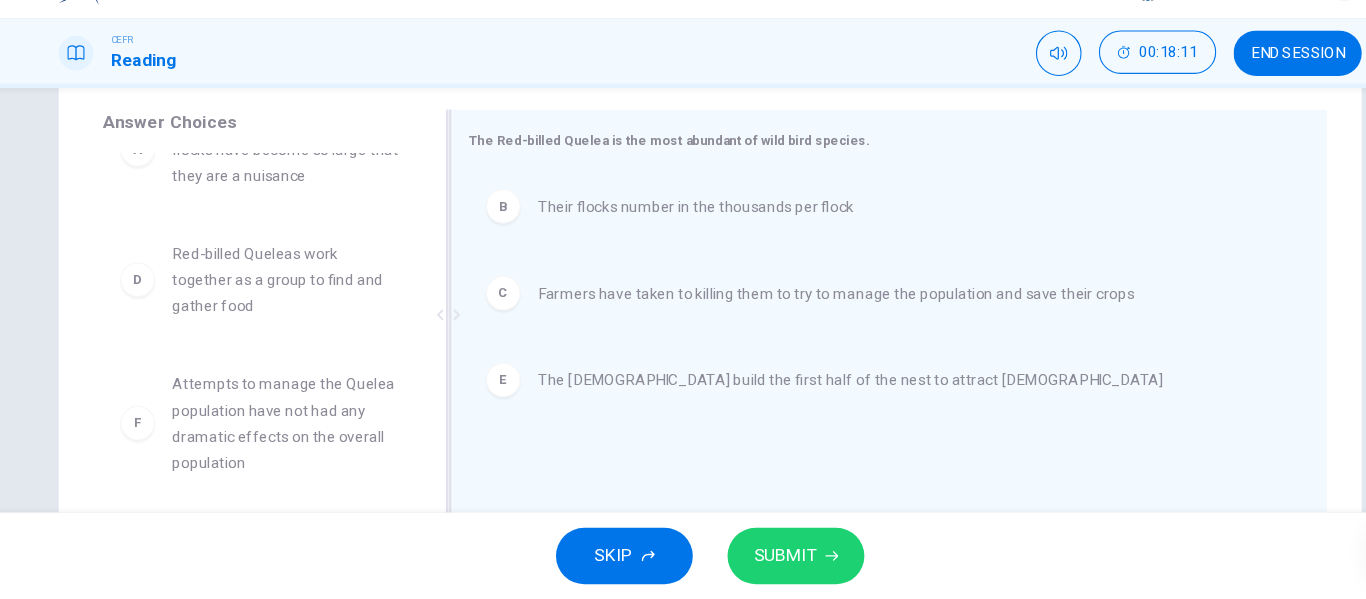 click on "E The males build the first half of the nest to attract female" at bounding box center (839, 397) 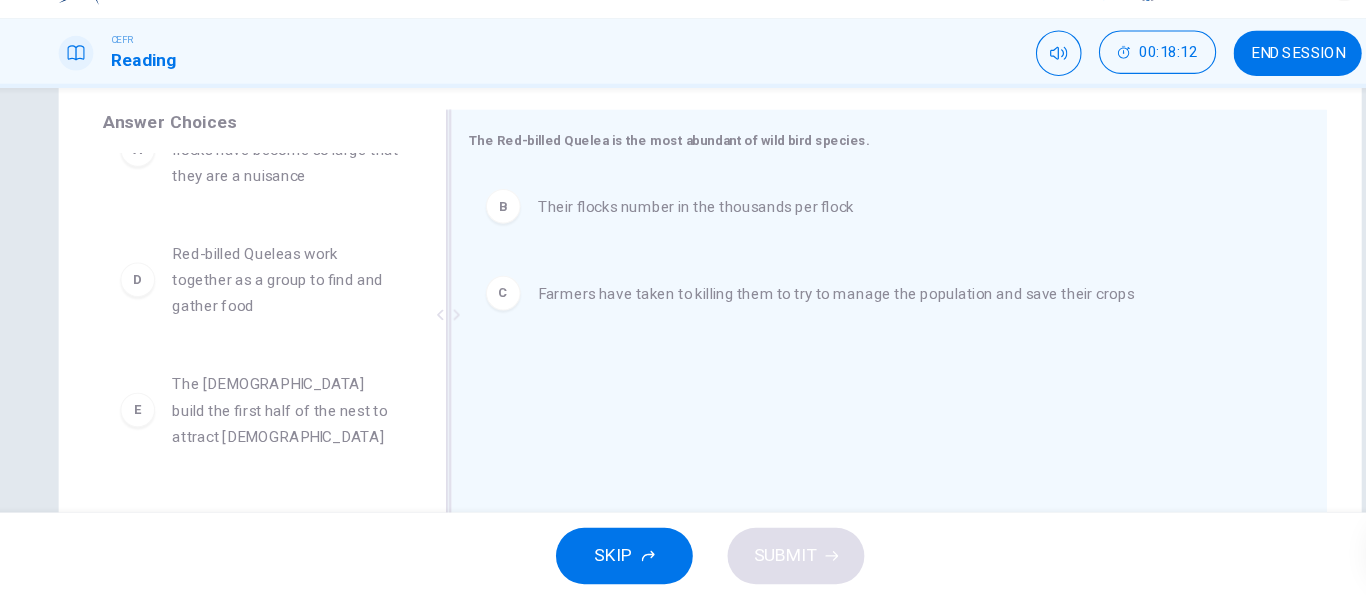 click on "C Farmers have taken to killing them to try to manage the population and save their crops" at bounding box center (839, 317) 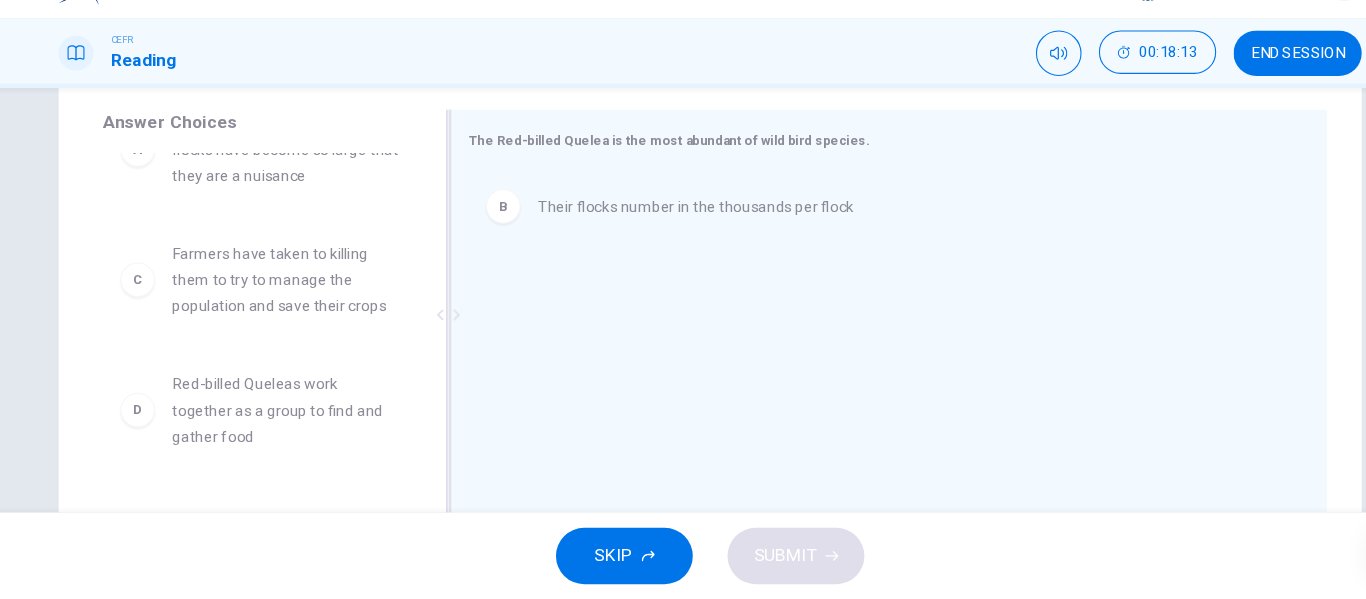 click on "B Their flocks number in the thousands per flock" at bounding box center (839, 237) 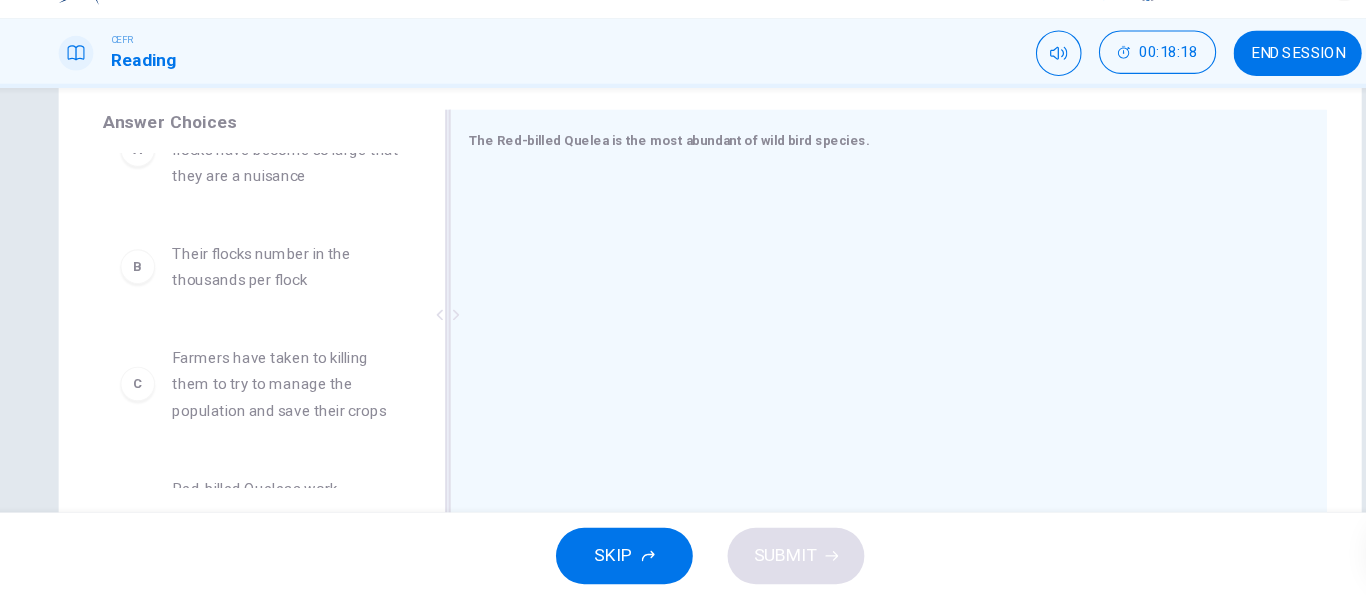 scroll, scrollTop: 0, scrollLeft: 0, axis: both 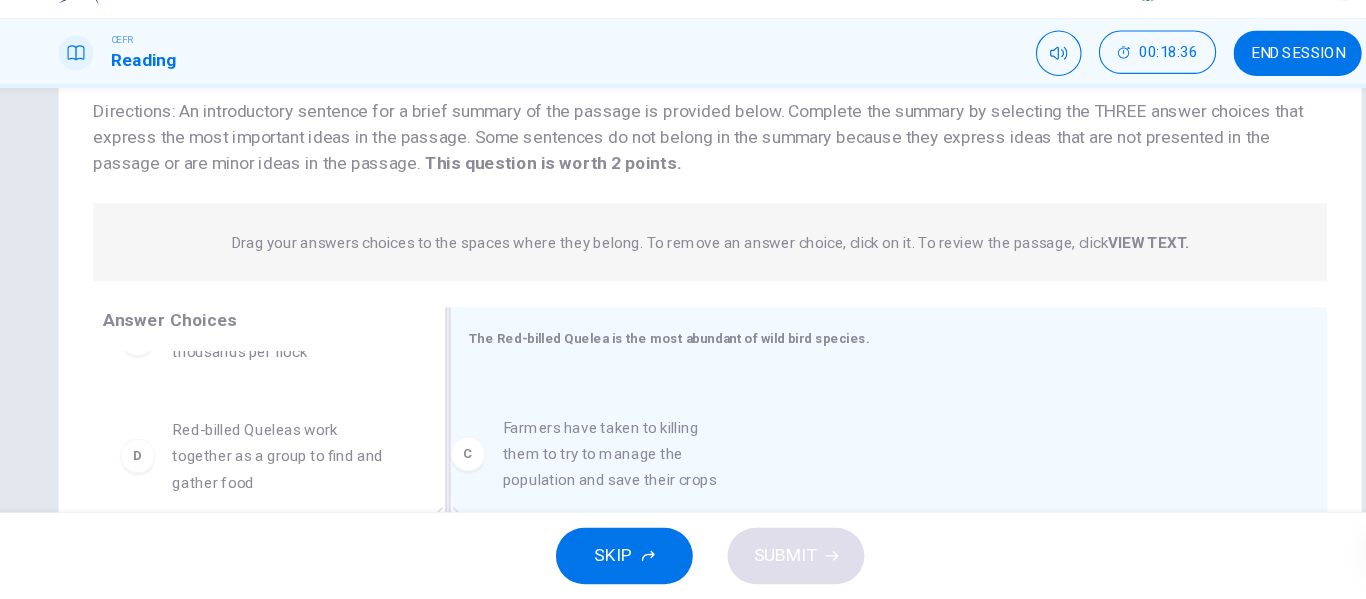 drag, startPoint x: 277, startPoint y: 453, endPoint x: 625, endPoint y: 454, distance: 348.00143 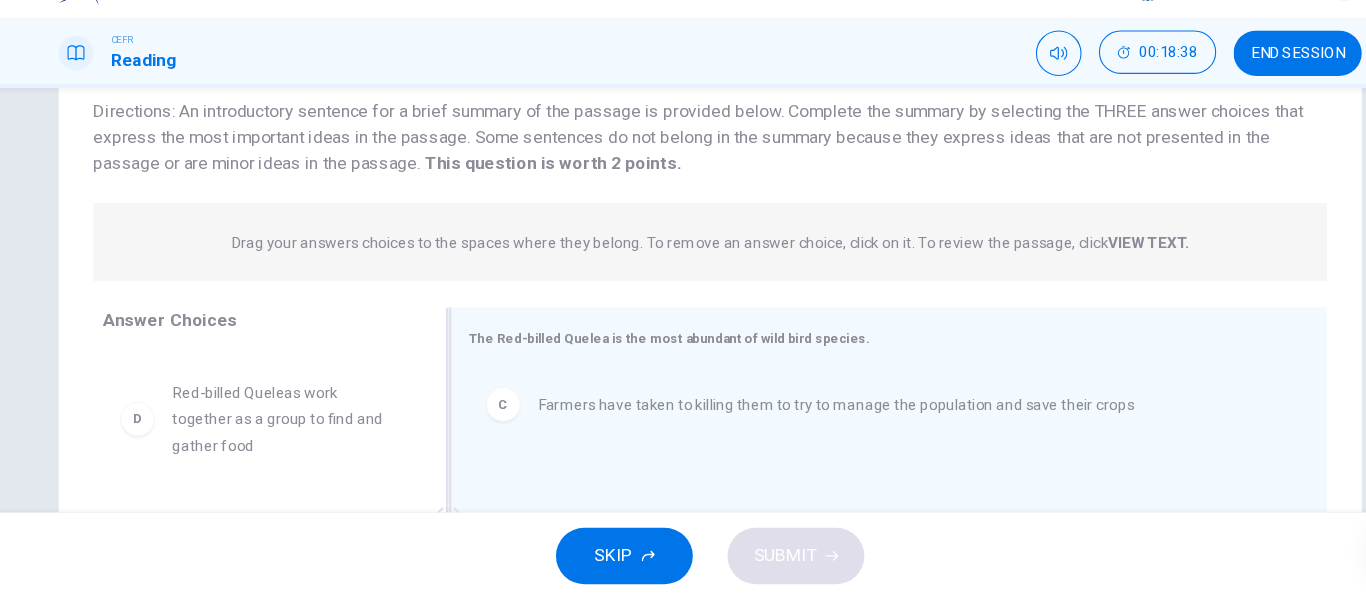drag, startPoint x: 314, startPoint y: 453, endPoint x: 609, endPoint y: 497, distance: 298.2633 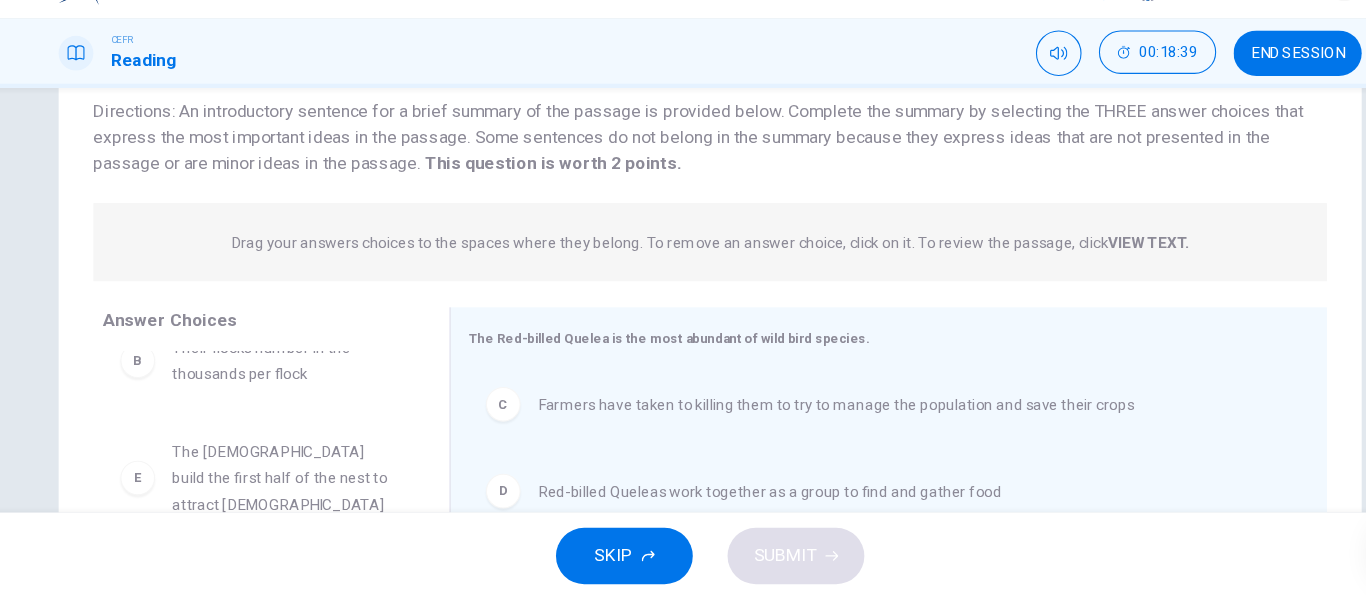 scroll, scrollTop: 132, scrollLeft: 0, axis: vertical 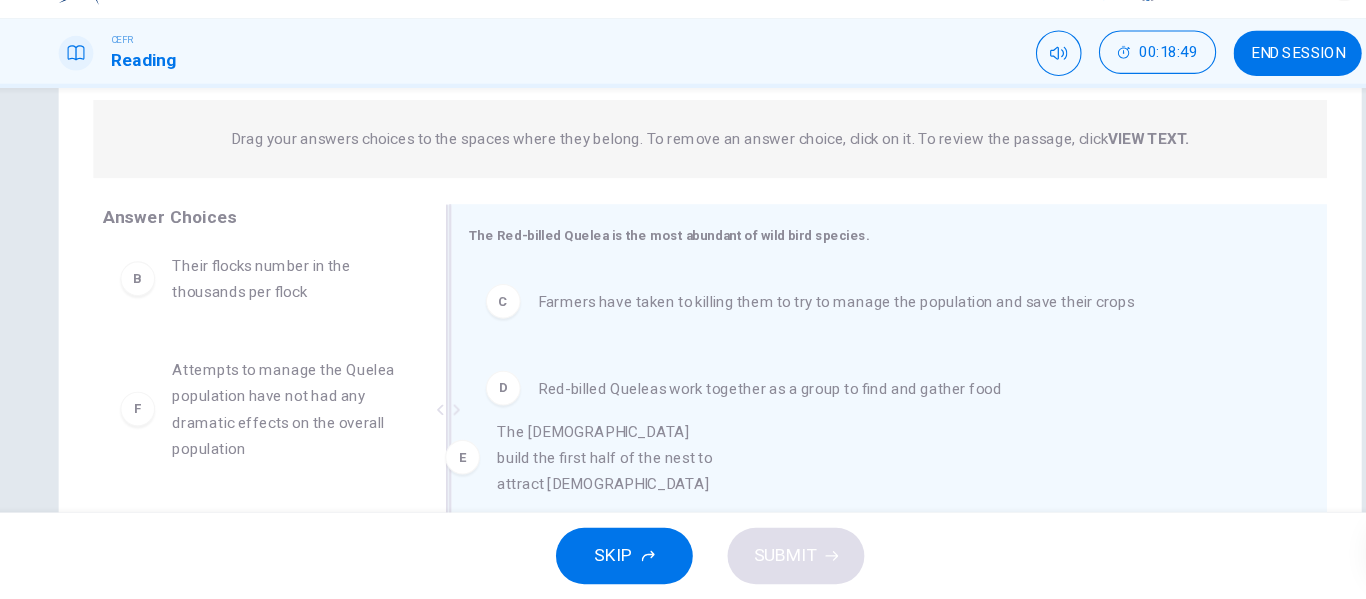 drag, startPoint x: 272, startPoint y: 418, endPoint x: 626, endPoint y: 476, distance: 358.71994 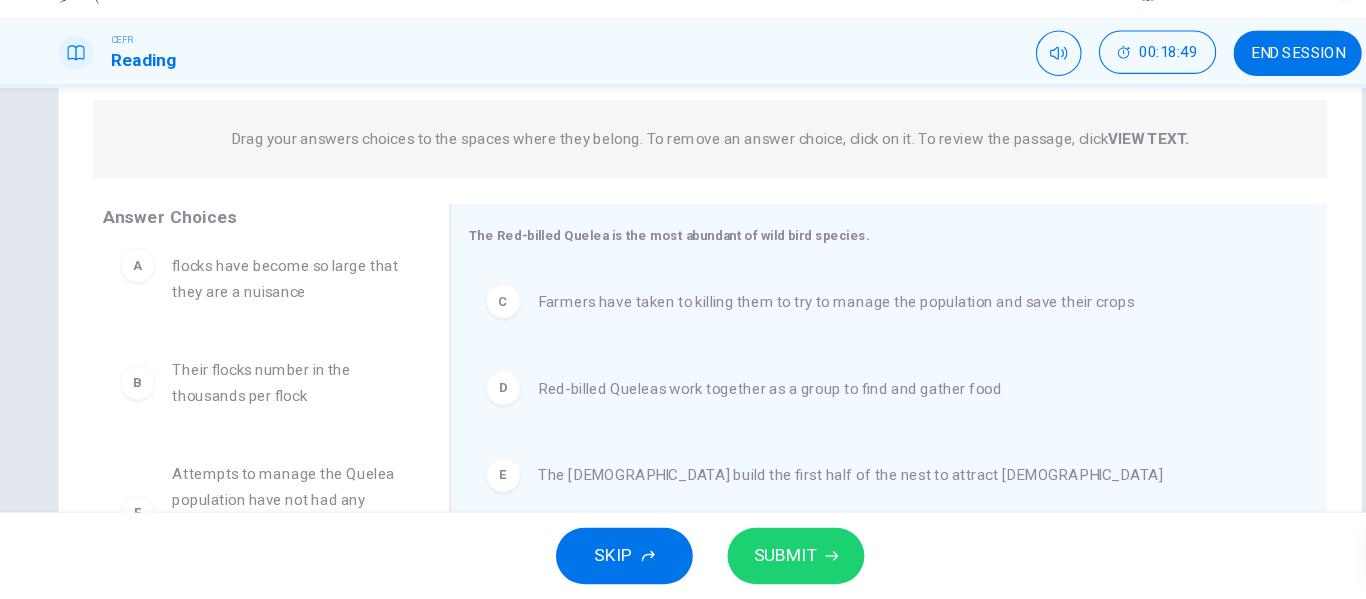 scroll, scrollTop: 36, scrollLeft: 0, axis: vertical 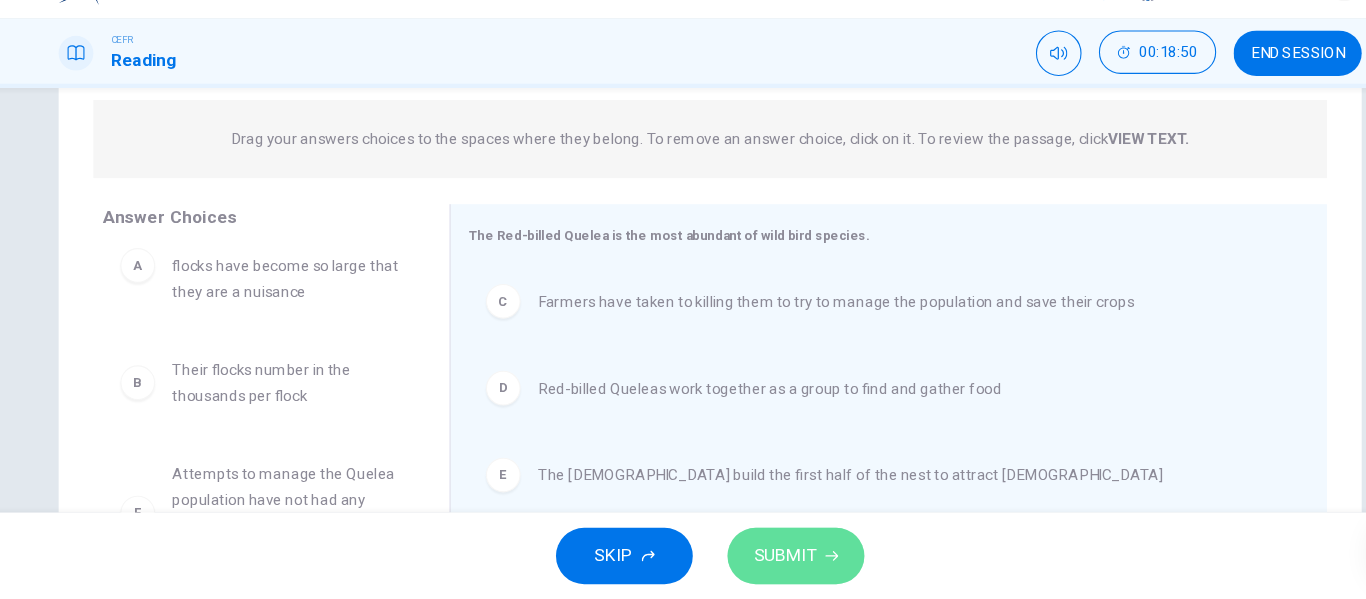 click on "SUBMIT" at bounding box center [762, 559] 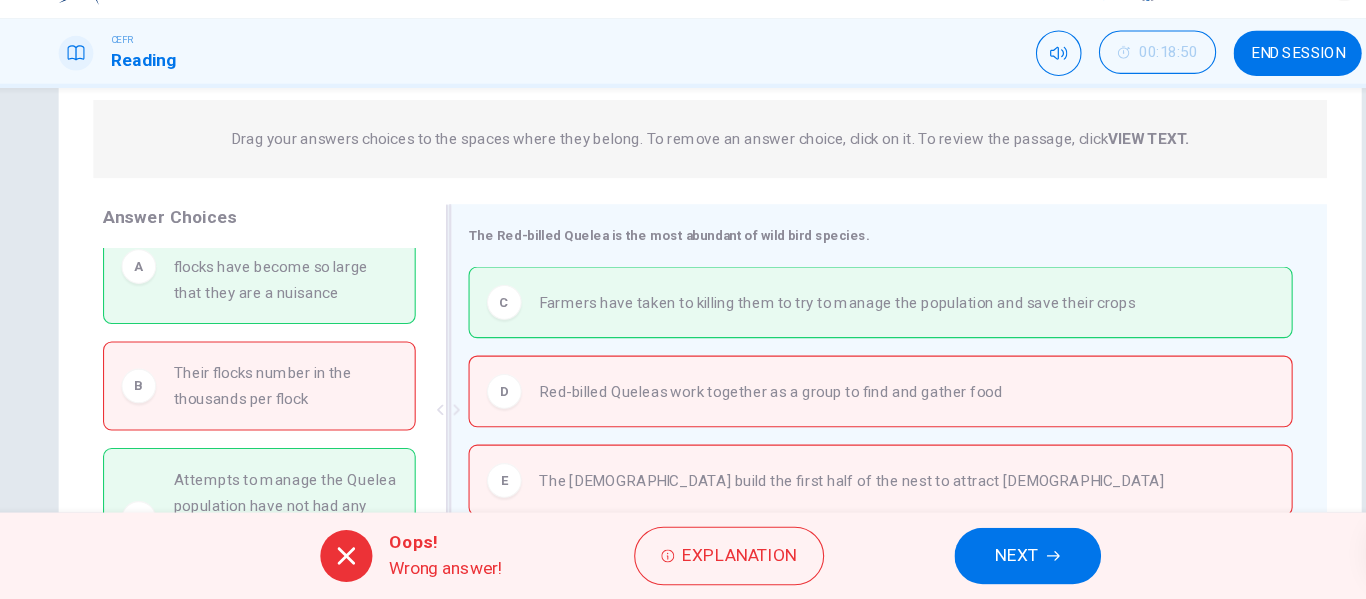 scroll, scrollTop: 304, scrollLeft: 0, axis: vertical 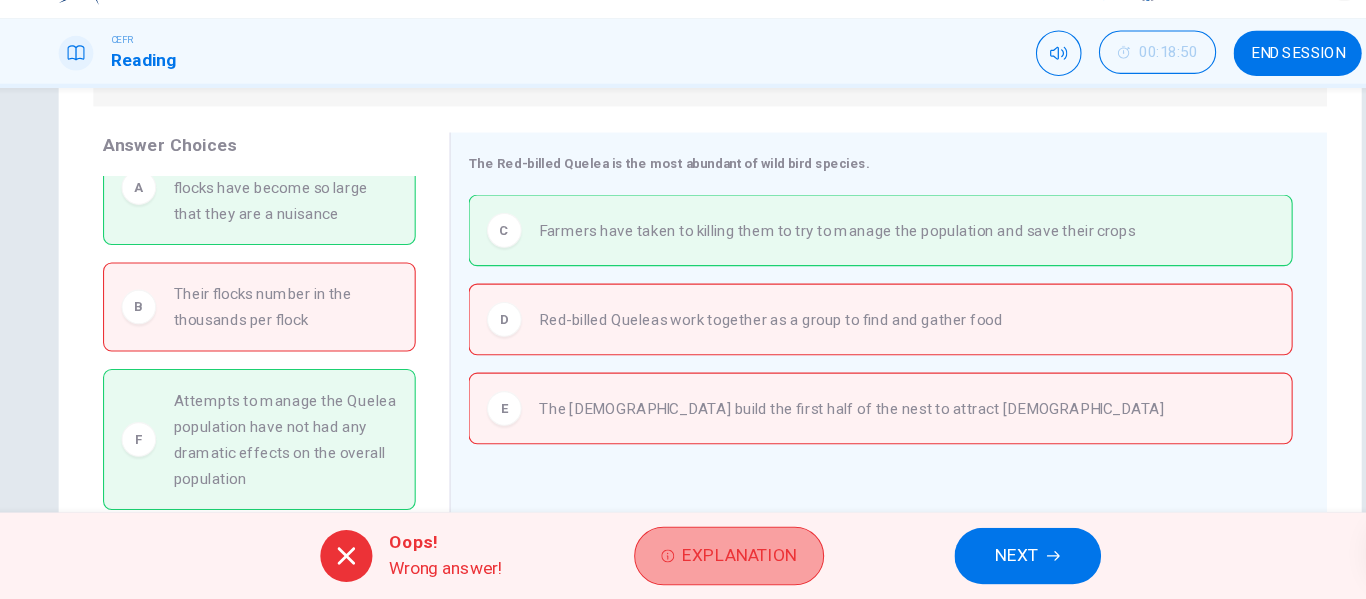 click on "Explanation" at bounding box center [700, 559] 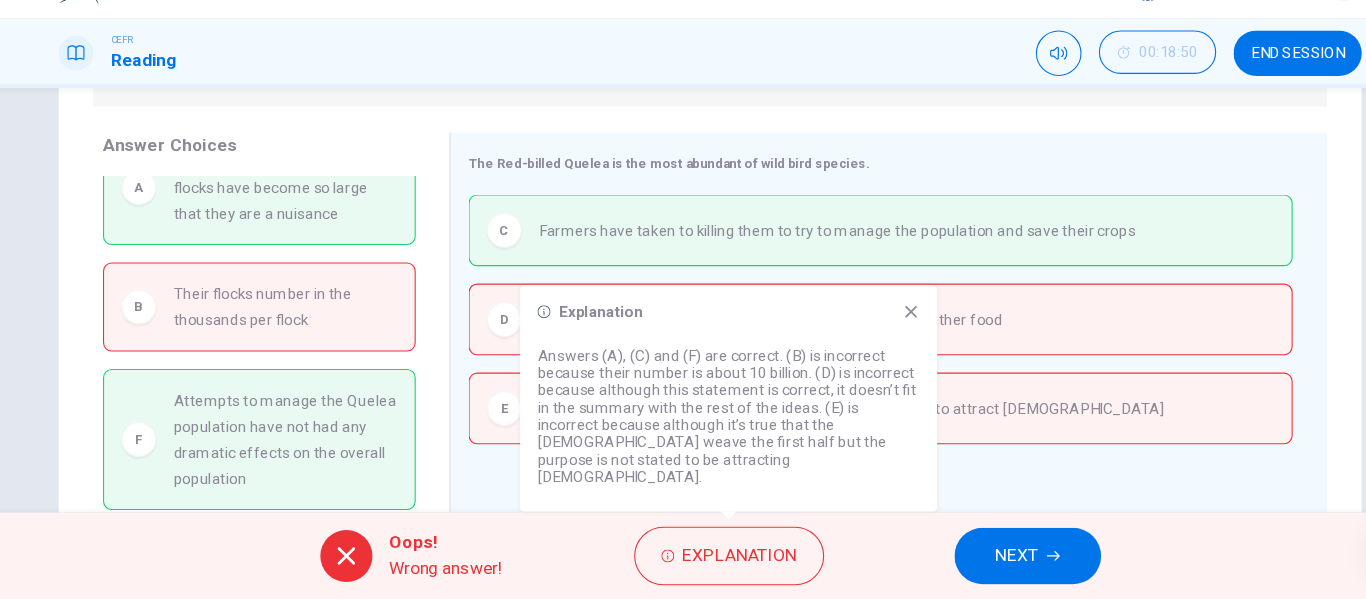 click on "Explanation" at bounding box center (700, 334) 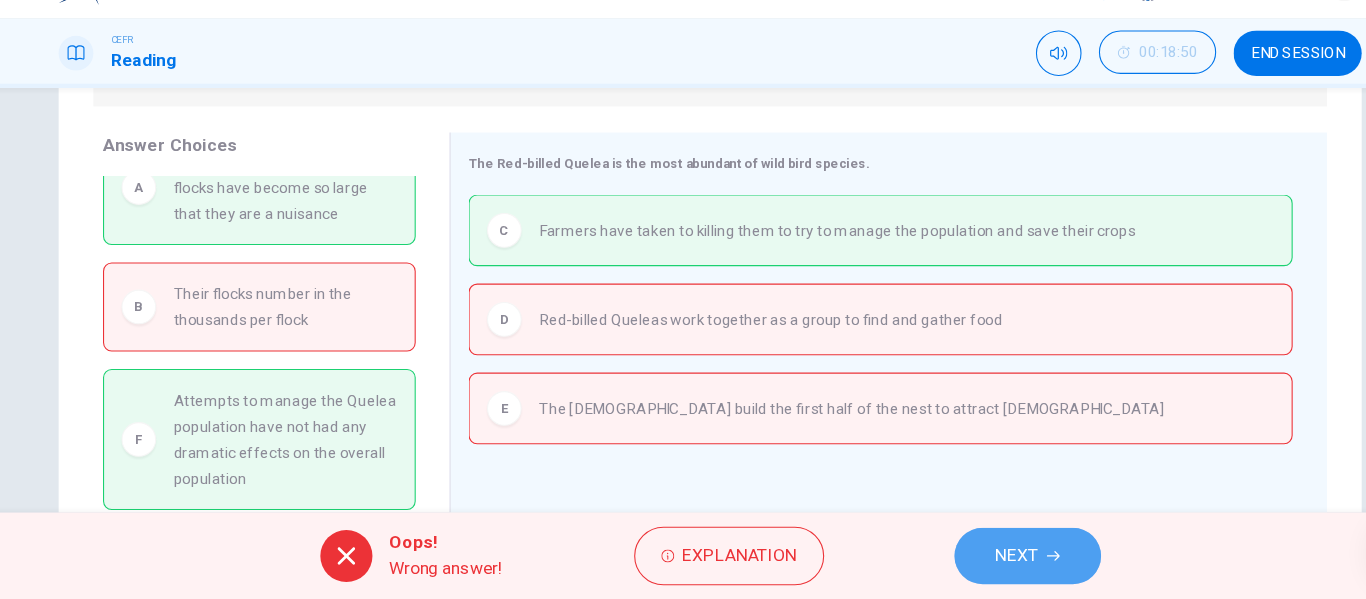 click on "NEXT" at bounding box center [965, 559] 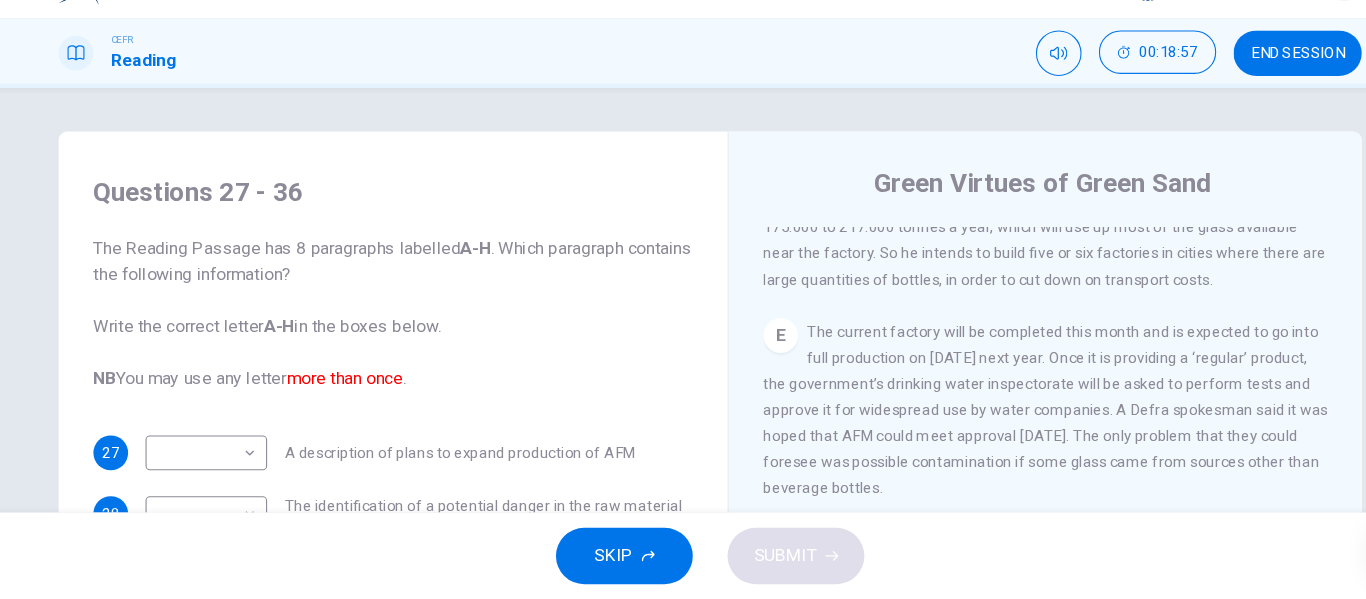 scroll, scrollTop: 1322, scrollLeft: 0, axis: vertical 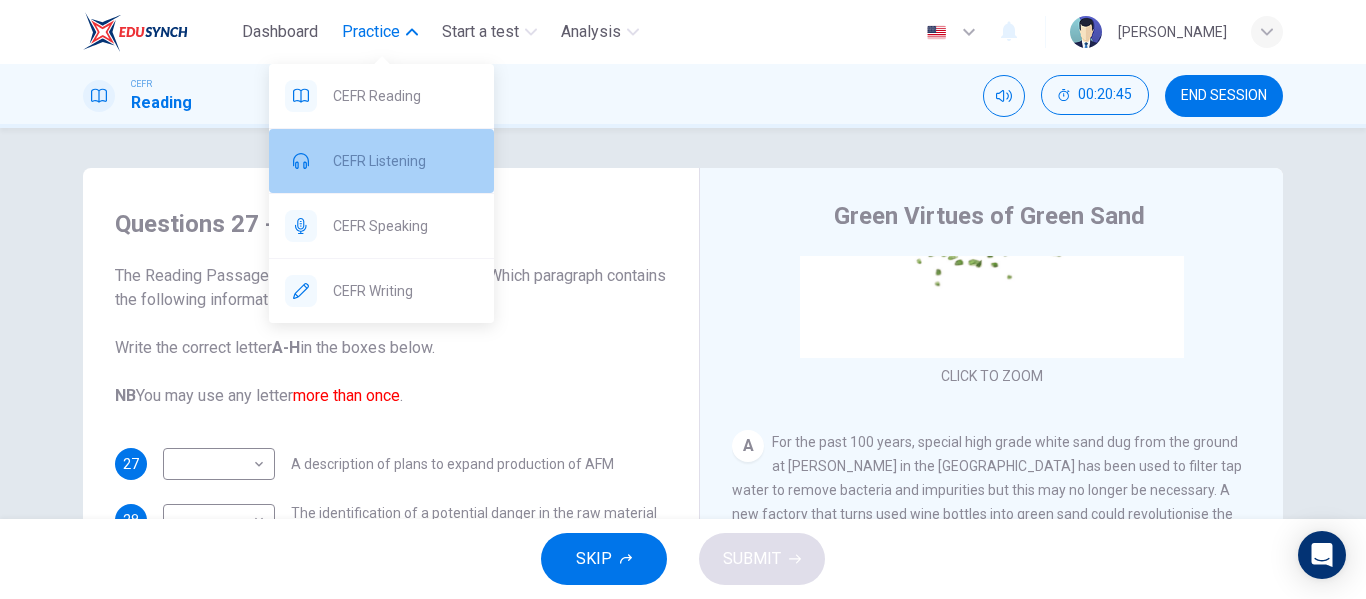 click on "CEFR Listening" at bounding box center (405, 161) 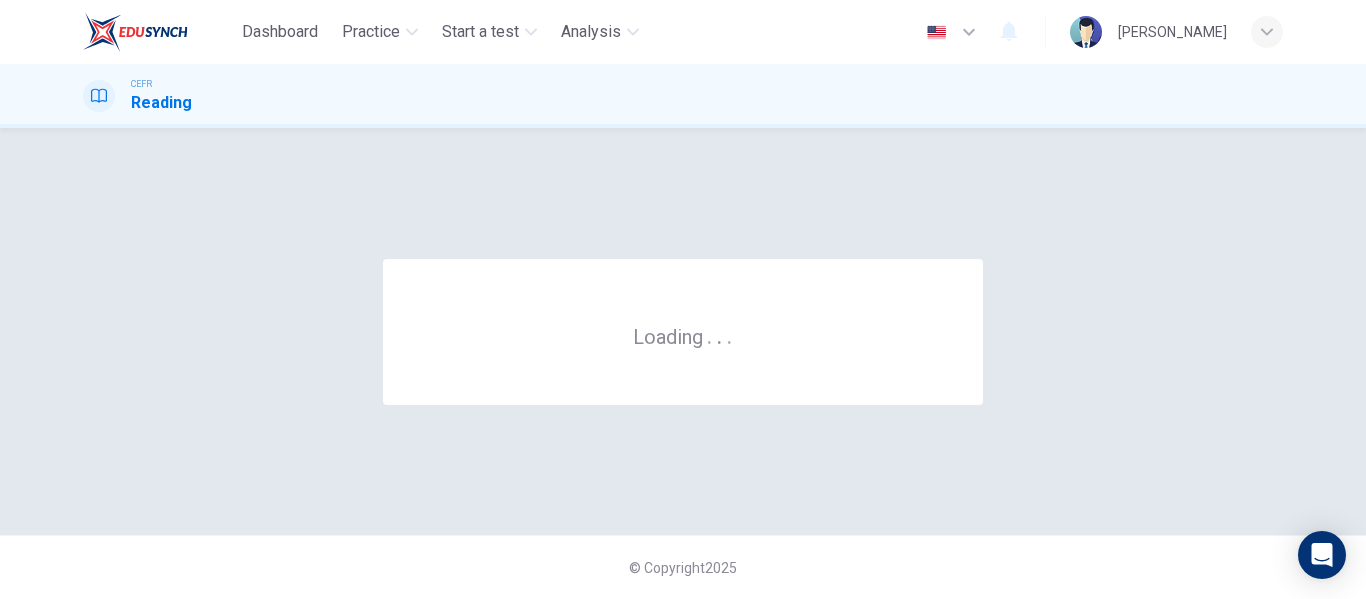 scroll, scrollTop: 0, scrollLeft: 0, axis: both 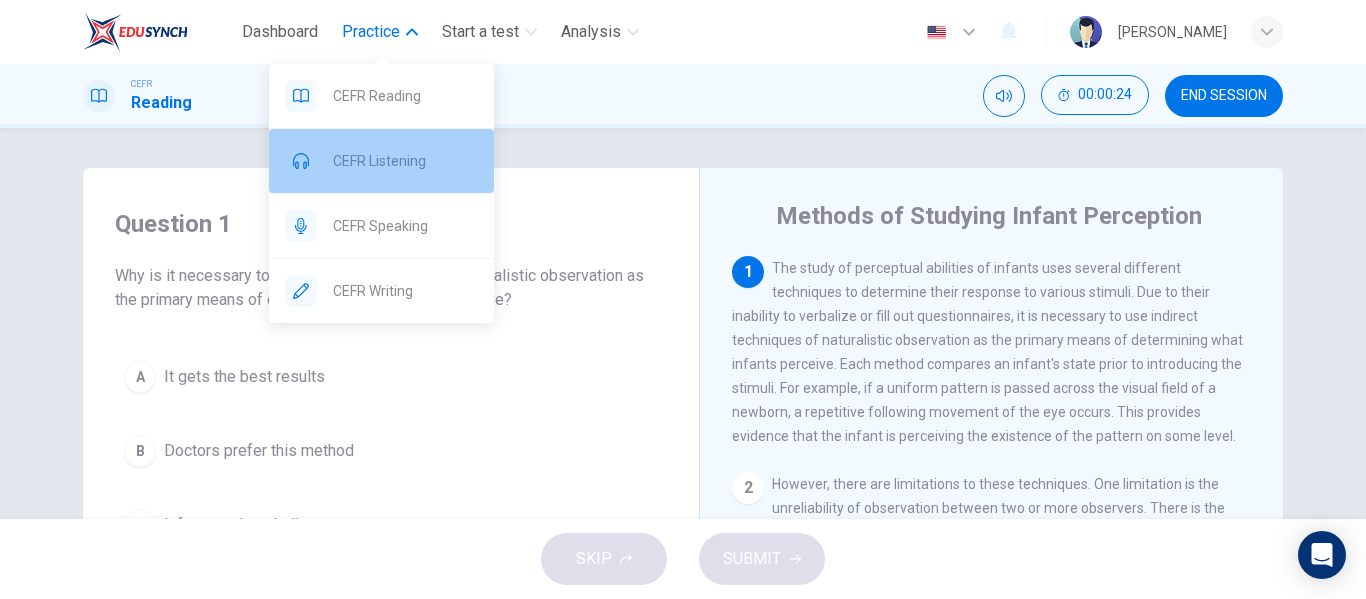 click on "CEFR Listening" at bounding box center (405, 161) 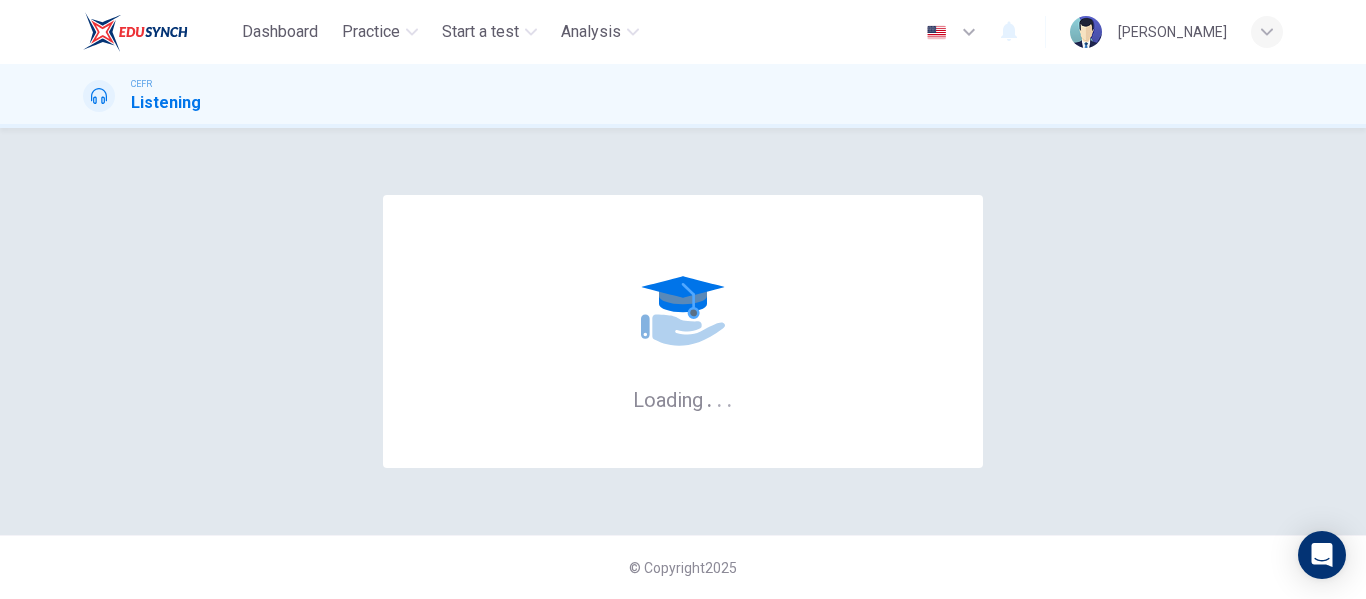 scroll, scrollTop: 0, scrollLeft: 0, axis: both 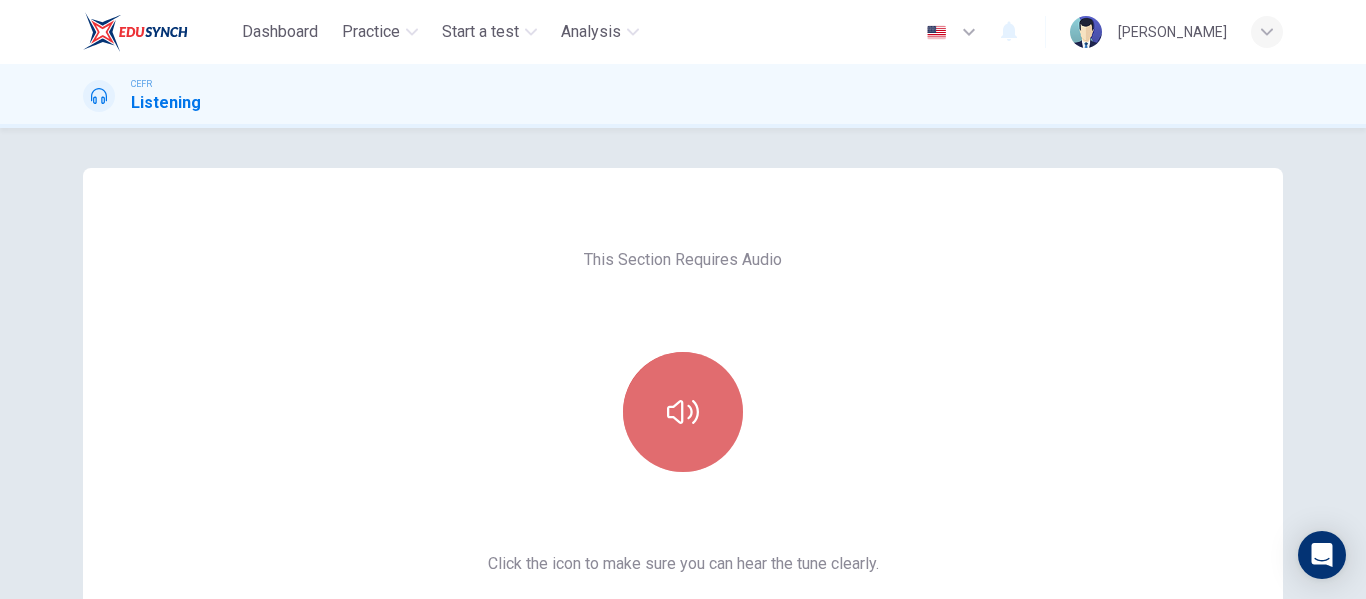 click at bounding box center (683, 412) 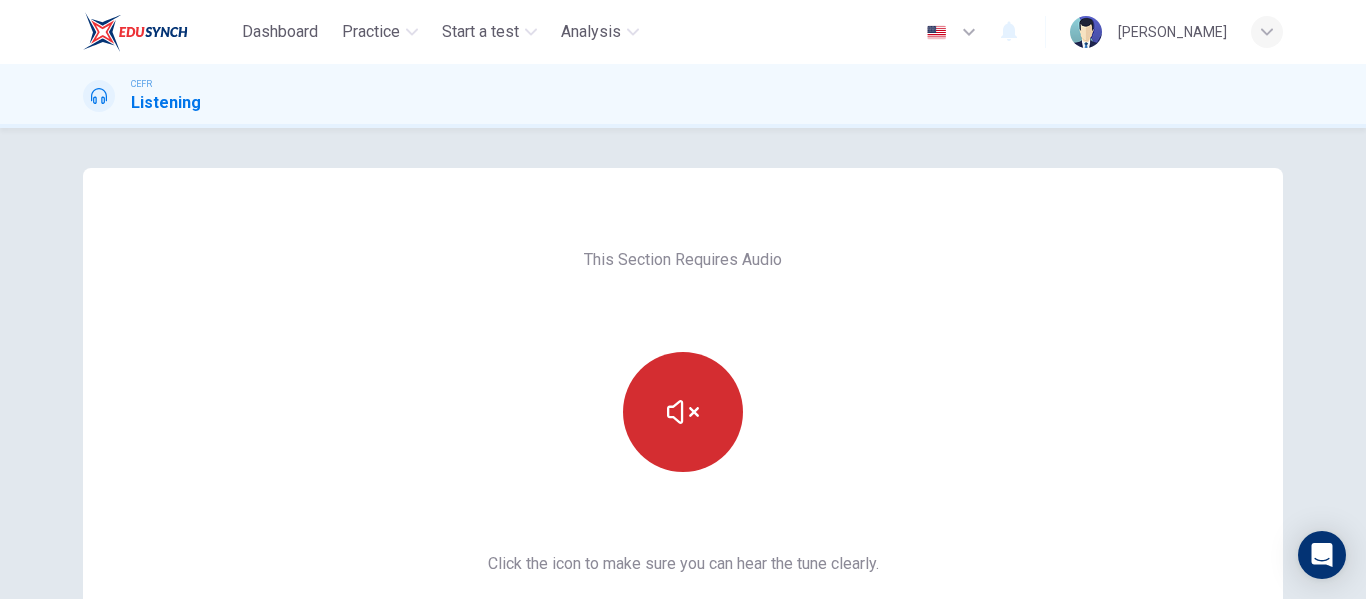 type 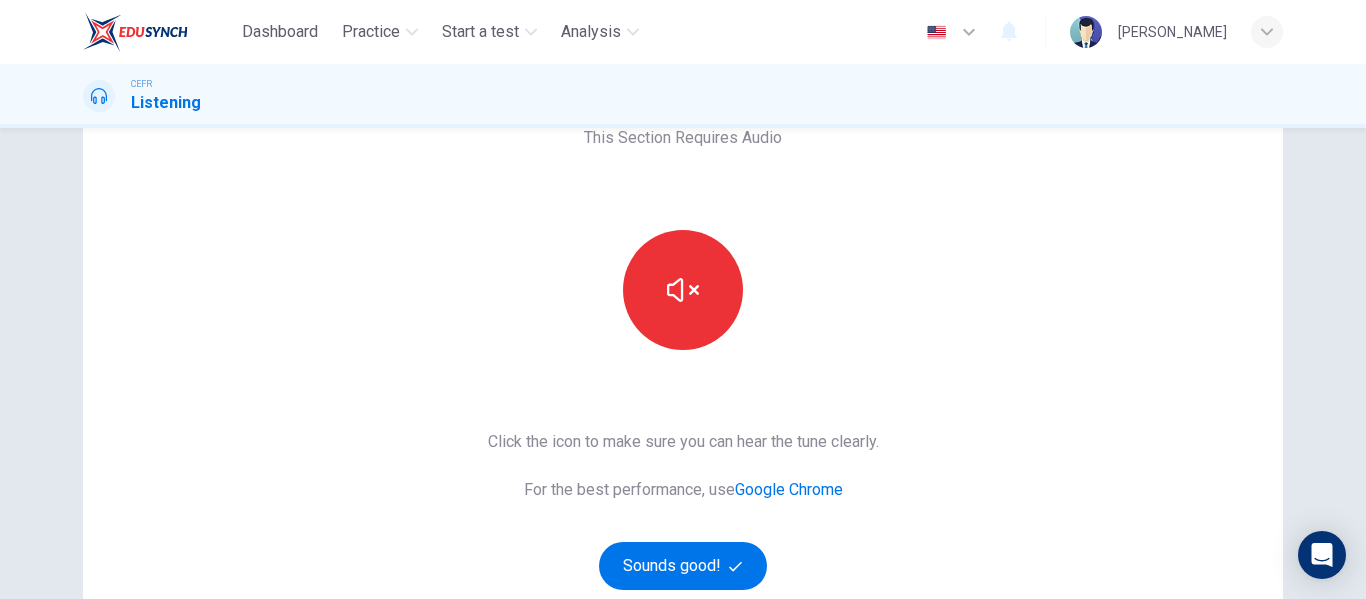 scroll, scrollTop: 124, scrollLeft: 0, axis: vertical 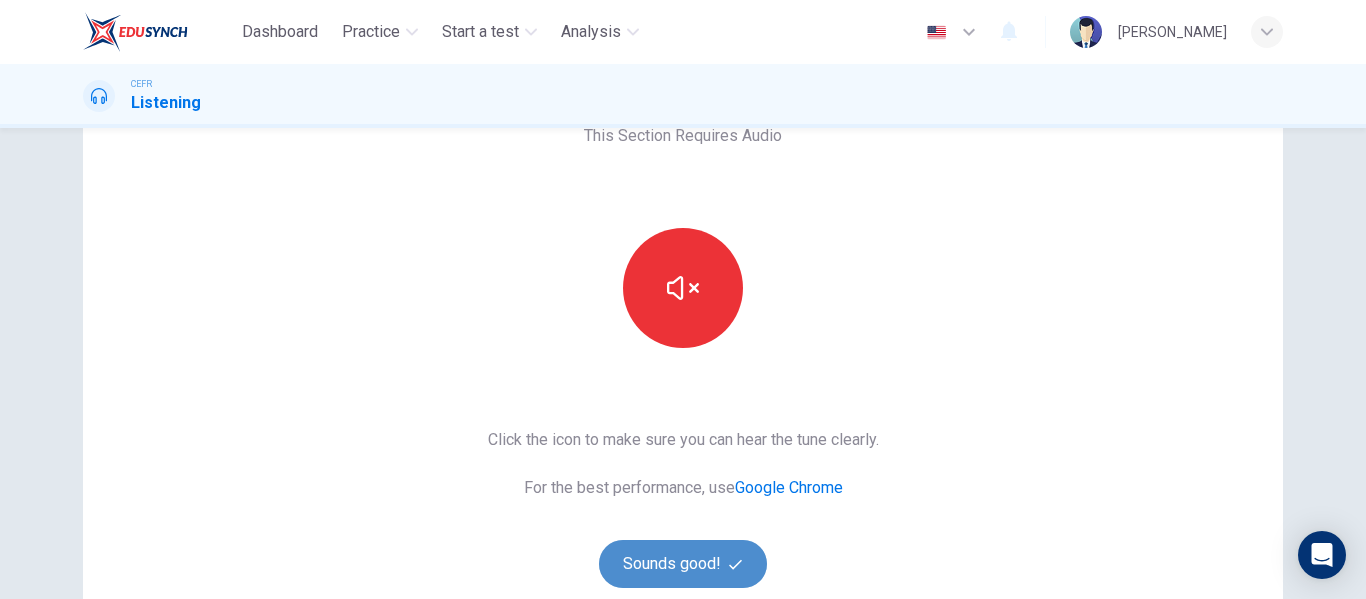 click on "Sounds good!" at bounding box center (683, 564) 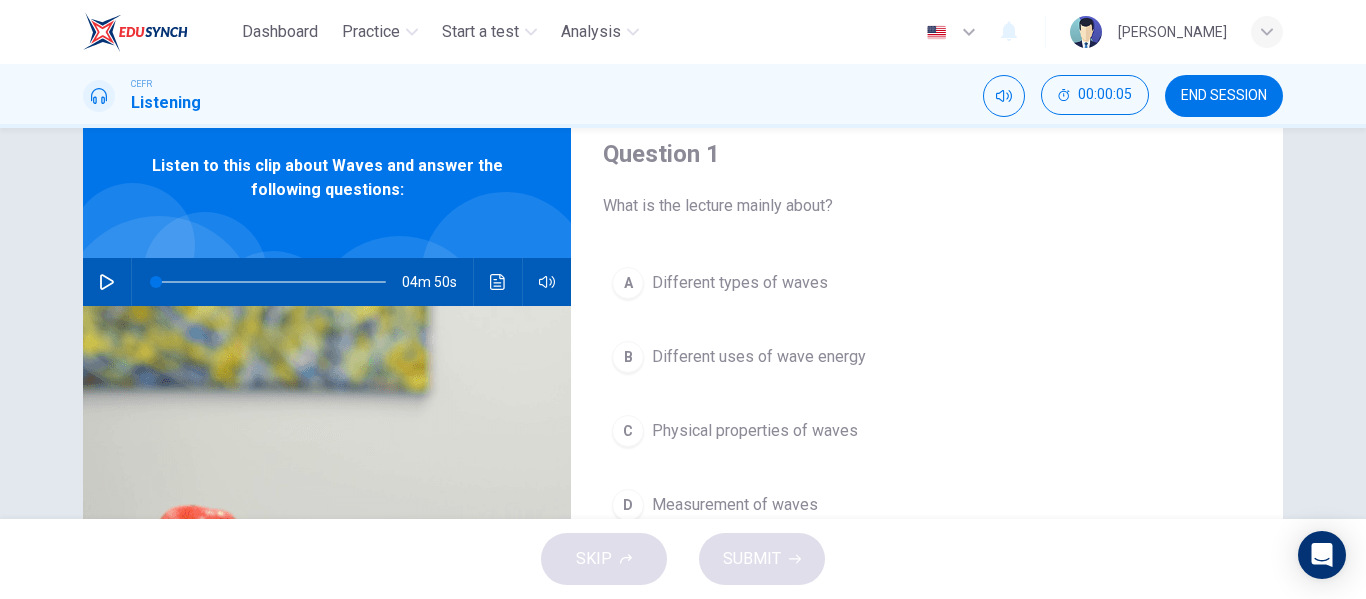 scroll, scrollTop: 82, scrollLeft: 0, axis: vertical 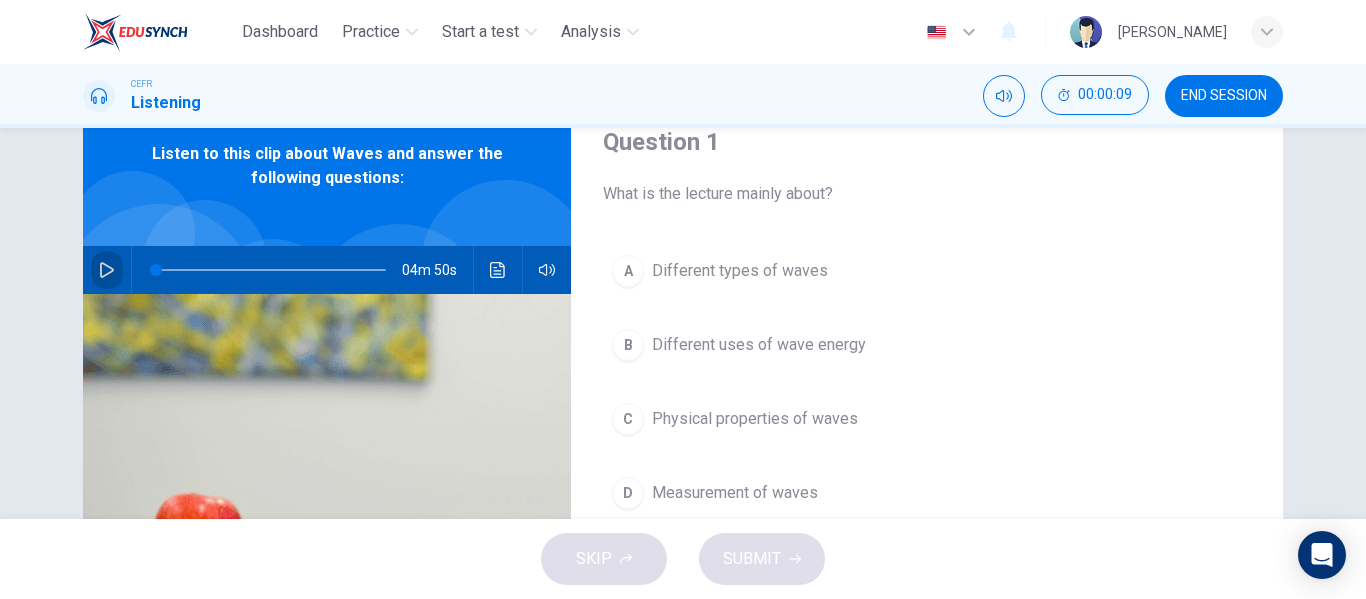click at bounding box center [107, 270] 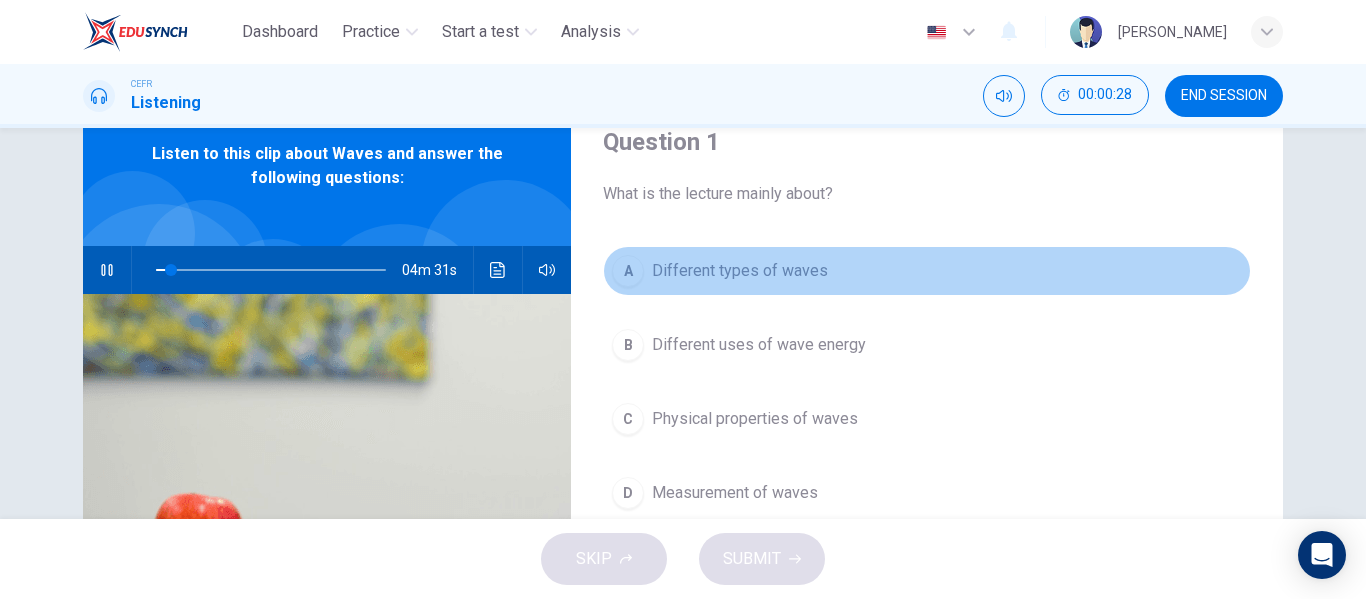 click on "A Different types of waves" at bounding box center (927, 271) 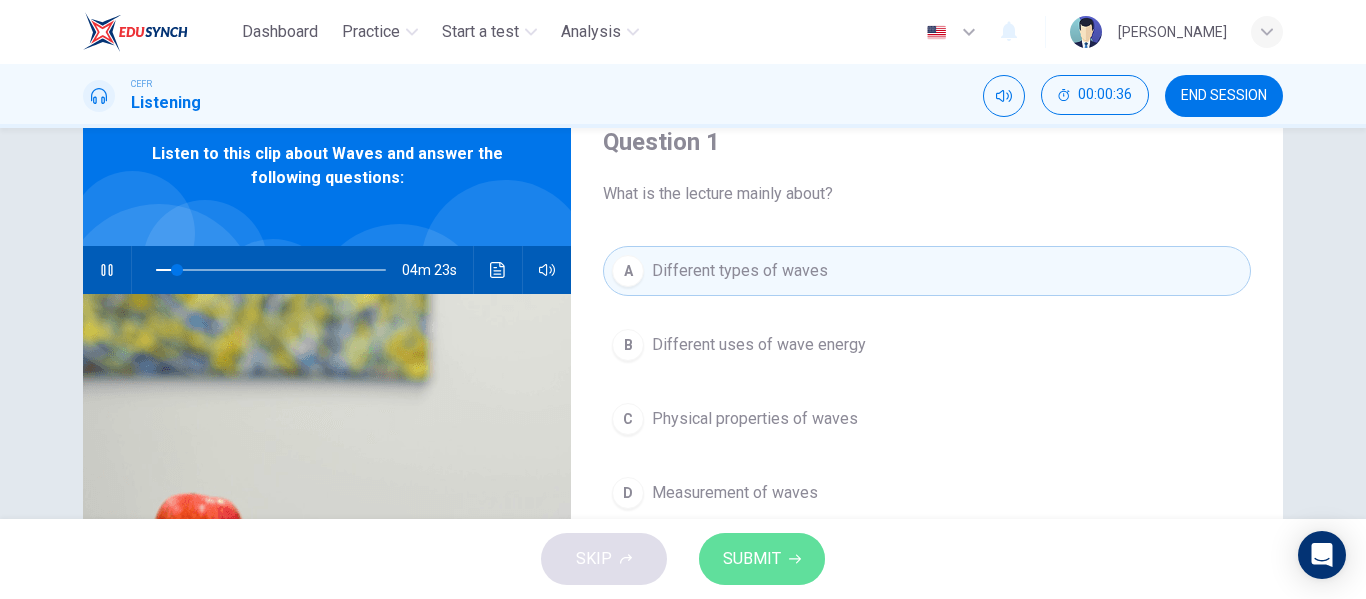 click on "SUBMIT" at bounding box center (762, 559) 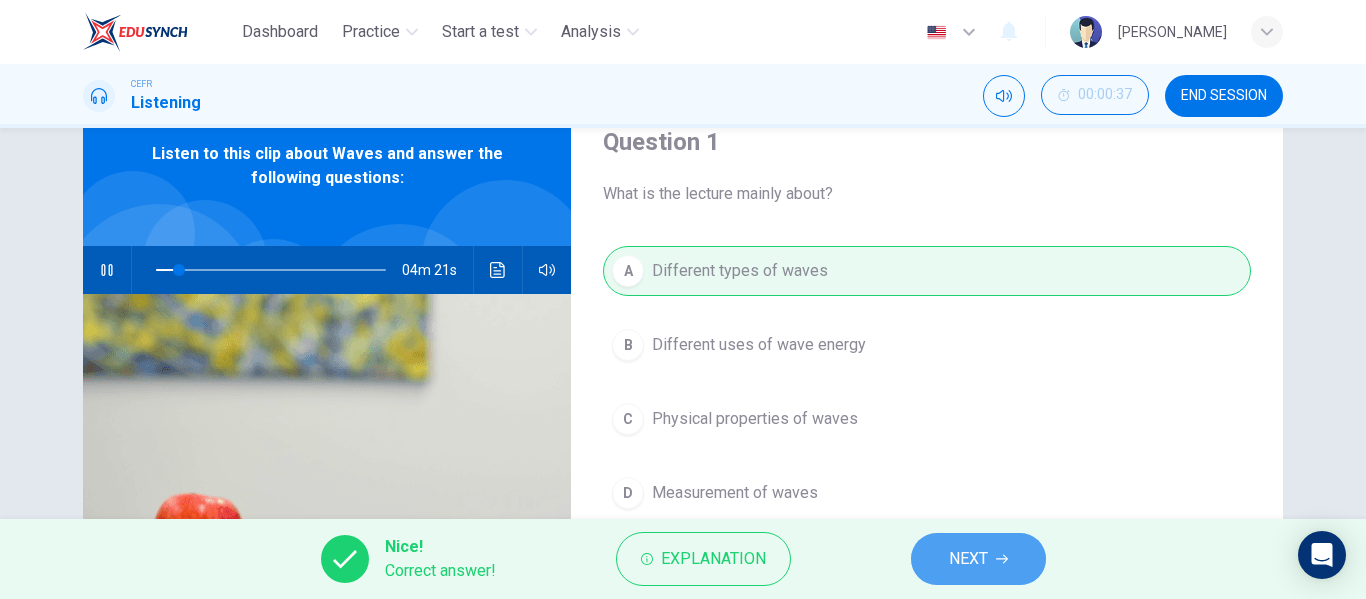 click on "NEXT" at bounding box center [968, 559] 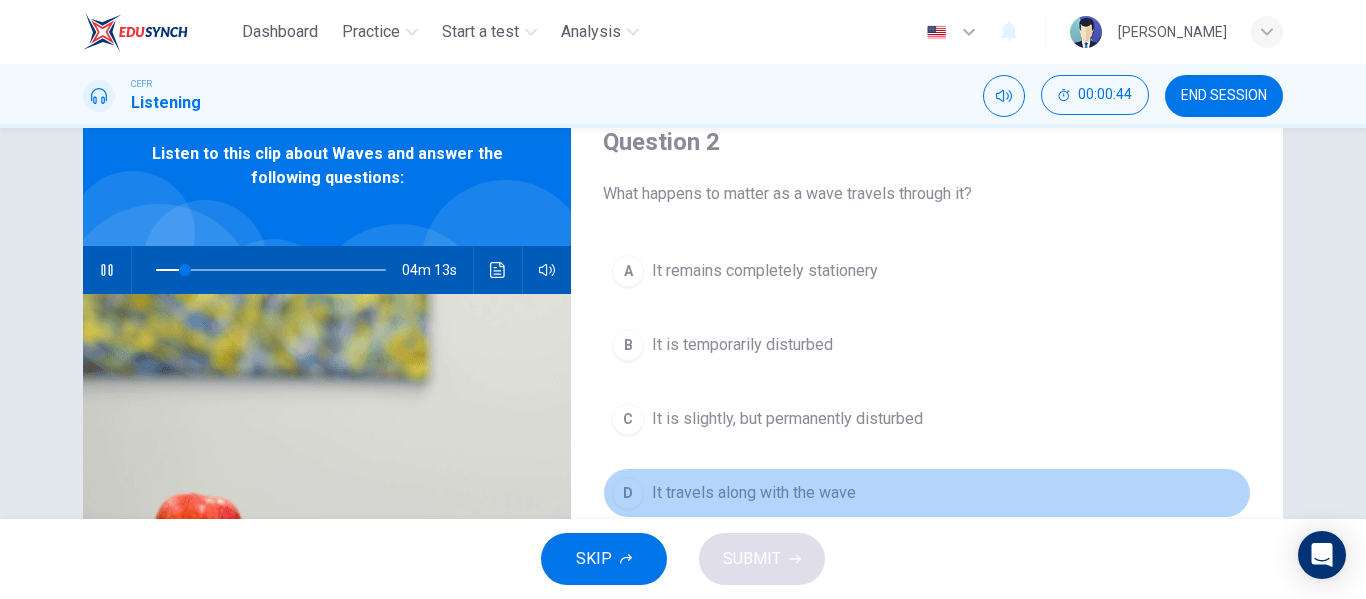 click on "It travels along with the wave" at bounding box center (754, 493) 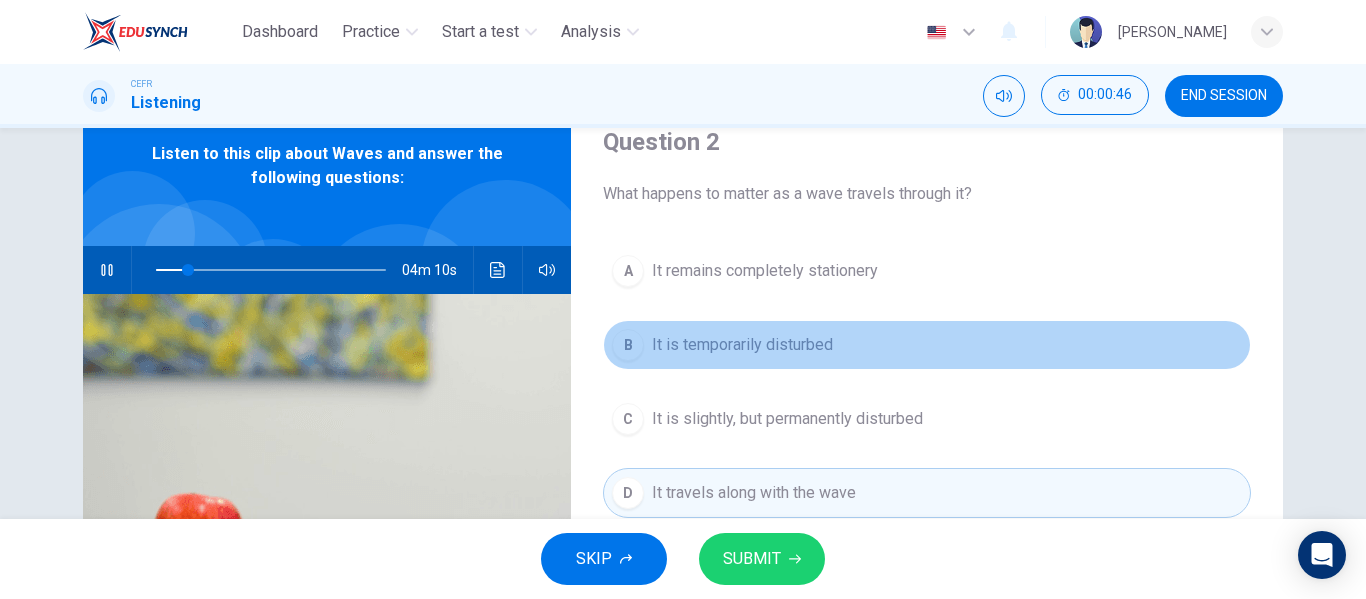 click on "It is temporarily disturbed" at bounding box center (742, 345) 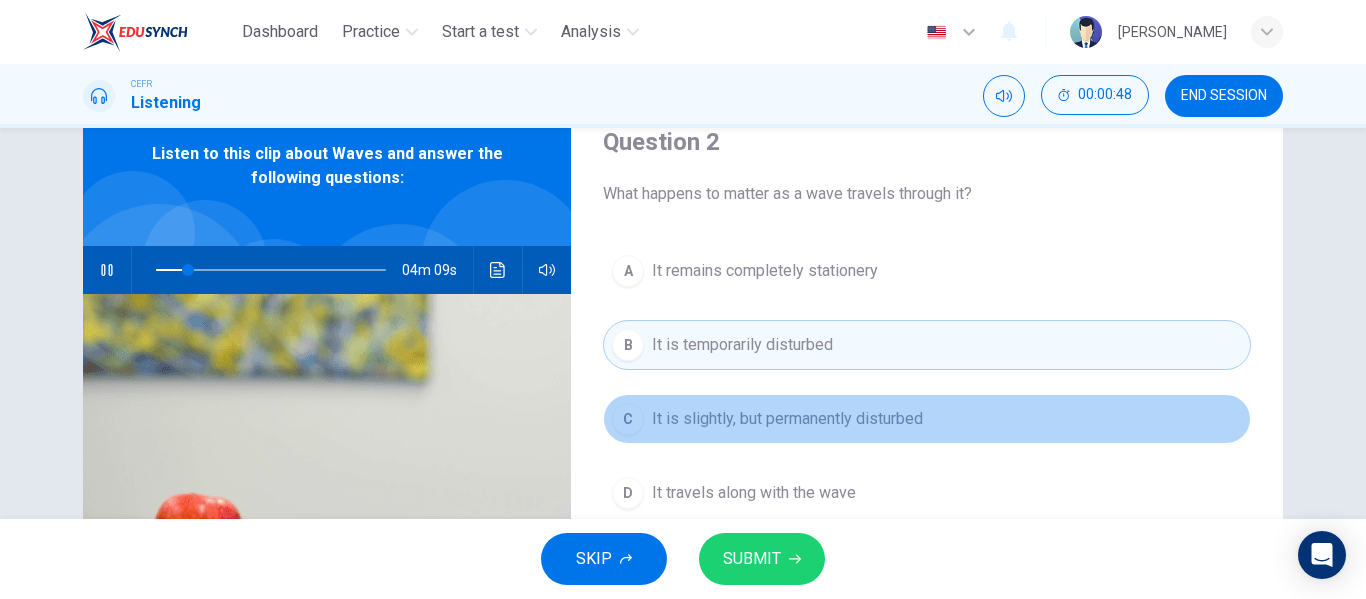 click on "It is slightly, but permanently disturbed" at bounding box center [787, 419] 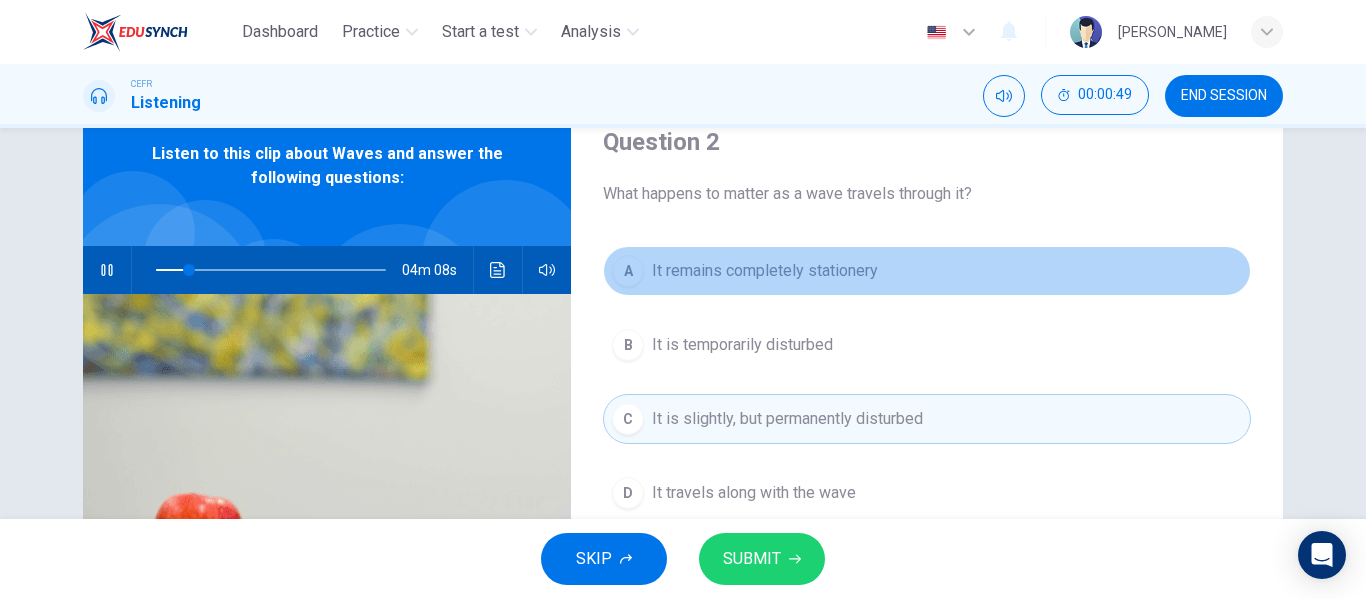 click on "It remains completely stationery" at bounding box center (765, 271) 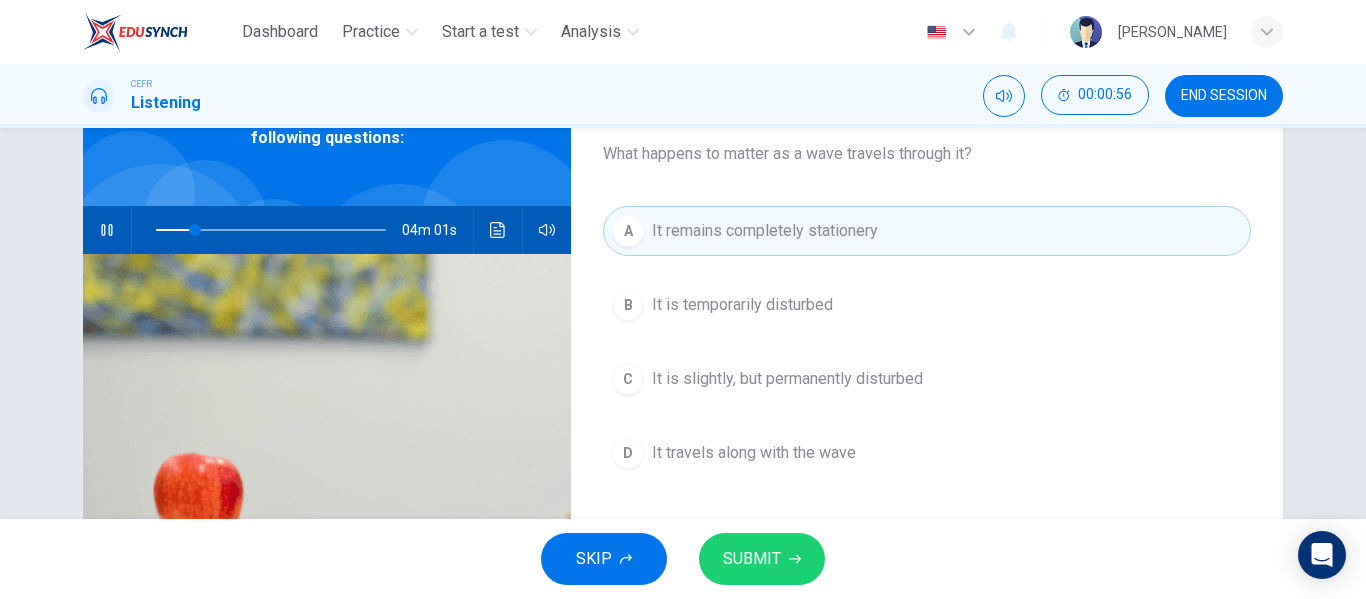 scroll, scrollTop: 121, scrollLeft: 0, axis: vertical 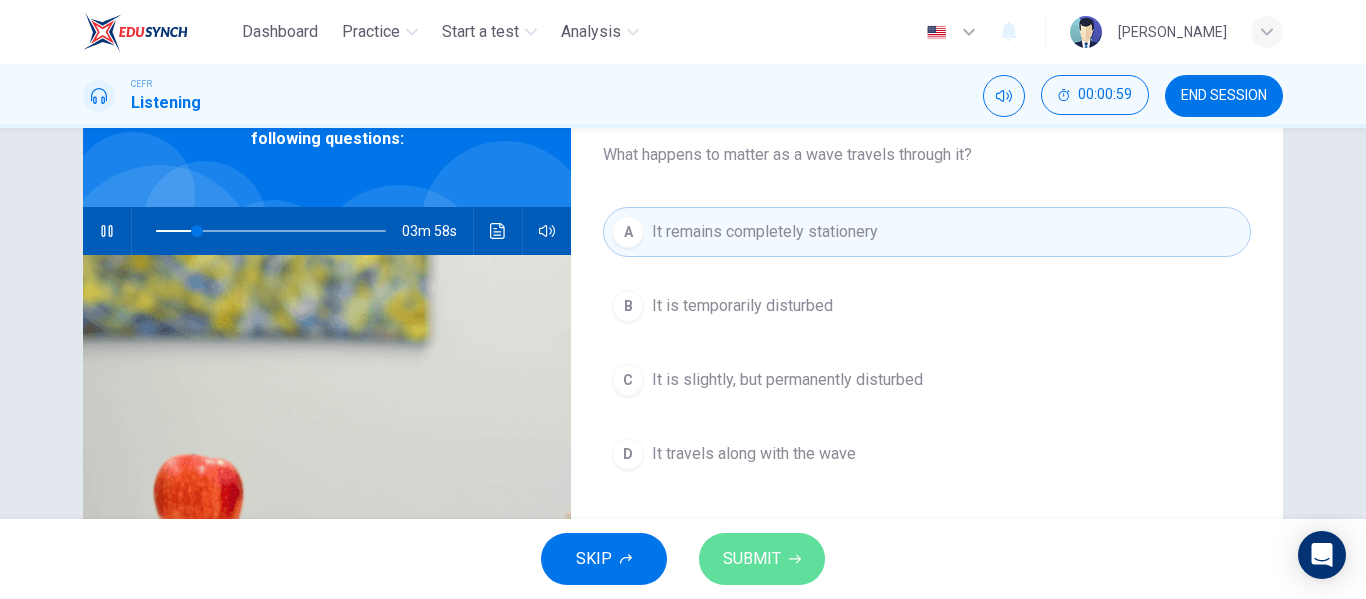click on "SUBMIT" at bounding box center [752, 559] 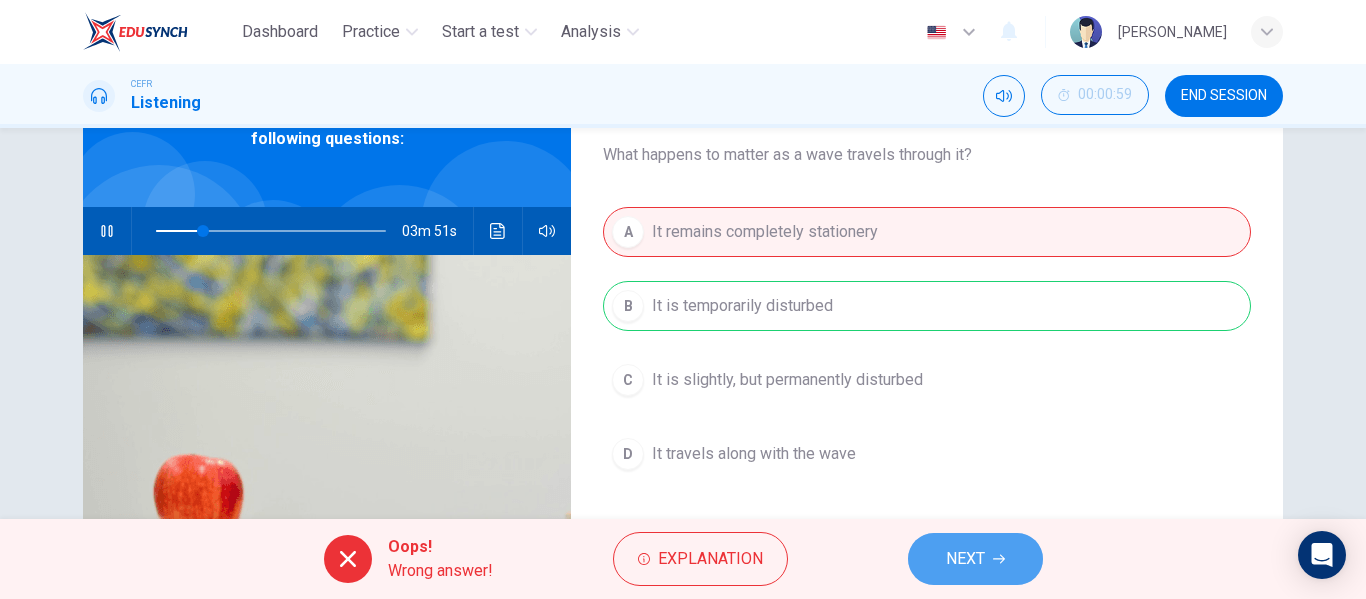 click on "NEXT" at bounding box center [975, 559] 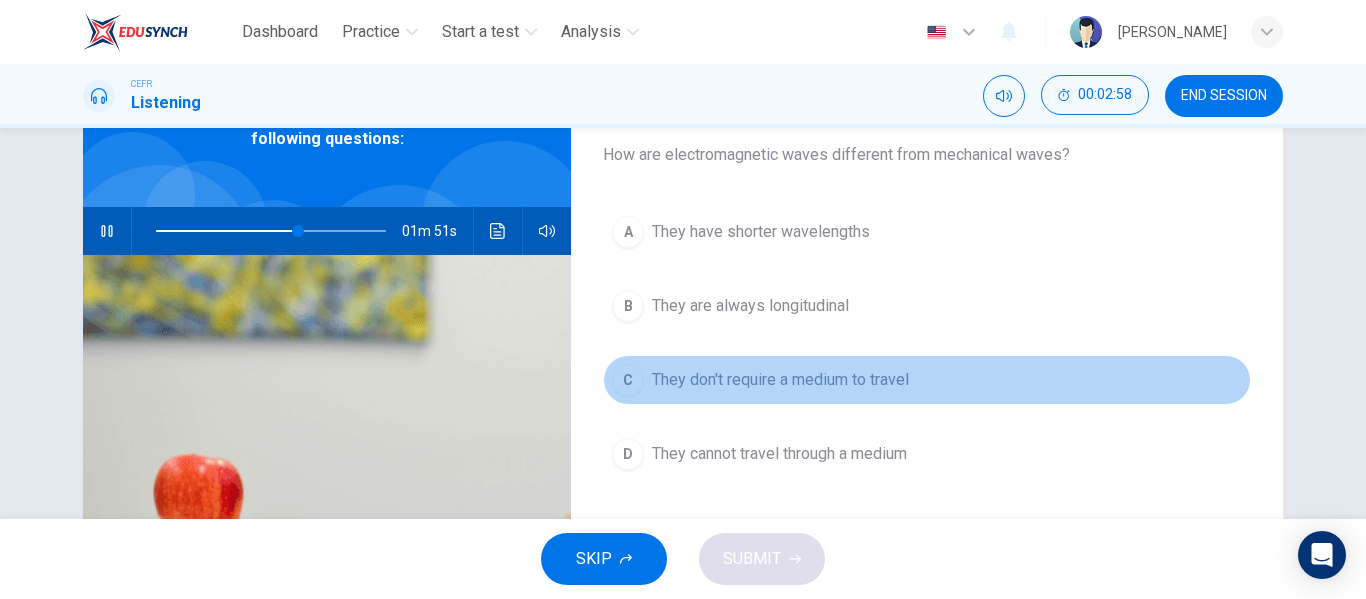 click on "C They don't require a medium to travel" at bounding box center [927, 380] 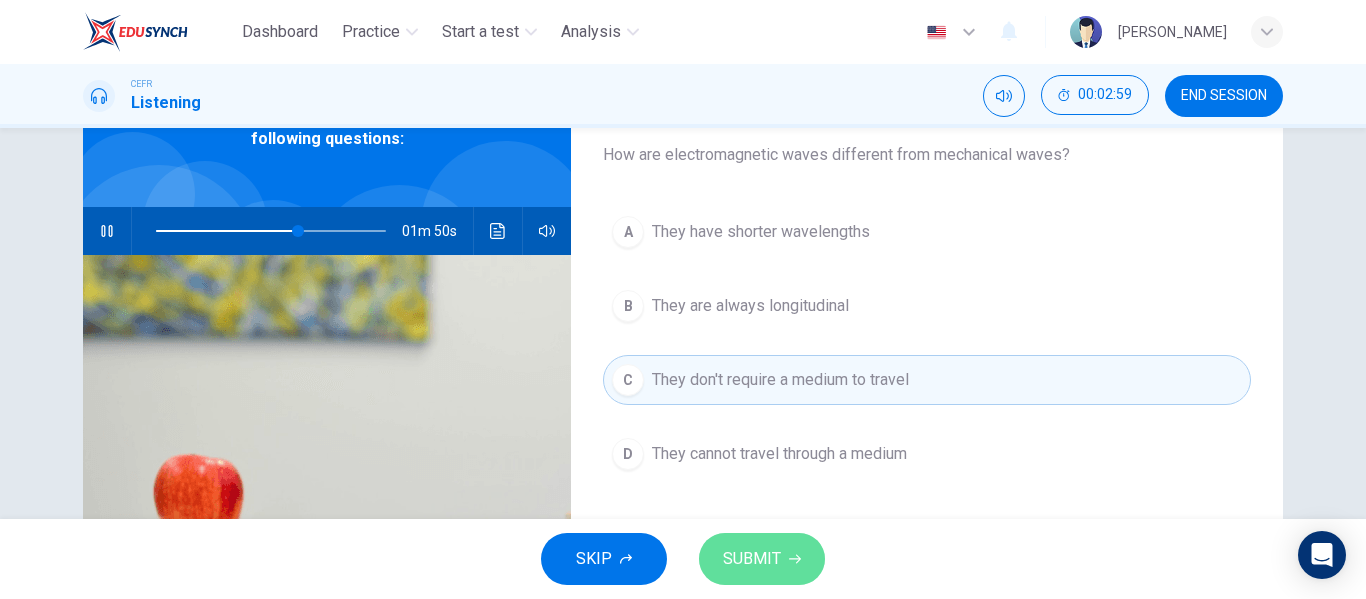 click on "SUBMIT" at bounding box center [752, 559] 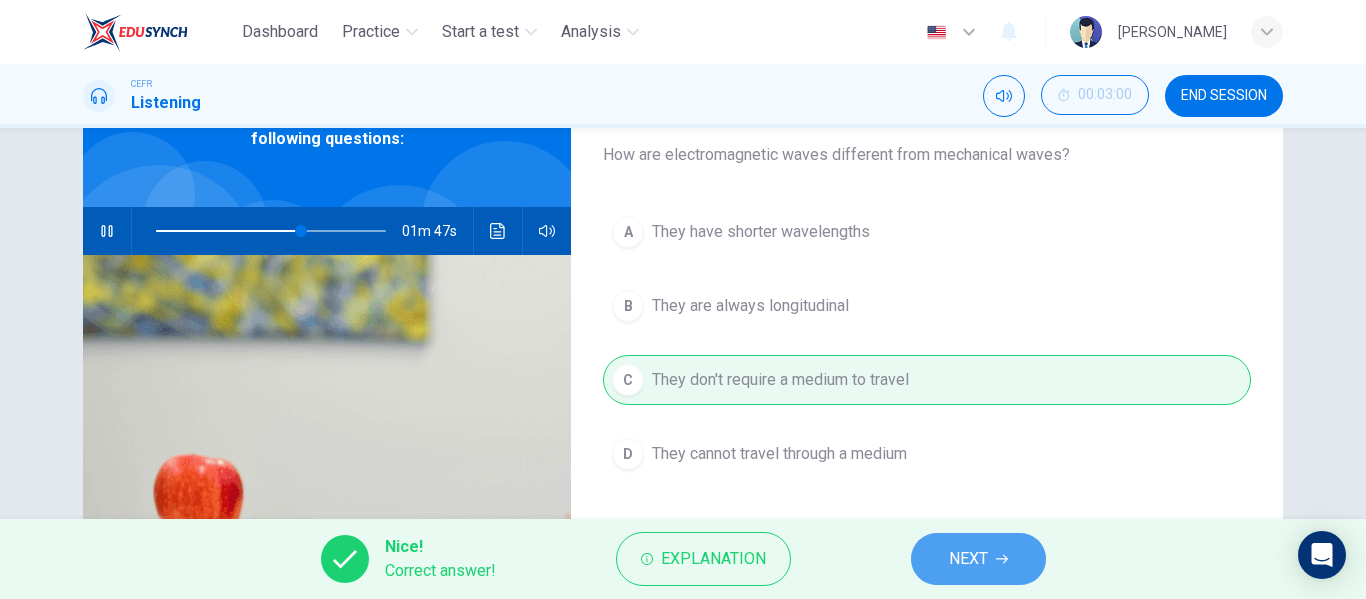 click on "NEXT" at bounding box center [978, 559] 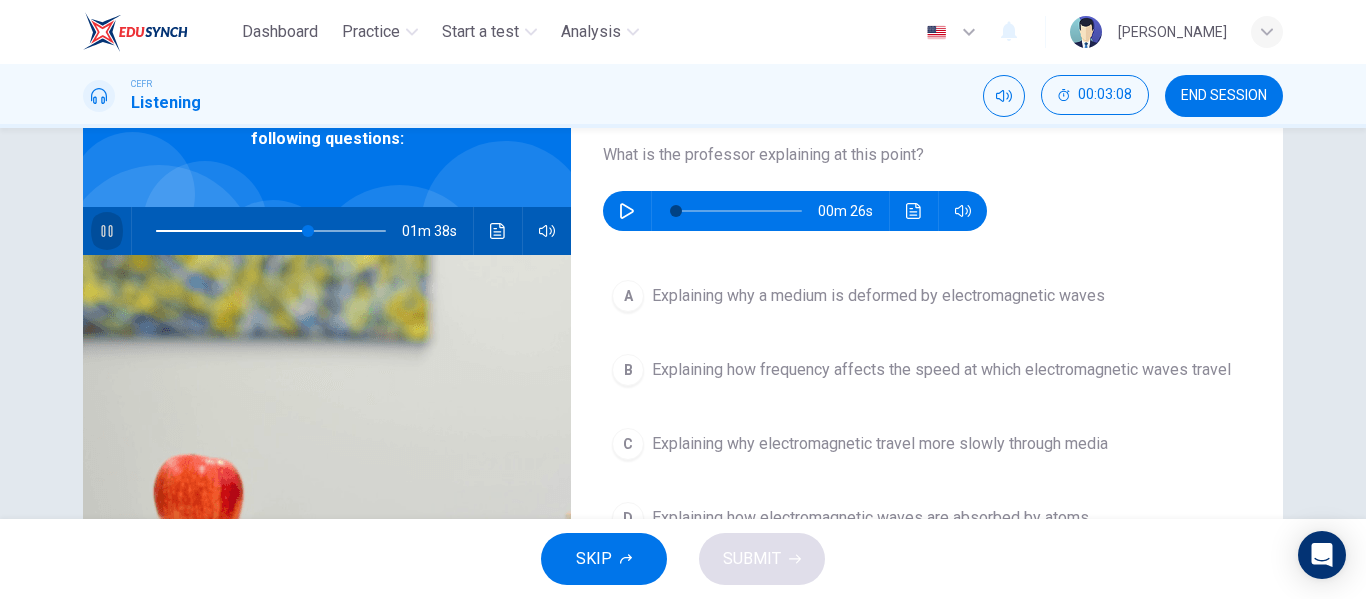 click 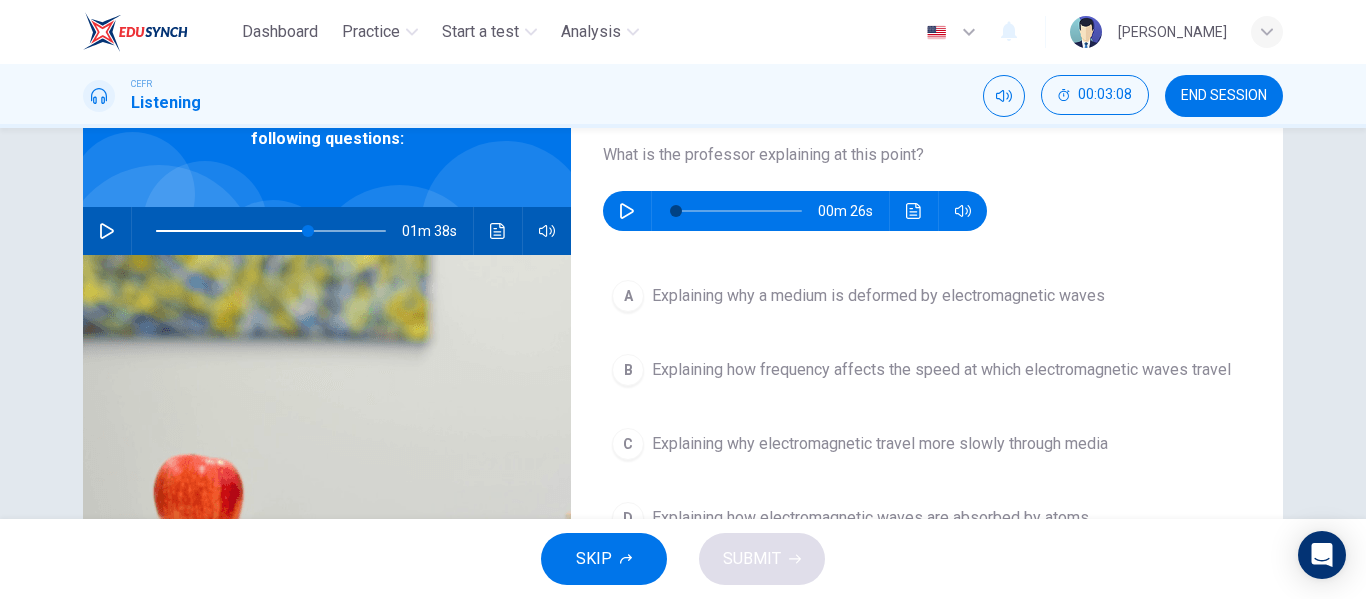 type on "66" 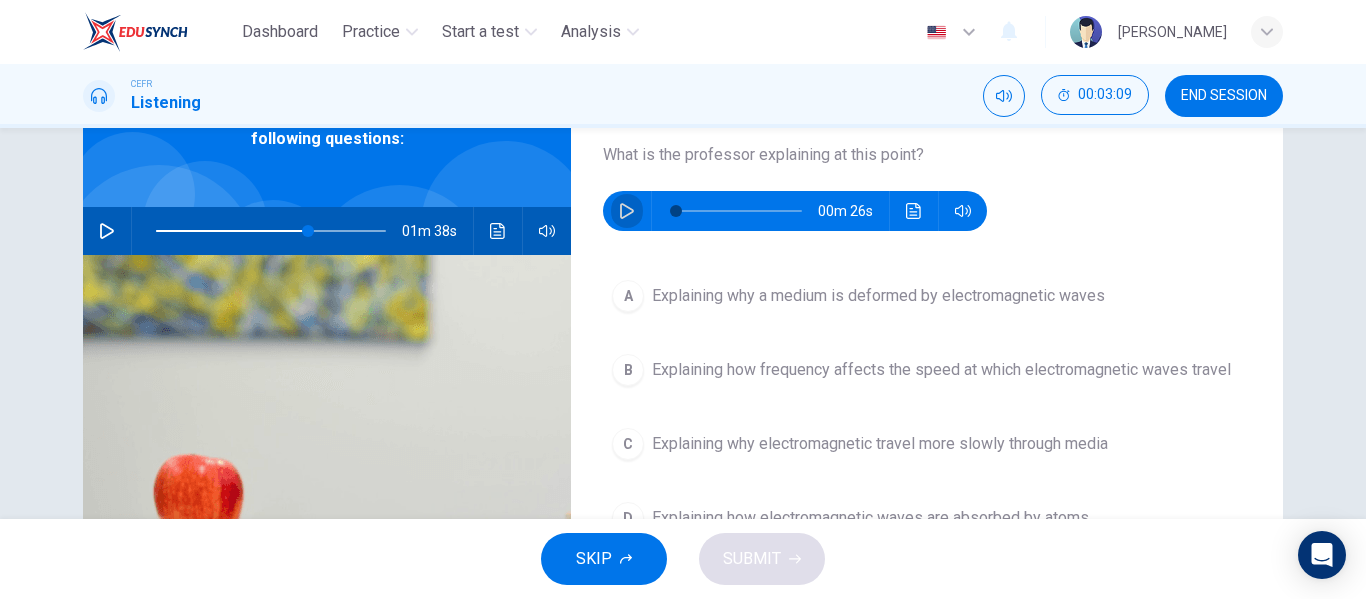 click at bounding box center [627, 211] 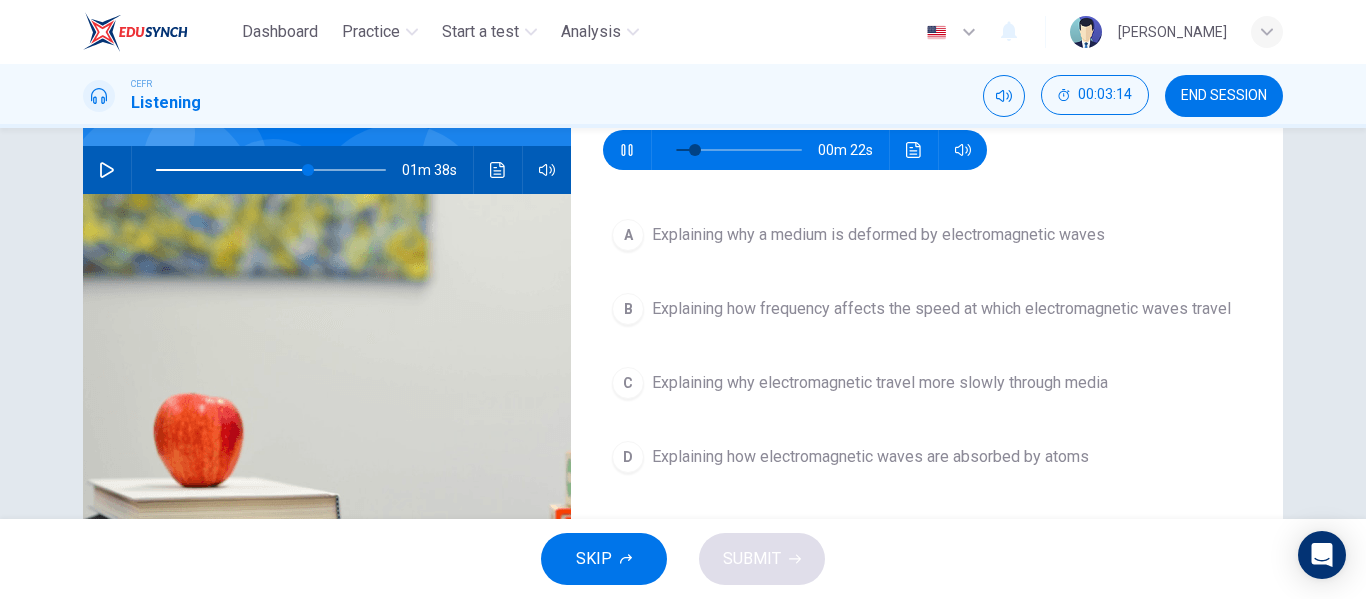 scroll, scrollTop: 183, scrollLeft: 0, axis: vertical 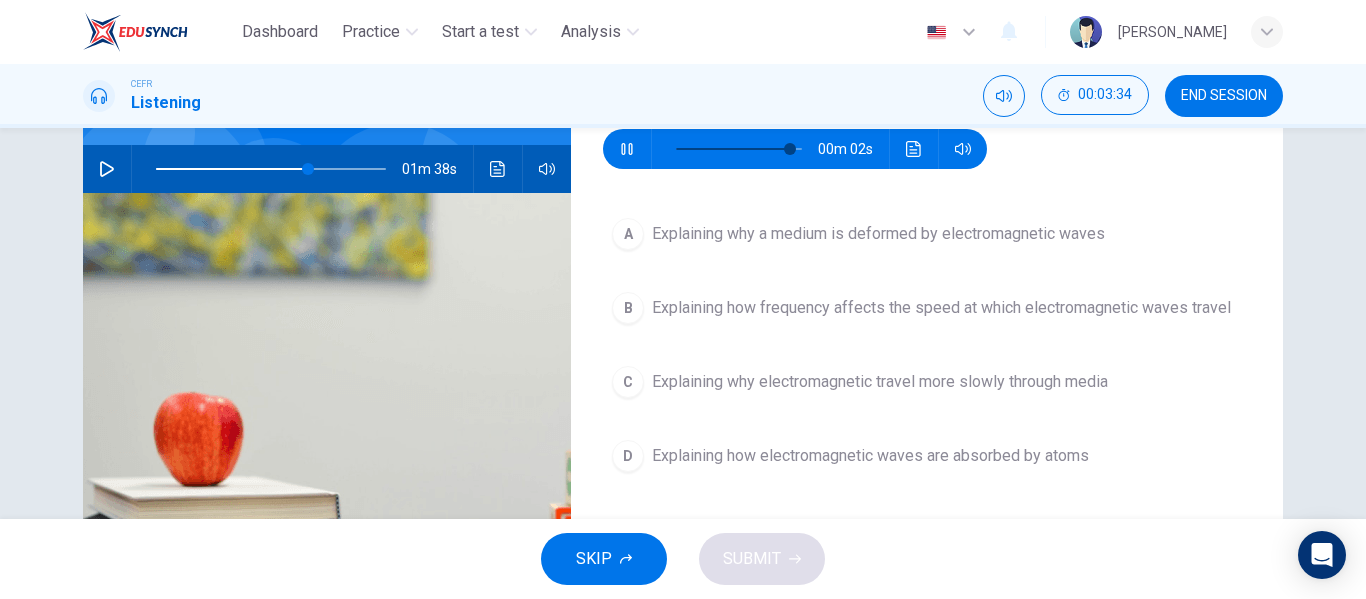 type on "94" 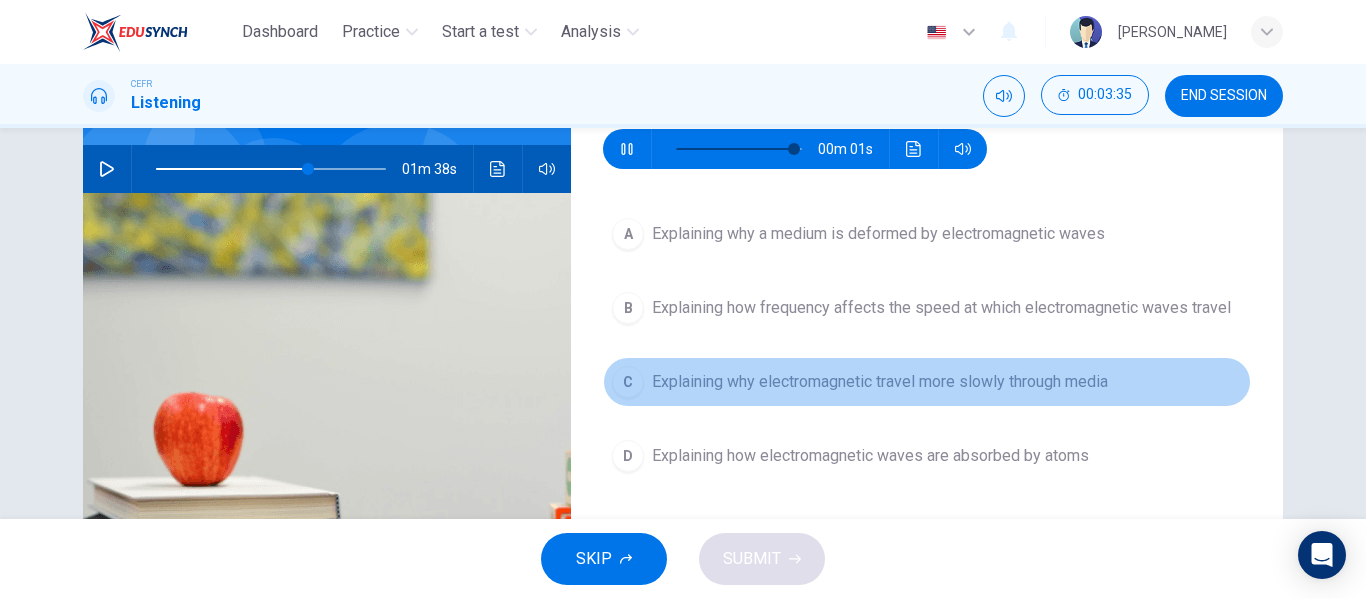 click on "Explaining why electromagnetic travel more slowly through media" at bounding box center [880, 382] 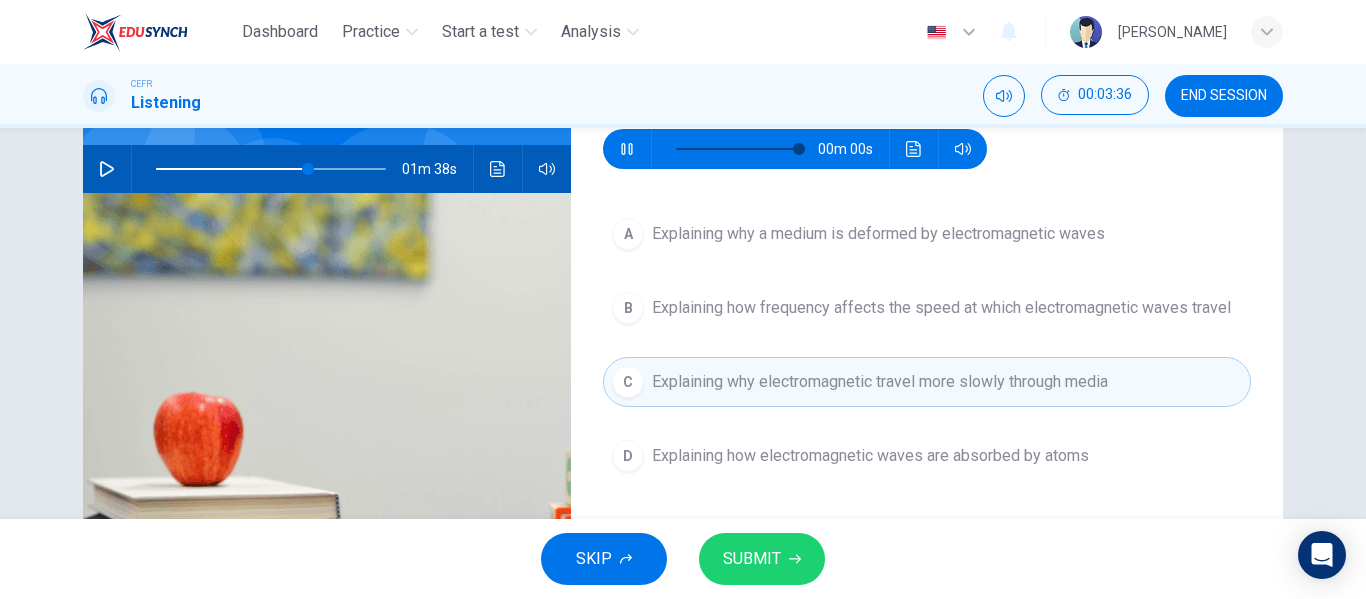 type on "0" 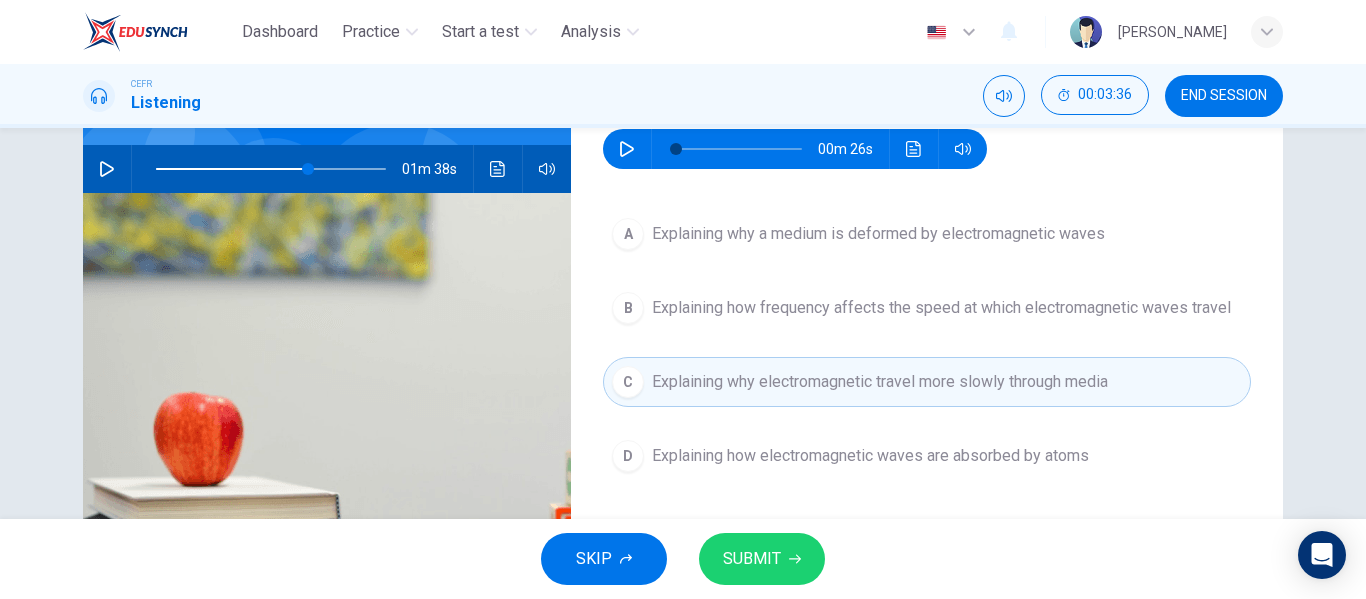 click on "SUBMIT" at bounding box center [762, 559] 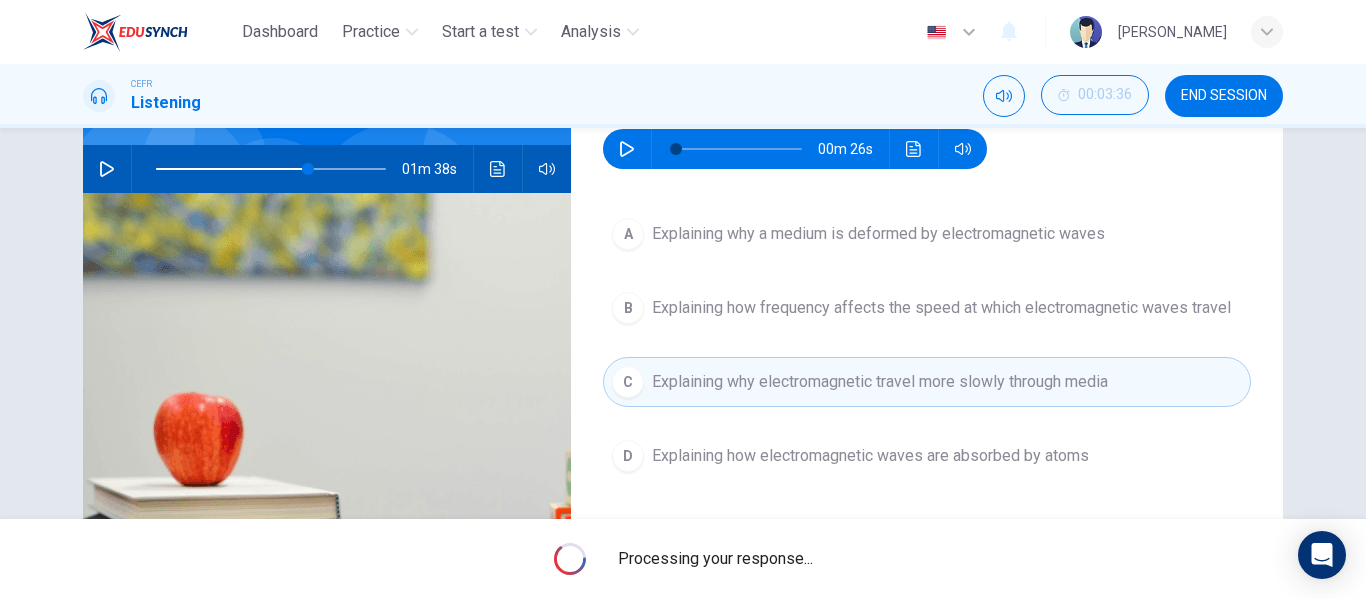 type on "66" 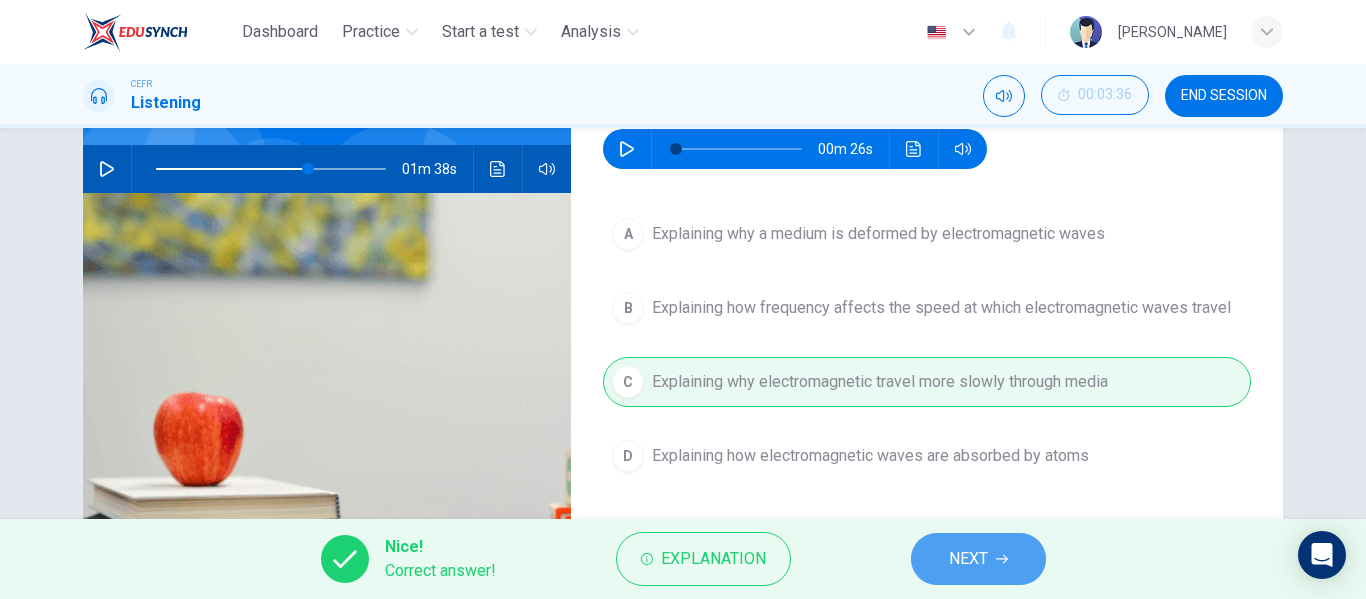 click on "NEXT" at bounding box center [968, 559] 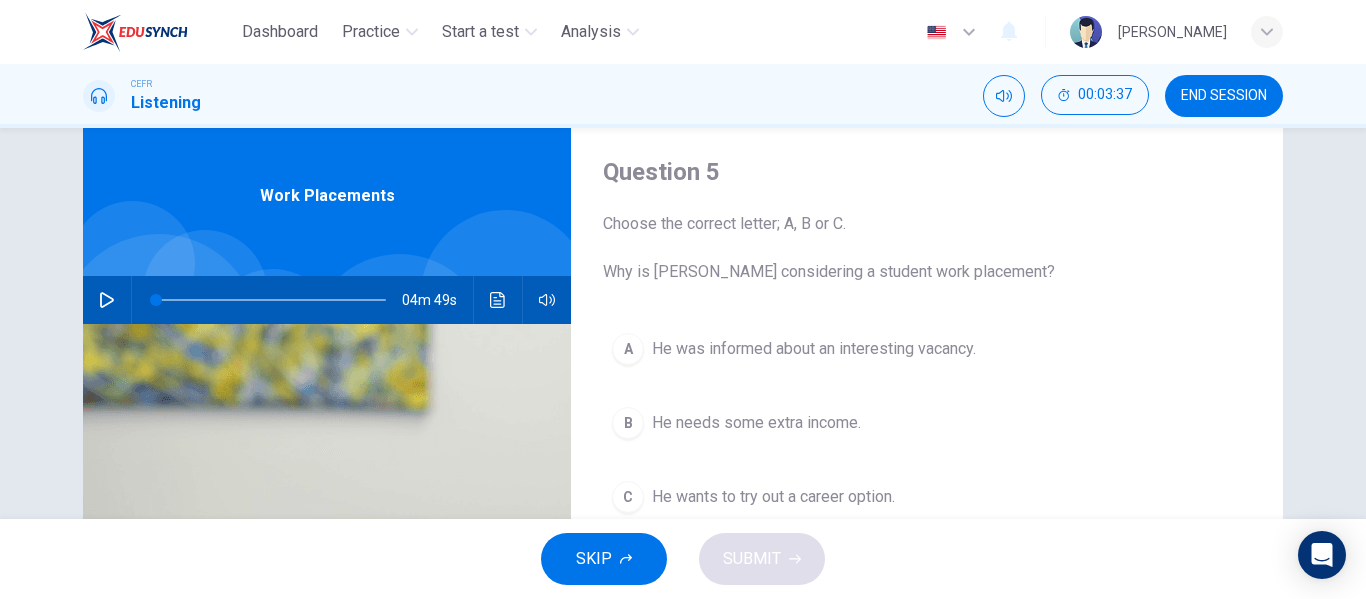 scroll, scrollTop: 53, scrollLeft: 0, axis: vertical 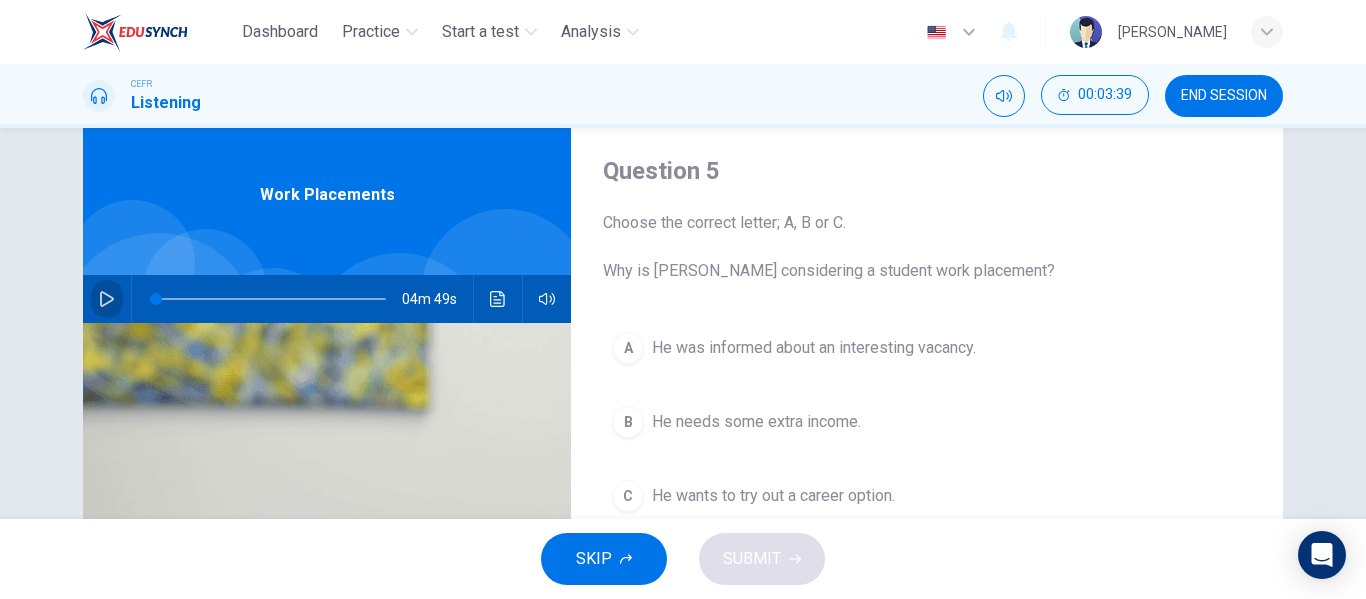 click 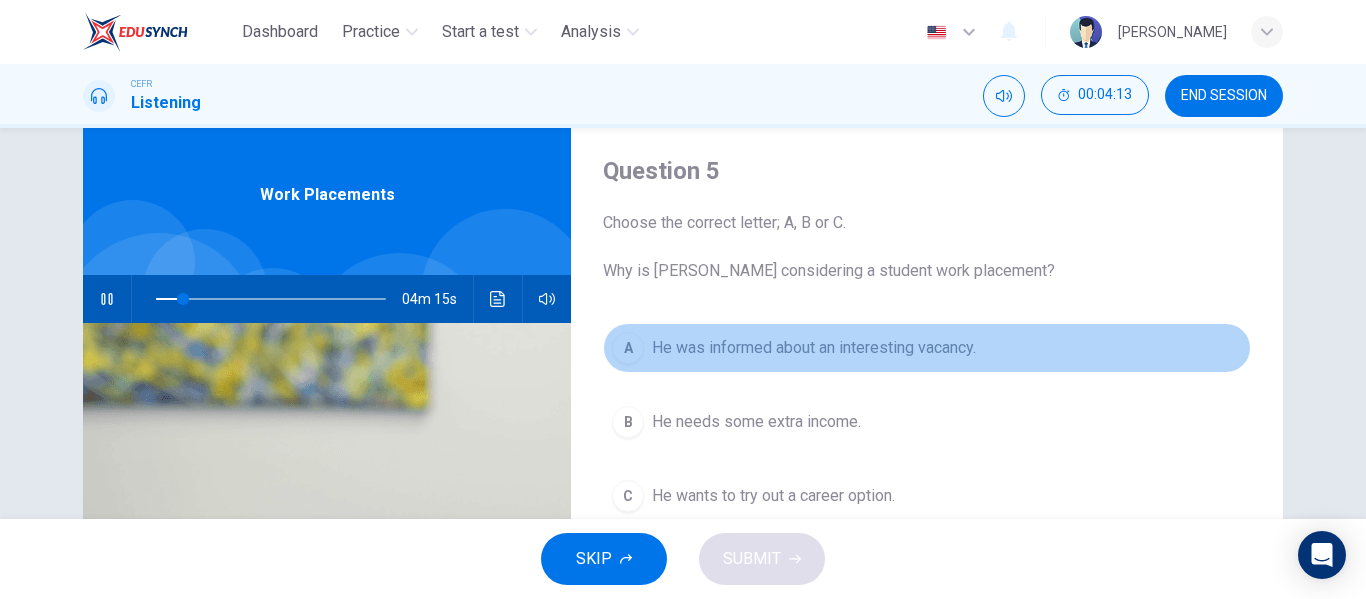 click on "He was informed about an interesting vacancy." at bounding box center (814, 348) 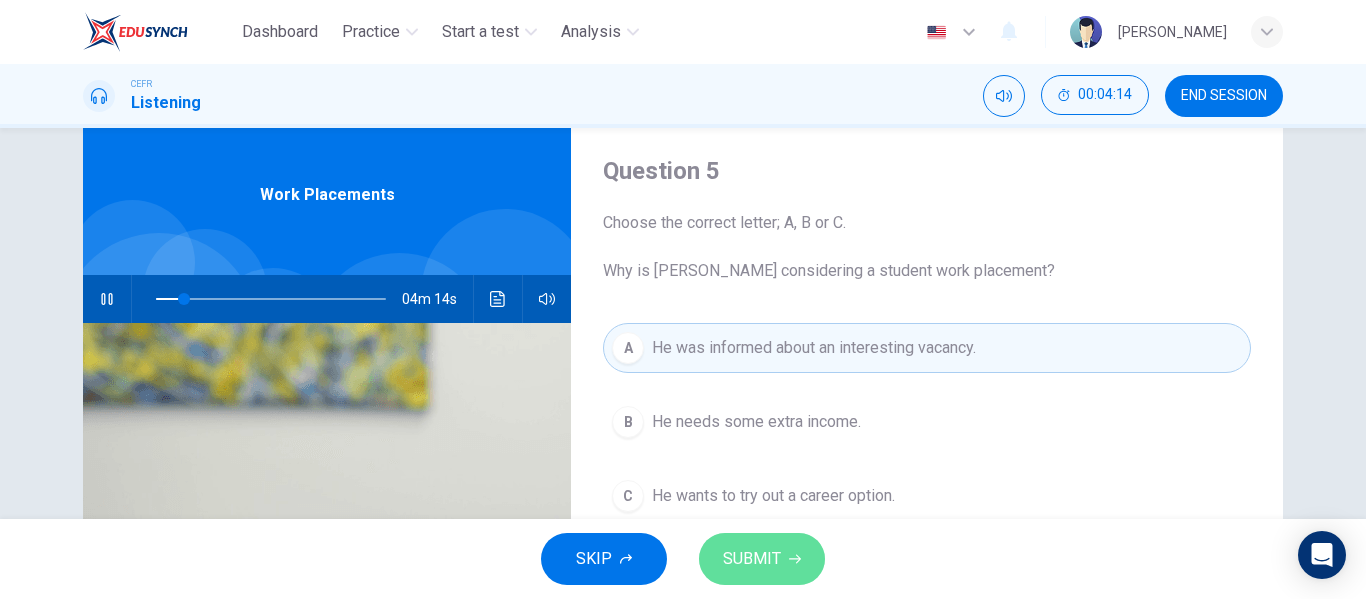click on "SUBMIT" at bounding box center [752, 559] 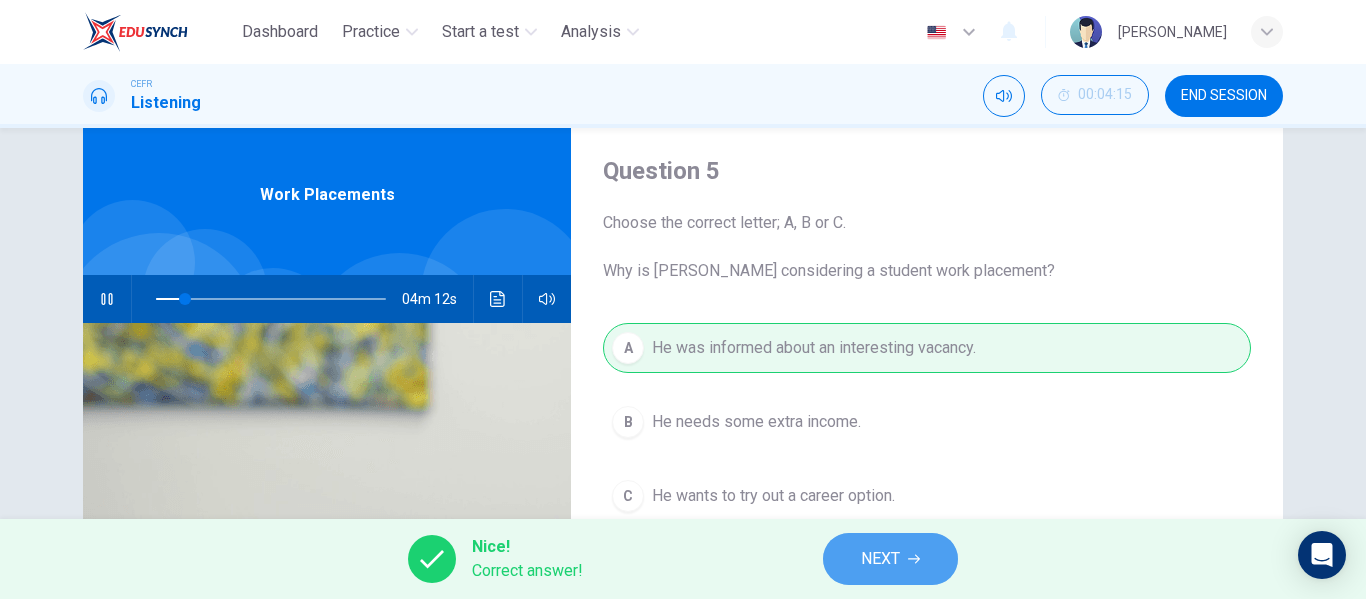 click on "NEXT" at bounding box center [880, 559] 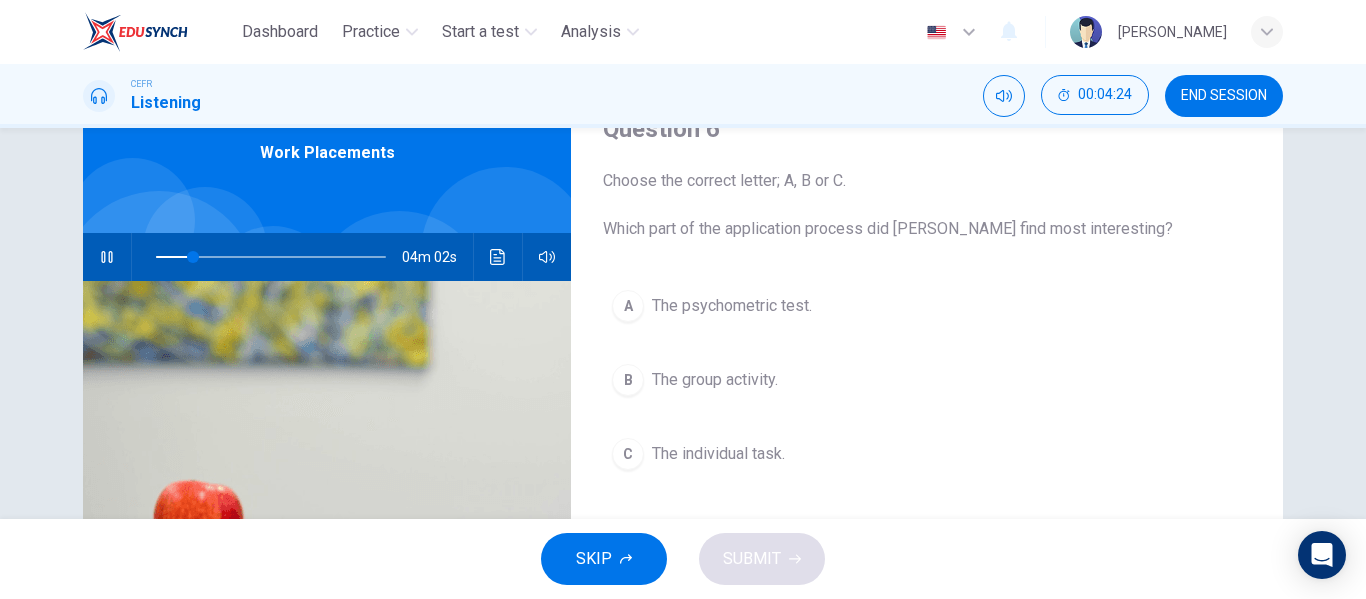 scroll, scrollTop: 94, scrollLeft: 0, axis: vertical 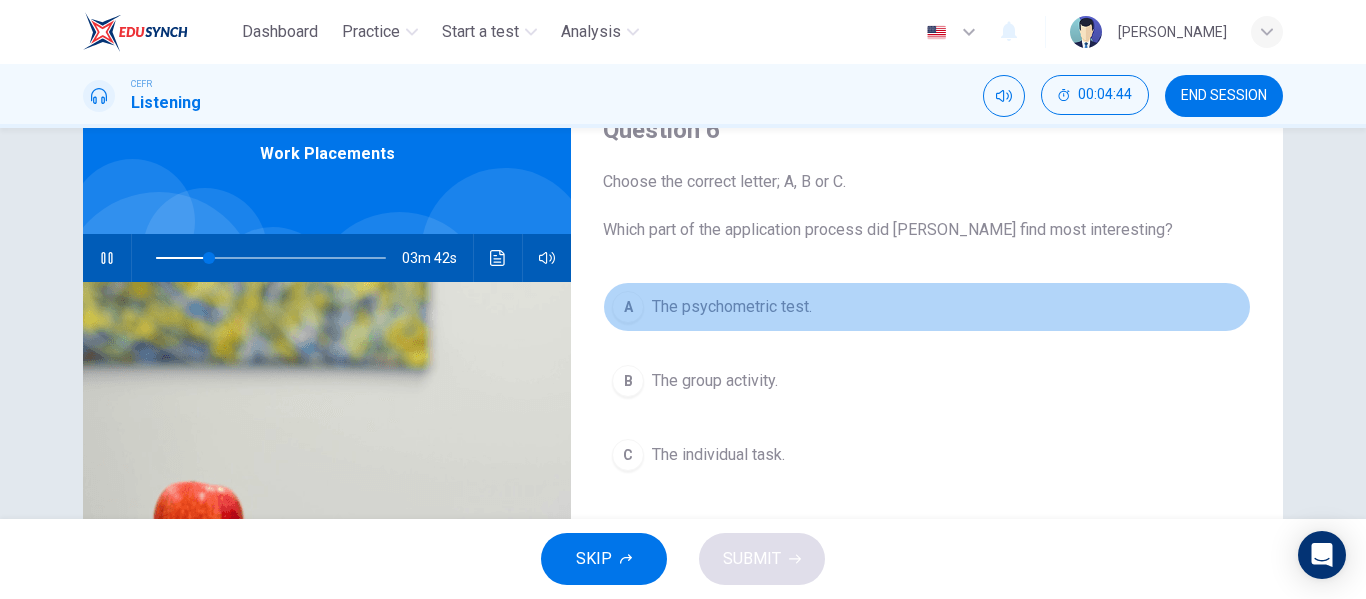 click on "The psychometric test." at bounding box center (732, 307) 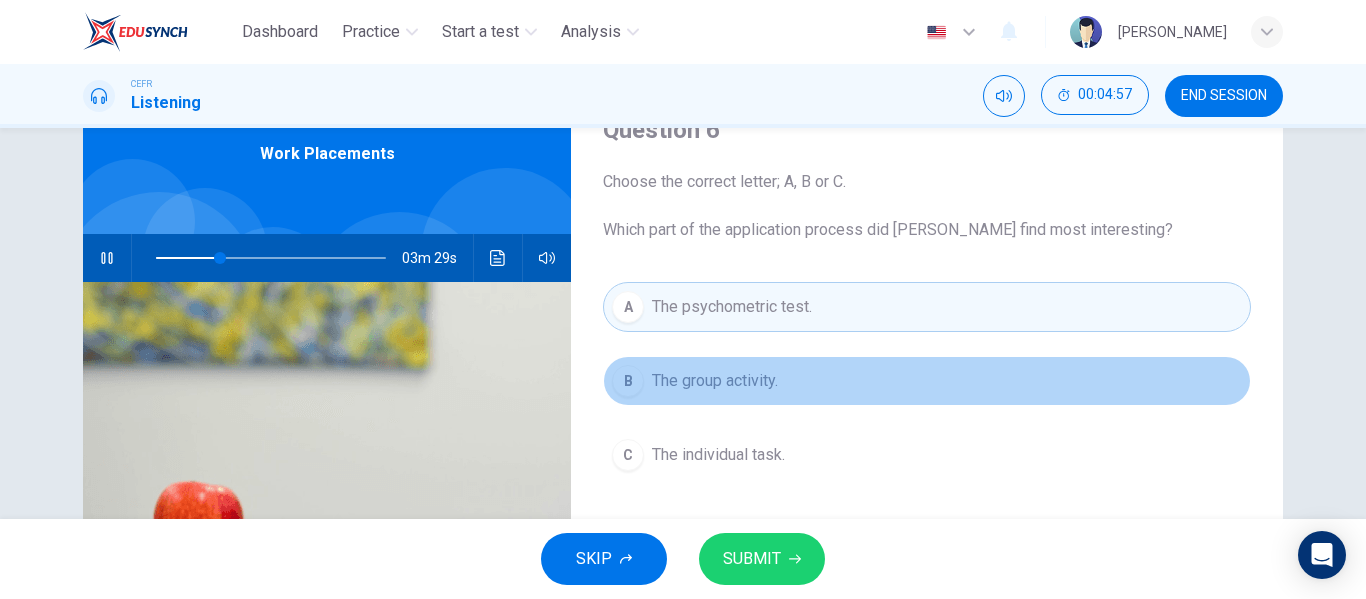 click on "The group activity." at bounding box center [715, 381] 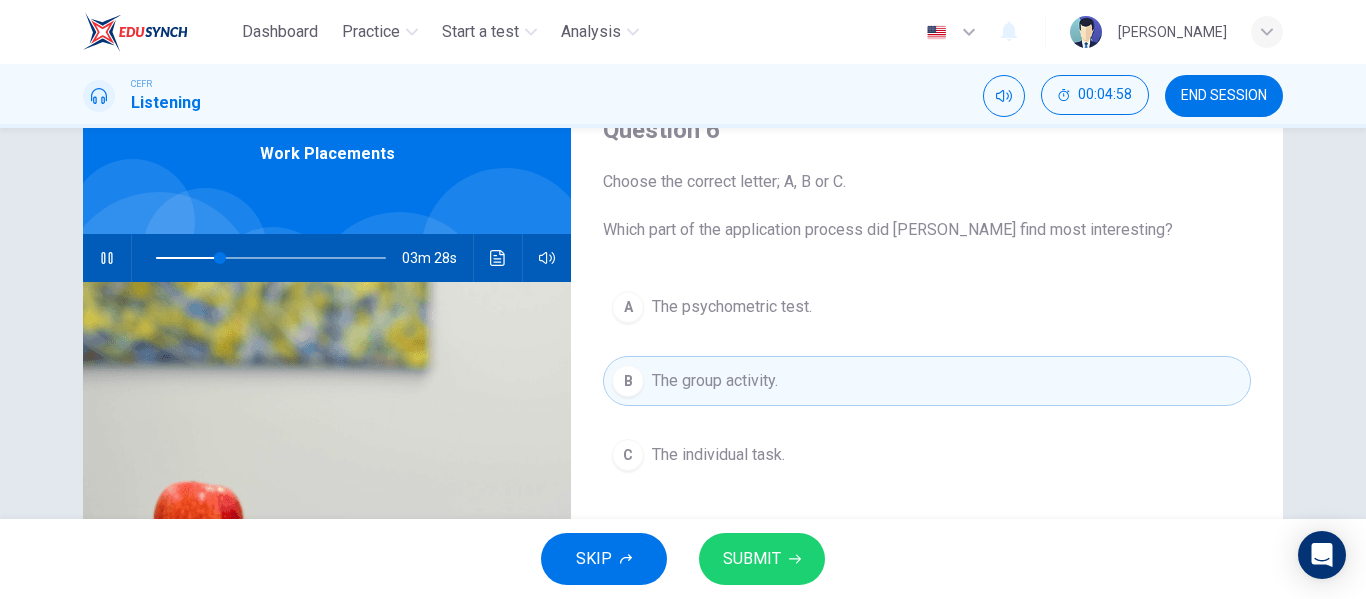 click on "SKIP SUBMIT" at bounding box center (683, 559) 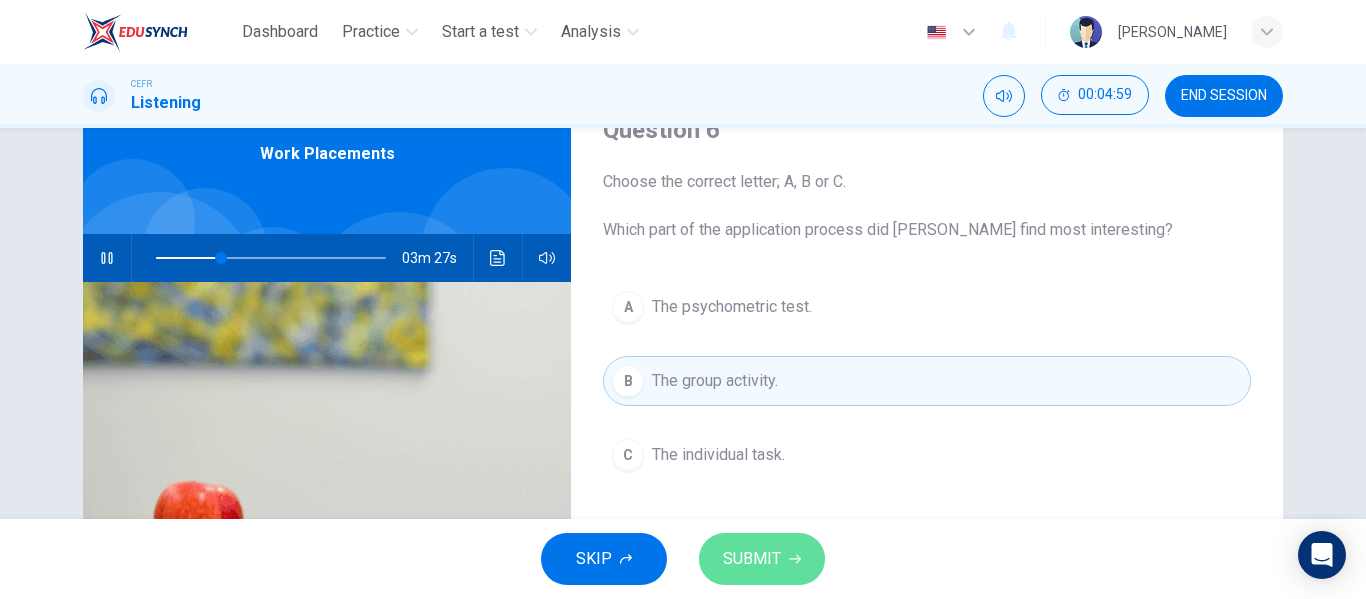 click on "SUBMIT" at bounding box center [752, 559] 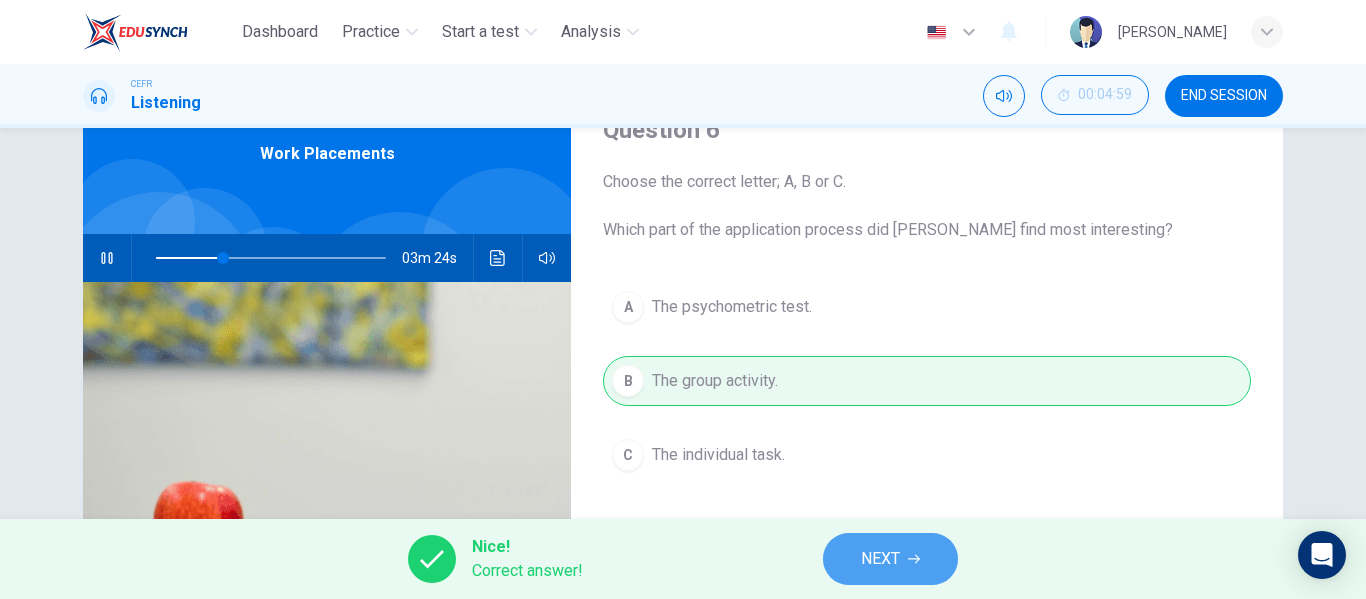 click on "NEXT" at bounding box center (890, 559) 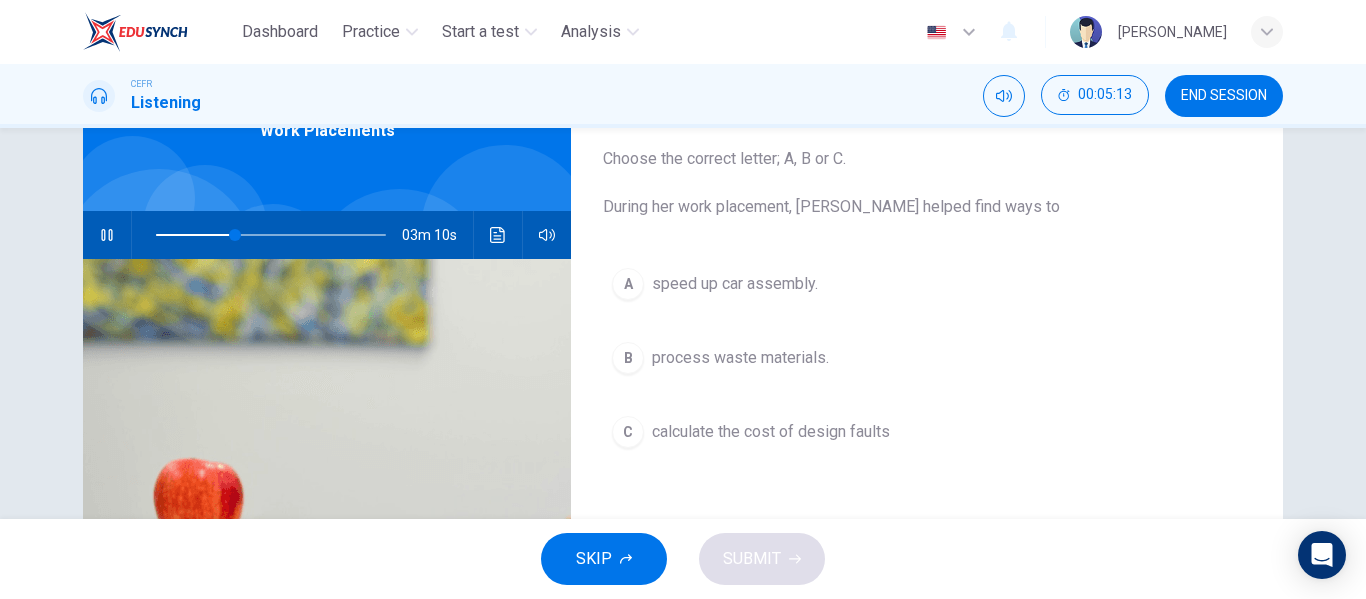 scroll, scrollTop: 120, scrollLeft: 0, axis: vertical 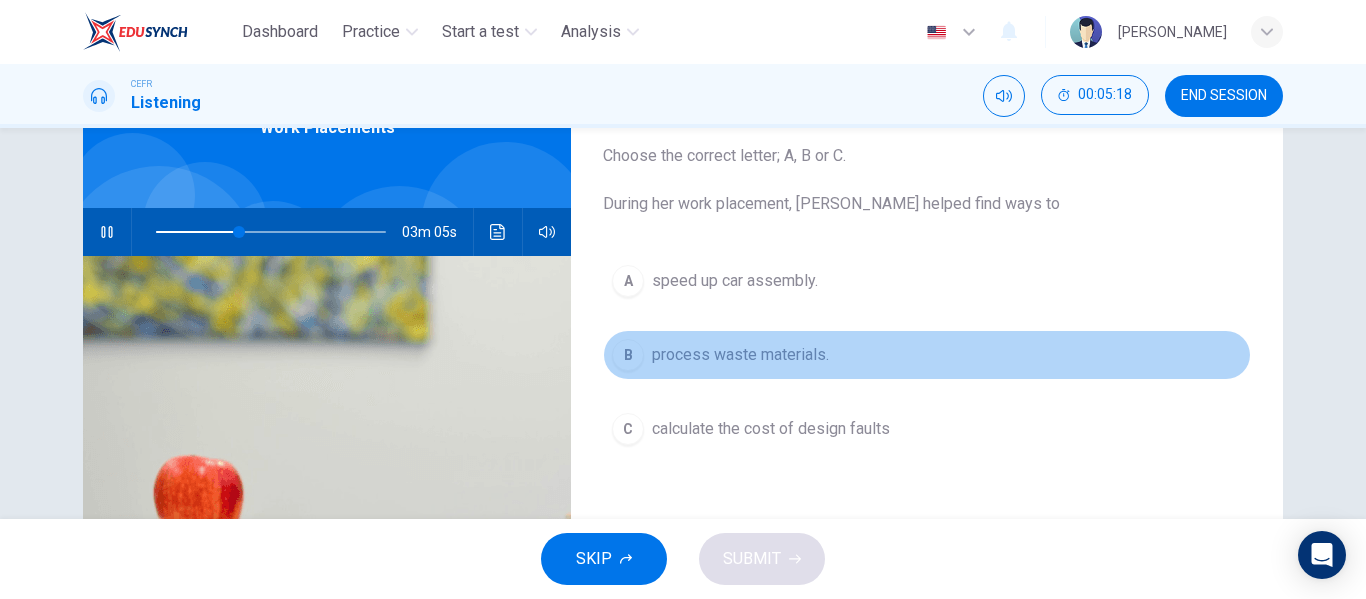 click on "process waste materials." at bounding box center [740, 355] 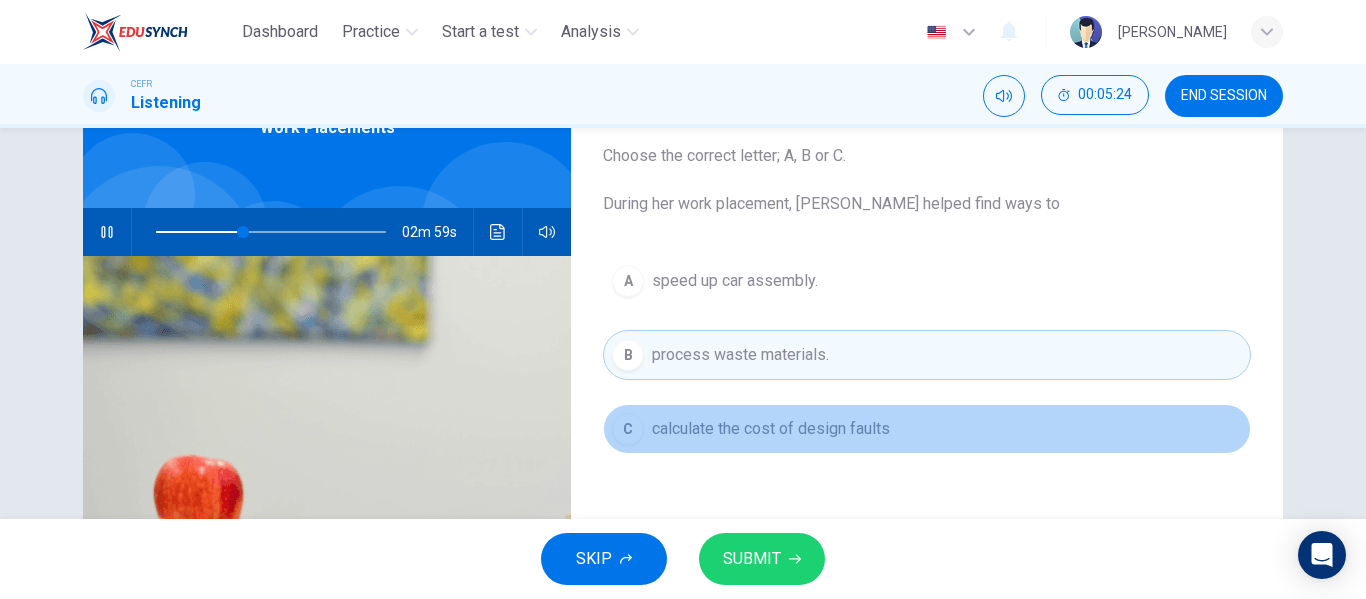 click on "calculate the cost of design faults" at bounding box center (771, 429) 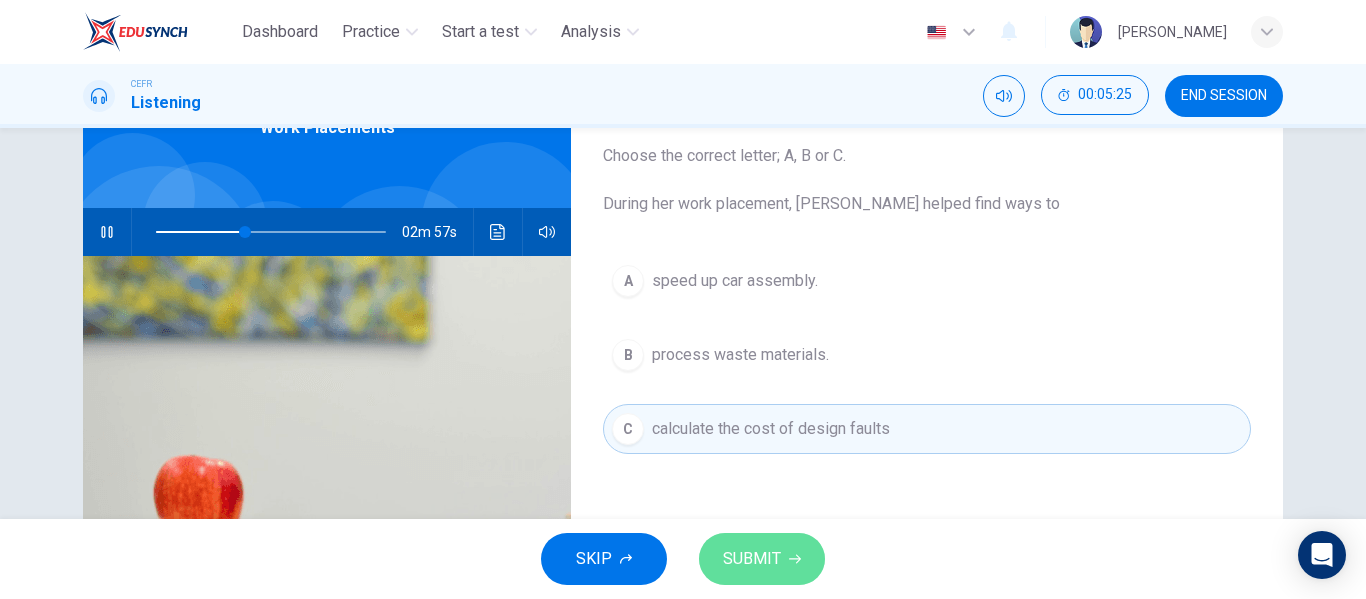 click on "SUBMIT" at bounding box center [762, 559] 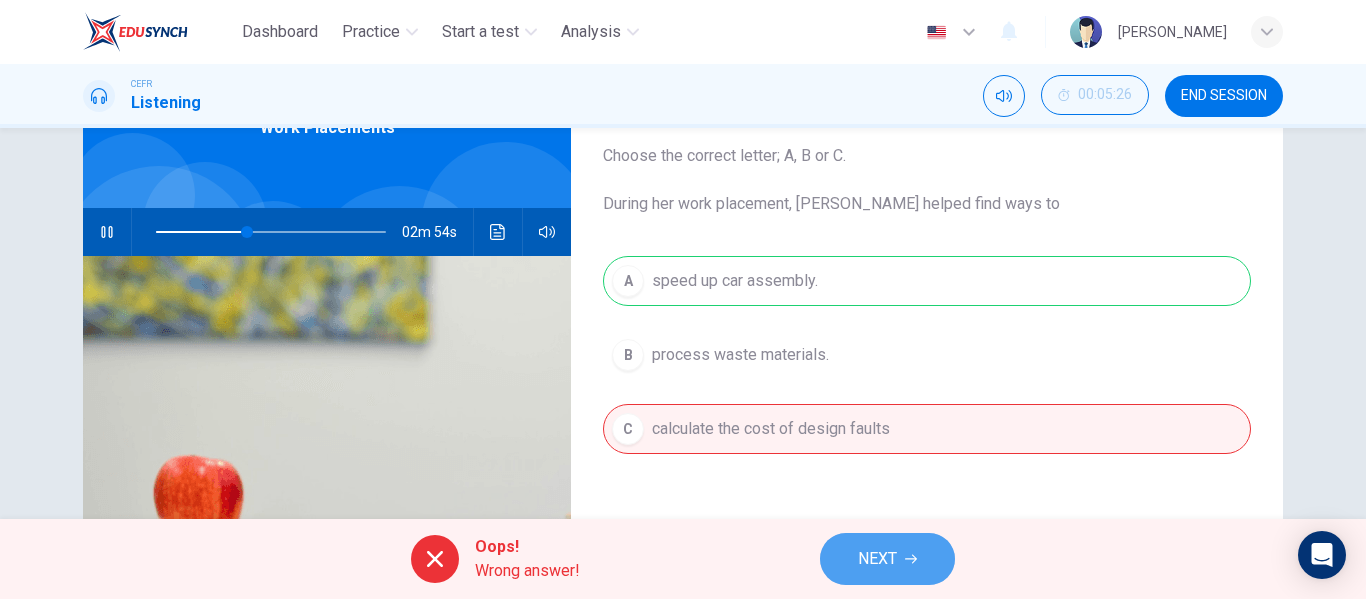 click 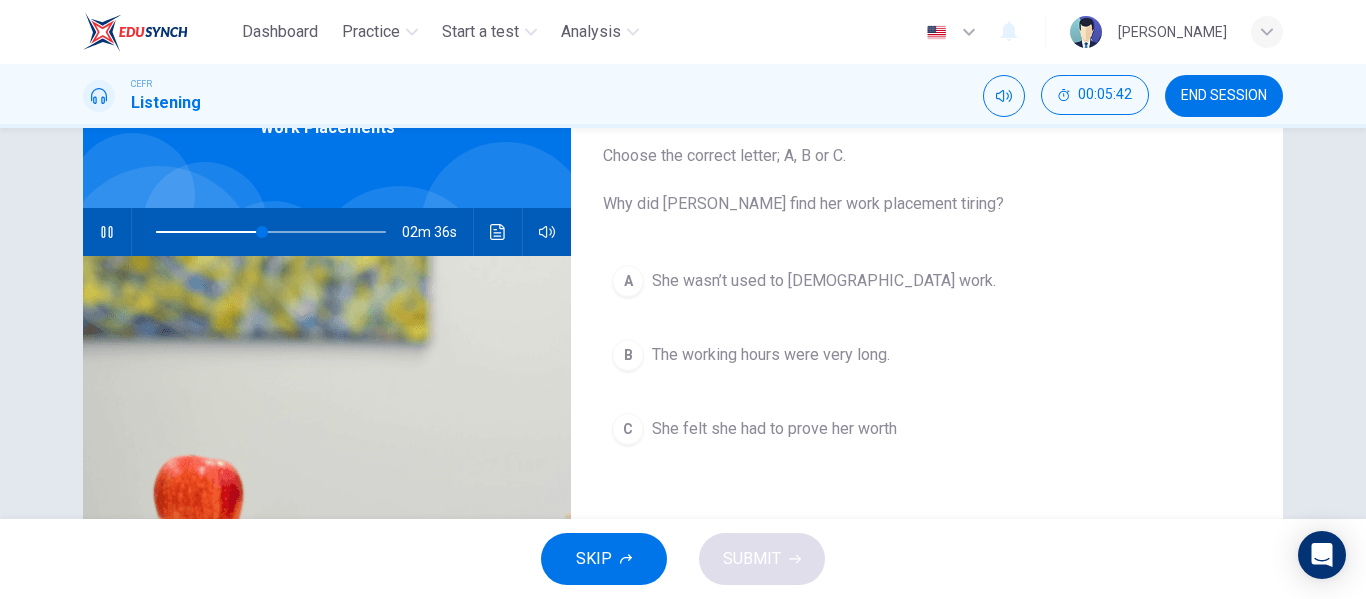 click on "A She wasn’t used to full-time work. B The working hours were very long. C She felt she had to prove her worth" at bounding box center (927, 375) 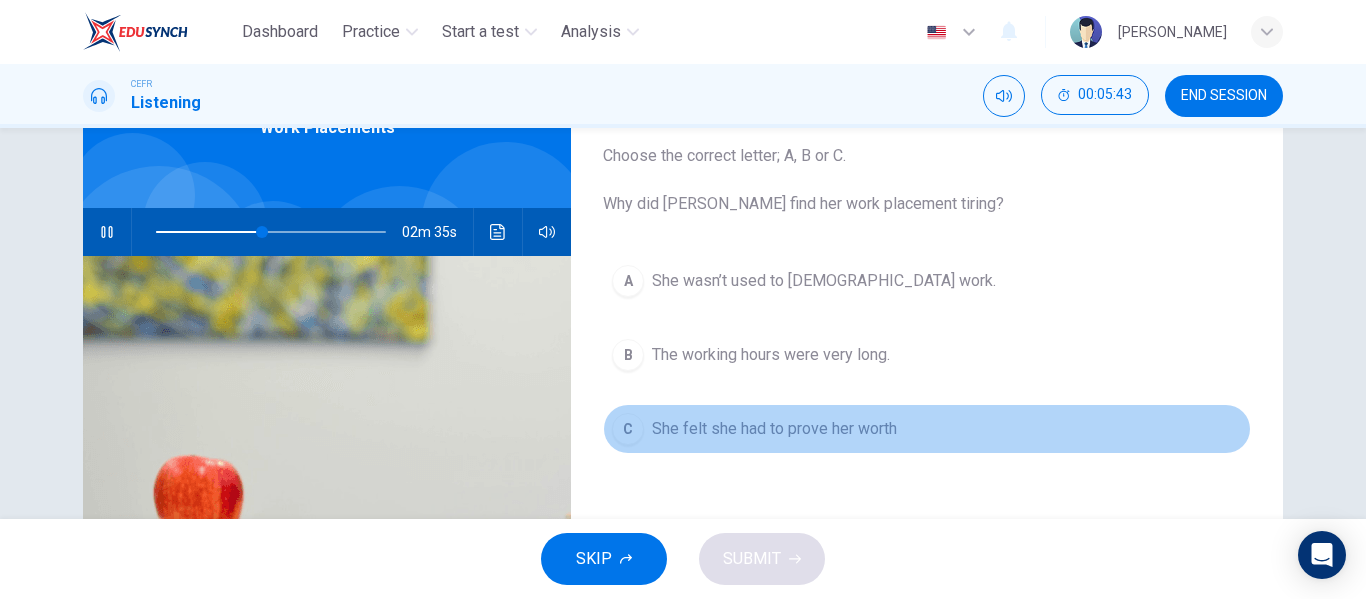 click on "She felt she had to prove her worth" at bounding box center [774, 429] 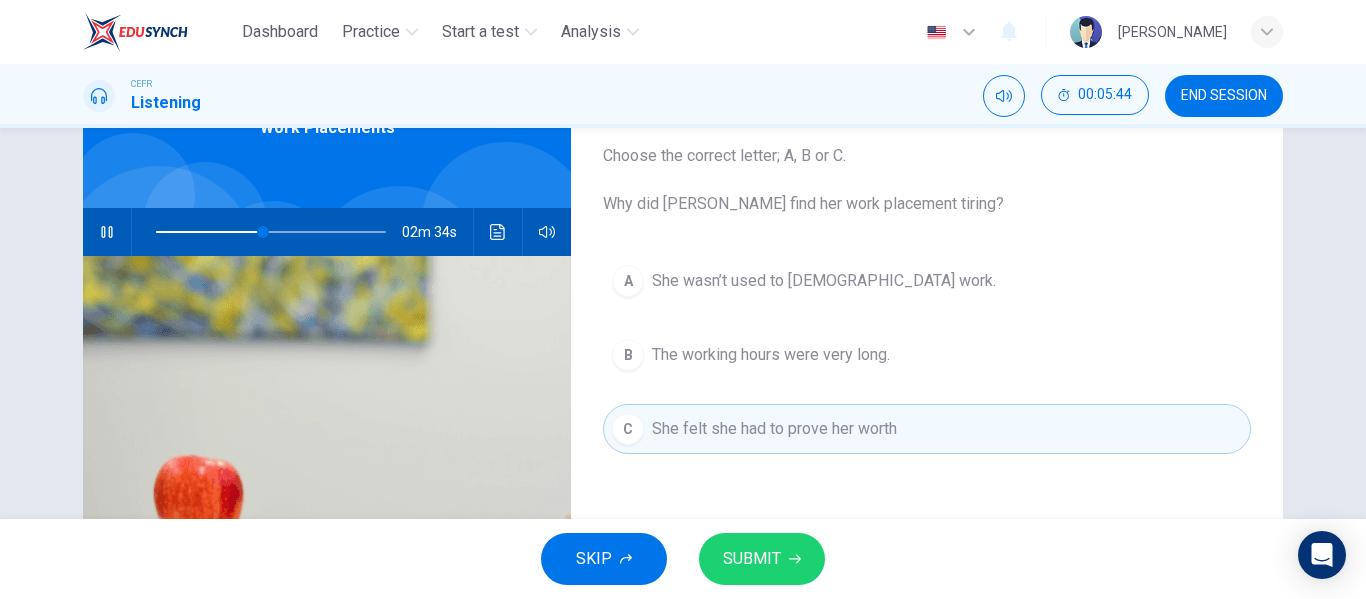 click on "SKIP SUBMIT" at bounding box center (683, 559) 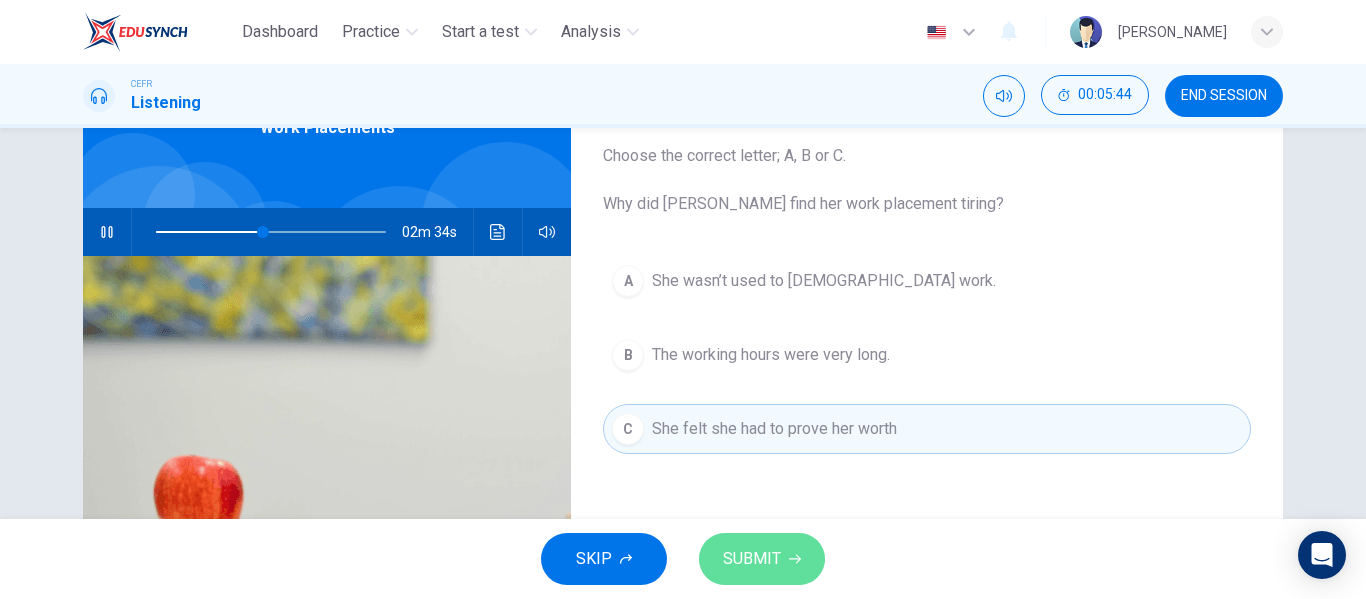 click on "SUBMIT" at bounding box center (762, 559) 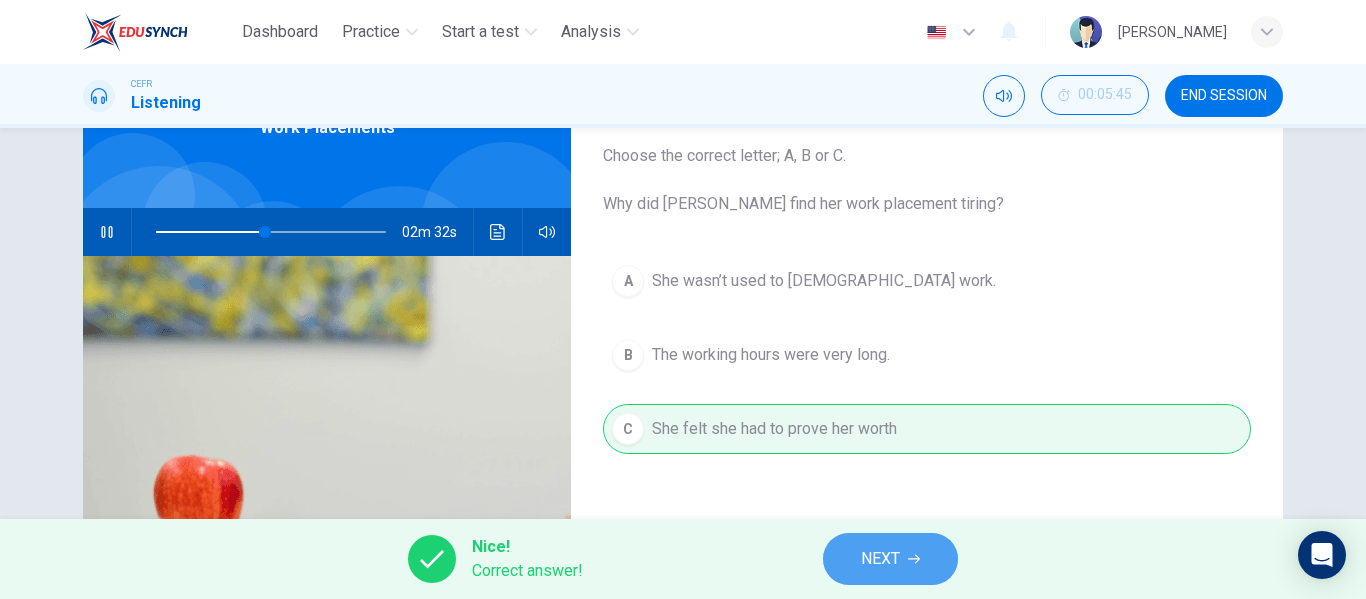 click on "NEXT" at bounding box center [890, 559] 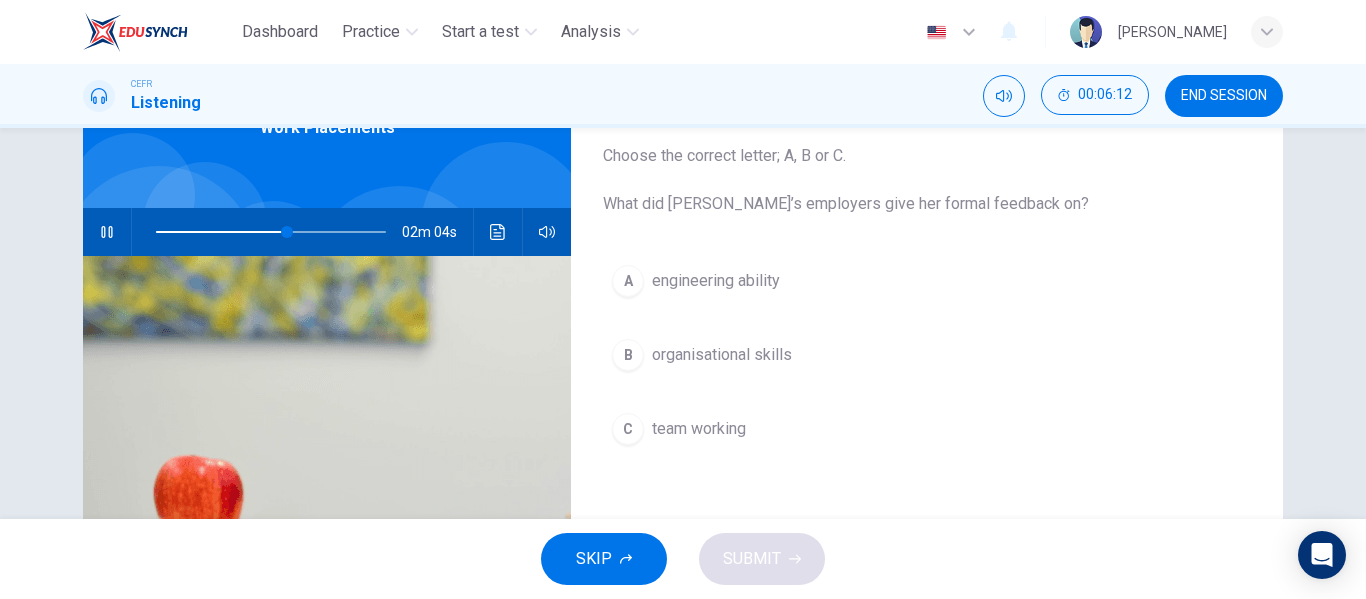 click on "organisational skills" at bounding box center (722, 355) 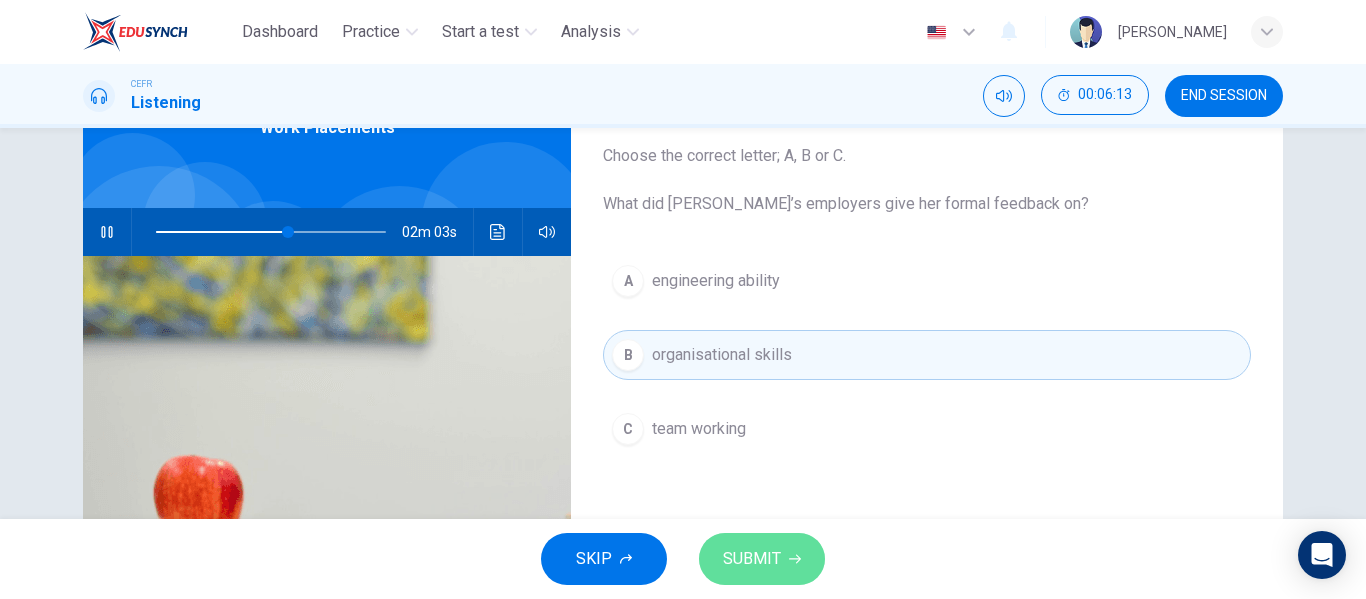 click on "SUBMIT" at bounding box center [762, 559] 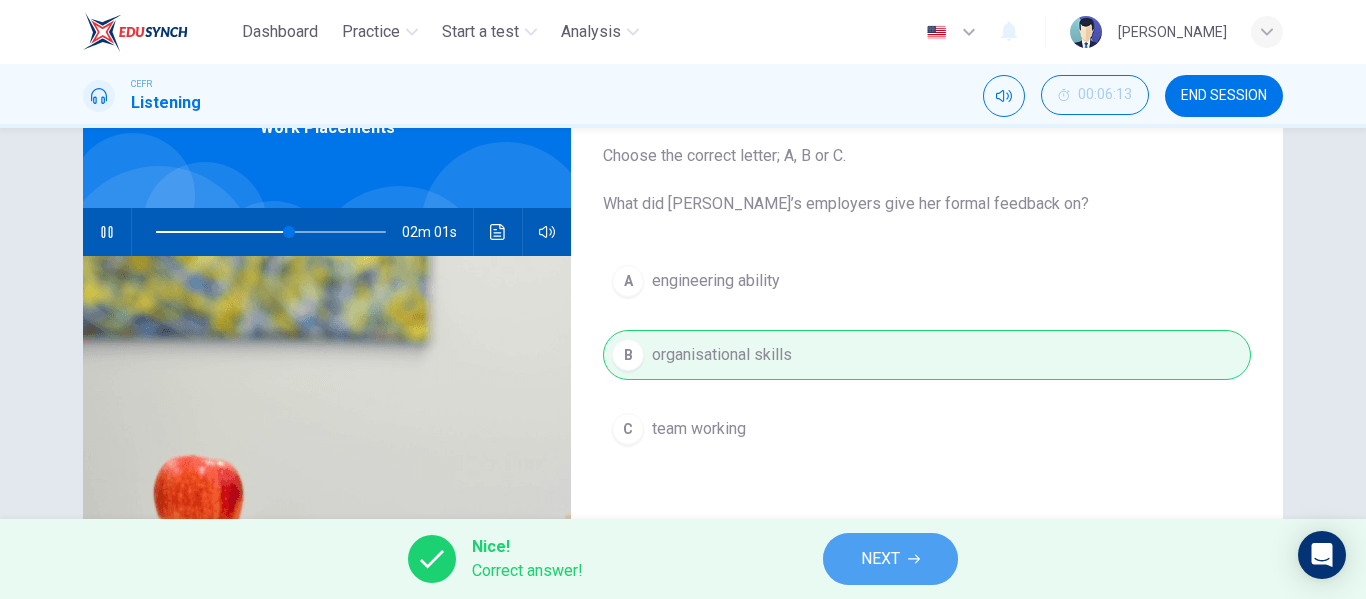 click on "NEXT" at bounding box center [890, 559] 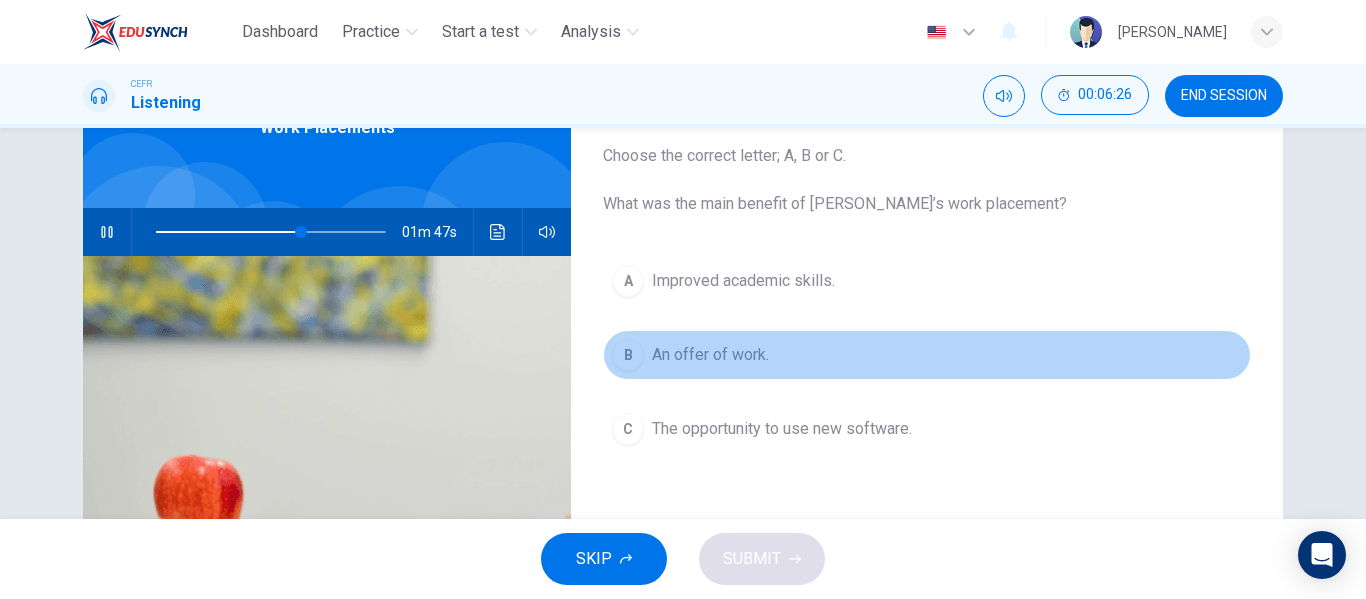 click on "An offer of work." at bounding box center [710, 355] 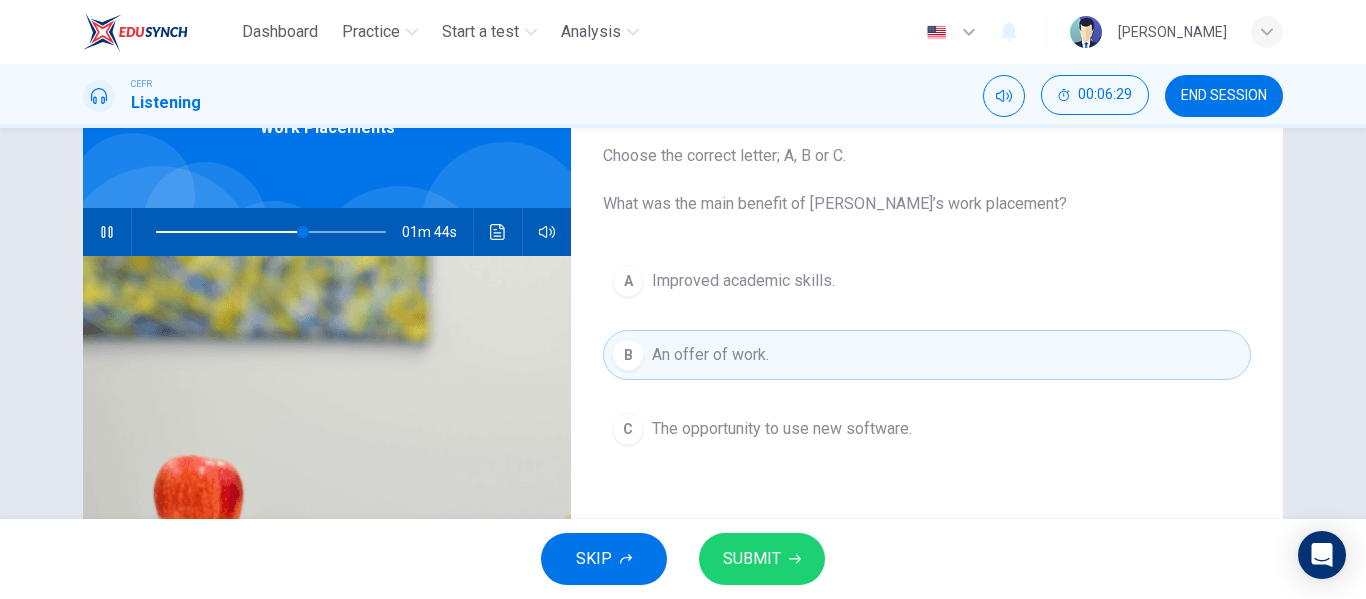 click on "SUBMIT" at bounding box center [752, 559] 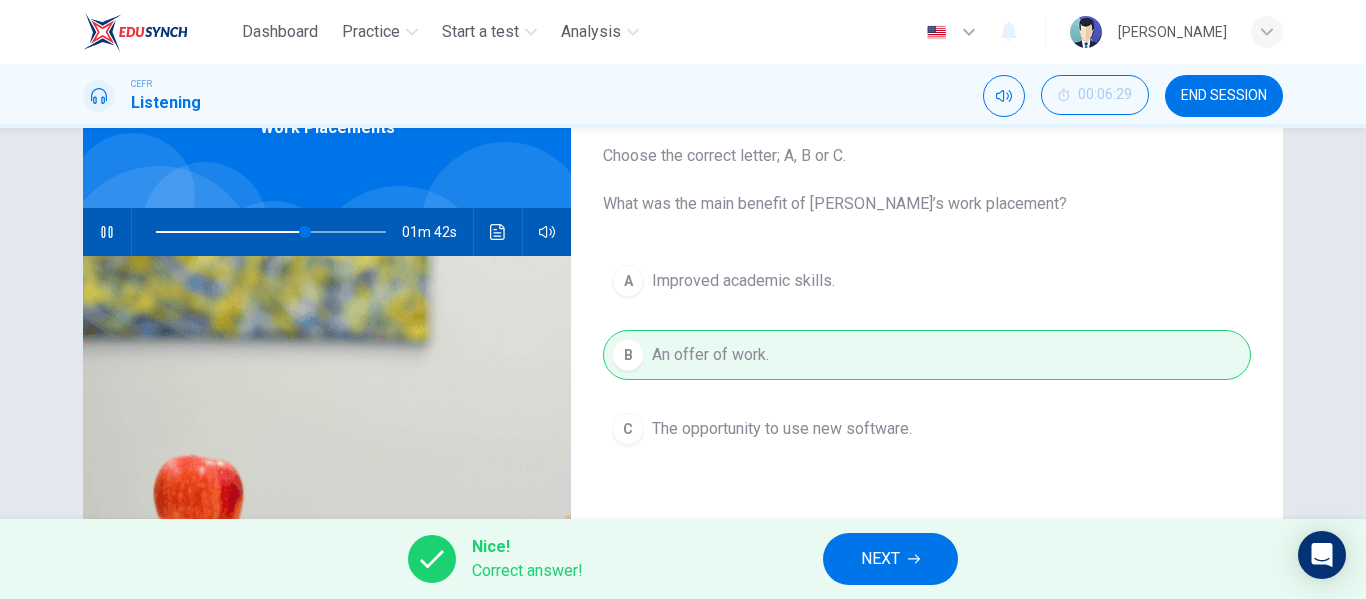 click on "Nice! Correct answer! NEXT" at bounding box center (683, 559) 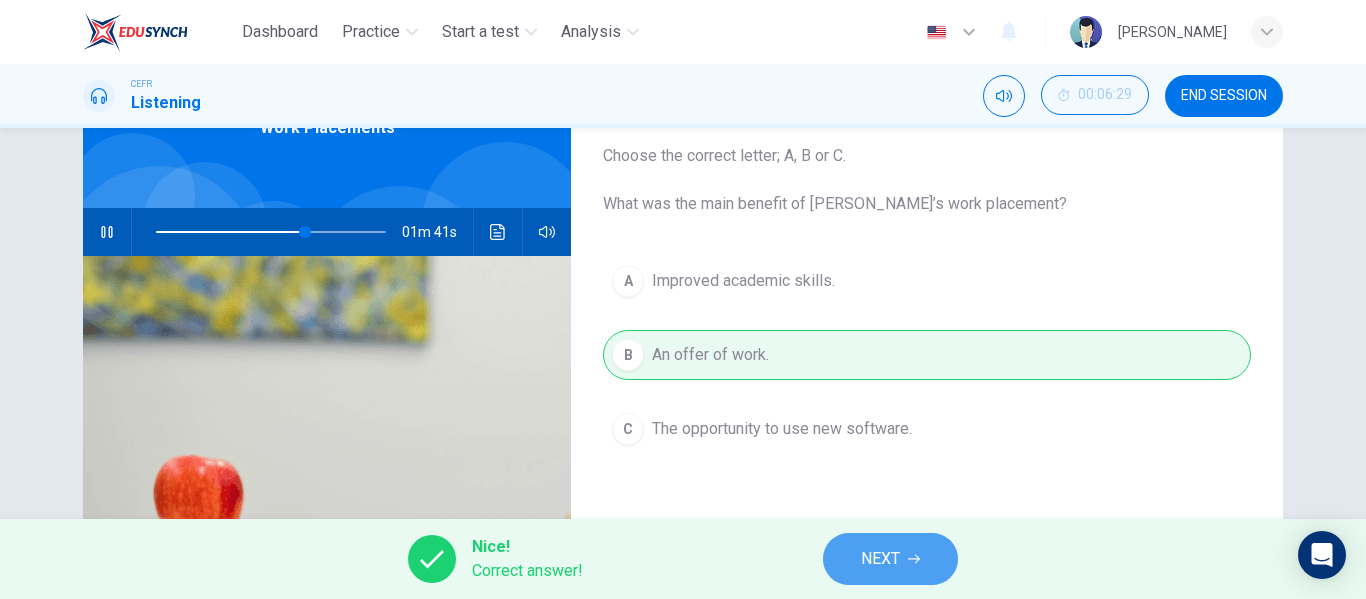 click on "NEXT" at bounding box center (890, 559) 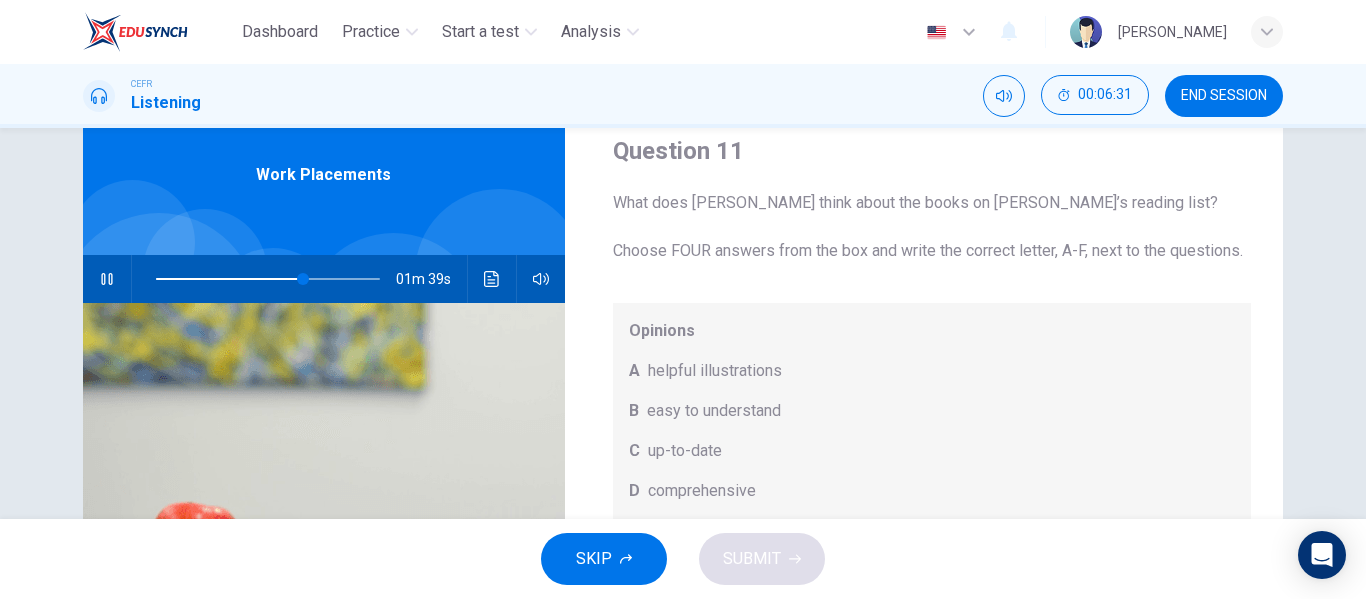 scroll, scrollTop: 52, scrollLeft: 0, axis: vertical 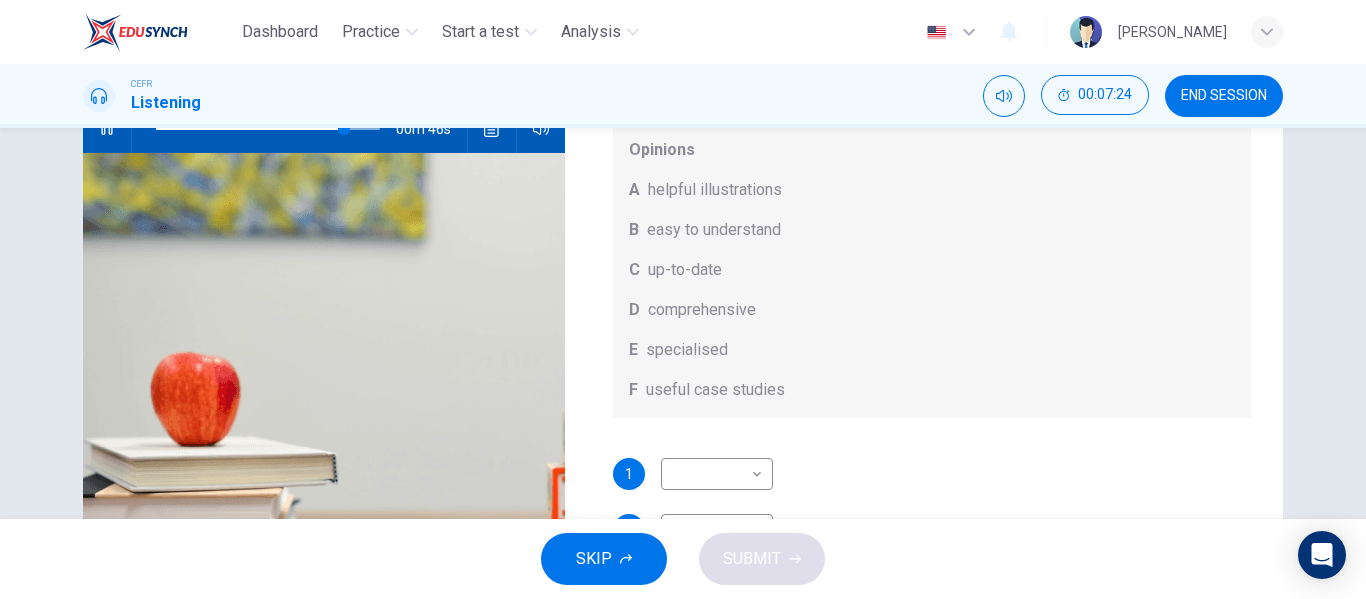 click on "up-to-date" at bounding box center (685, 270) 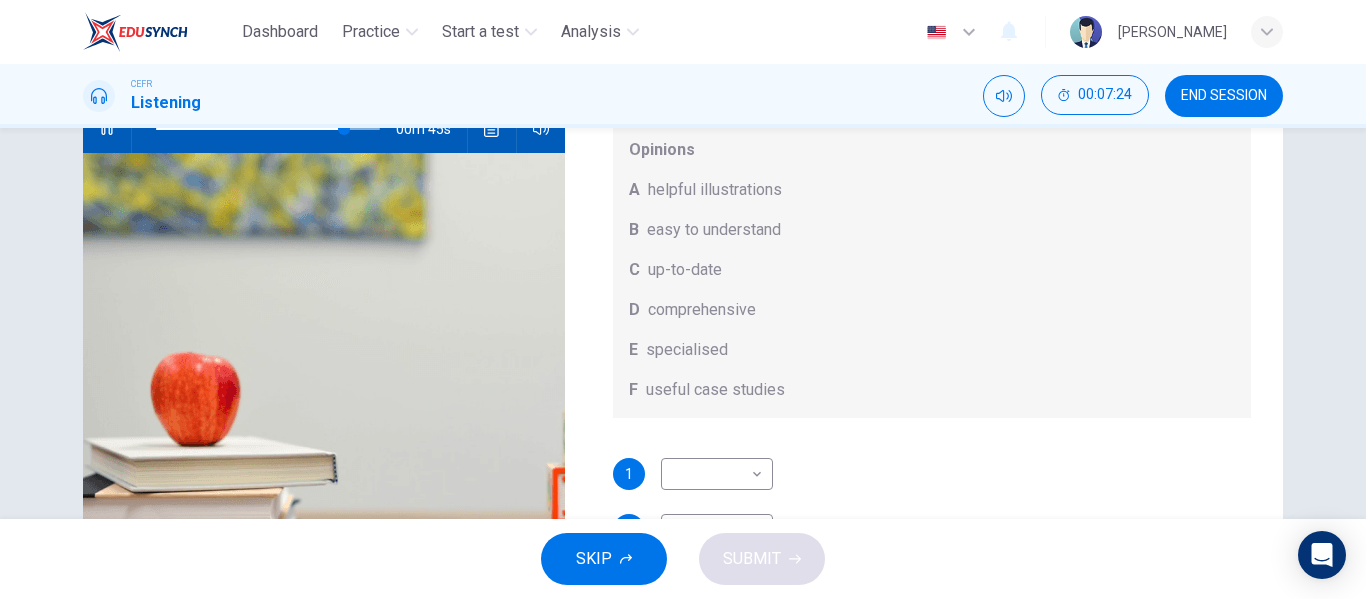 click on "up-to-date" at bounding box center [685, 270] 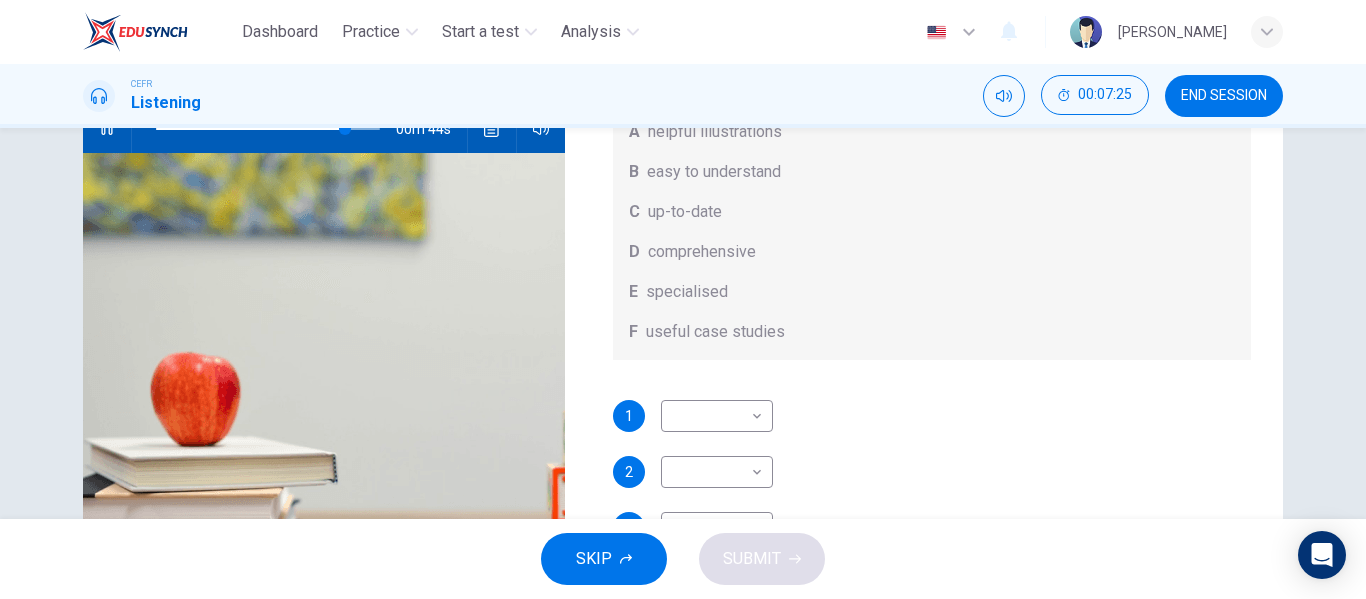 scroll, scrollTop: 113, scrollLeft: 0, axis: vertical 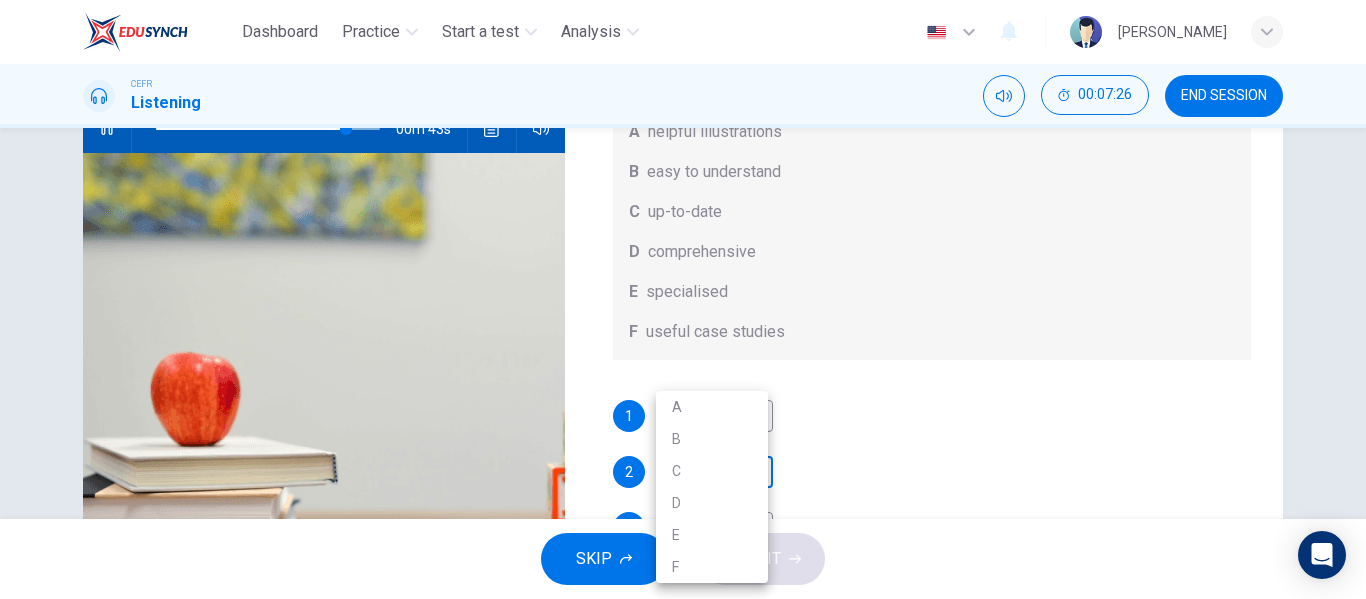 click on "Dashboard Practice Start a test Analysis English en ​ NURULHUSNA BINTI ROSLE CEFR Listening 00:07:26 END SESSION Question 11 What does Linda think about the books on Matthew’s reading list? Choose FOUR answers from the box and write the correct letter, A-F, next to the questions.
Opinions A helpful illustrations B easy to understand C up-to-date D comprehensive E specialised F useful case studies 1 ​ ​ 2 ​ ​ 3 ​ ​ 4 ​ ​ Work Placements 00m 43s SKIP SUBMIT EduSynch - Online Language Proficiency Testing
Dashboard Practice Start a test Analysis Notifications © Copyright  2025 A B C D E F" at bounding box center (683, 299) 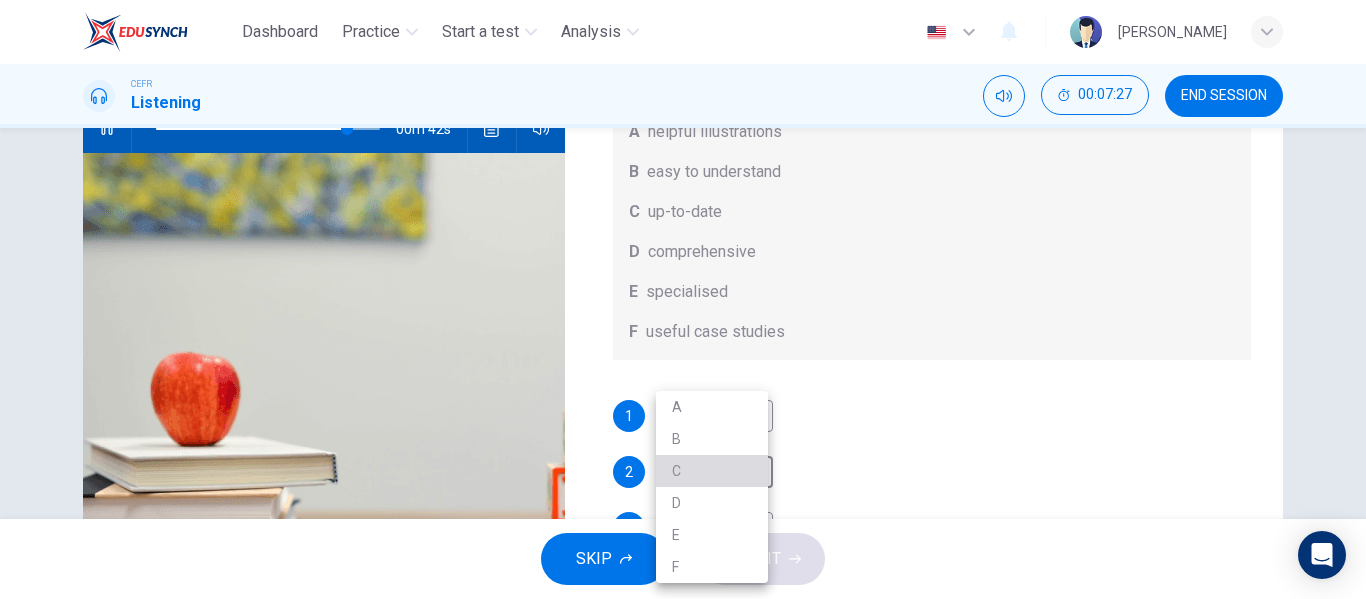click on "C" at bounding box center [712, 471] 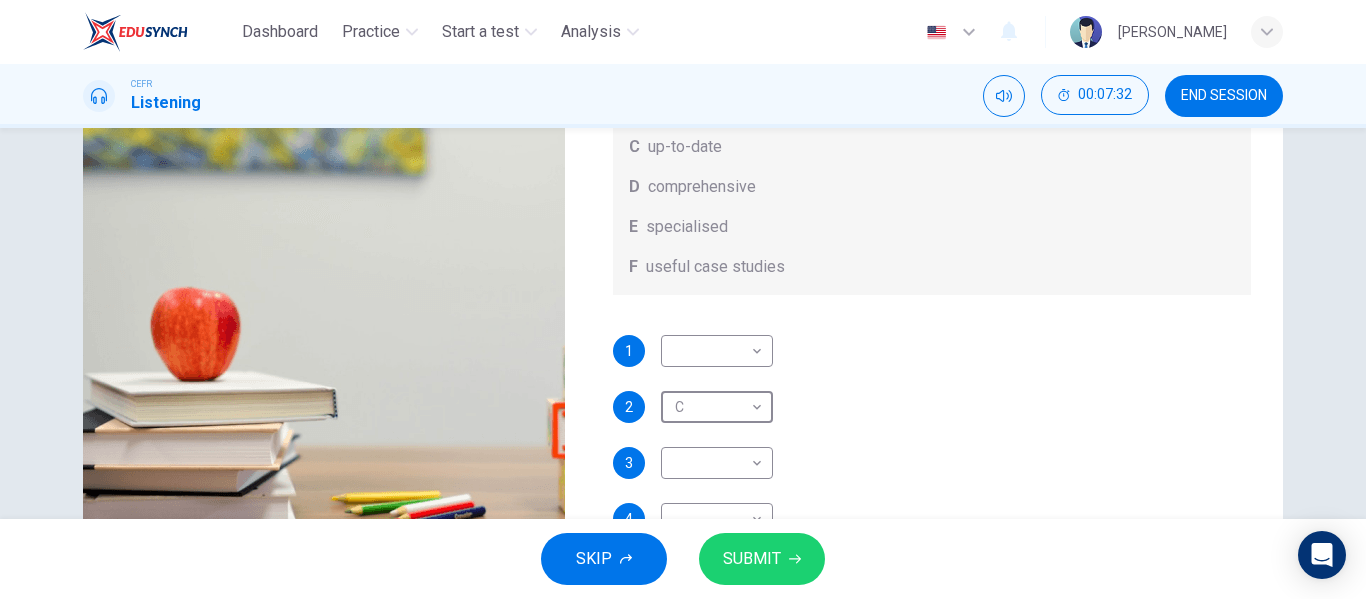 scroll, scrollTop: 293, scrollLeft: 0, axis: vertical 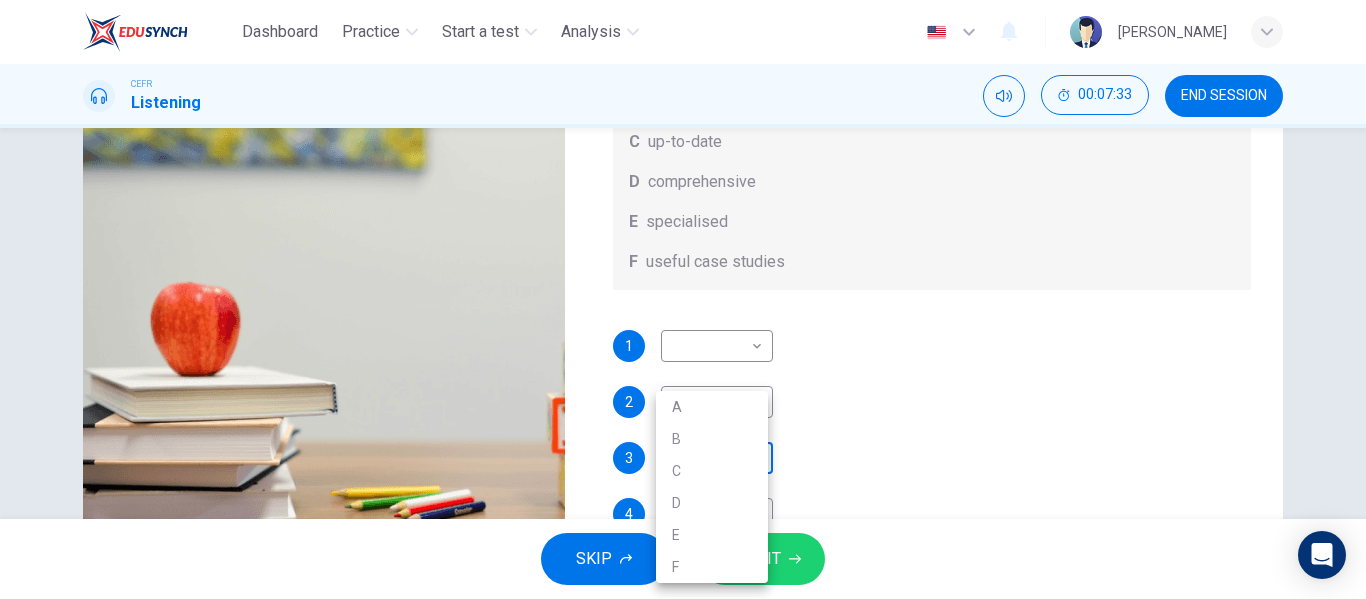 click on "Dashboard Practice Start a test Analysis English en ​ NURULHUSNA BINTI ROSLE CEFR Listening 00:07:33 END SESSION Question 11 What does Linda think about the books on Matthew’s reading list? Choose FOUR answers from the box and write the correct letter, A-F, next to the questions.
Opinions A helpful illustrations B easy to understand C up-to-date D comprehensive E specialised F useful case studies 1 ​ ​ 2 C C ​ 3 ​ ​ 4 ​ ​ Work Placements 00m 36s SKIP SUBMIT EduSynch - Online Language Proficiency Testing
Dashboard Practice Start a test Analysis Notifications © Copyright  2025 A B C D E F" at bounding box center [683, 299] 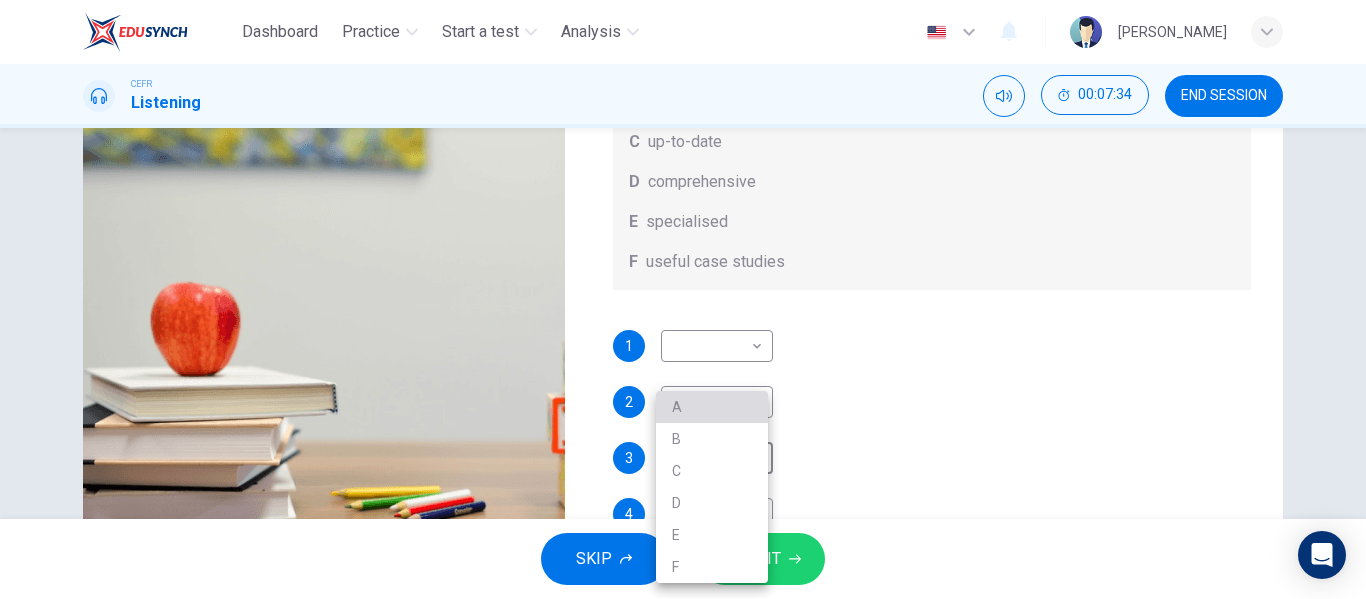 click on "A" at bounding box center (712, 407) 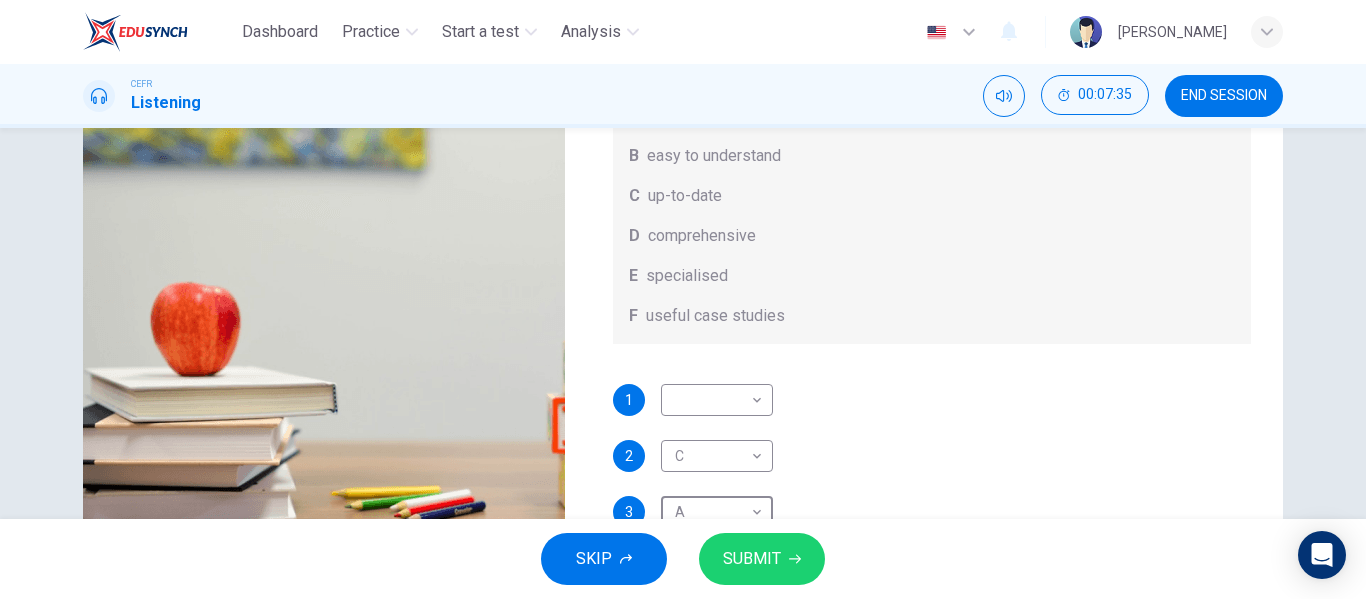 scroll, scrollTop: 0, scrollLeft: 0, axis: both 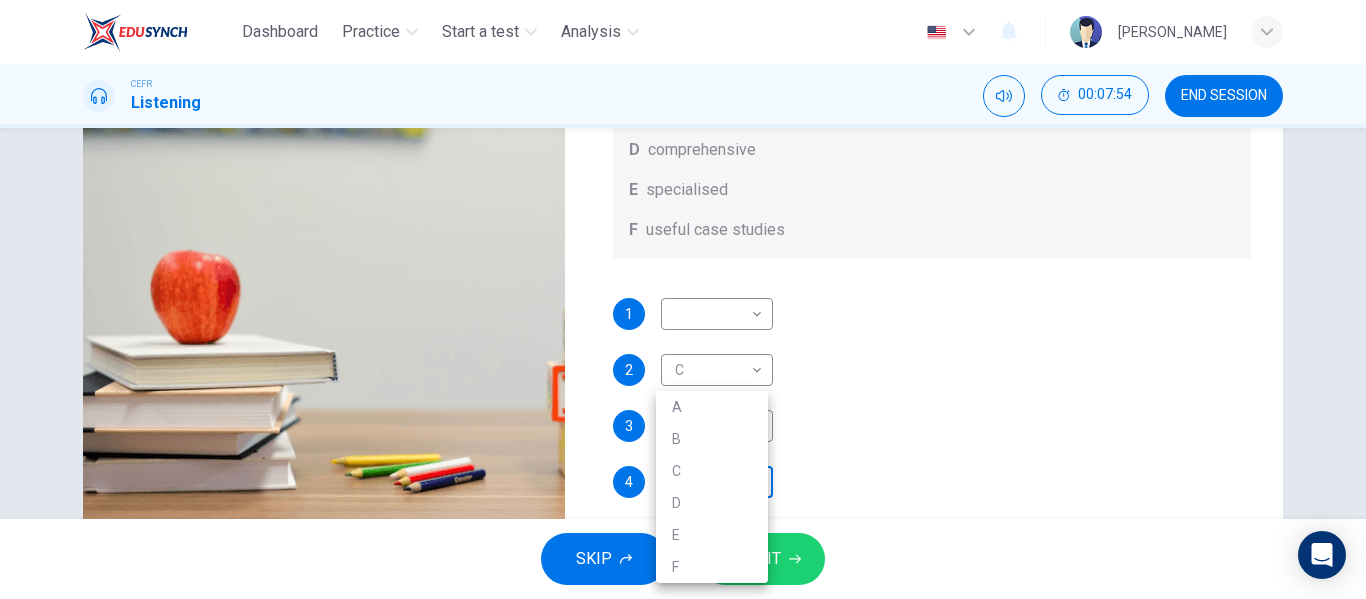 click on "Dashboard Practice Start a test Analysis English en ​ NURULHUSNA BINTI ROSLE CEFR Listening 00:07:54 END SESSION Question 11 What does Linda think about the books on Matthew’s reading list? Choose FOUR answers from the box and write the correct letter, A-F, next to the questions.
Opinions A helpful illustrations B easy to understand C up-to-date D comprehensive E specialised F useful case studies 1 ​ ​ 2 C C ​ 3 A A ​ 4 ​ ​ Work Placements 00m 15s SKIP SUBMIT EduSynch - Online Language Proficiency Testing
Dashboard Practice Start a test Analysis Notifications © Copyright  2025 A B C D E F" at bounding box center [683, 299] 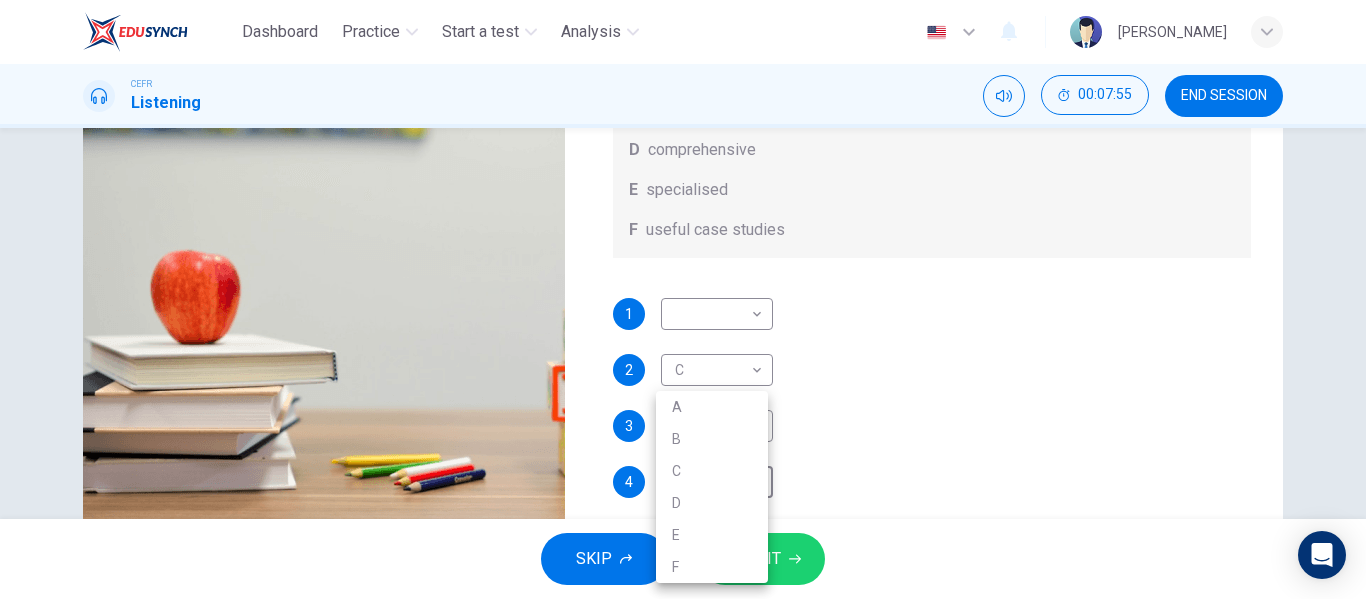 click at bounding box center (683, 299) 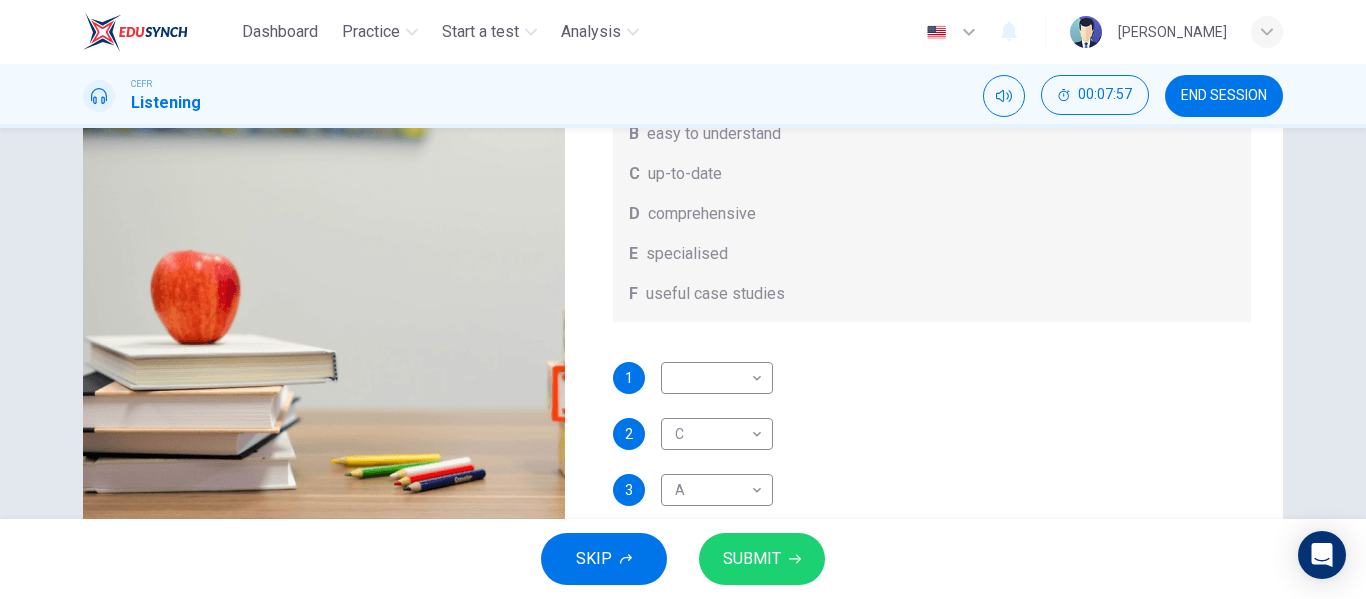 scroll, scrollTop: 0, scrollLeft: 0, axis: both 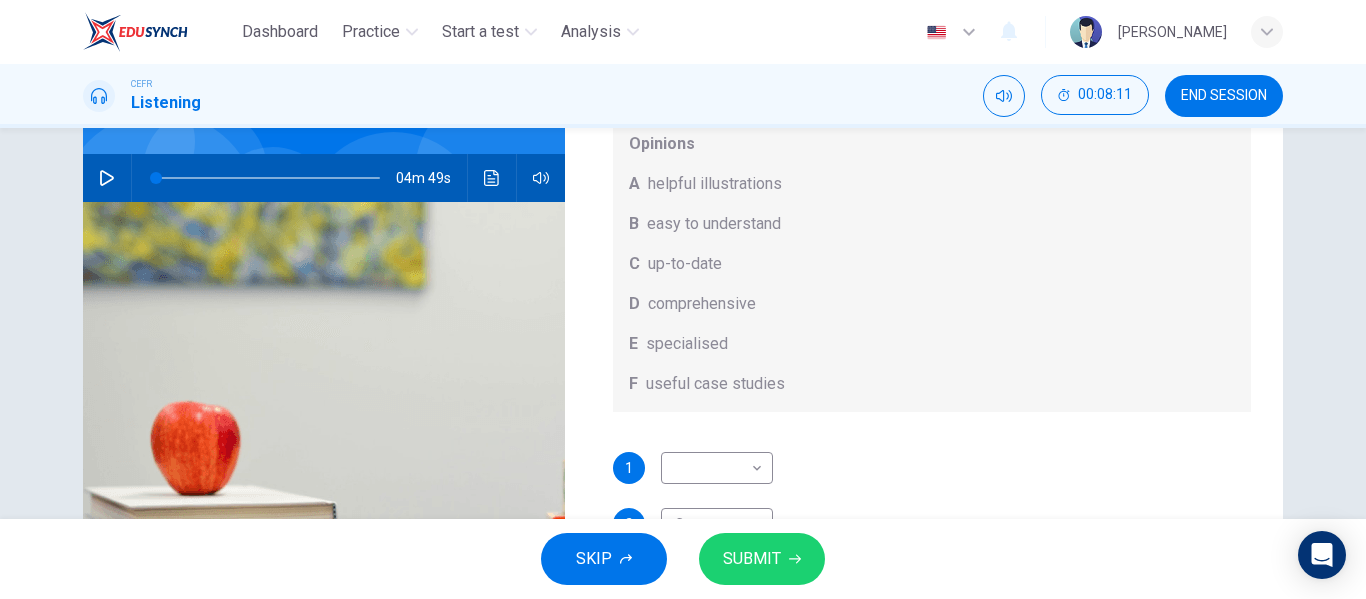 click at bounding box center (268, 178) 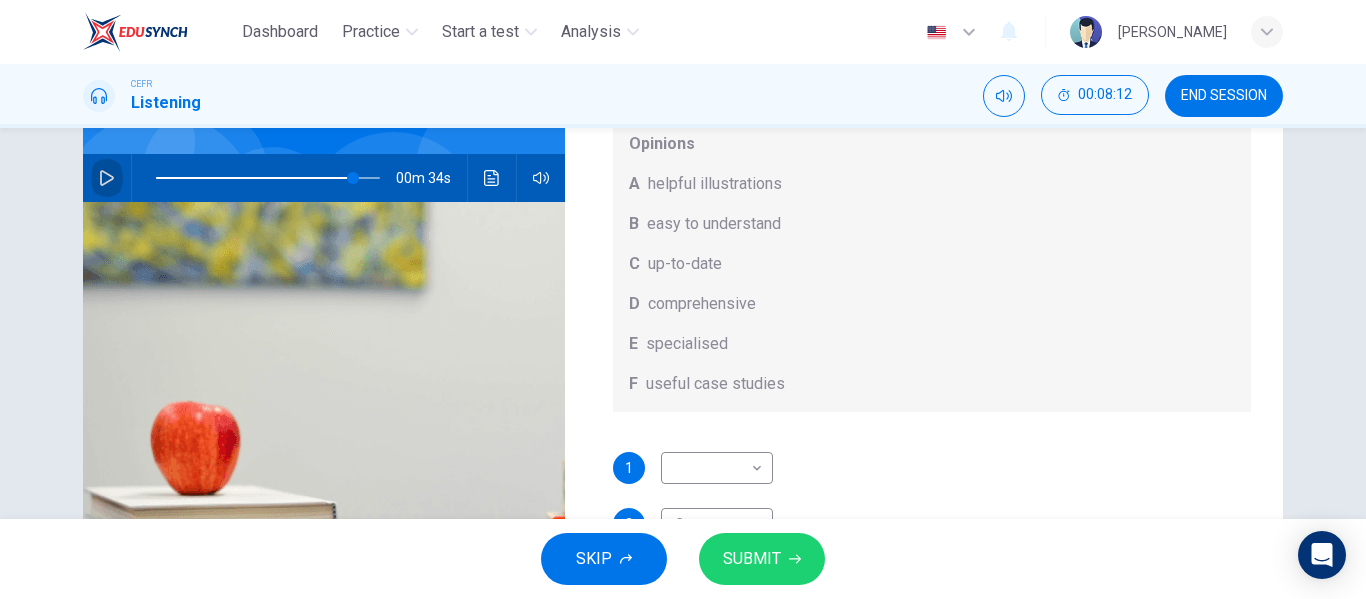 click 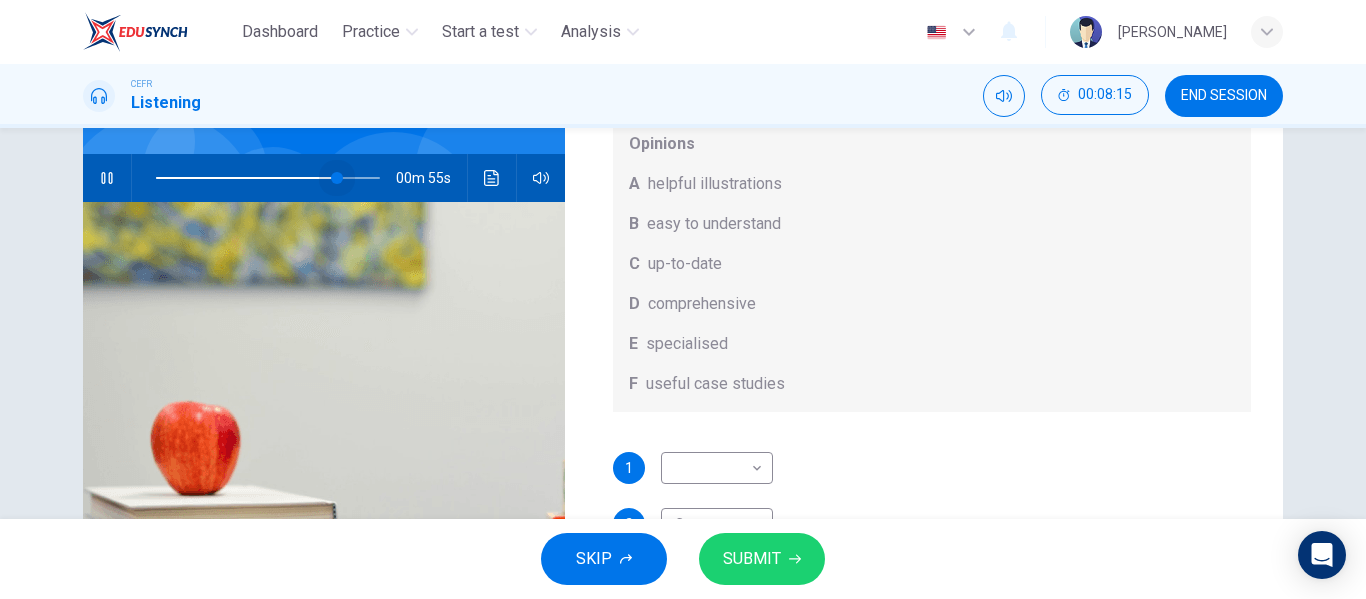 click at bounding box center [337, 178] 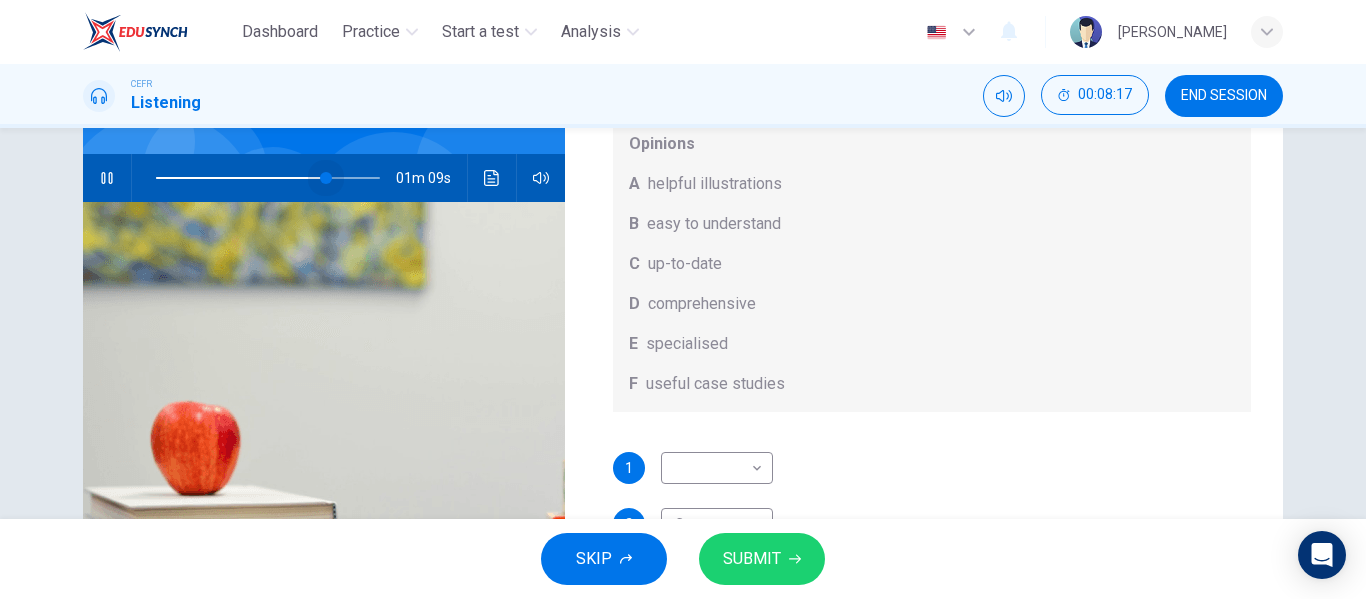 click at bounding box center [326, 178] 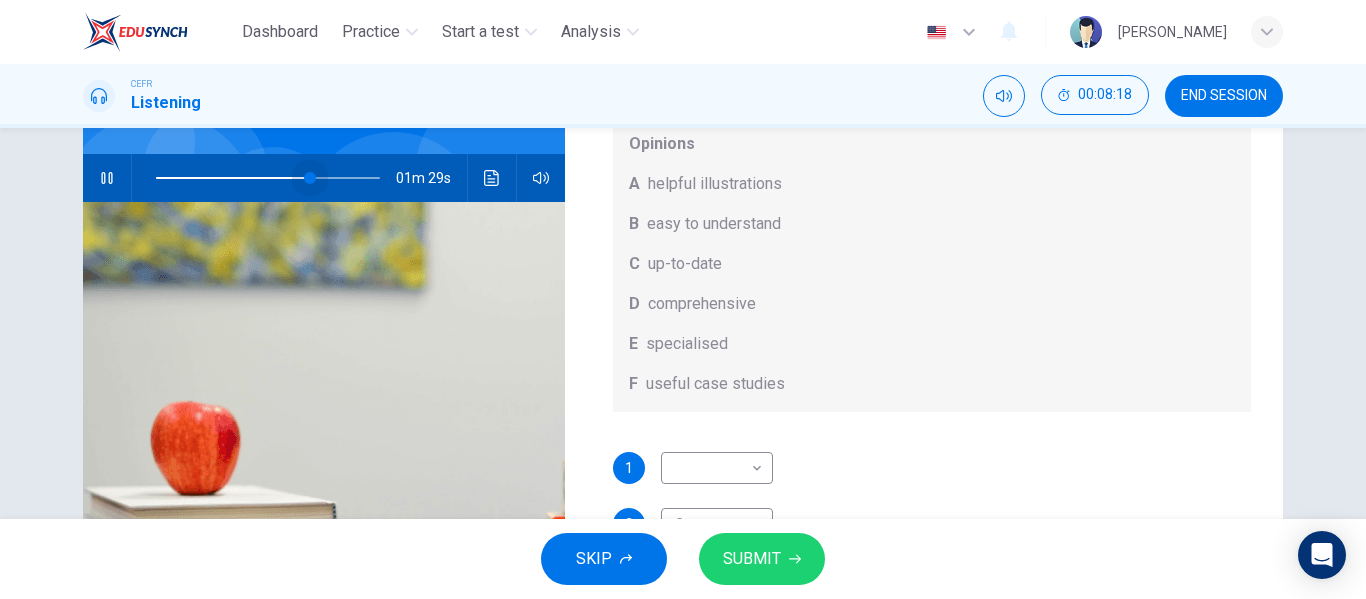click at bounding box center [310, 178] 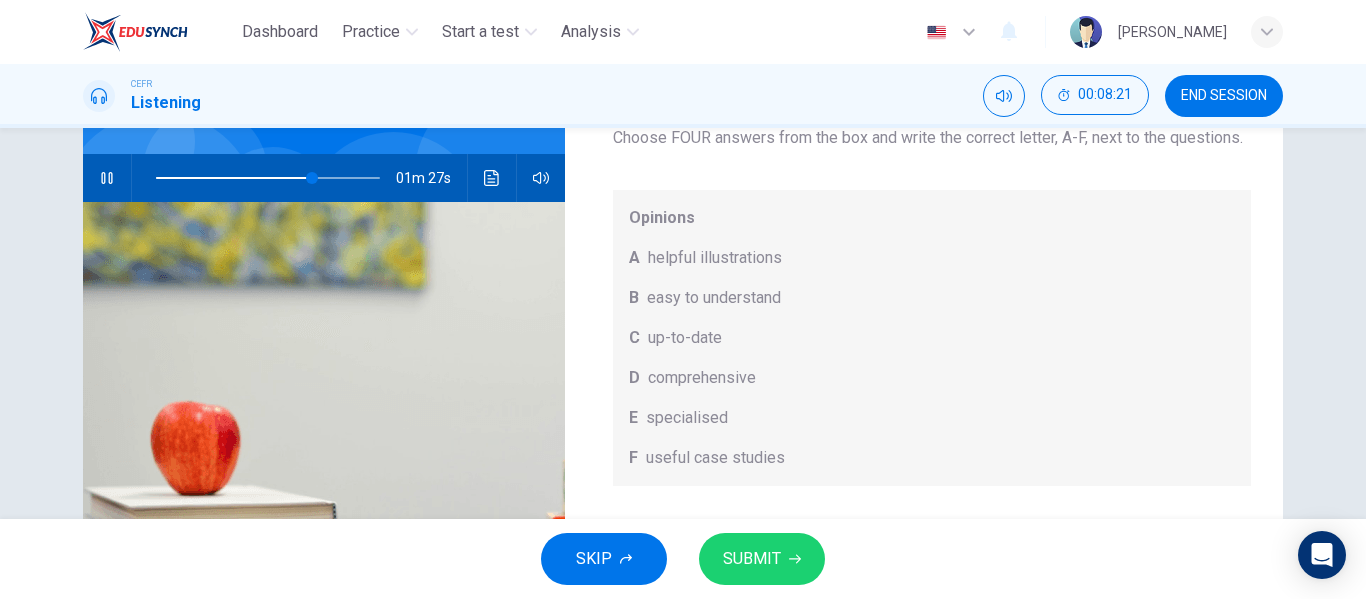 scroll, scrollTop: 0, scrollLeft: 0, axis: both 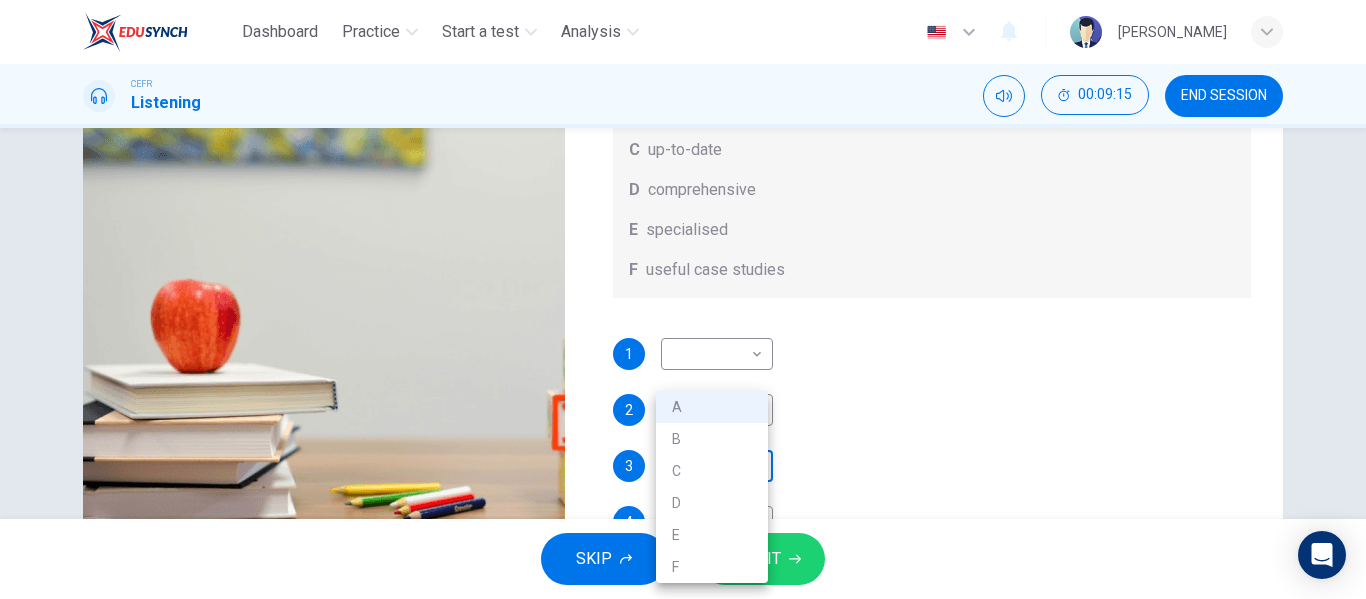 click on "Dashboard Practice Start a test Analysis English en ​ NURULHUSNA BINTI ROSLE CEFR Listening 00:09:15 END SESSION Question 11 What does Linda think about the books on Matthew’s reading list? Choose FOUR answers from the box and write the correct letter, A-F, next to the questions.
Opinions A helpful illustrations B easy to understand C up-to-date D comprehensive E specialised F useful case studies 1 ​ ​ 2 C C ​ 3 A A ​ 4 ​ ​ Work Placements 00m 32s SKIP SUBMIT EduSynch - Online Language Proficiency Testing
Dashboard Practice Start a test Analysis Notifications © Copyright  2025 A B C D E F" at bounding box center (683, 299) 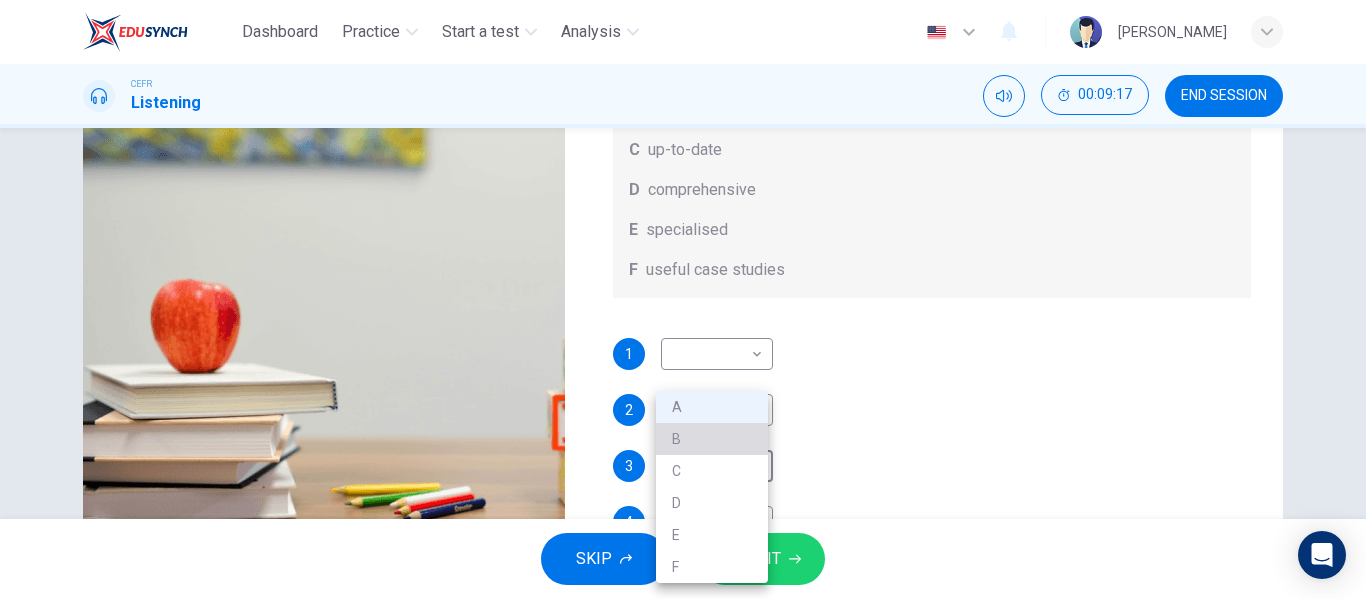 click on "B" at bounding box center (712, 439) 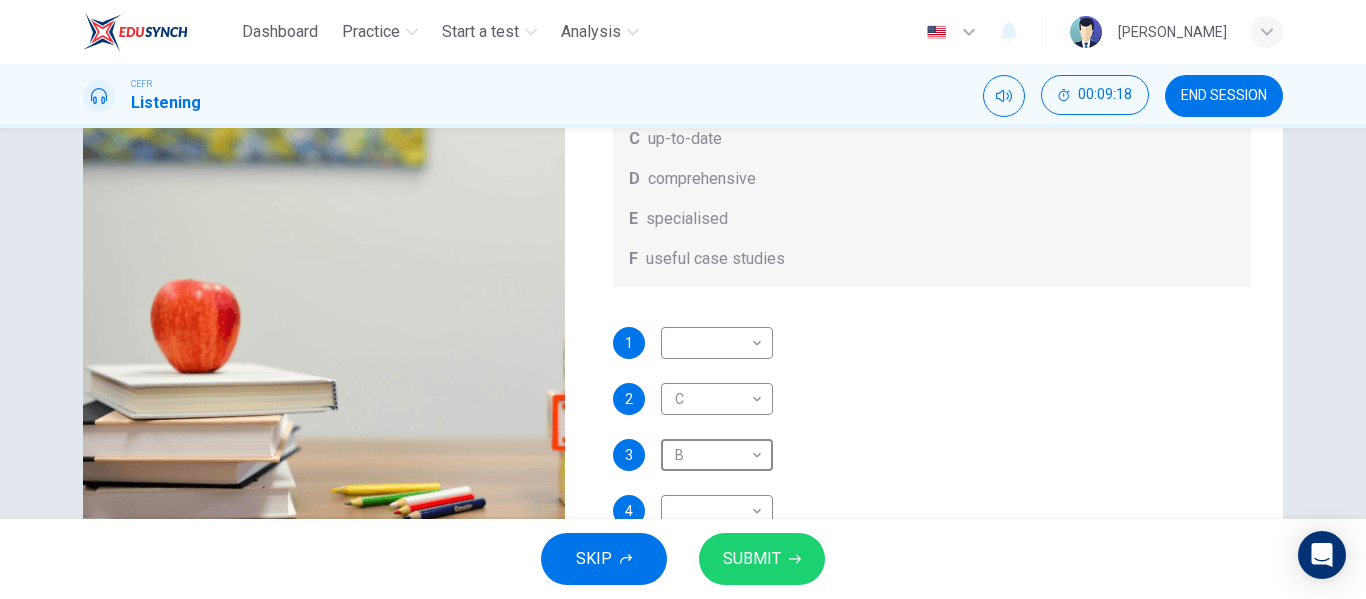 scroll, scrollTop: 113, scrollLeft: 0, axis: vertical 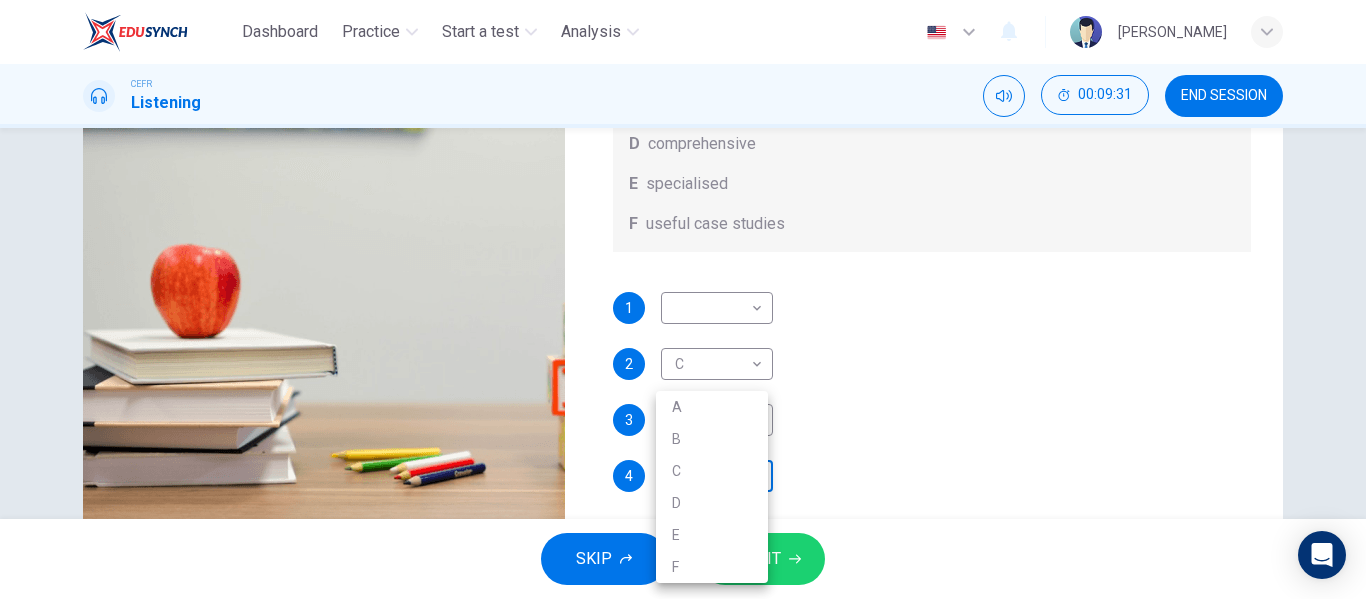 click on "Dashboard Practice Start a test Analysis English en ​ NURULHUSNA BINTI ROSLE CEFR Listening 00:09:31 END SESSION Question 11 What does Linda think about the books on Matthew’s reading list? Choose FOUR answers from the box and write the correct letter, A-F, next to the questions.
Opinions A helpful illustrations B easy to understand C up-to-date D comprehensive E specialised F useful case studies 1 ​ ​ 2 C C ​ 3 B B ​ 4 ​ ​ Work Placements 00m 16s SKIP SUBMIT EduSynch - Online Language Proficiency Testing
Dashboard Practice Start a test Analysis Notifications © Copyright  2025 A B C D E F" at bounding box center [683, 299] 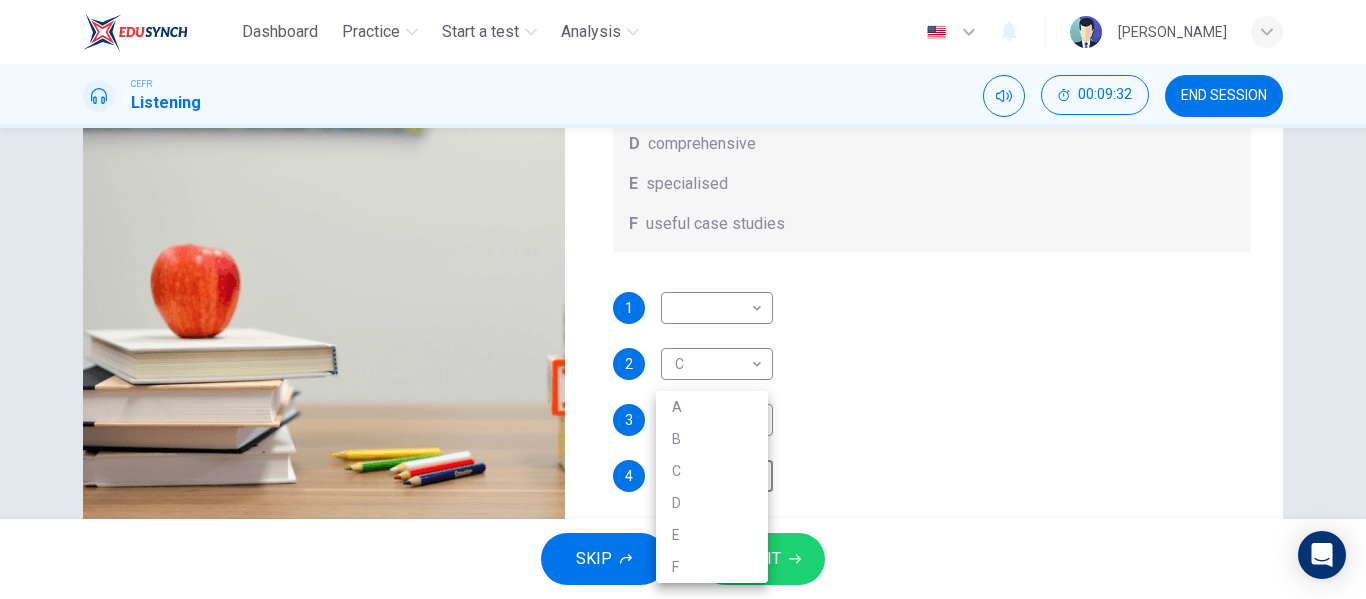 click at bounding box center (683, 299) 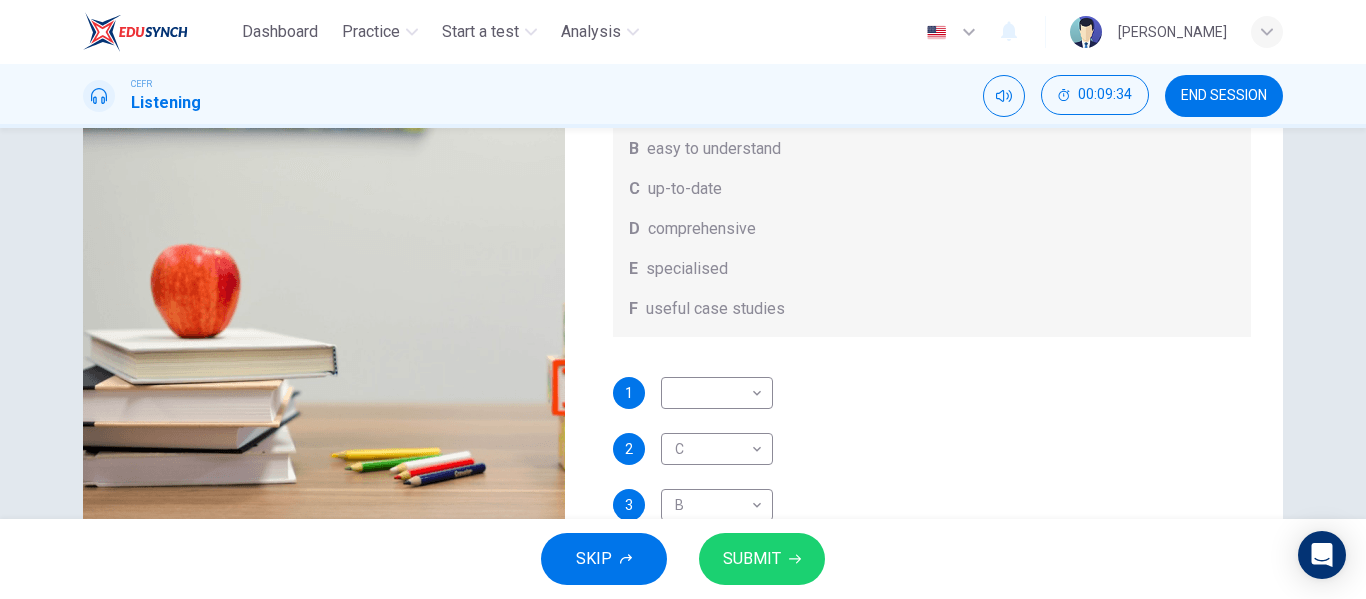scroll, scrollTop: 0, scrollLeft: 0, axis: both 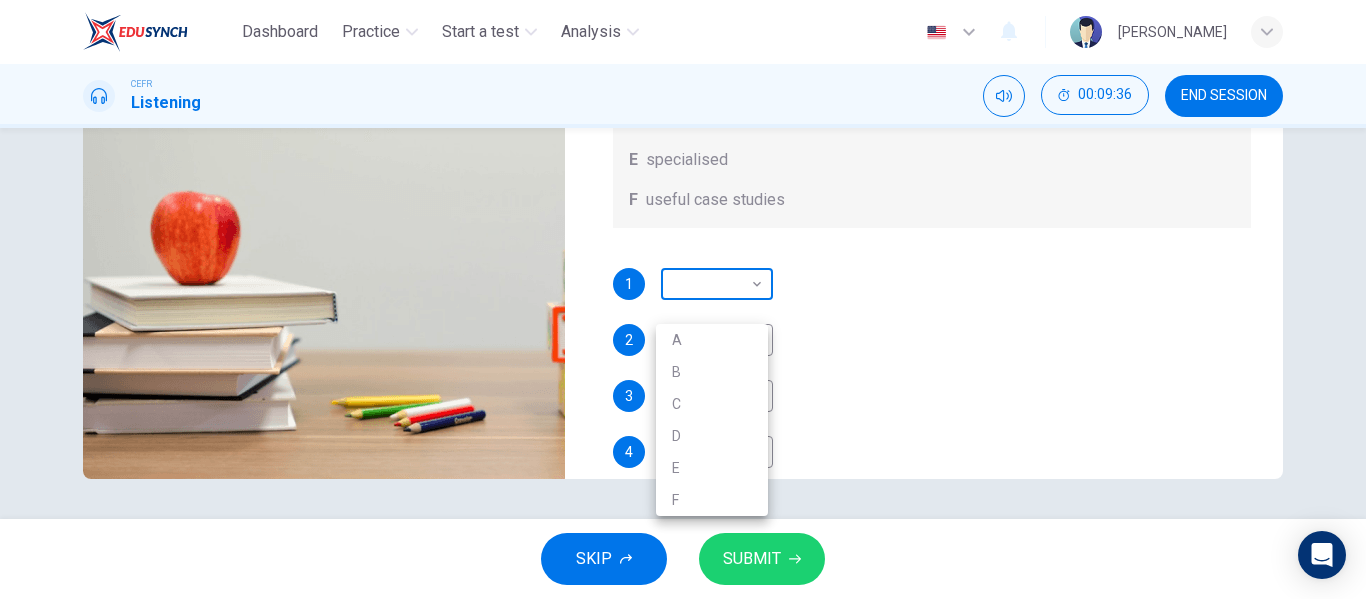 click on "Dashboard Practice Start a test Analysis English en ​ NURULHUSNA BINTI ROSLE CEFR Listening 00:09:36 END SESSION Question 11 What does Linda think about the books on Matthew’s reading list? Choose FOUR answers from the box and write the correct letter, A-F, next to the questions.
Opinions A helpful illustrations B easy to understand C up-to-date D comprehensive E specialised F useful case studies 1 ​ ​ 2 C C ​ 3 B B ​ 4 ​ ​ Work Placements 00m 11s SKIP SUBMIT EduSynch - Online Language Proficiency Testing
Dashboard Practice Start a test Analysis Notifications © Copyright  2025 A B C D E F" at bounding box center [683, 299] 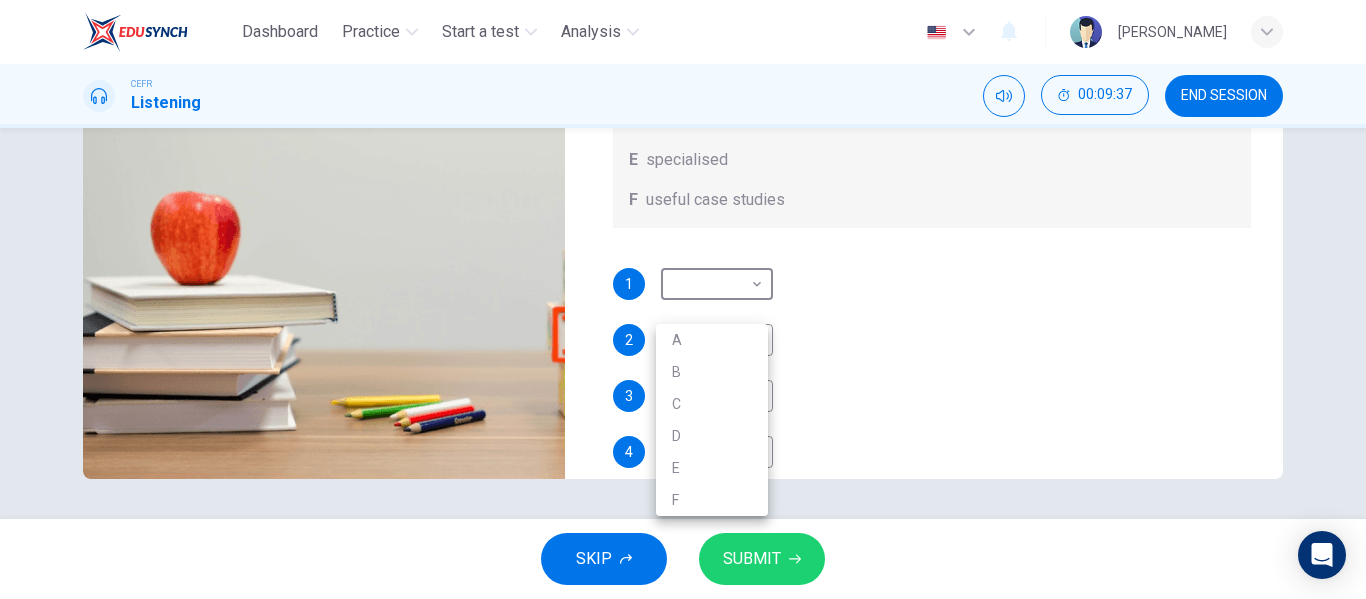 click on "A" at bounding box center [712, 340] 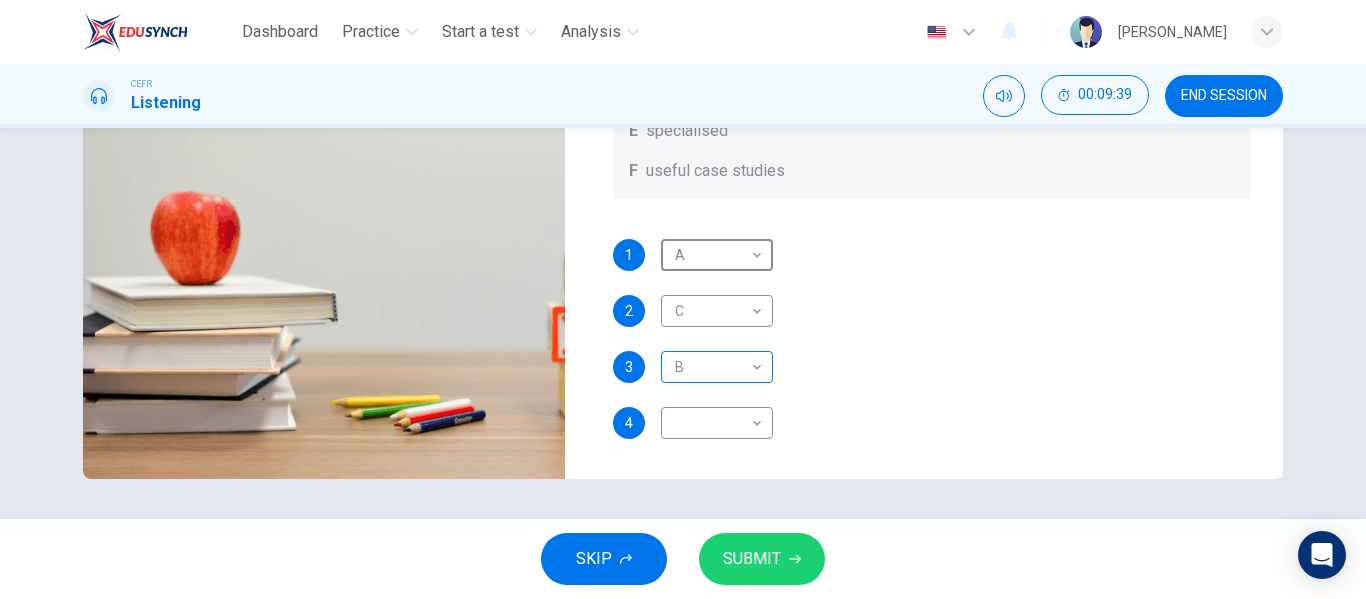 scroll, scrollTop: 110, scrollLeft: 0, axis: vertical 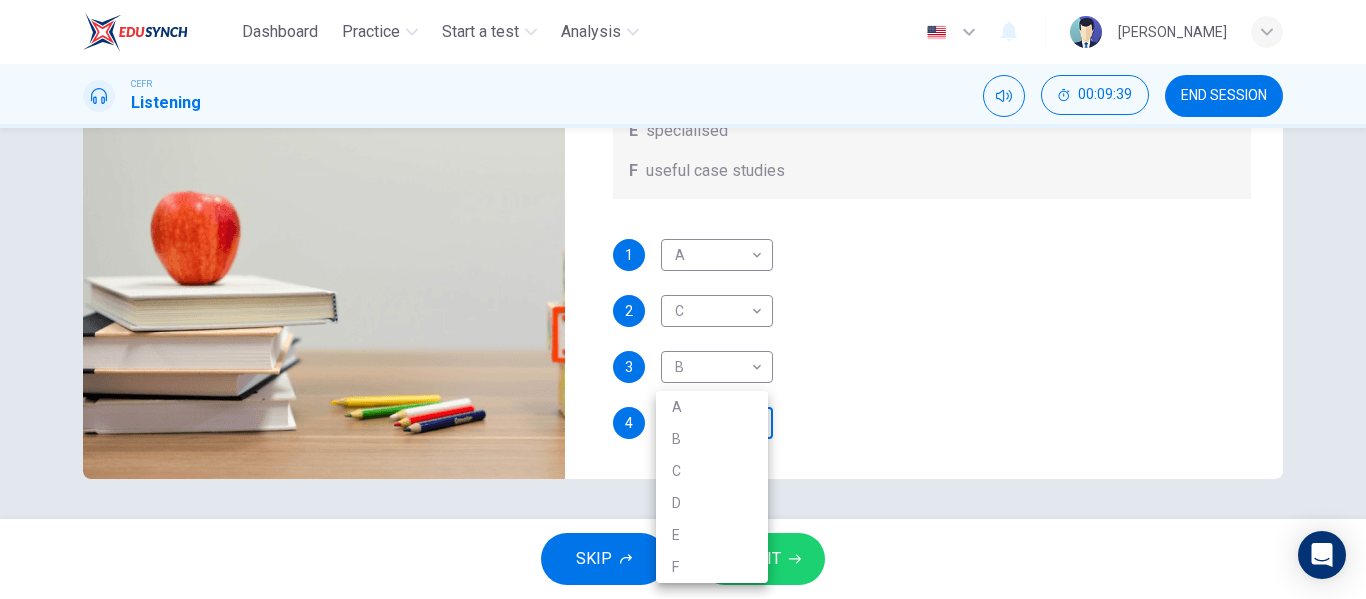 click on "Dashboard Practice Start a test Analysis English en ​ NURULHUSNA BINTI ROSLE CEFR Listening 00:09:39 END SESSION Question 11 What does Linda think about the books on Matthew’s reading list? Choose FOUR answers from the box and write the correct letter, A-F, next to the questions.
Opinions A helpful illustrations B easy to understand C up-to-date D comprehensive E specialised F useful case studies 1 A A ​ 2 C C ​ 3 B B ​ 4 ​ ​ Work Placements 00m 08s SKIP SUBMIT EduSynch - Online Language Proficiency Testing
Dashboard Practice Start a test Analysis Notifications © Copyright  2025 A B C D E F" at bounding box center [683, 299] 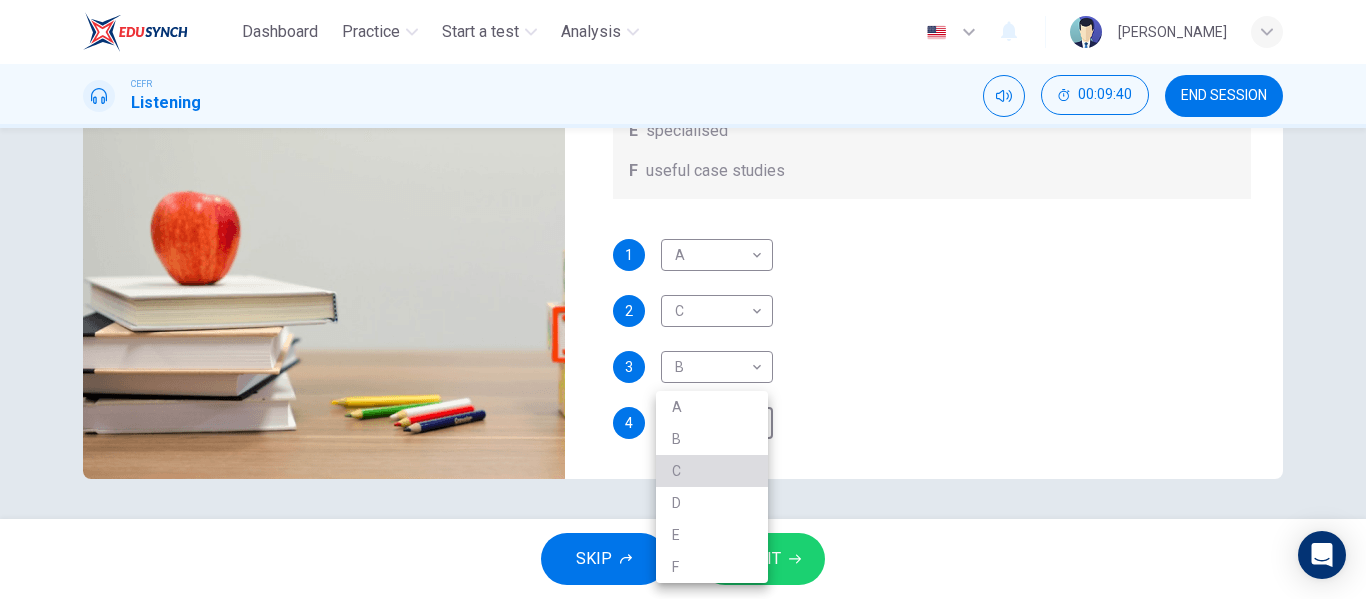 click on "C" at bounding box center (712, 471) 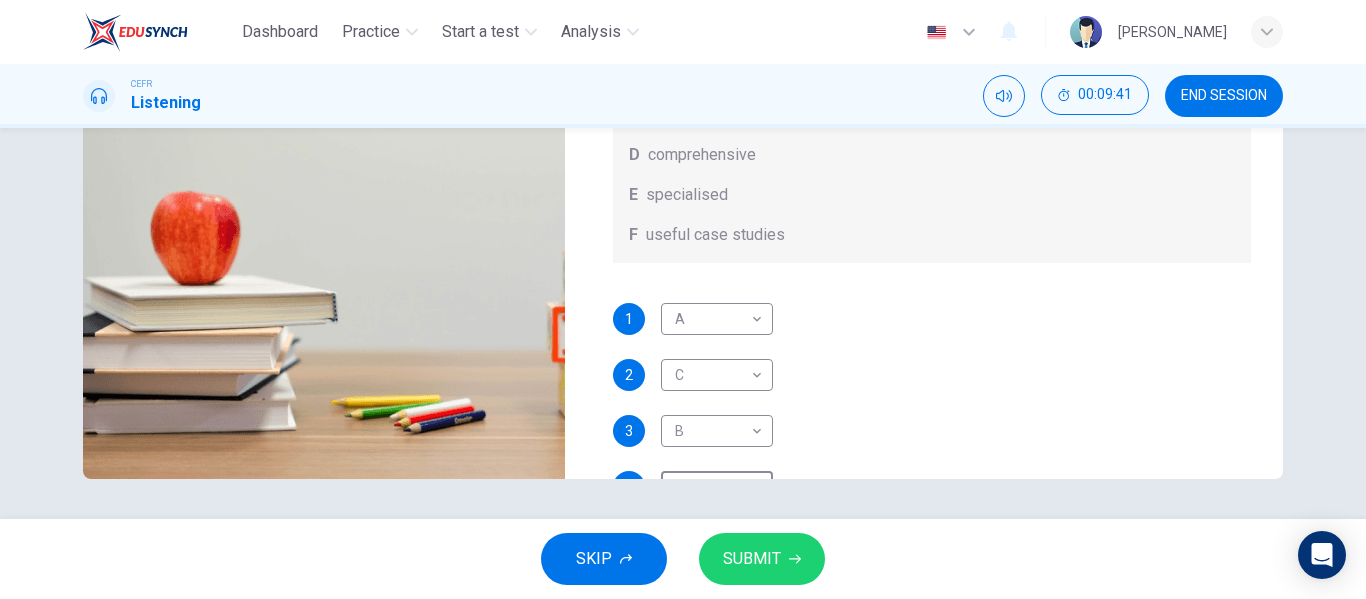 scroll, scrollTop: 24, scrollLeft: 0, axis: vertical 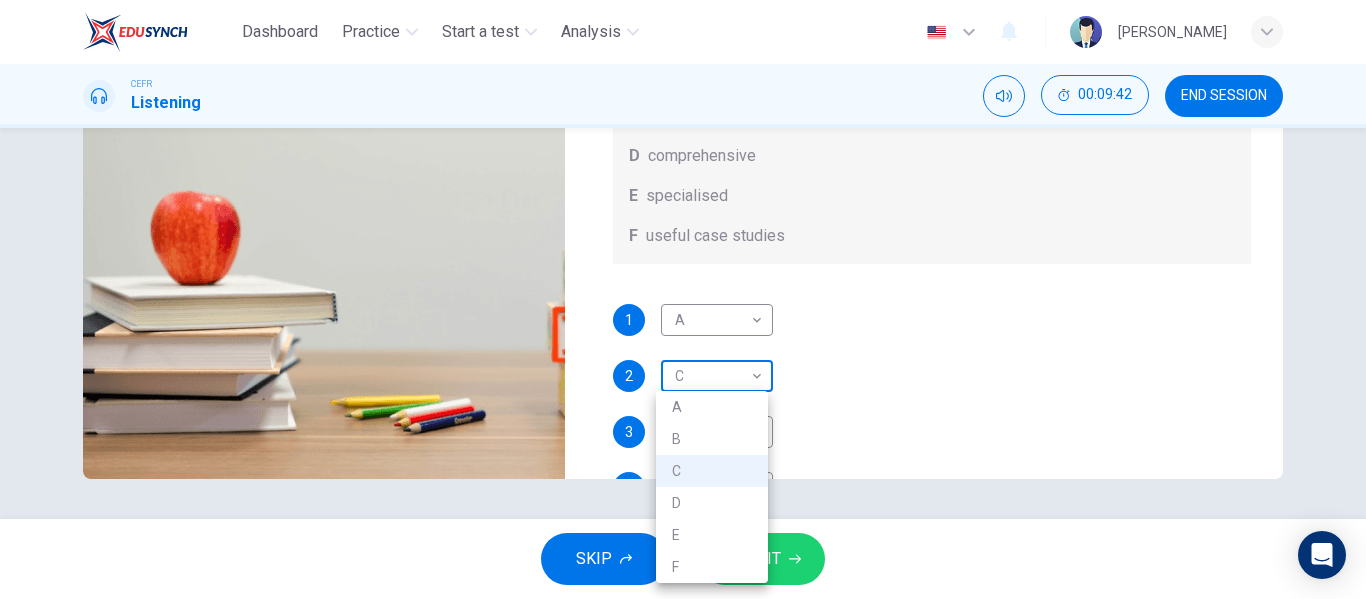 click on "Dashboard Practice Start a test Analysis English en ​ NURULHUSNA BINTI ROSLE CEFR Listening 00:09:42 END SESSION Question 11 What does Linda think about the books on Matthew’s reading list? Choose FOUR answers from the box and write the correct letter, A-F, next to the questions.
Opinions A helpful illustrations B easy to understand C up-to-date D comprehensive E specialised F useful case studies 1 A A ​ 2 C C ​ 3 B B ​ 4 C C ​ Work Placements 00m 05s SKIP SUBMIT EduSynch - Online Language Proficiency Testing
Dashboard Practice Start a test Analysis Notifications © Copyright  2025 A B C D E F" at bounding box center [683, 299] 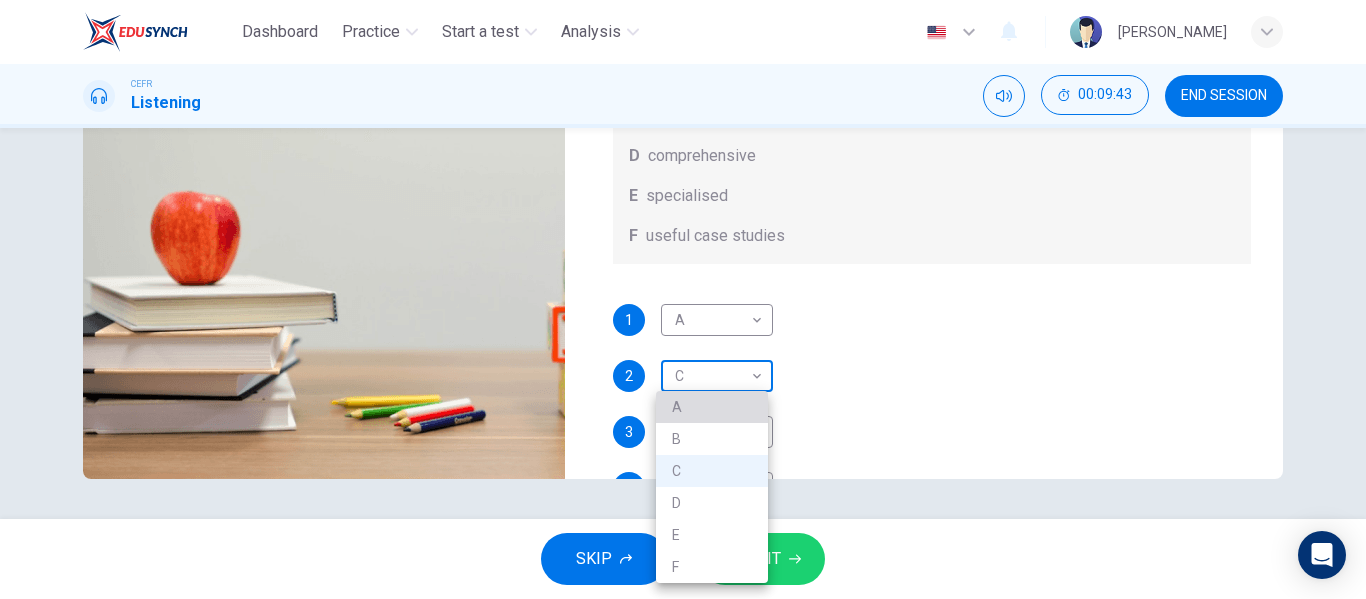 click on "A" at bounding box center (712, 407) 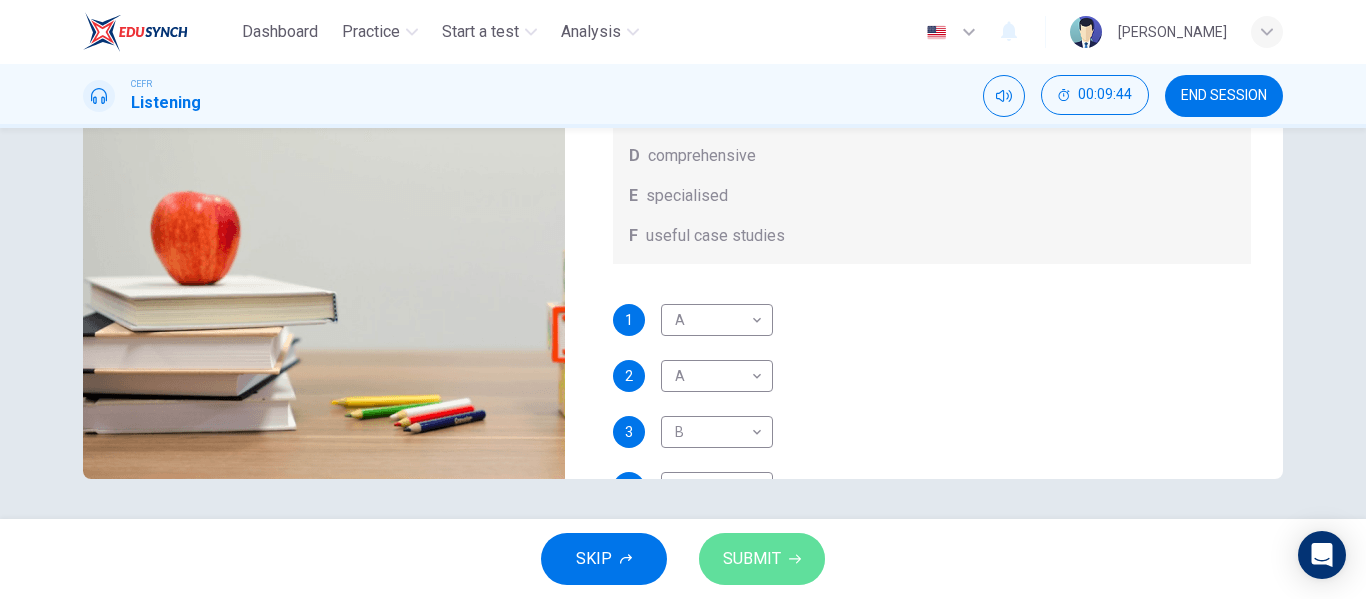 click on "SUBMIT" at bounding box center [762, 559] 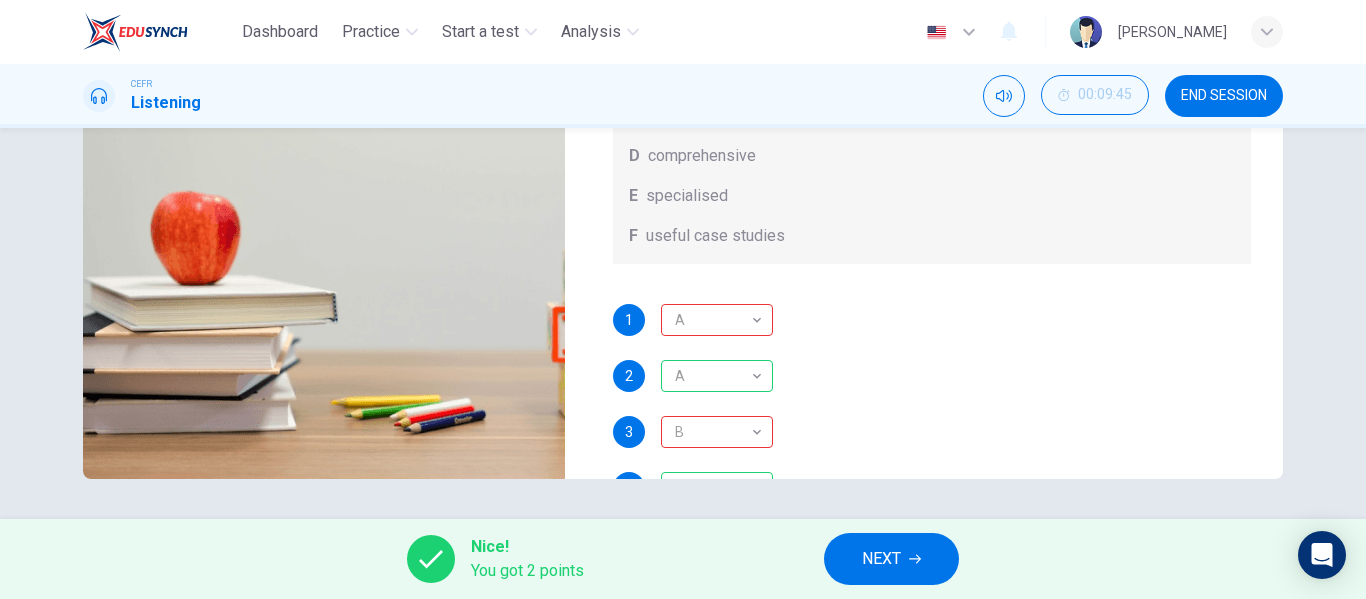 type on "0" 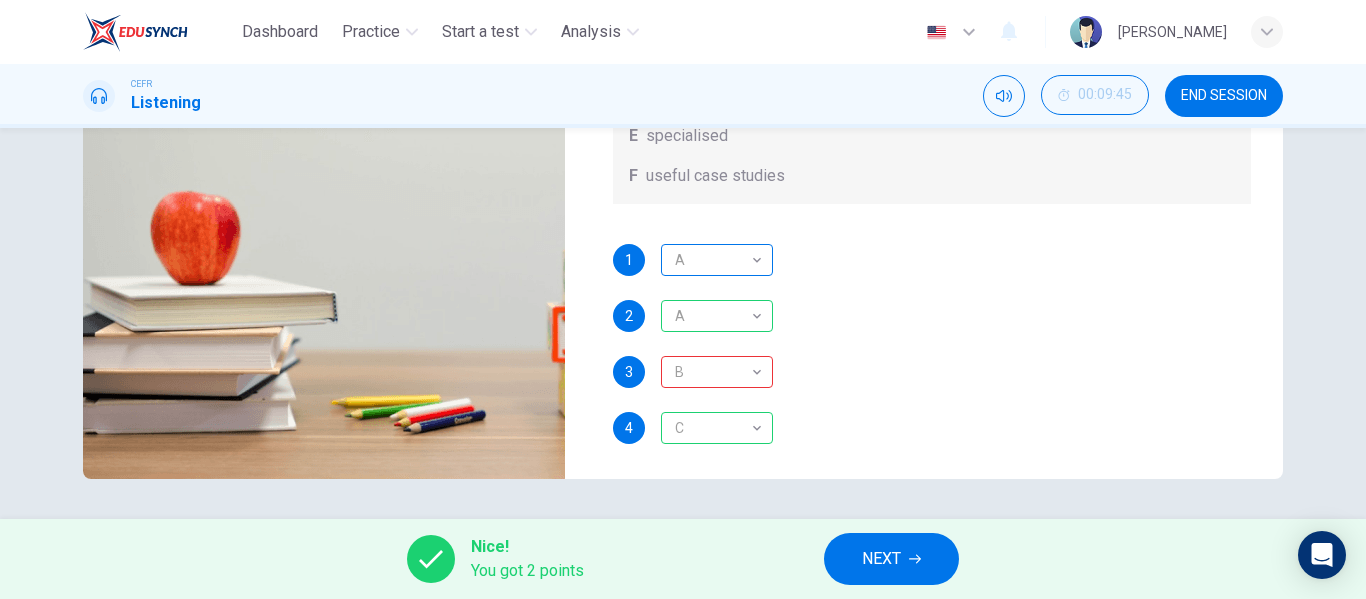 scroll, scrollTop: 0, scrollLeft: 0, axis: both 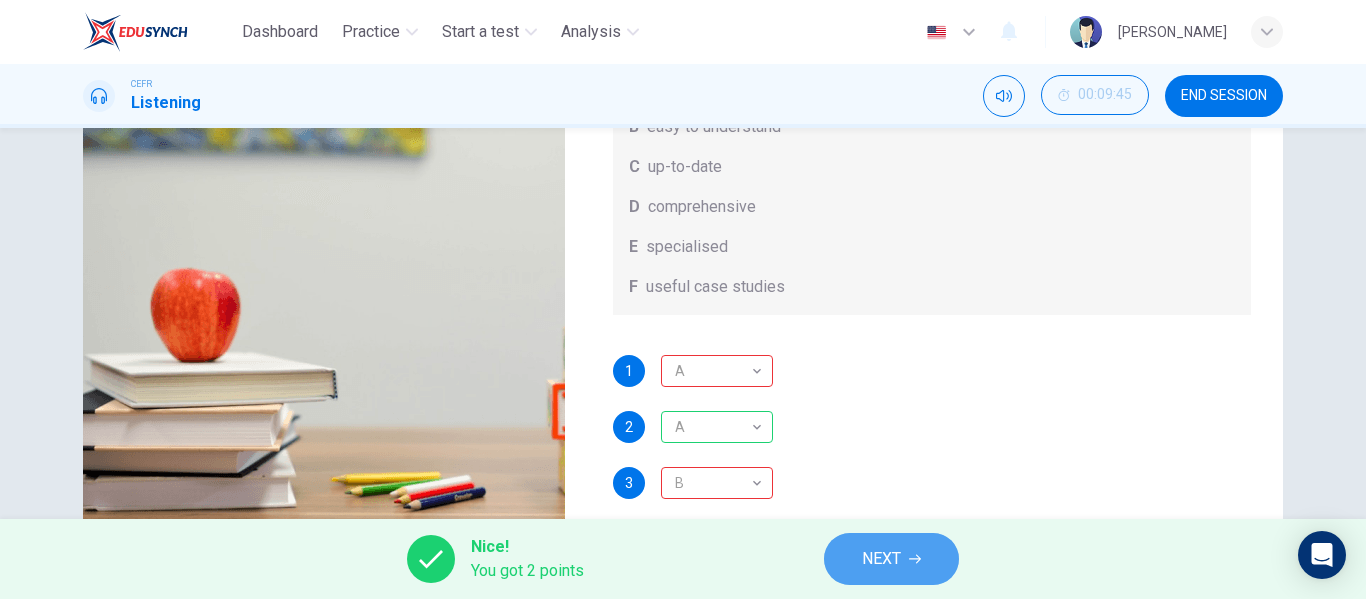 click on "NEXT" at bounding box center [881, 559] 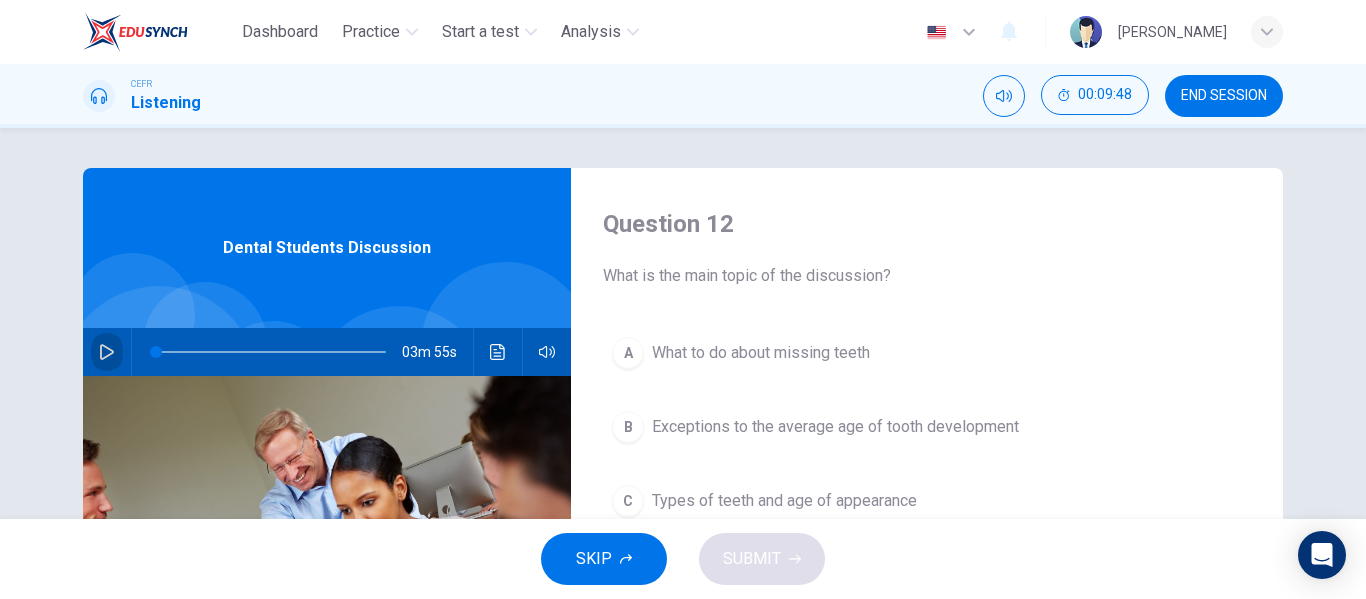 click at bounding box center (107, 352) 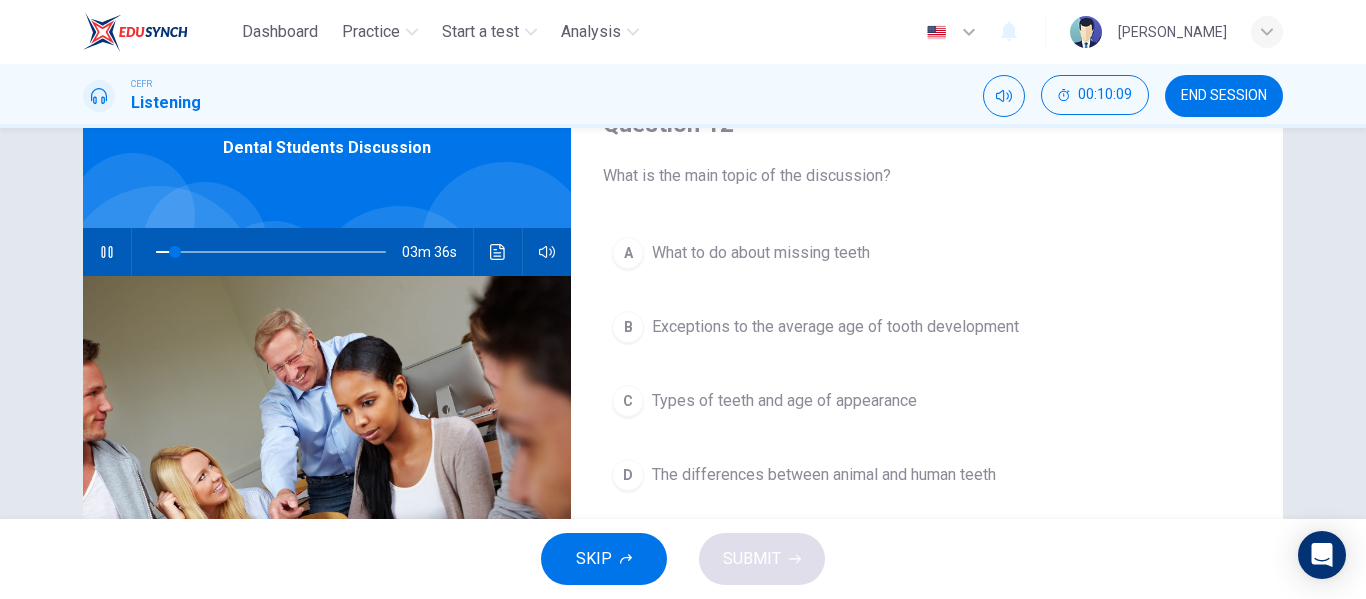 scroll, scrollTop: 105, scrollLeft: 0, axis: vertical 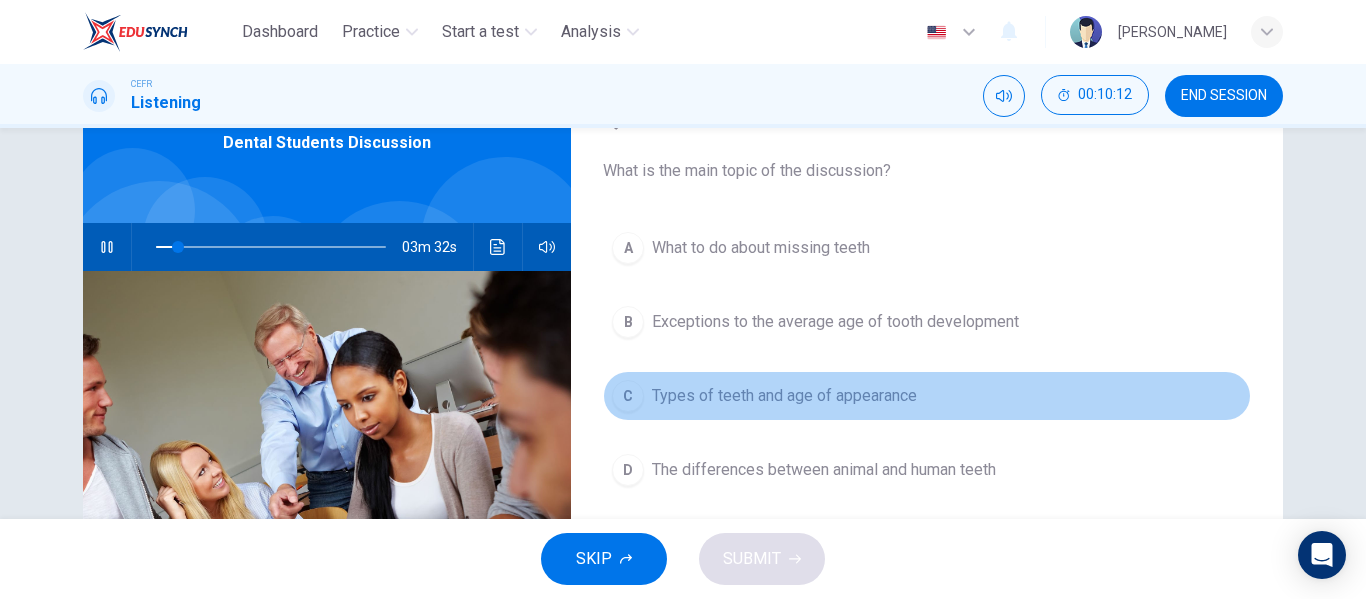 click on "C Types of teeth and age of appearance" at bounding box center [927, 396] 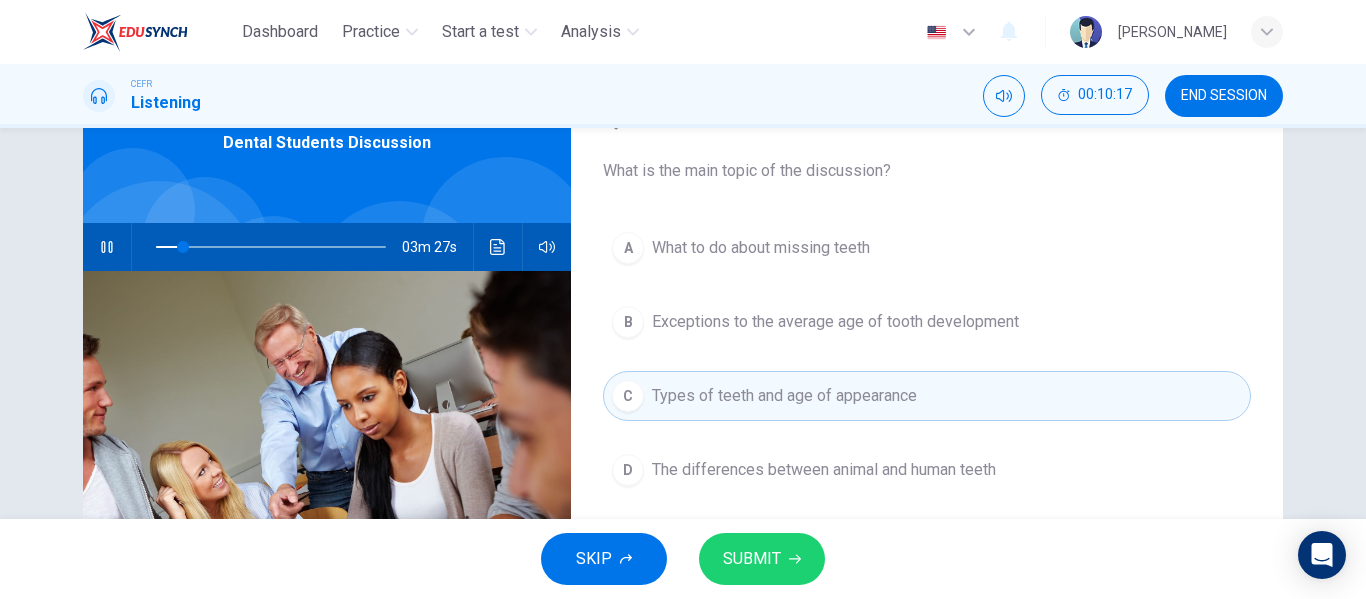 click on "SUBMIT" at bounding box center (752, 559) 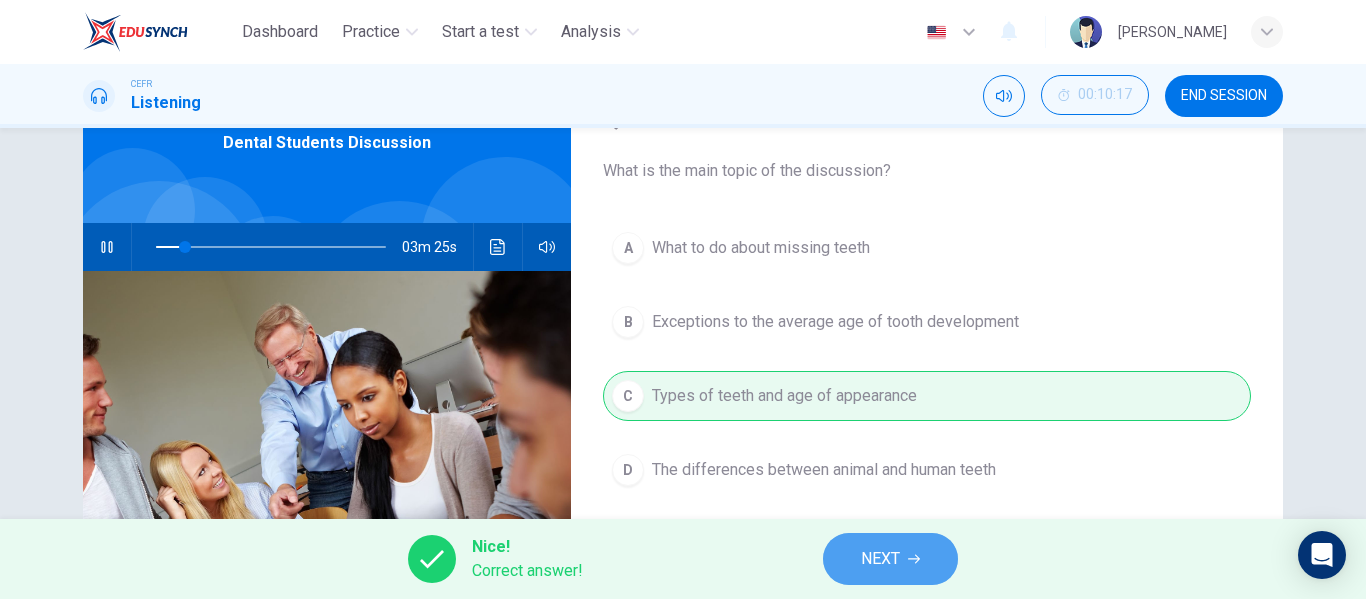 click on "NEXT" at bounding box center (880, 559) 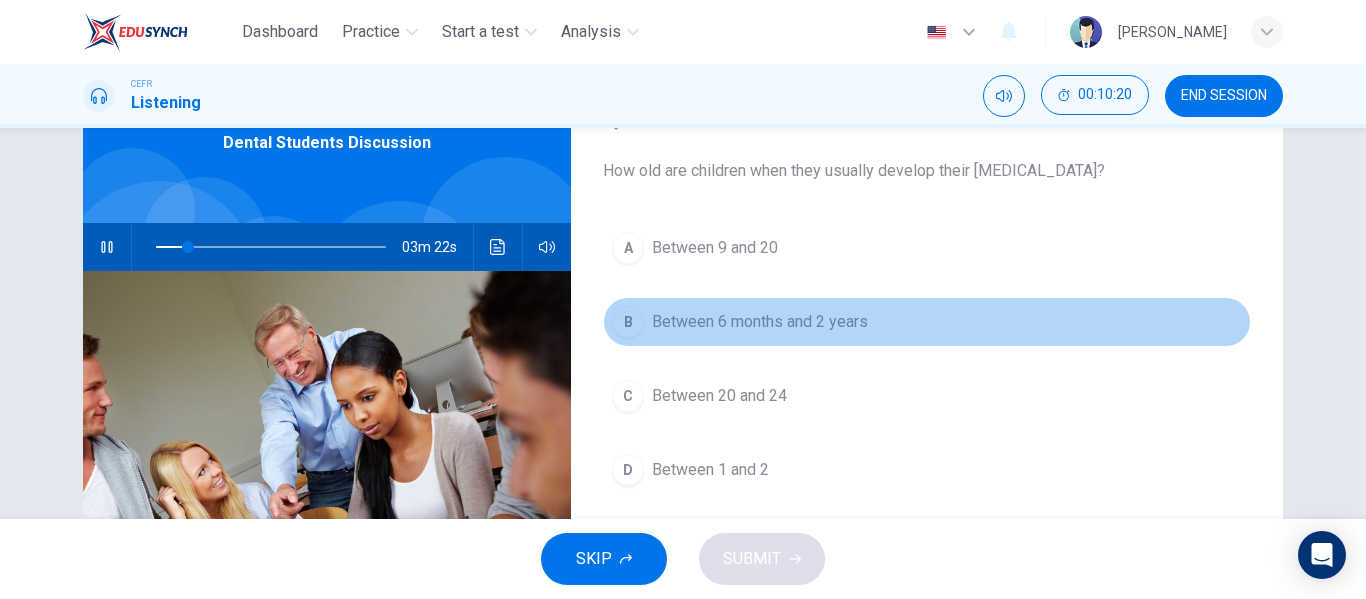 click on "B Between 6 months and 2 years" at bounding box center (927, 322) 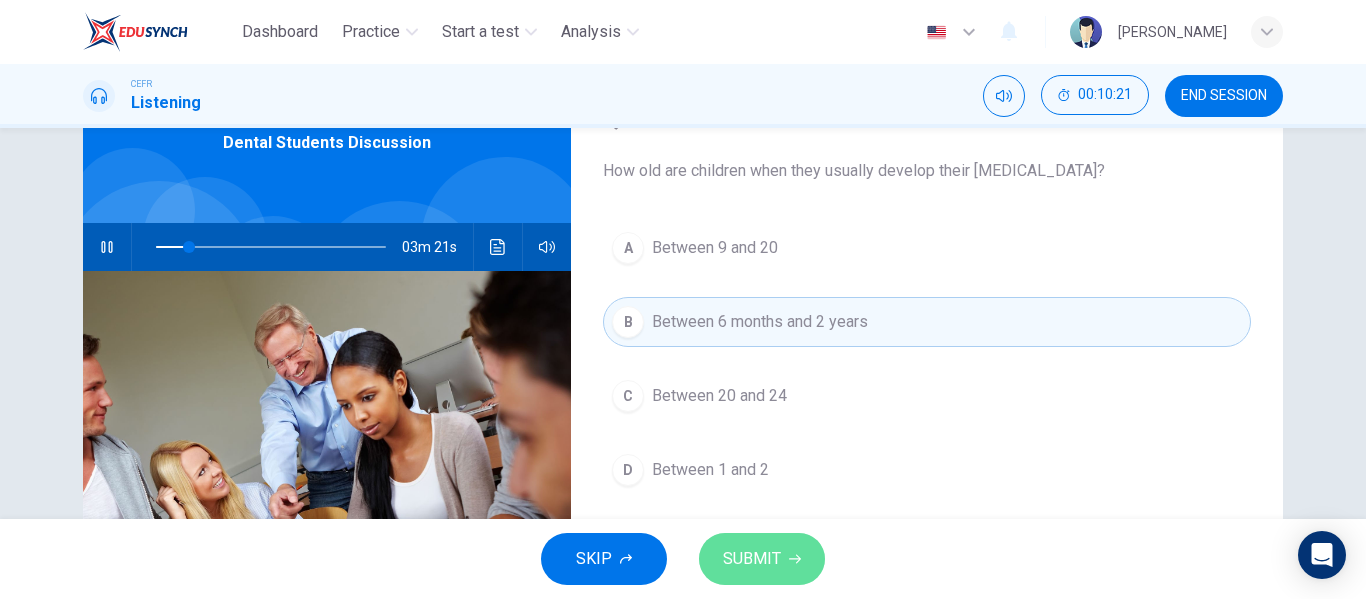 click on "SUBMIT" at bounding box center [762, 559] 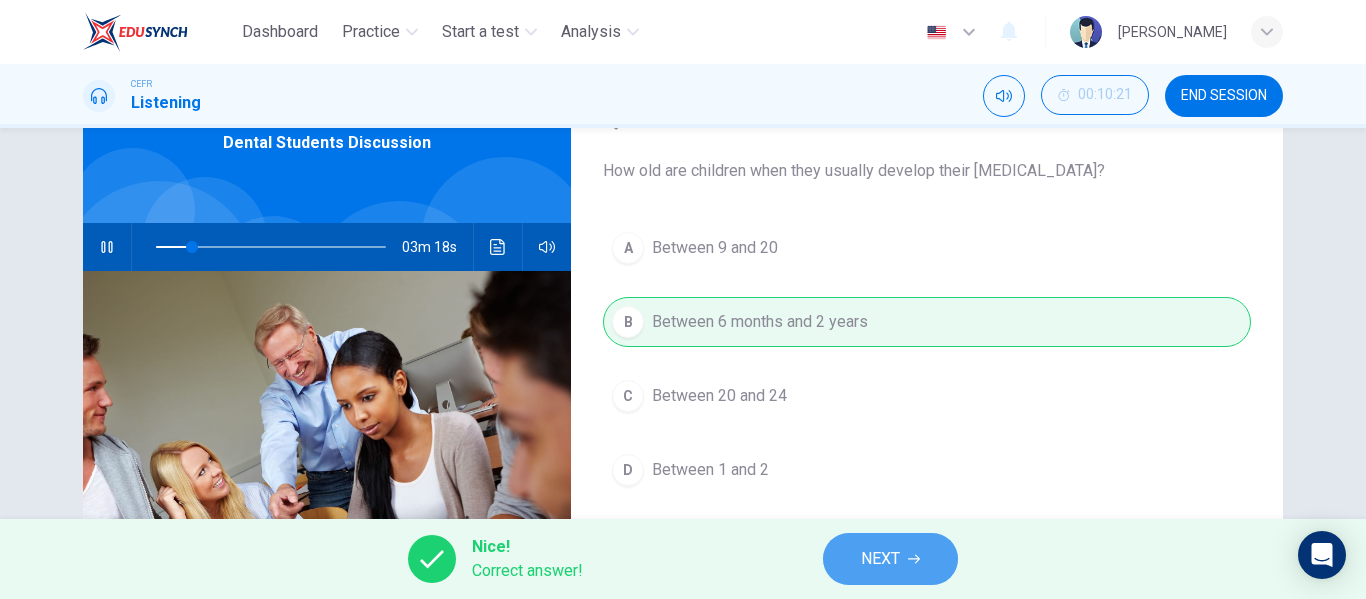 click on "NEXT" at bounding box center (880, 559) 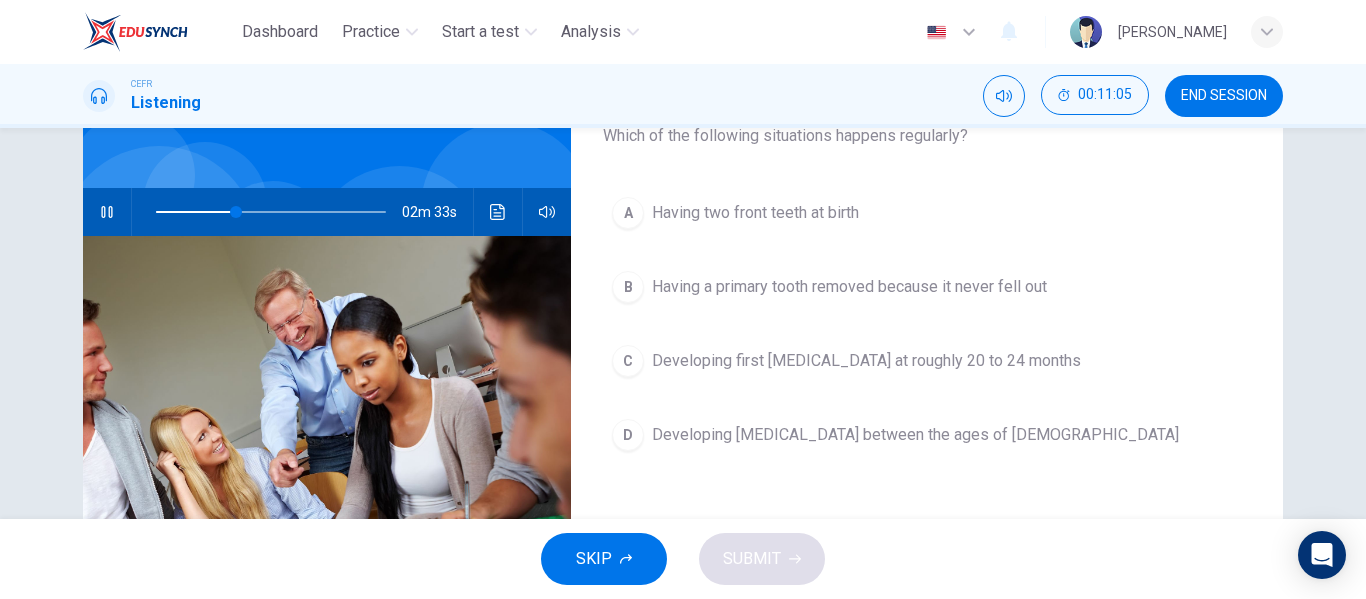 scroll, scrollTop: 139, scrollLeft: 0, axis: vertical 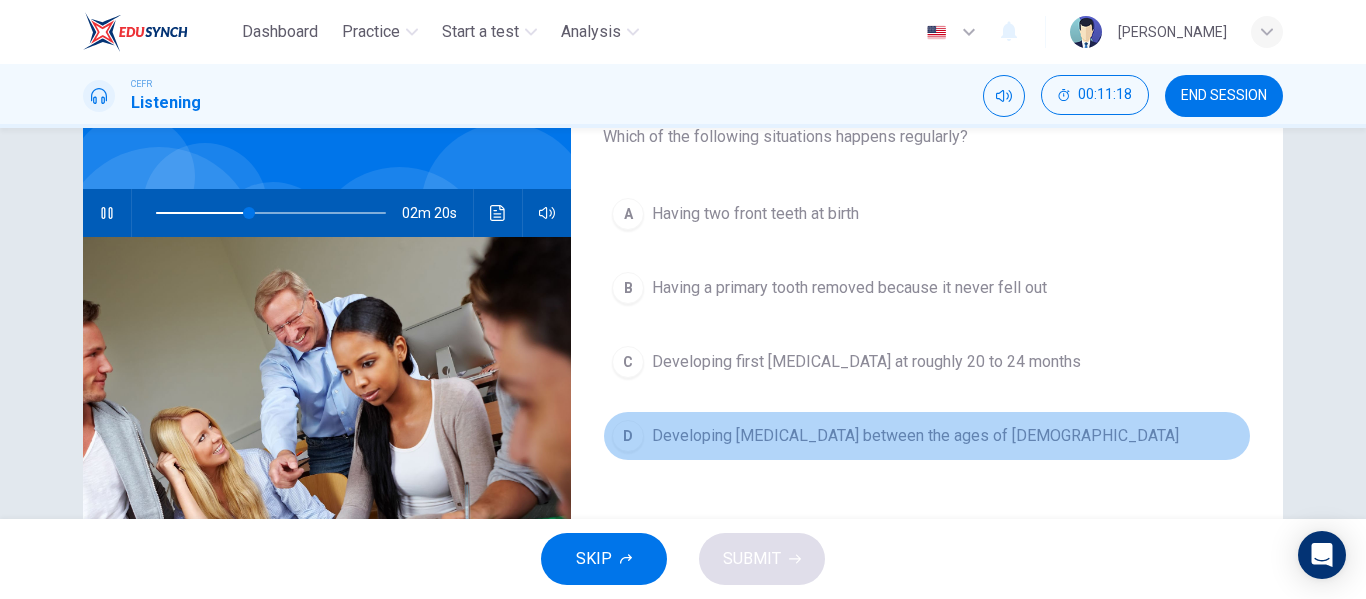 click on "Developing wisdom teeth between the ages of 17 and 21" at bounding box center (915, 436) 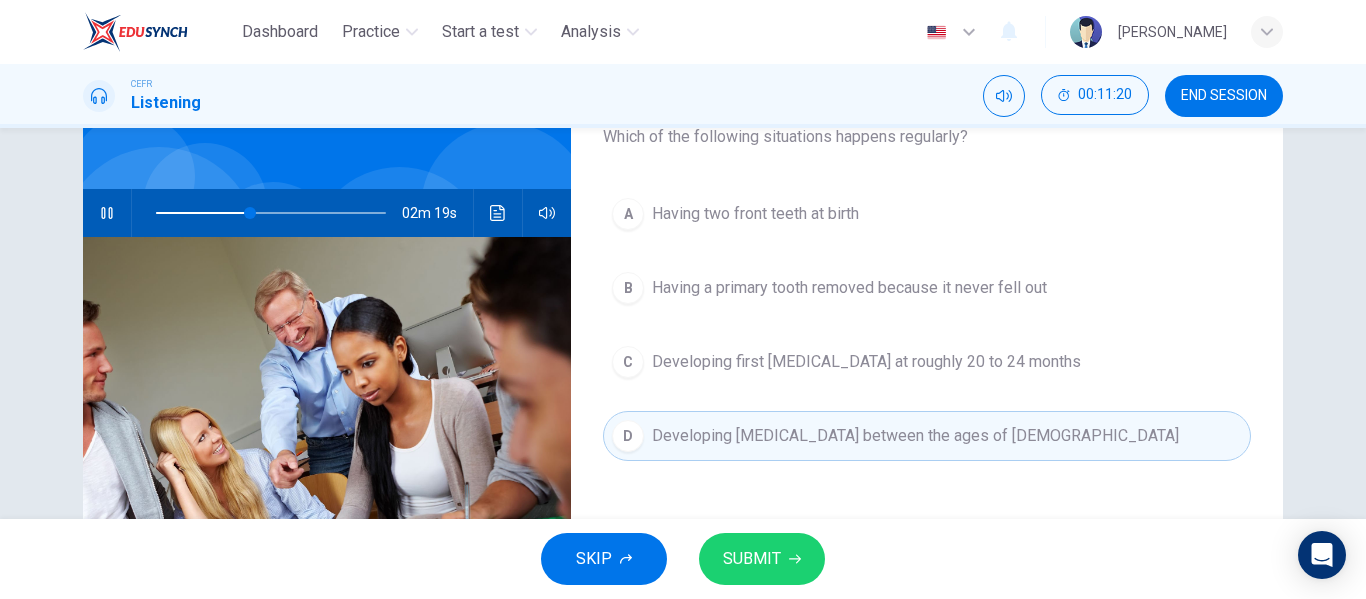 click 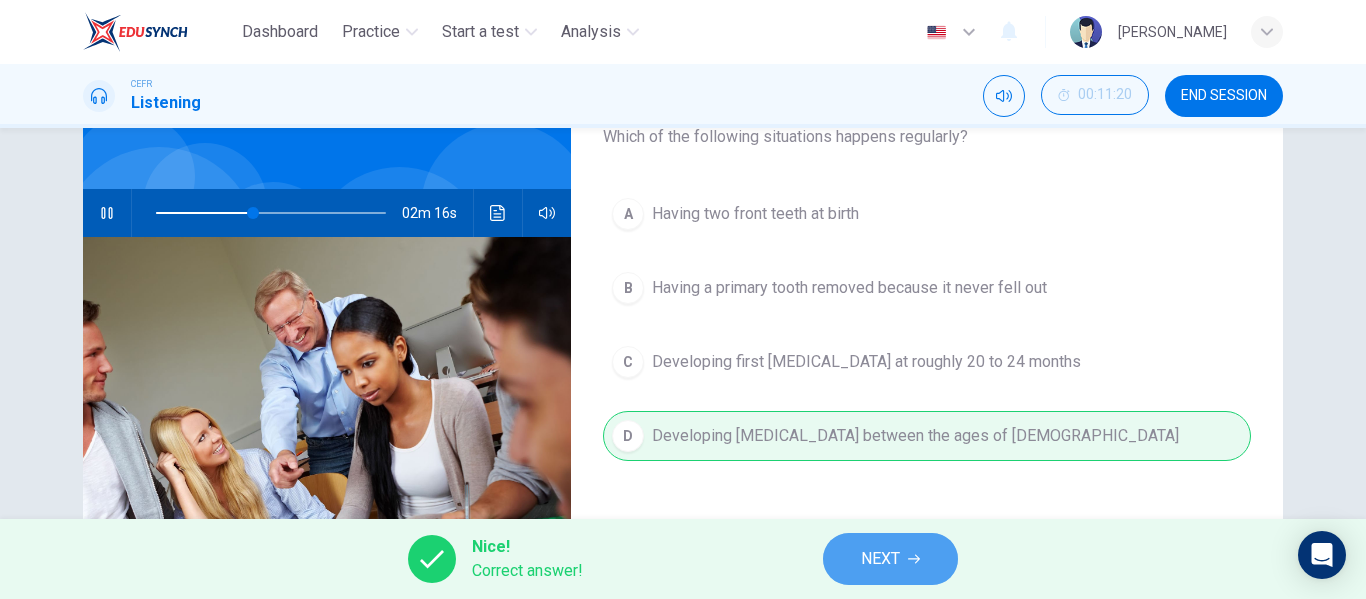 click on "NEXT" at bounding box center [890, 559] 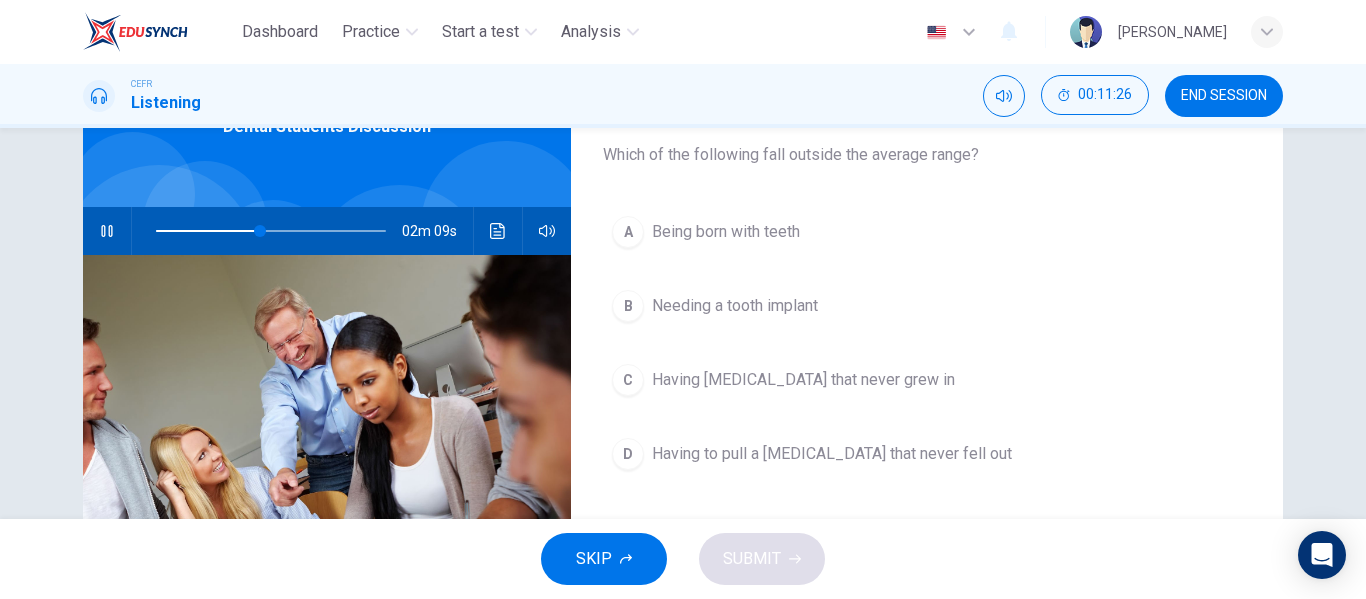 scroll, scrollTop: 119, scrollLeft: 0, axis: vertical 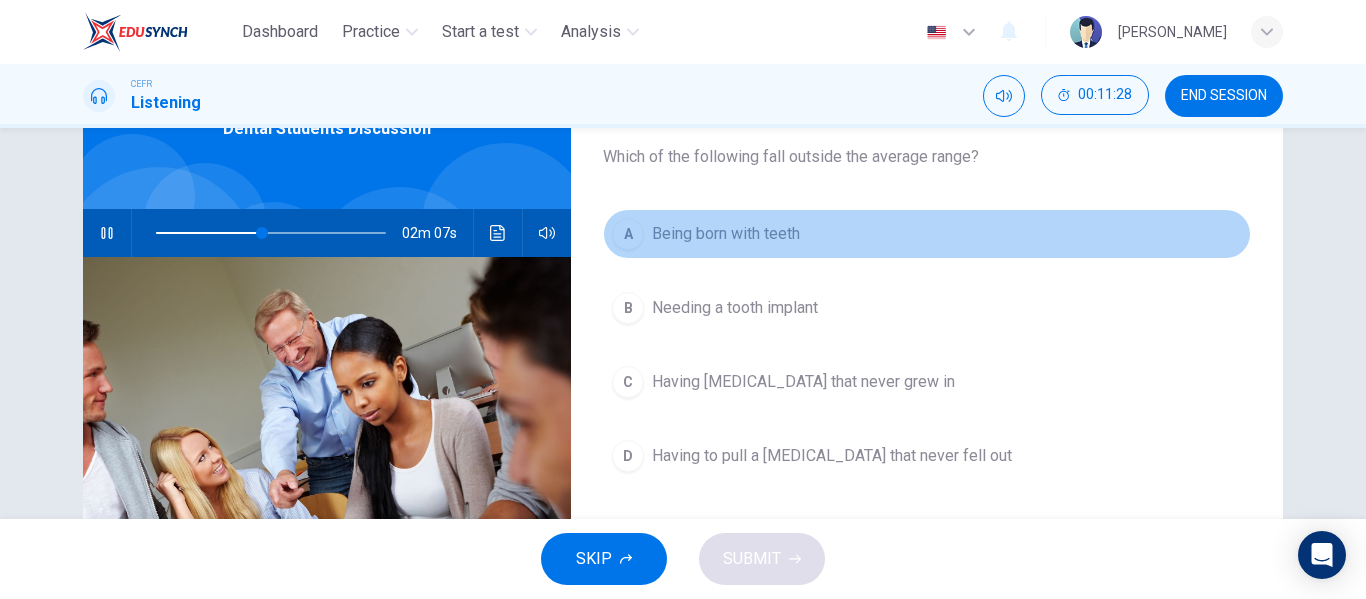 click on "A Being born with teeth" at bounding box center (927, 234) 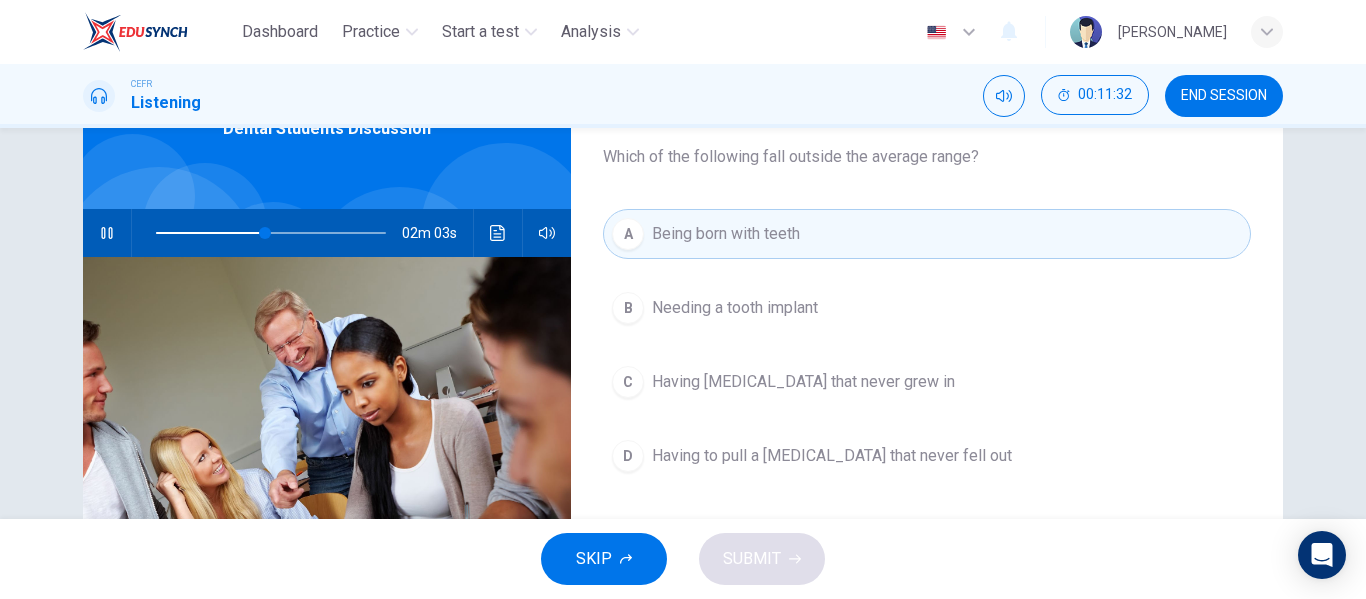 click on "A Being born with teeth B Needing a tooth implant C Having permanent teeth that never grew in D Having to pull a baby tooth that never fell out" at bounding box center (927, 365) 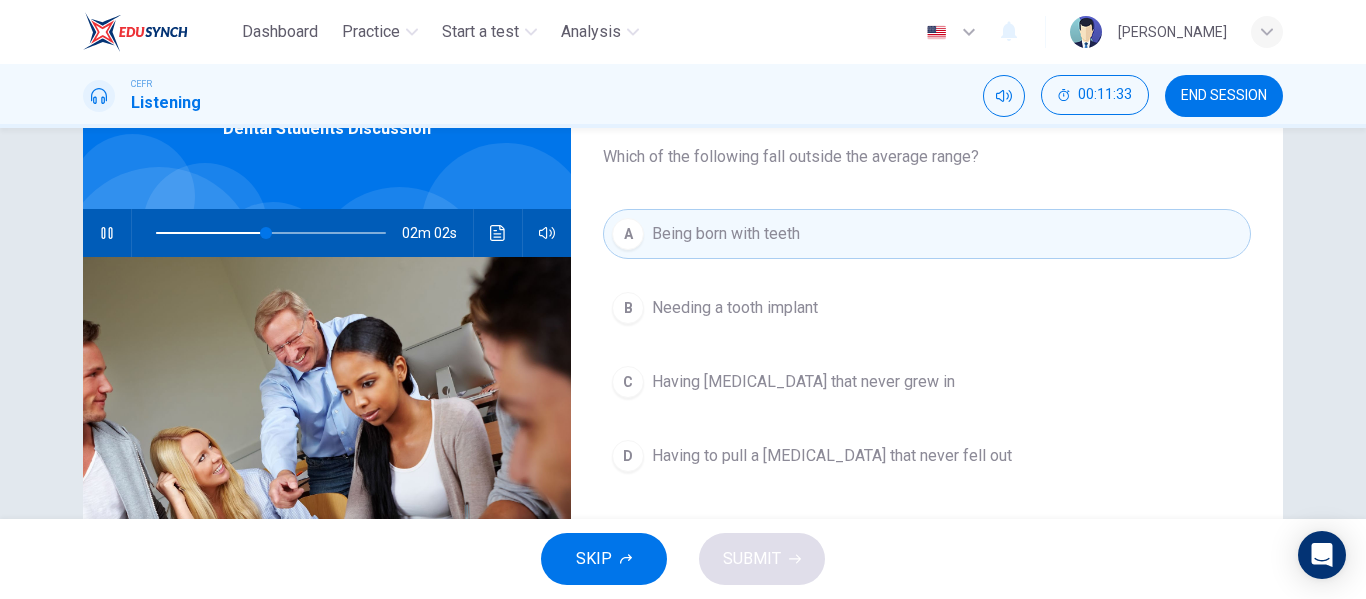 click on "Being born with teeth" at bounding box center [726, 234] 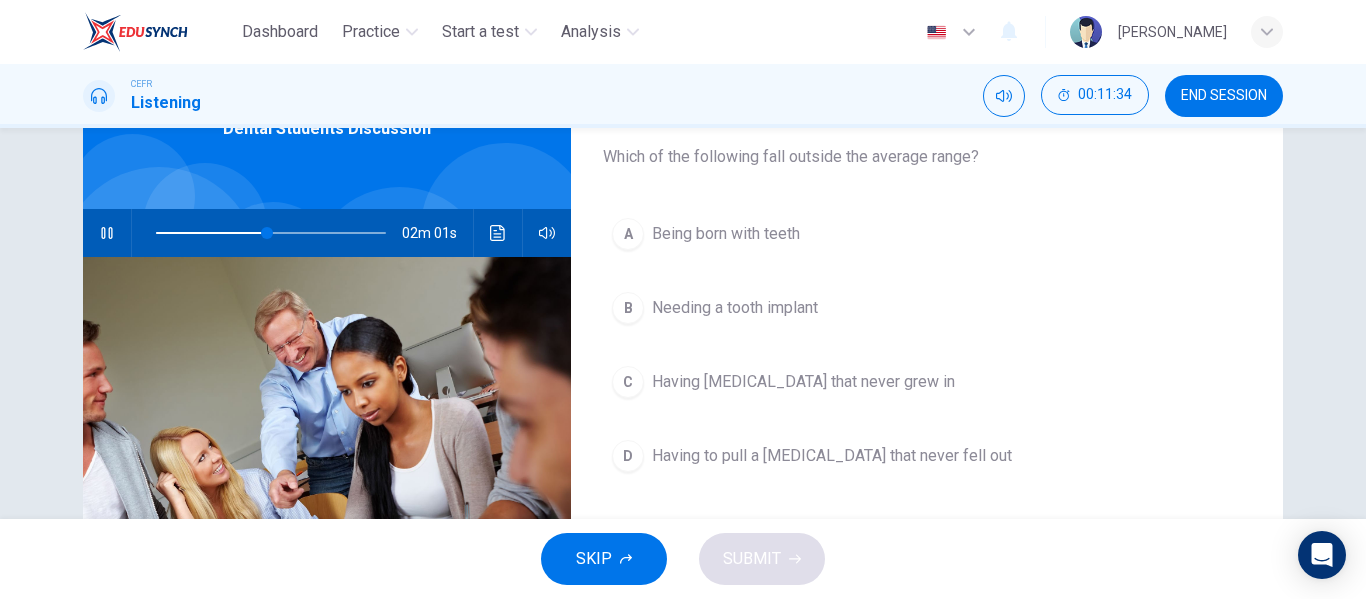 click on "Being born with teeth" at bounding box center (726, 234) 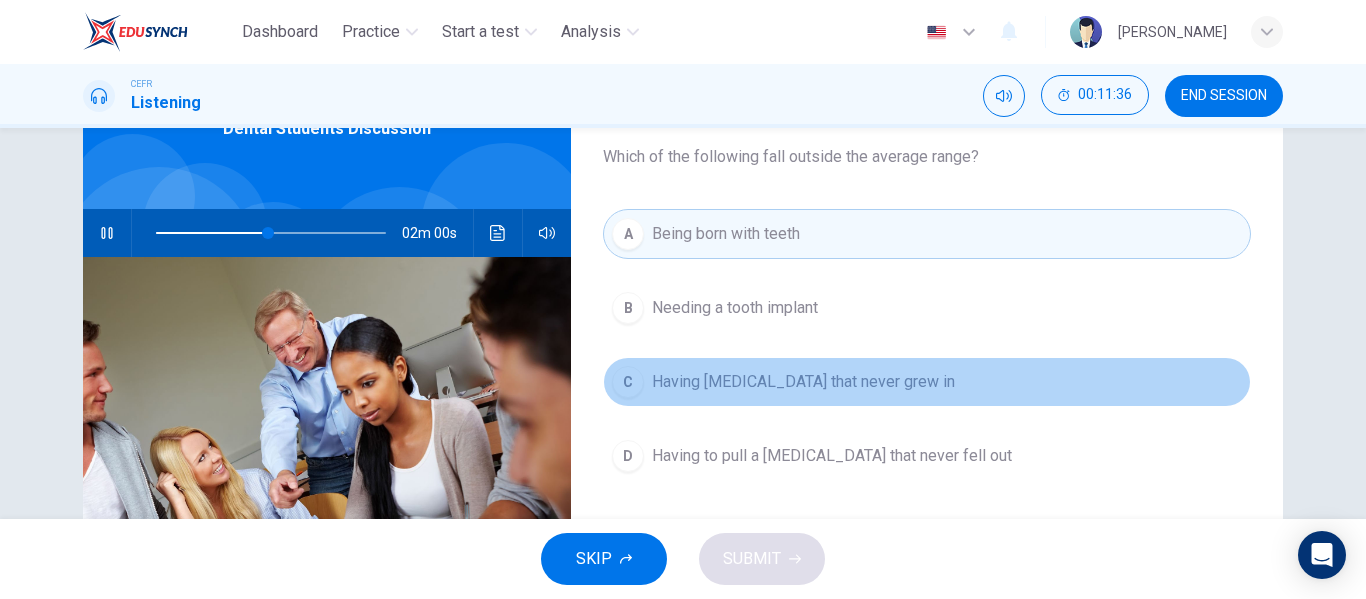 click on "Having permanent teeth that never grew in" at bounding box center (803, 382) 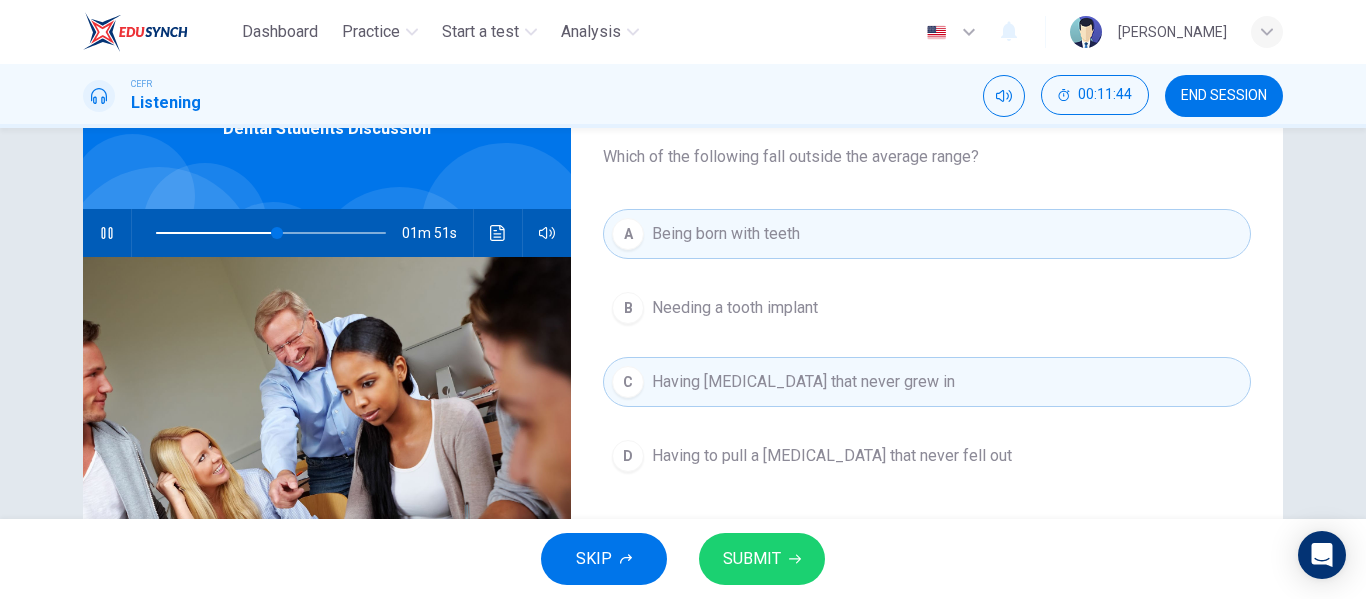 click on "D Having to pull a baby tooth that never fell out" at bounding box center [927, 456] 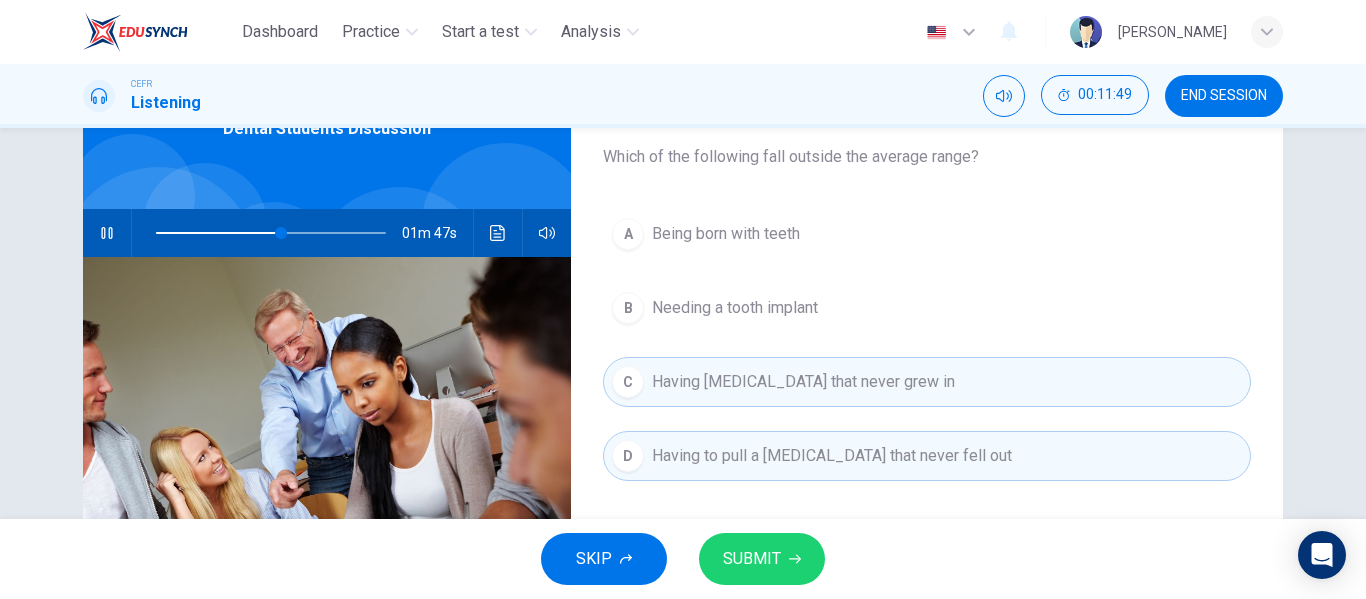 click on "SUBMIT" at bounding box center (752, 559) 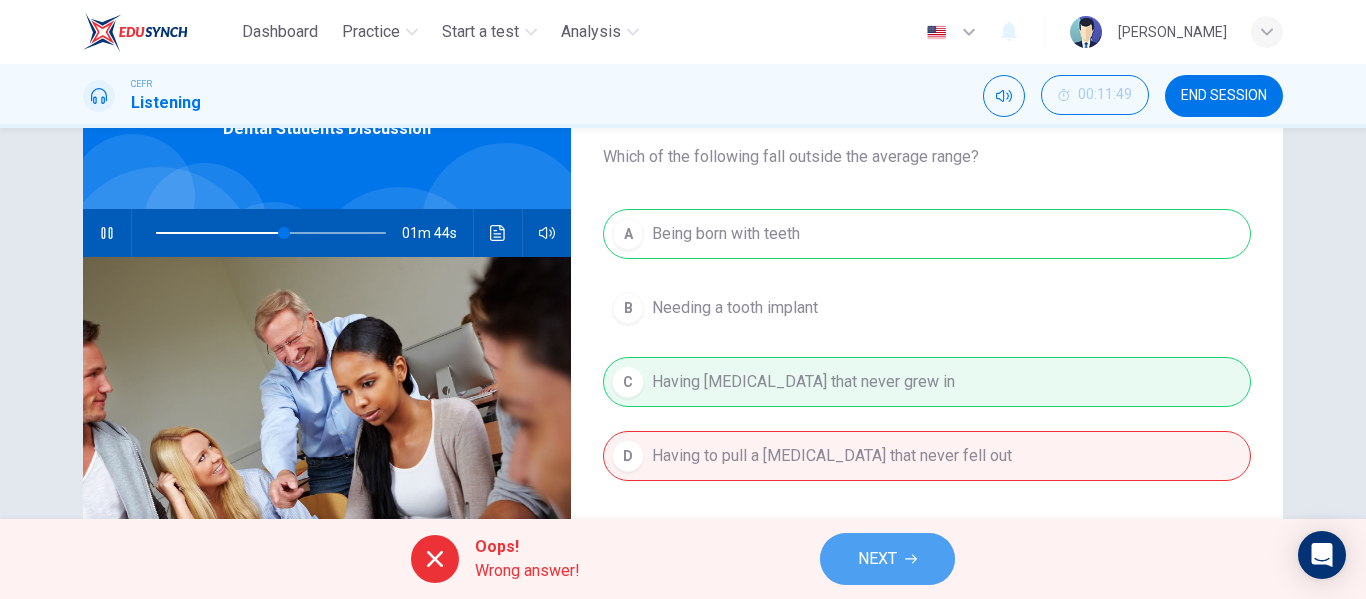 click on "NEXT" at bounding box center (877, 559) 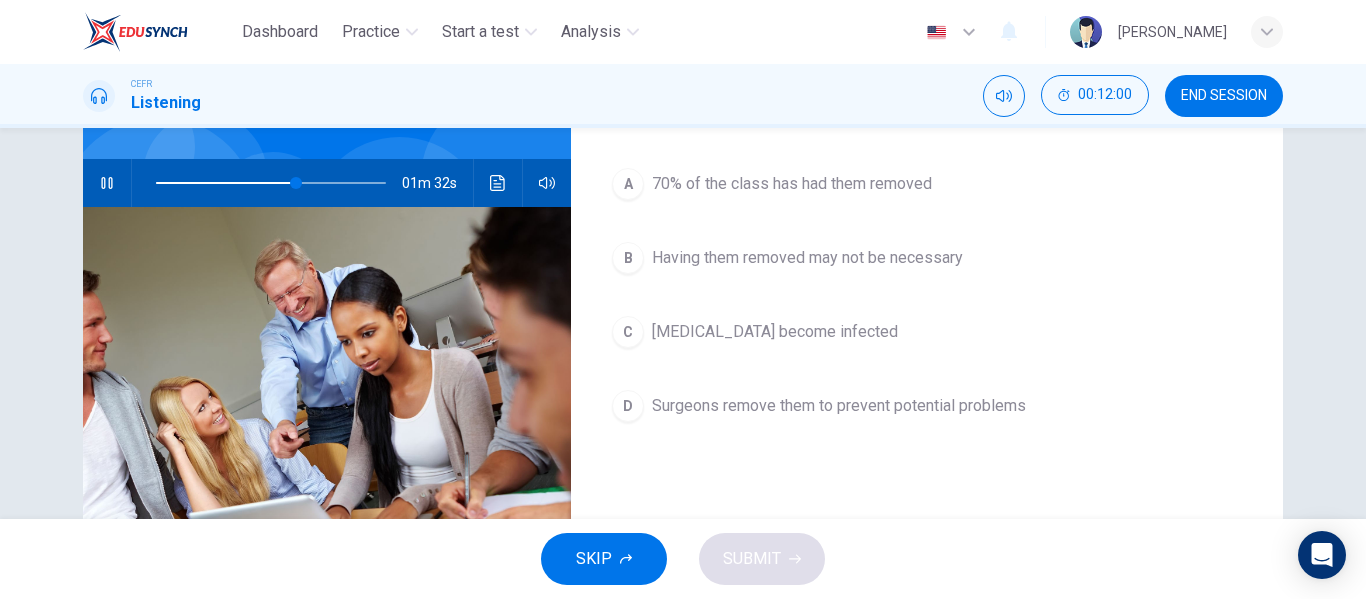 scroll, scrollTop: 143, scrollLeft: 0, axis: vertical 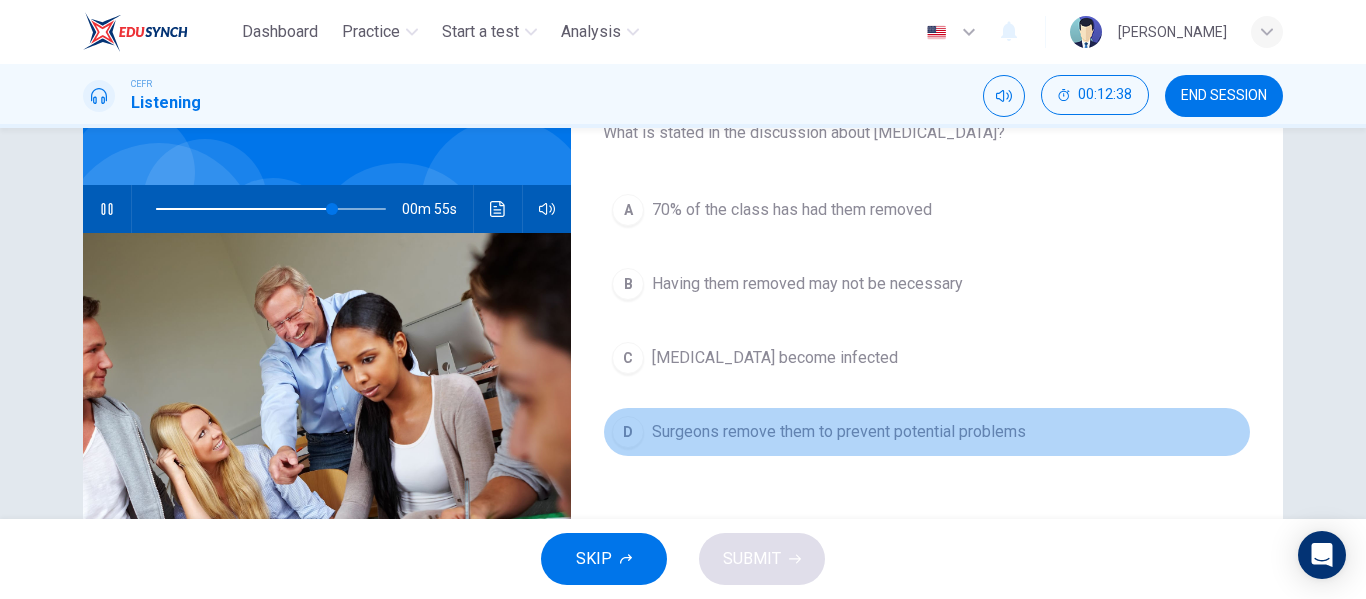 click on "Surgeons remove them to prevent potential problems" at bounding box center [839, 432] 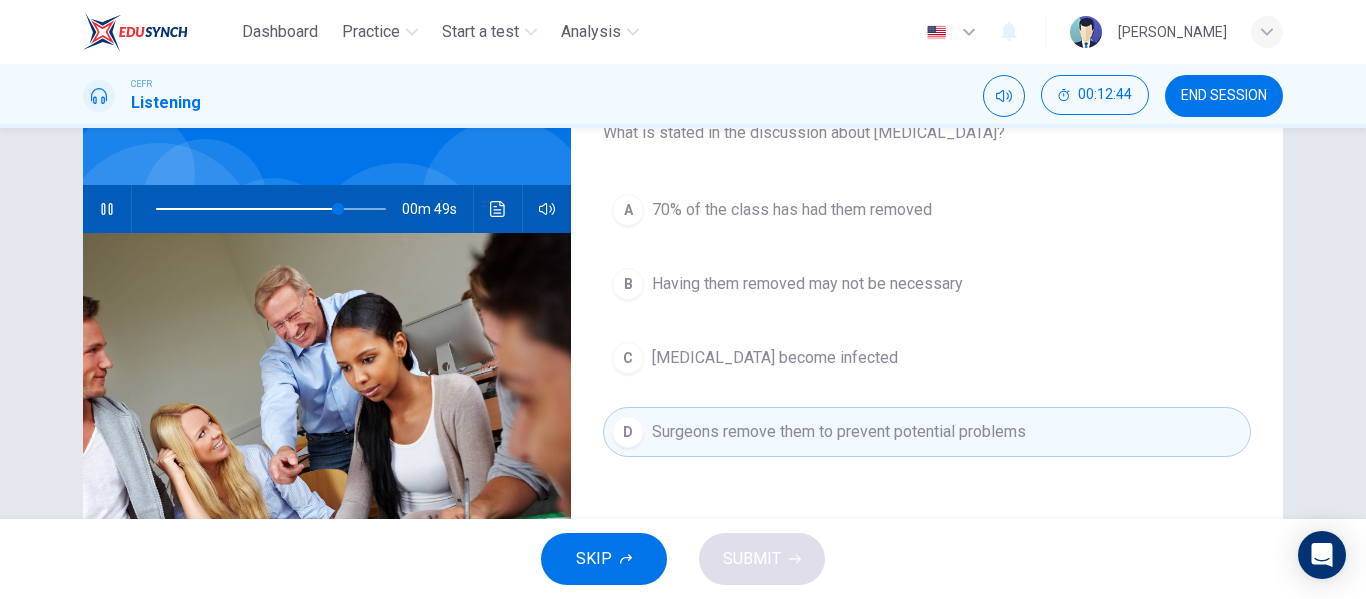 click on "Having them removed may not be necessary" at bounding box center [807, 284] 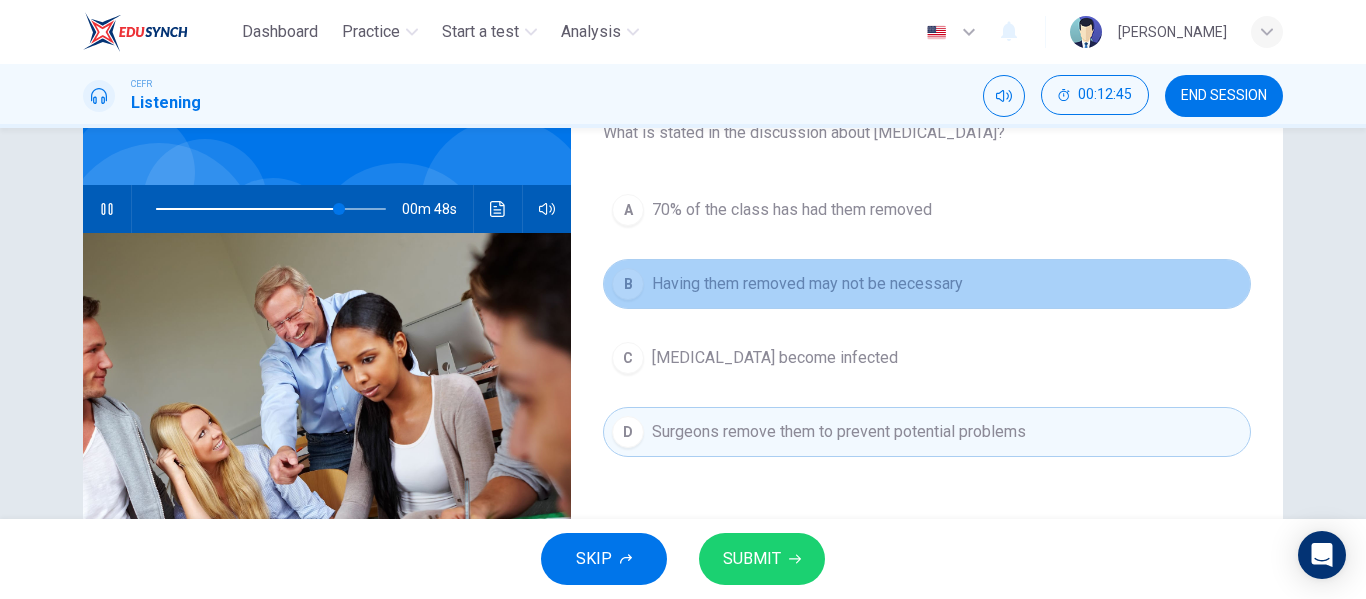 click on "Having them removed may not be necessary" at bounding box center [807, 284] 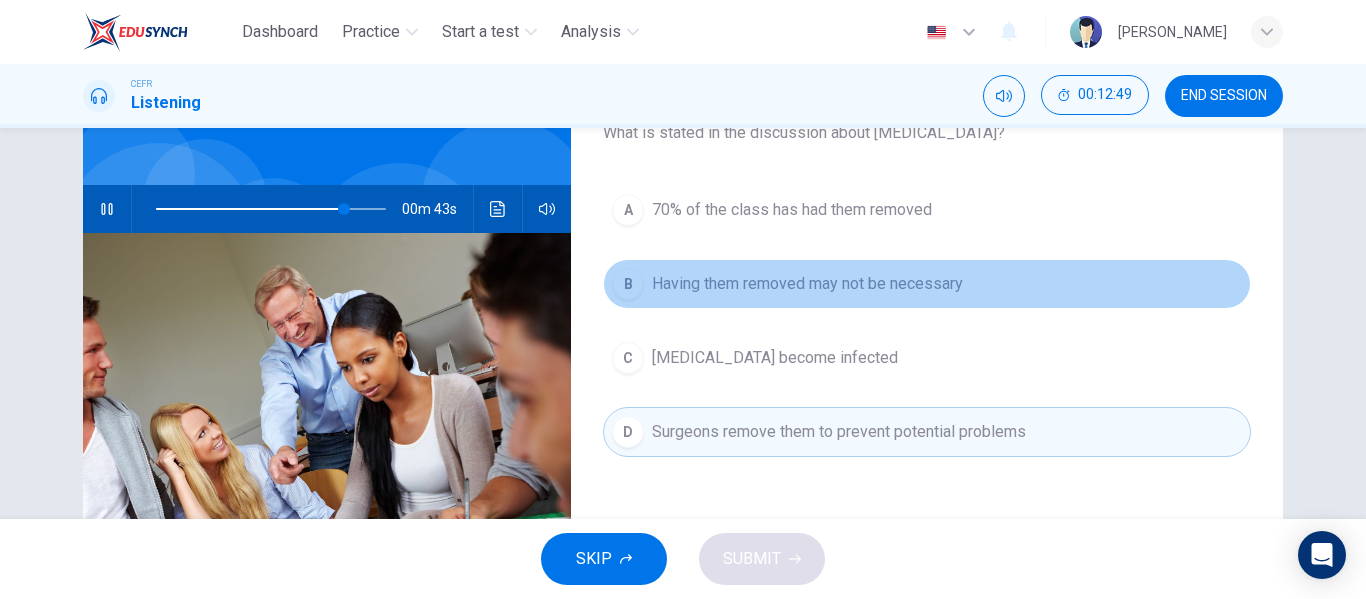 click on "Having them removed may not be necessary" at bounding box center (807, 284) 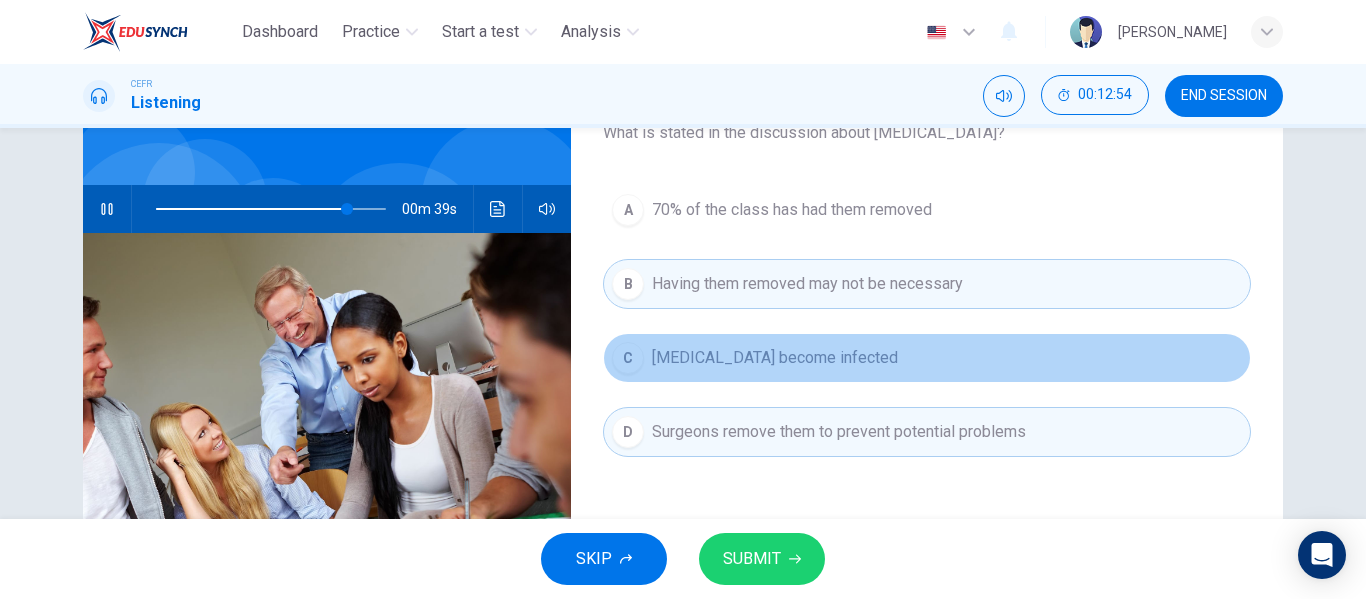 click on "Impacted wisdom teeth become infected" at bounding box center [775, 358] 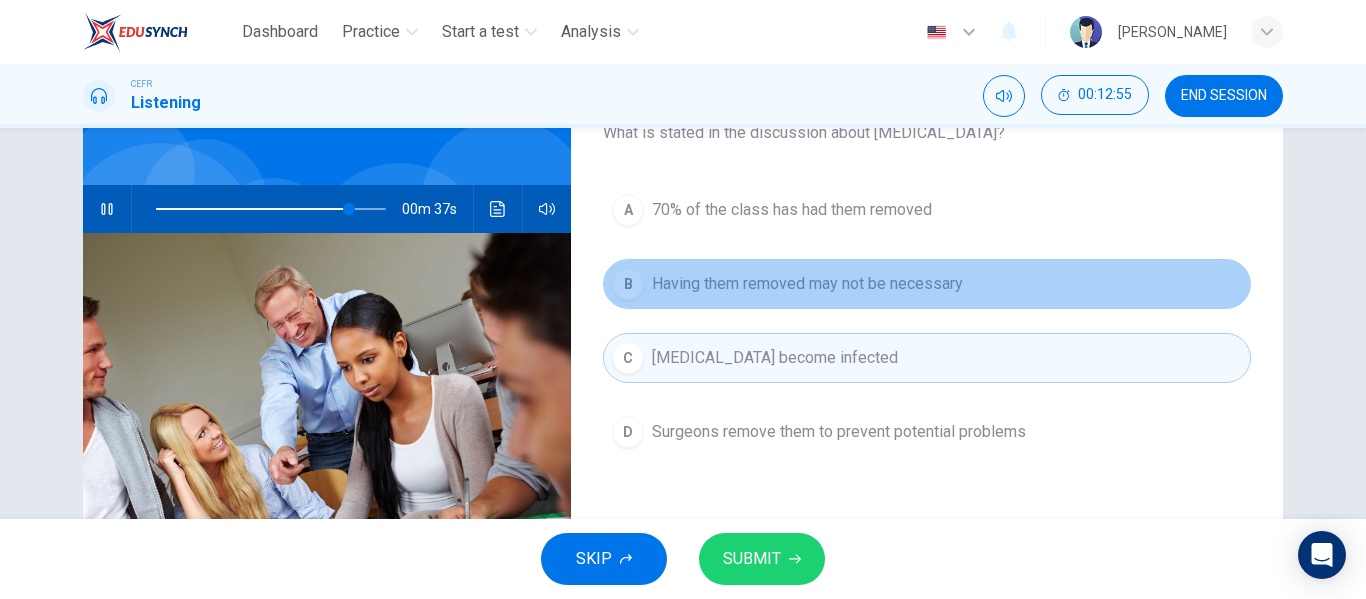 click on "Having them removed may not be necessary" at bounding box center (807, 284) 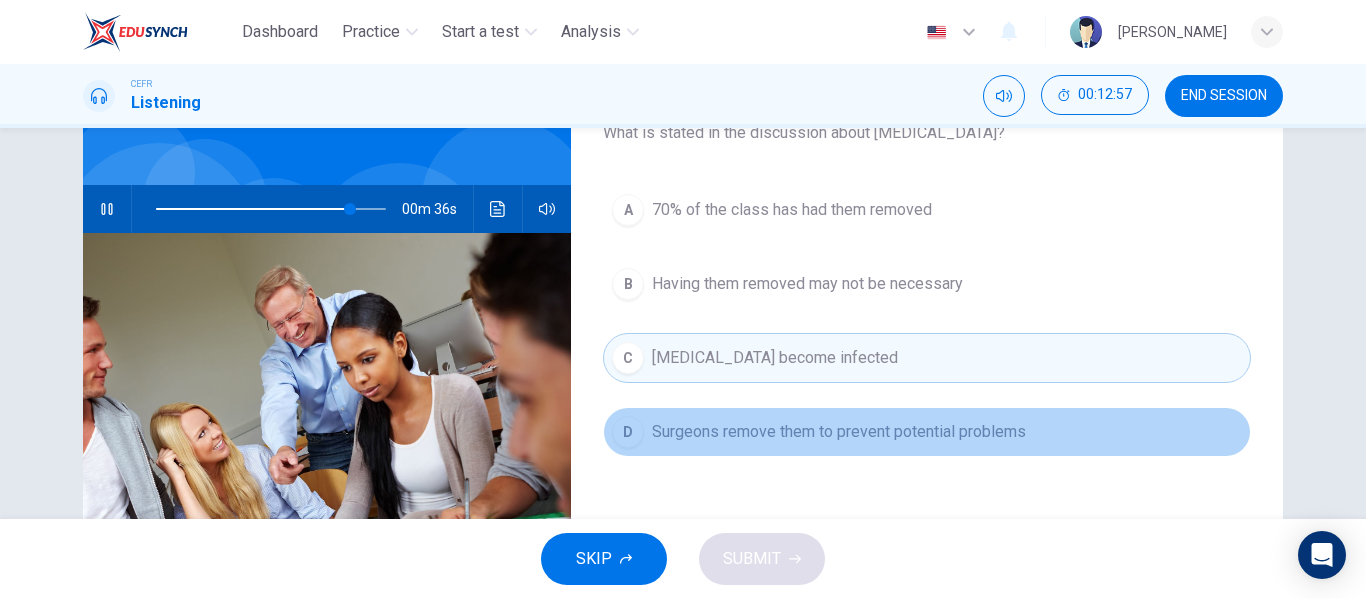 click on "D Surgeons remove them to prevent potential problems" at bounding box center (927, 432) 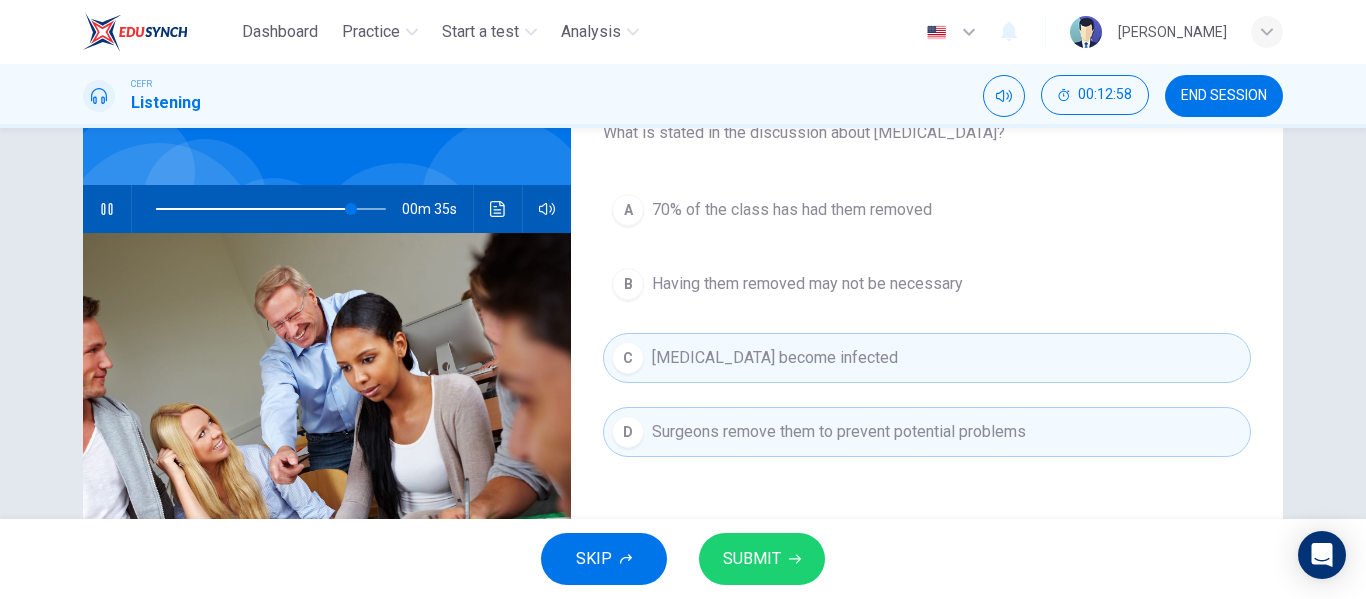 click on "SUBMIT" at bounding box center [752, 559] 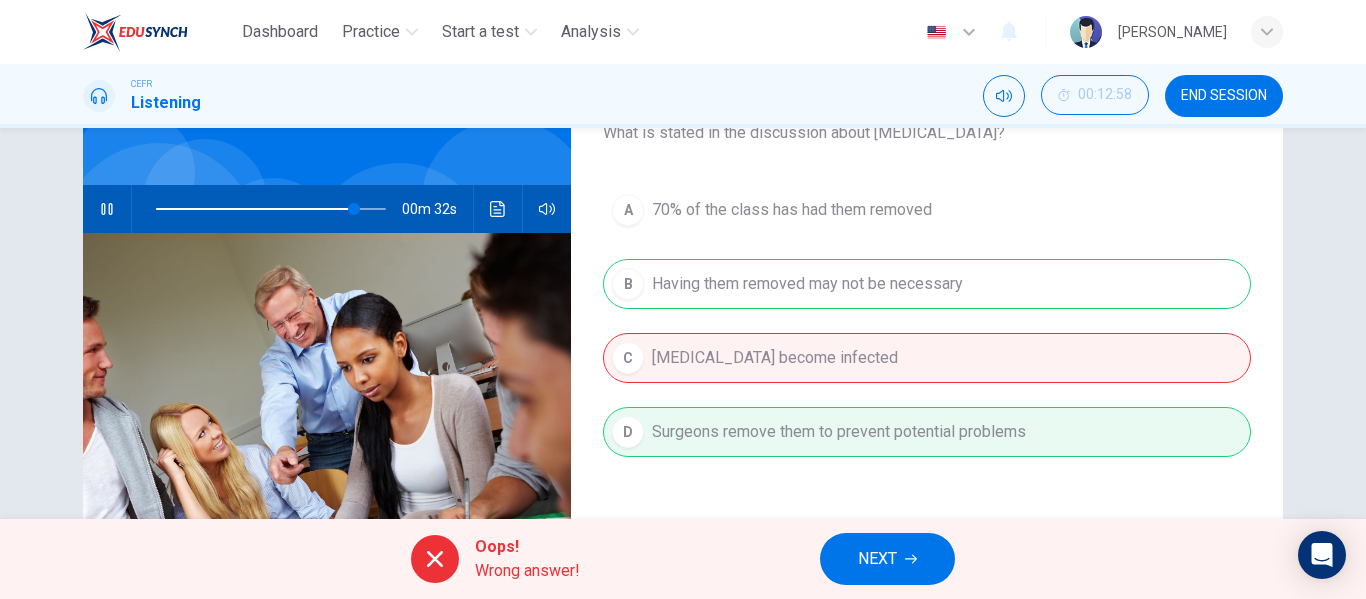 type on "87" 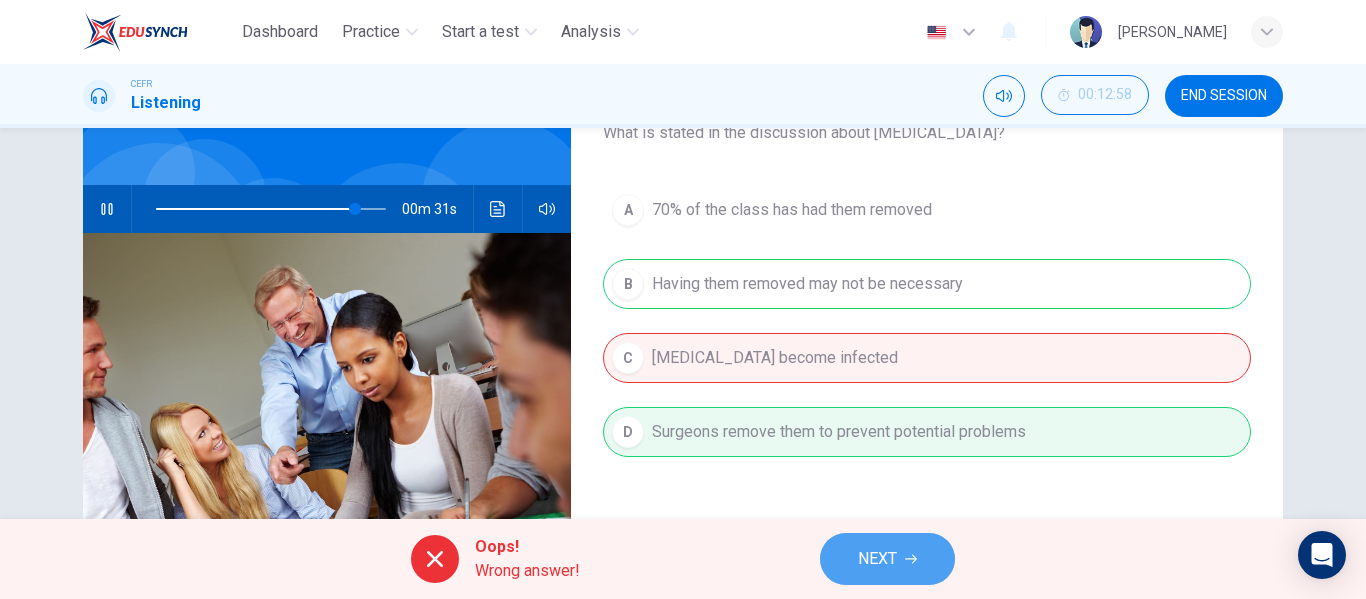 click on "NEXT" at bounding box center [877, 559] 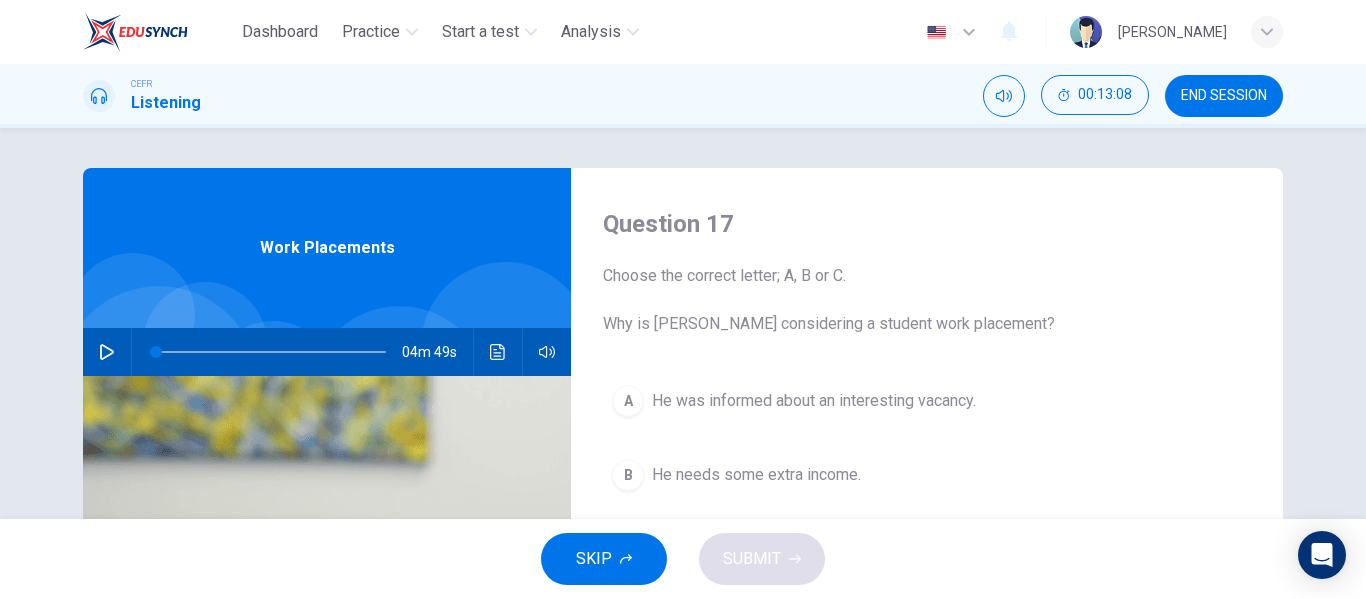 click on "Listening" at bounding box center (166, 103) 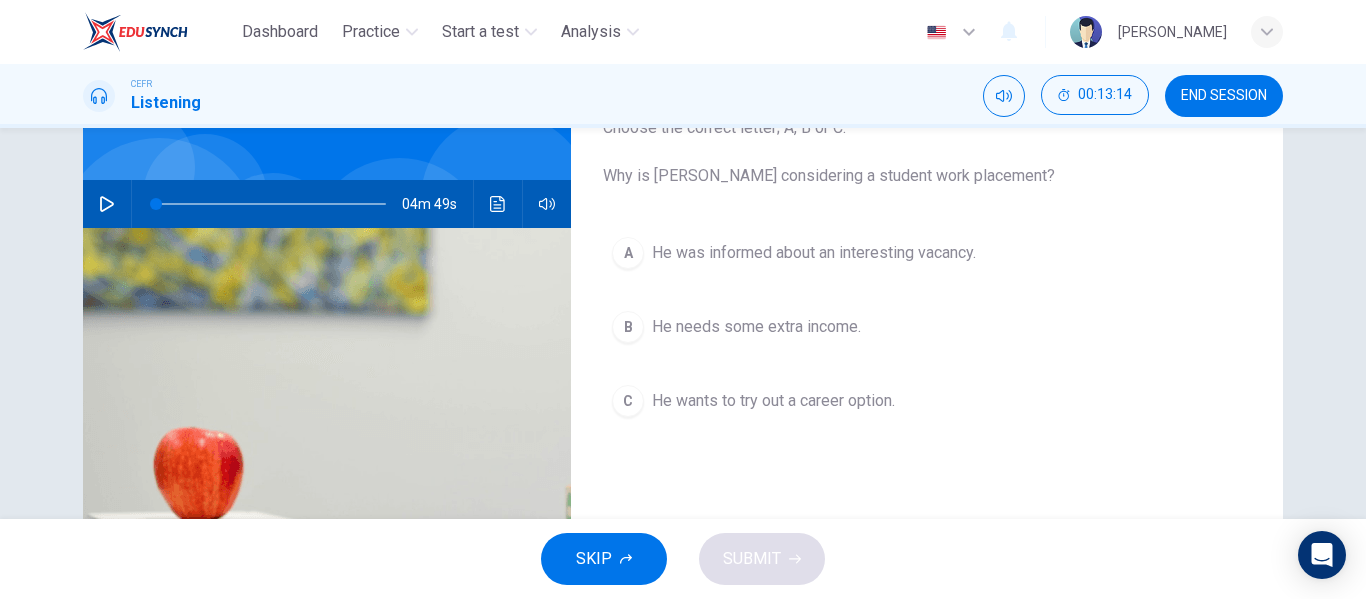 scroll, scrollTop: 0, scrollLeft: 0, axis: both 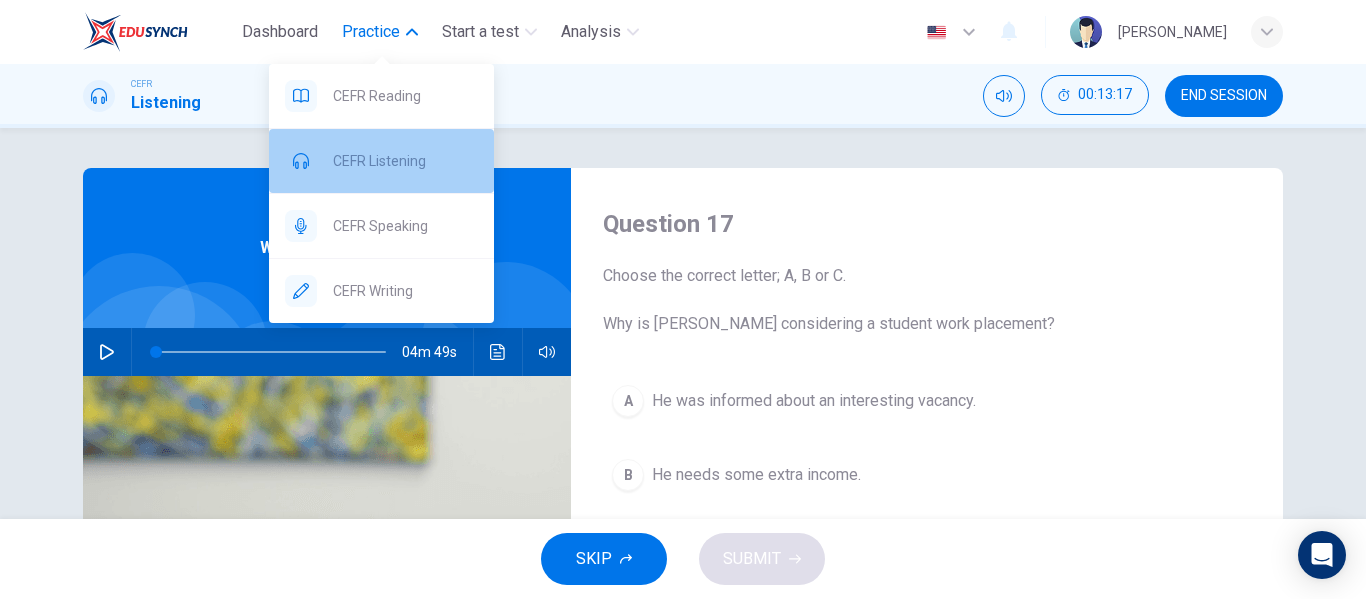 click on "CEFR Listening" at bounding box center [405, 161] 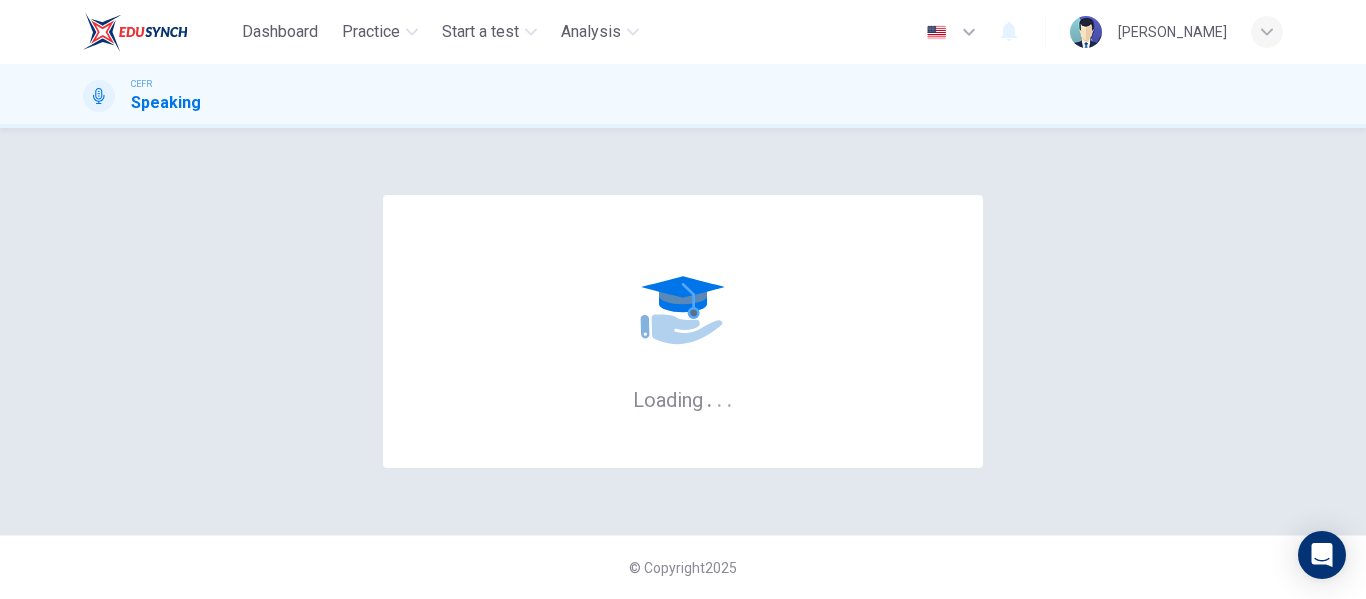 scroll, scrollTop: 0, scrollLeft: 0, axis: both 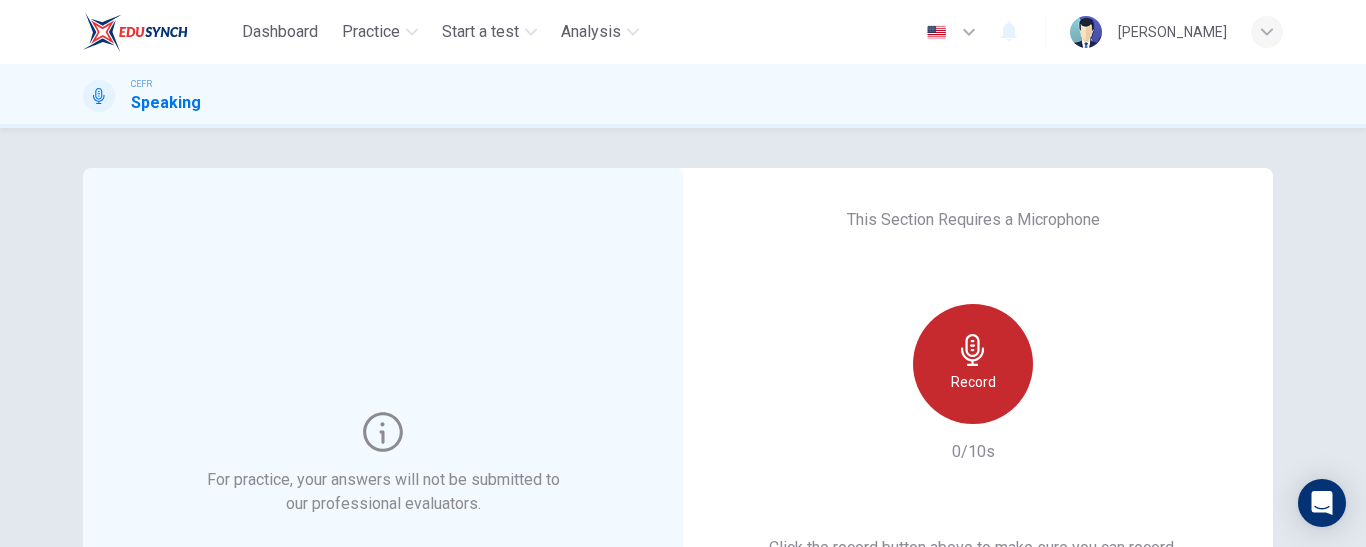 click on "Record" at bounding box center [973, 382] 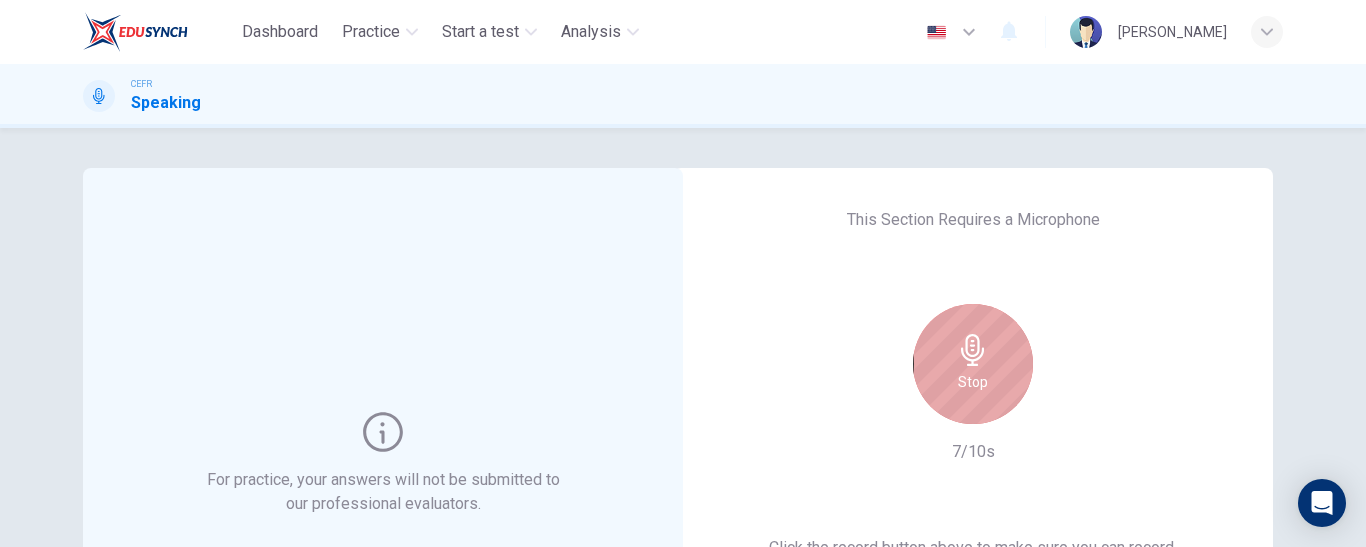 click on "Stop" at bounding box center [973, 364] 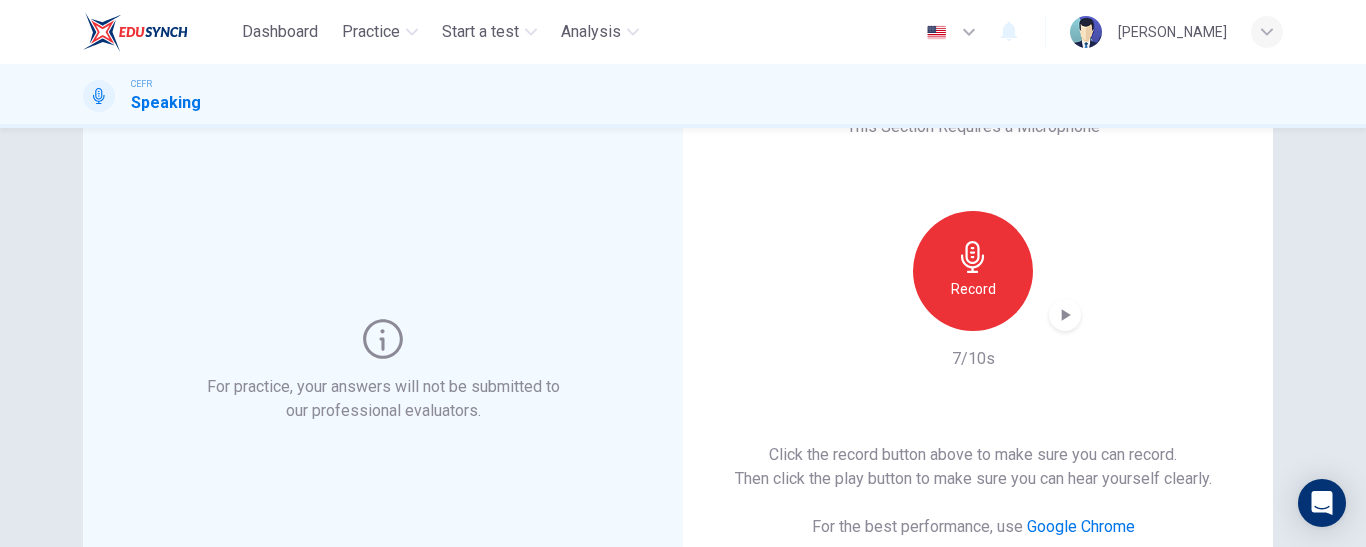 scroll, scrollTop: 94, scrollLeft: 0, axis: vertical 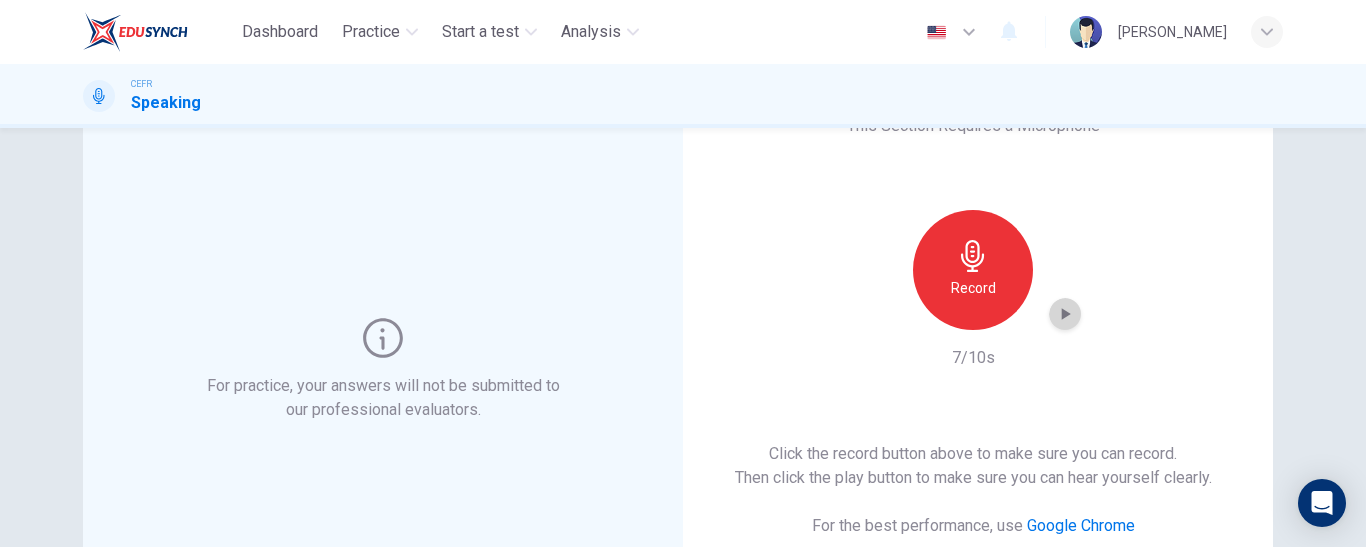 click at bounding box center [1065, 314] 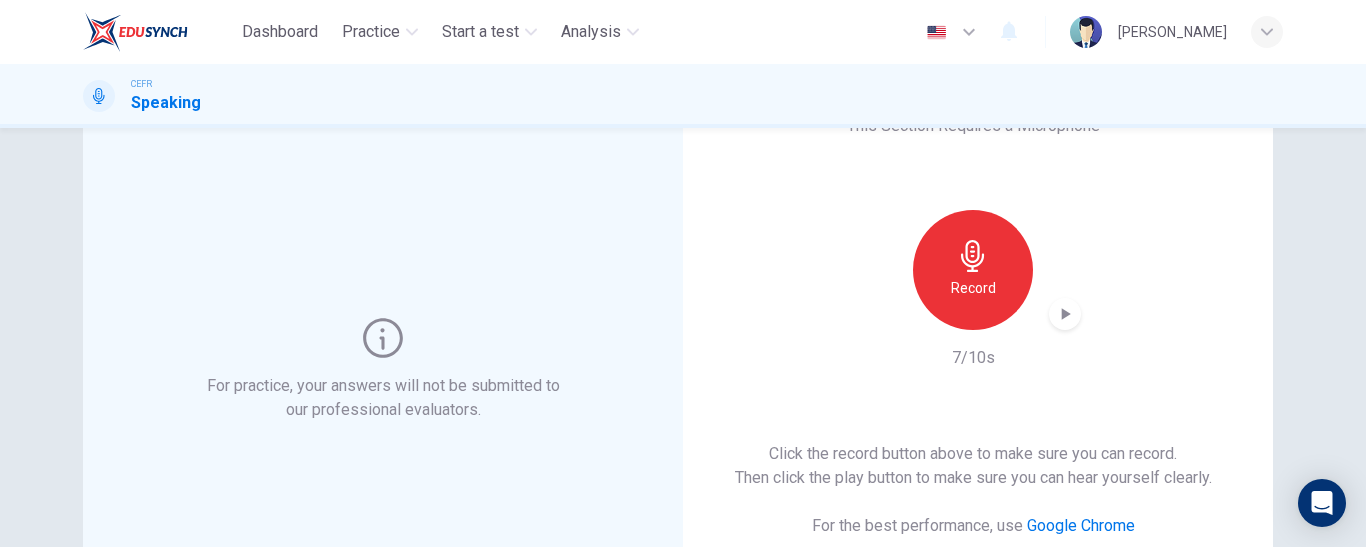 scroll, scrollTop: 166, scrollLeft: 0, axis: vertical 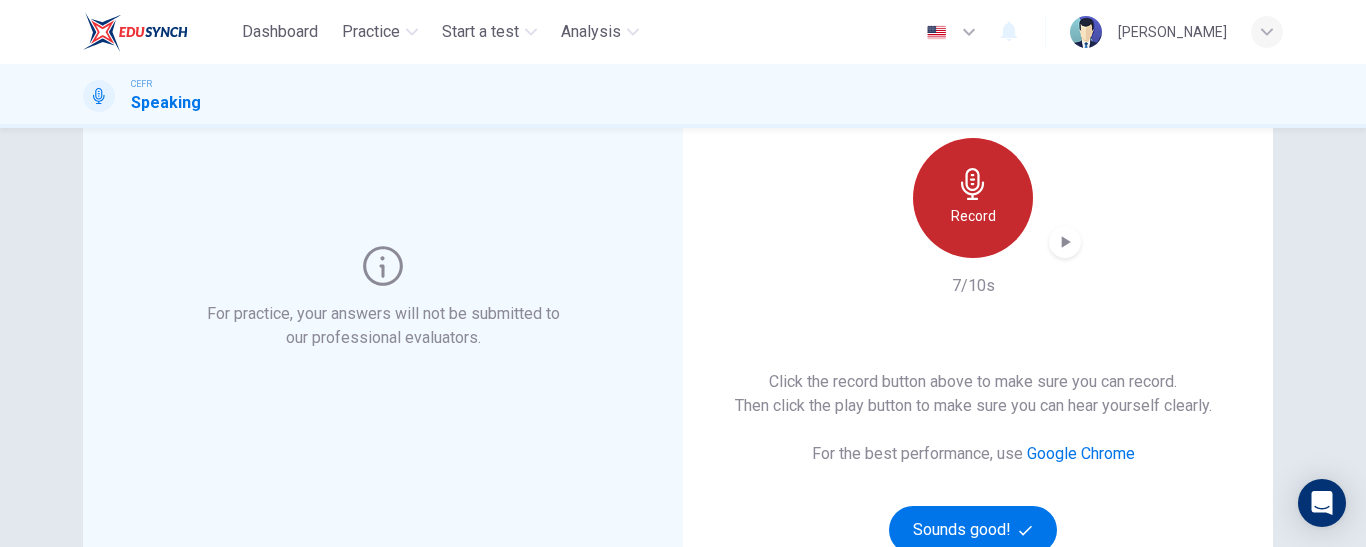 click on "Record" at bounding box center (973, 198) 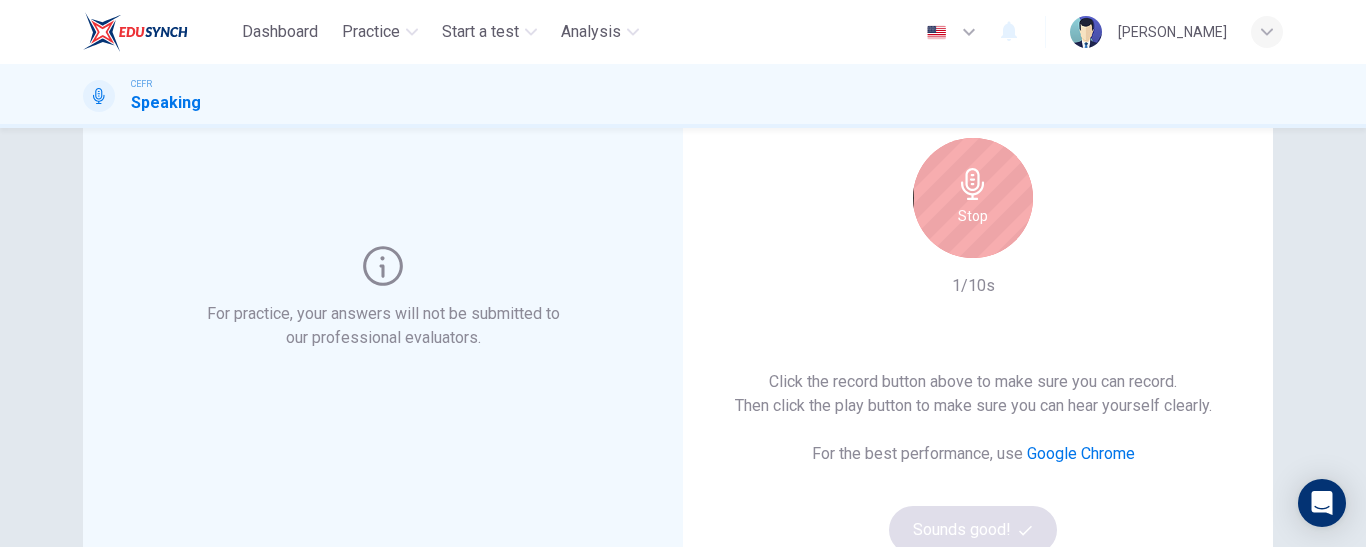 click on "Stop" at bounding box center (973, 198) 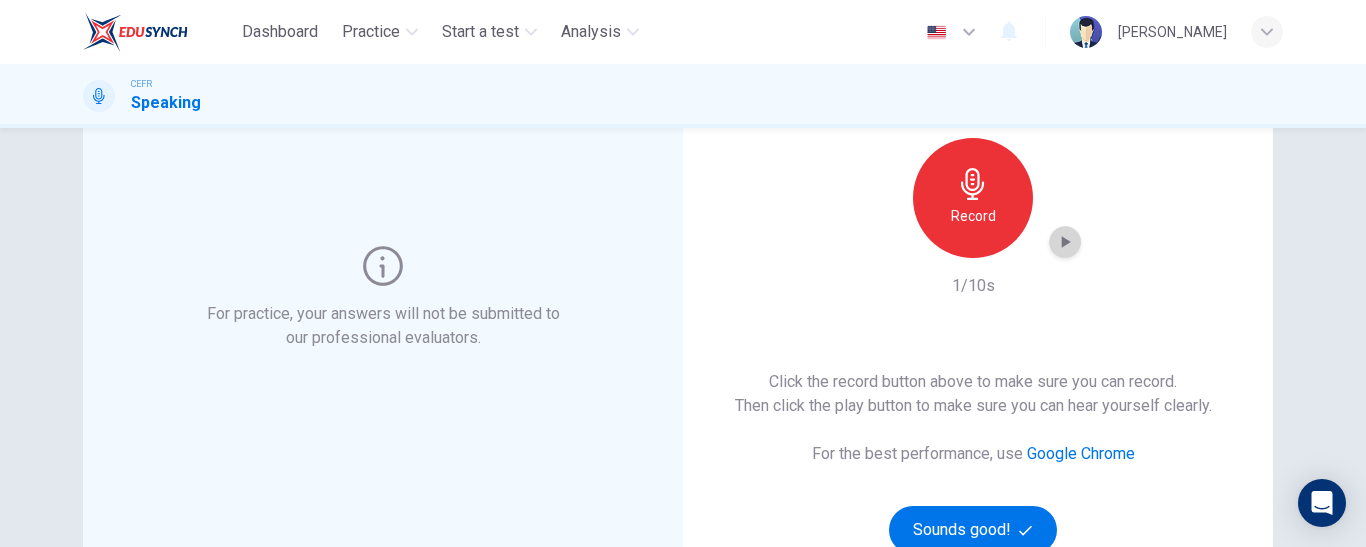 click 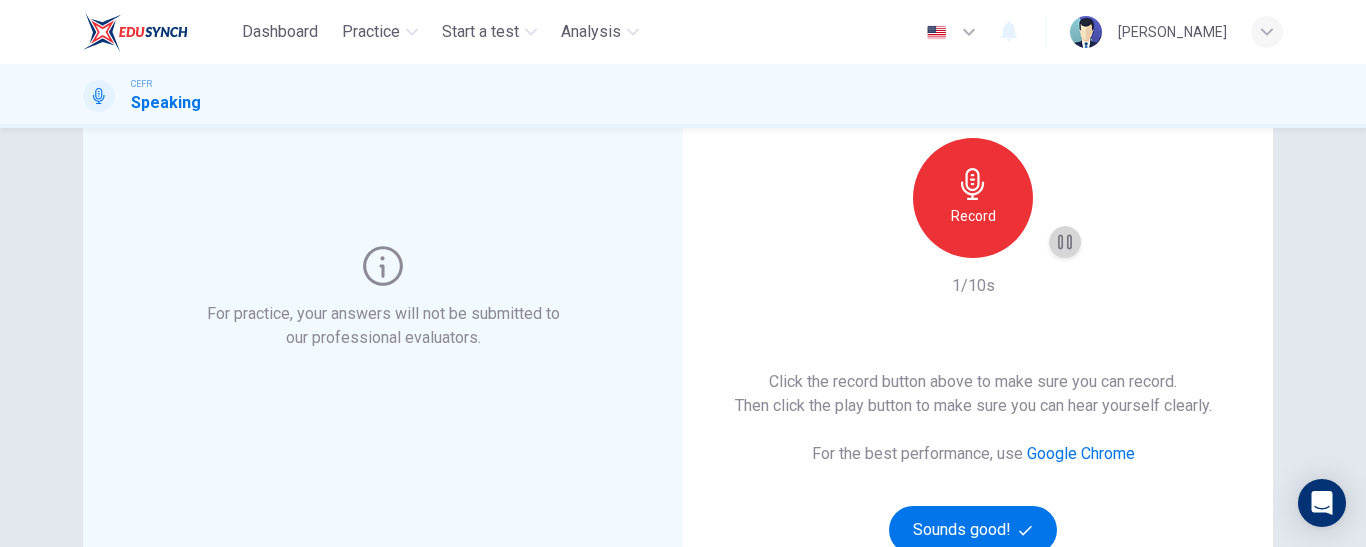 click 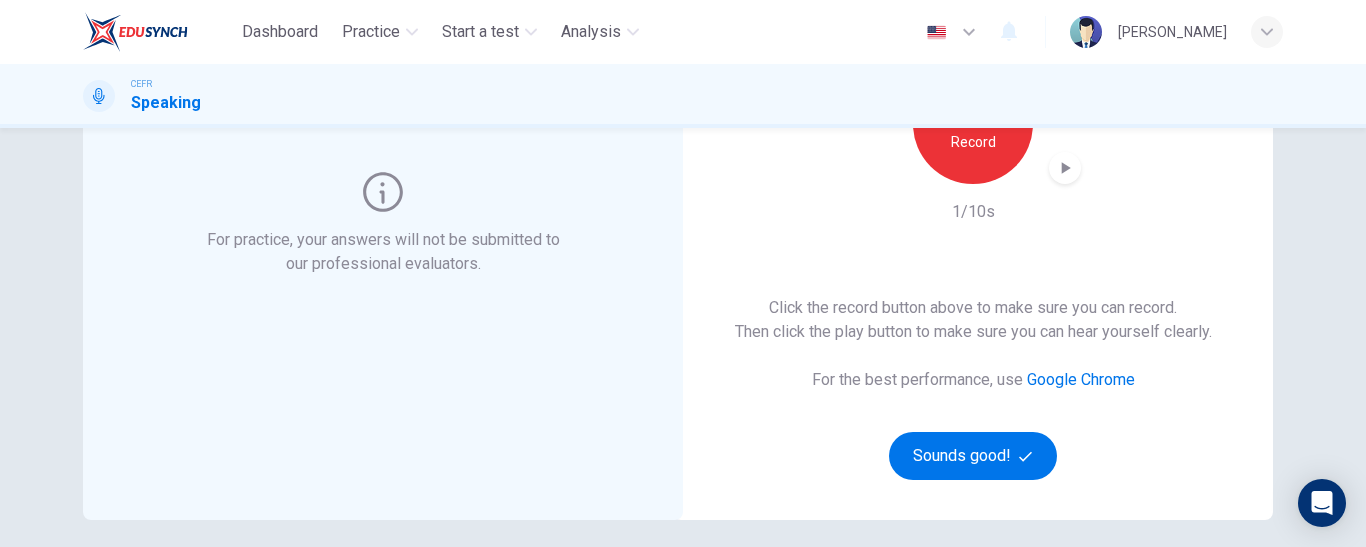 scroll, scrollTop: 248, scrollLeft: 0, axis: vertical 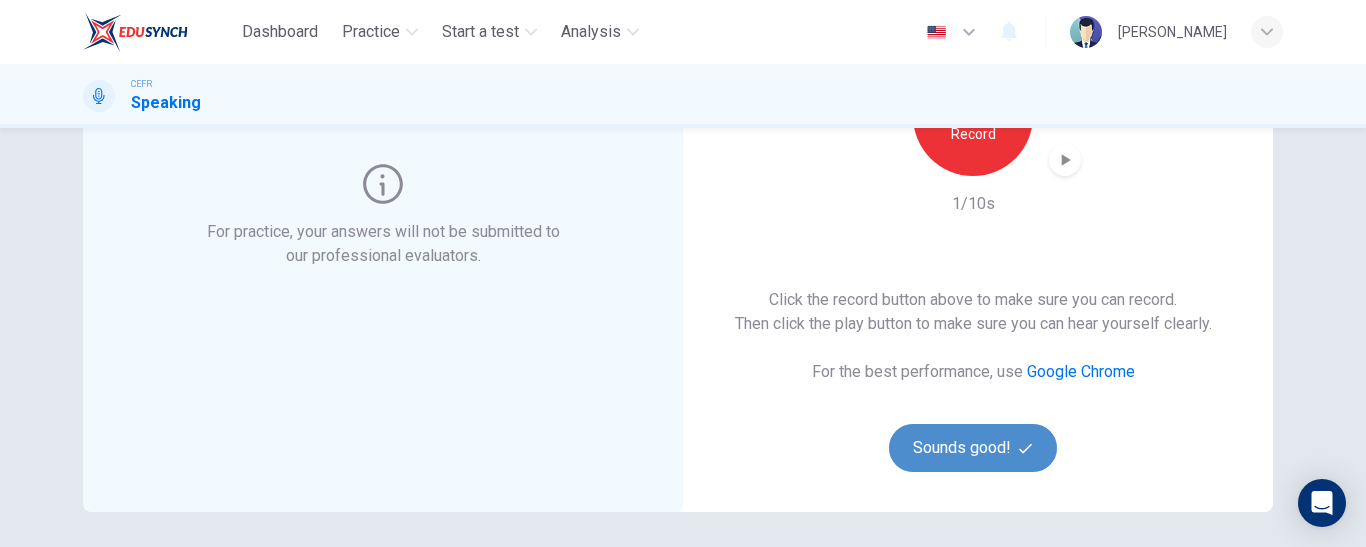 click on "Sounds good!" at bounding box center (973, 448) 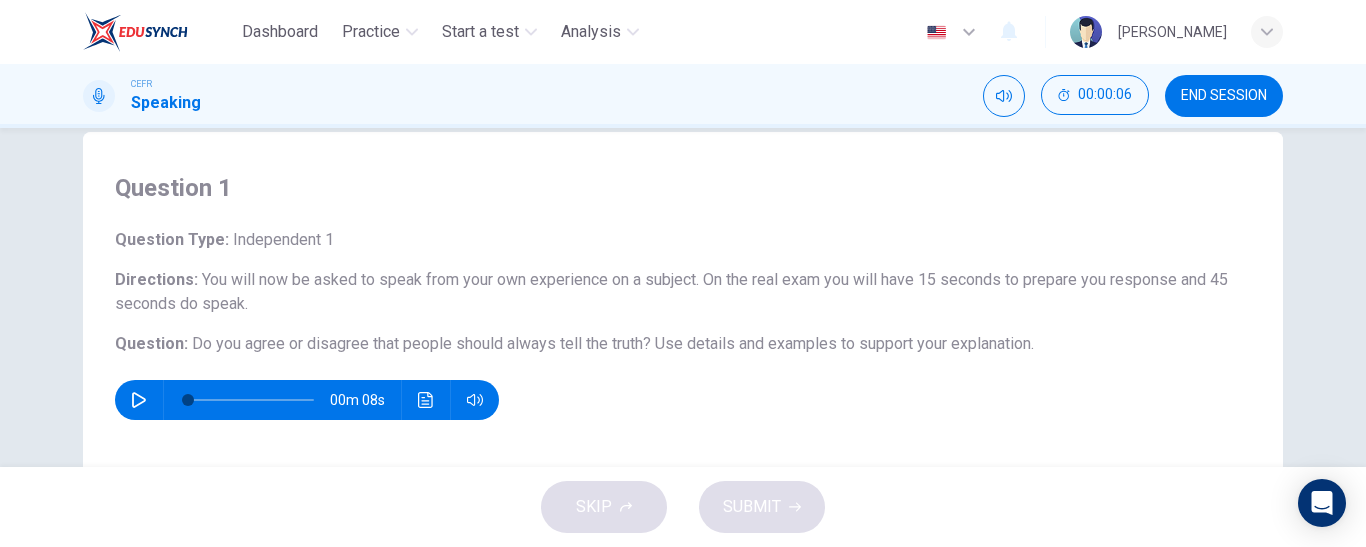 scroll, scrollTop: 37, scrollLeft: 0, axis: vertical 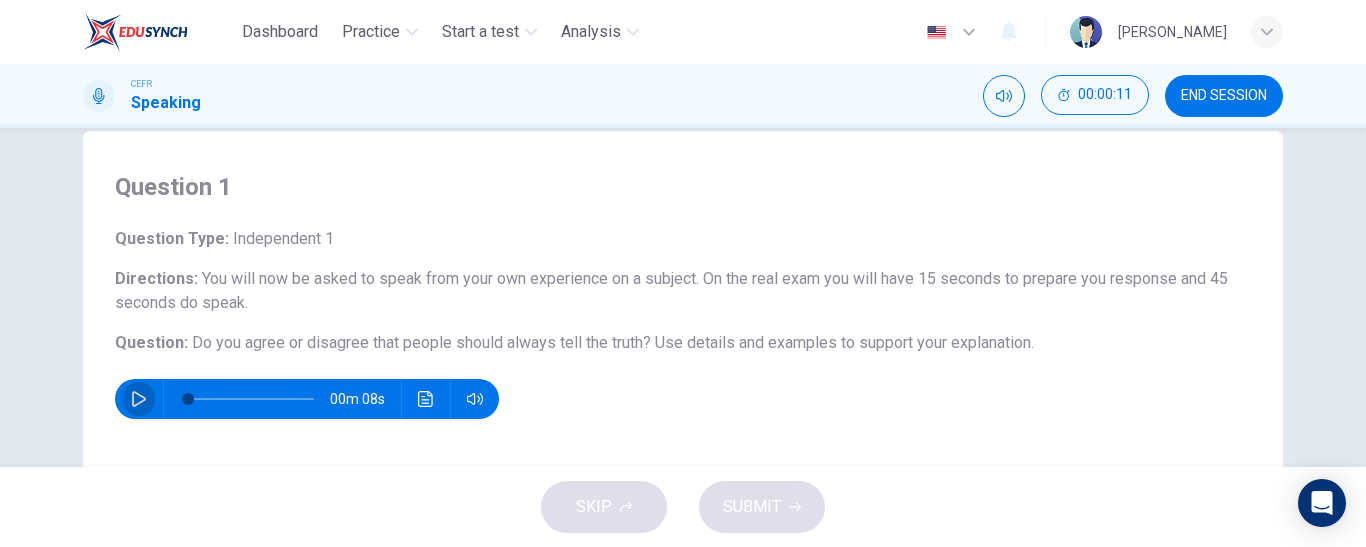 click 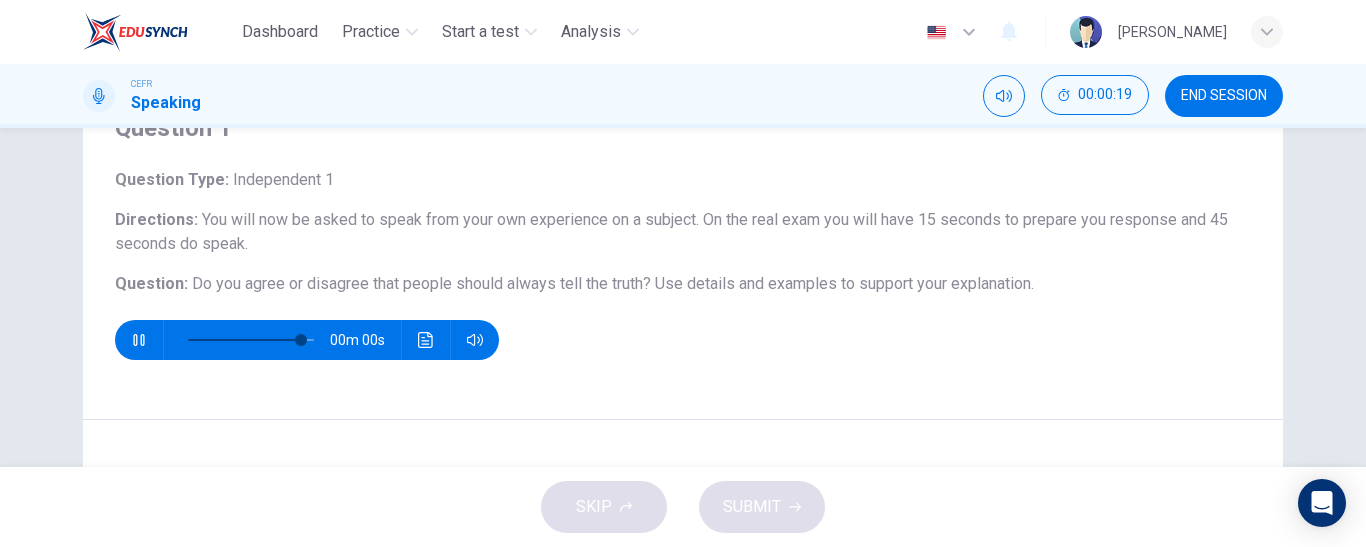 scroll, scrollTop: 191, scrollLeft: 0, axis: vertical 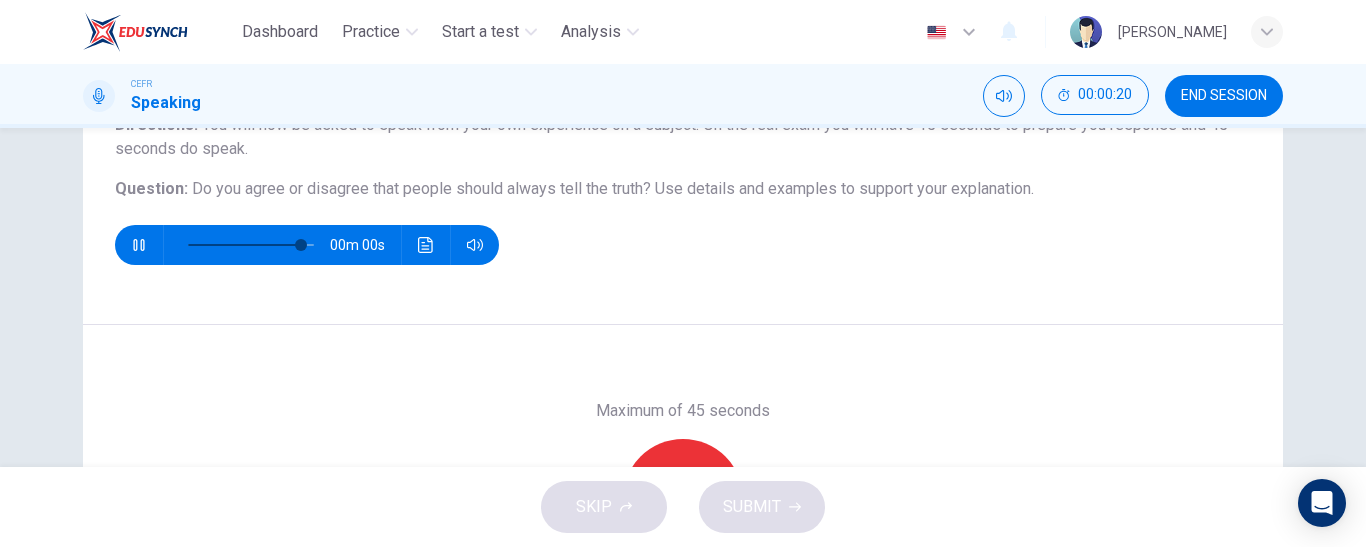 type on "0" 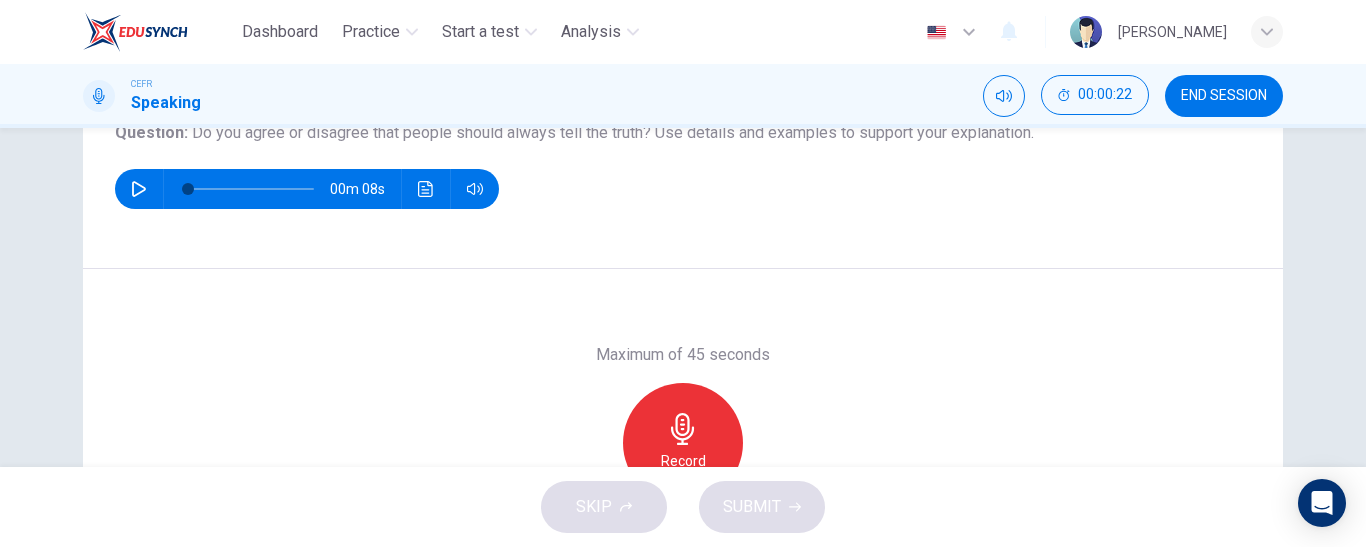 scroll, scrollTop: 248, scrollLeft: 0, axis: vertical 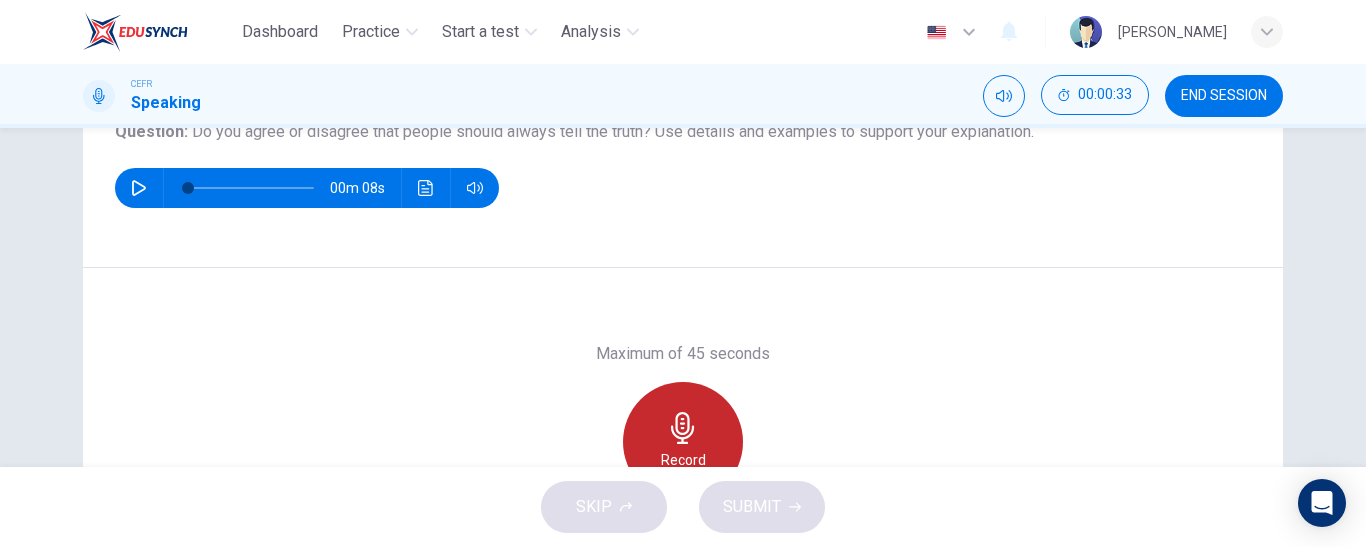 click 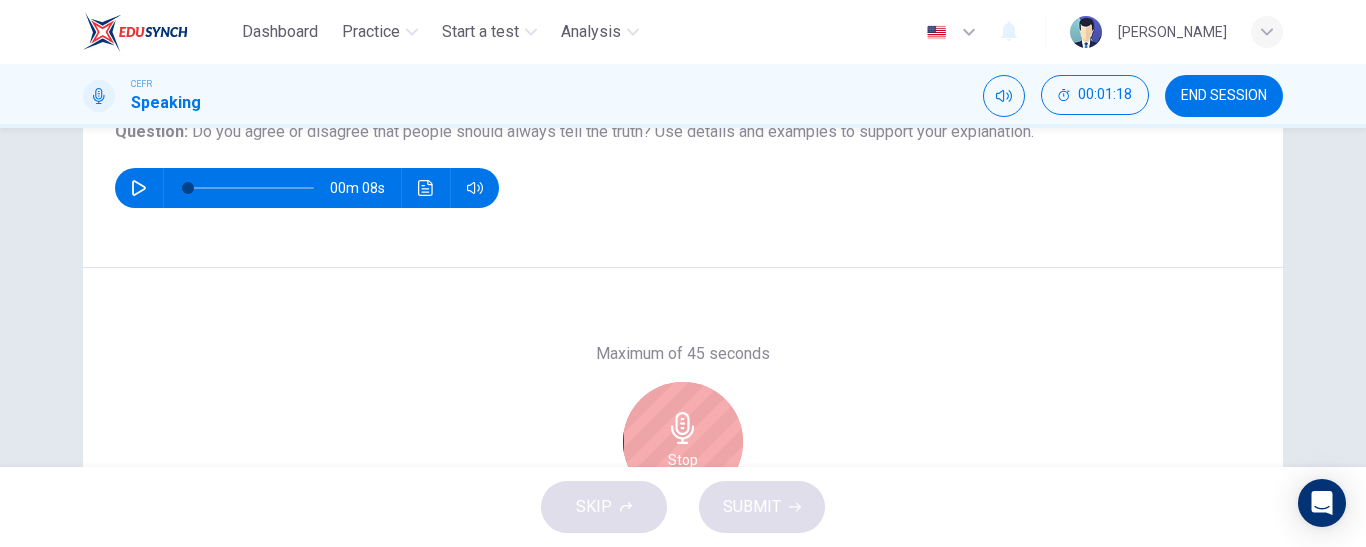 scroll, scrollTop: 324, scrollLeft: 0, axis: vertical 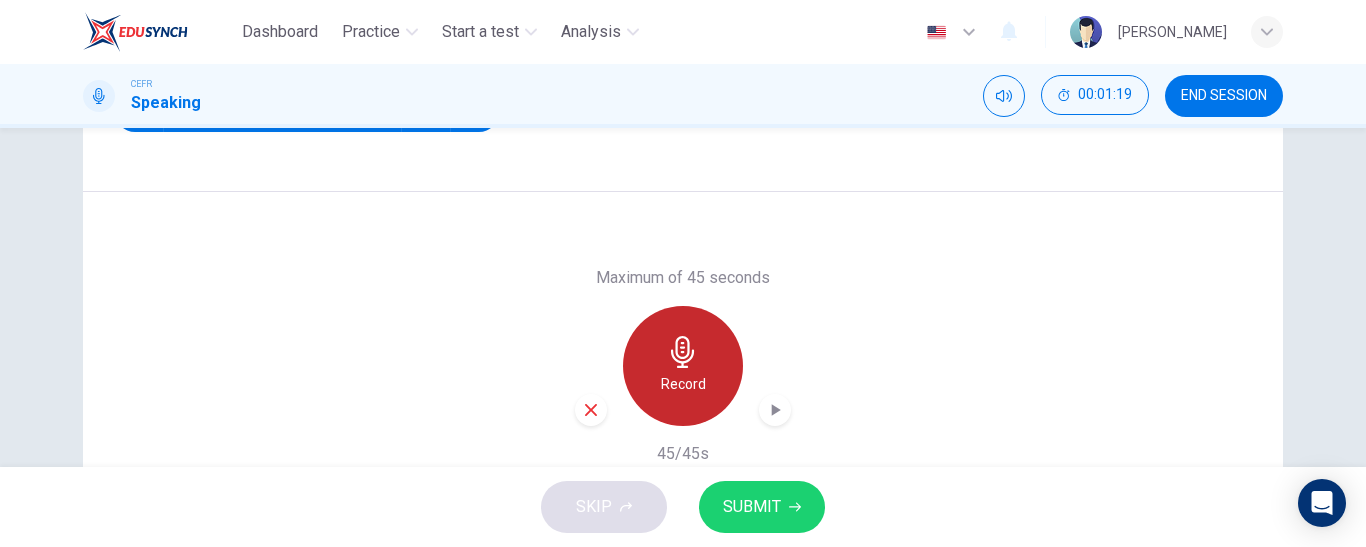 click on "Record" at bounding box center [683, 366] 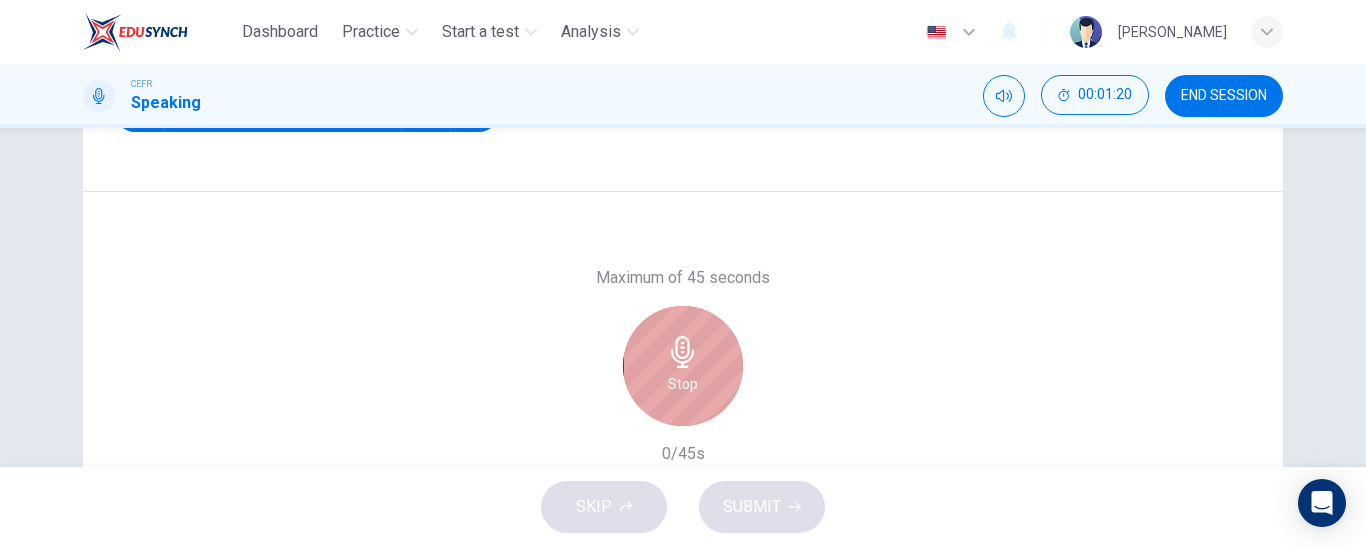 click on "Stop" at bounding box center (683, 384) 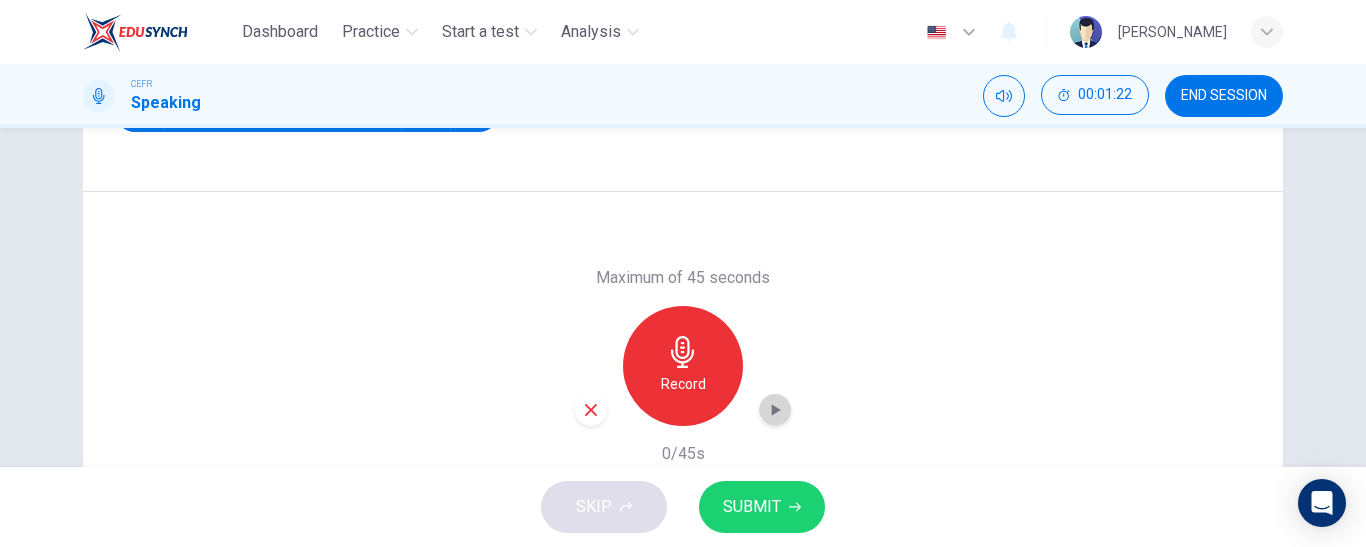 click 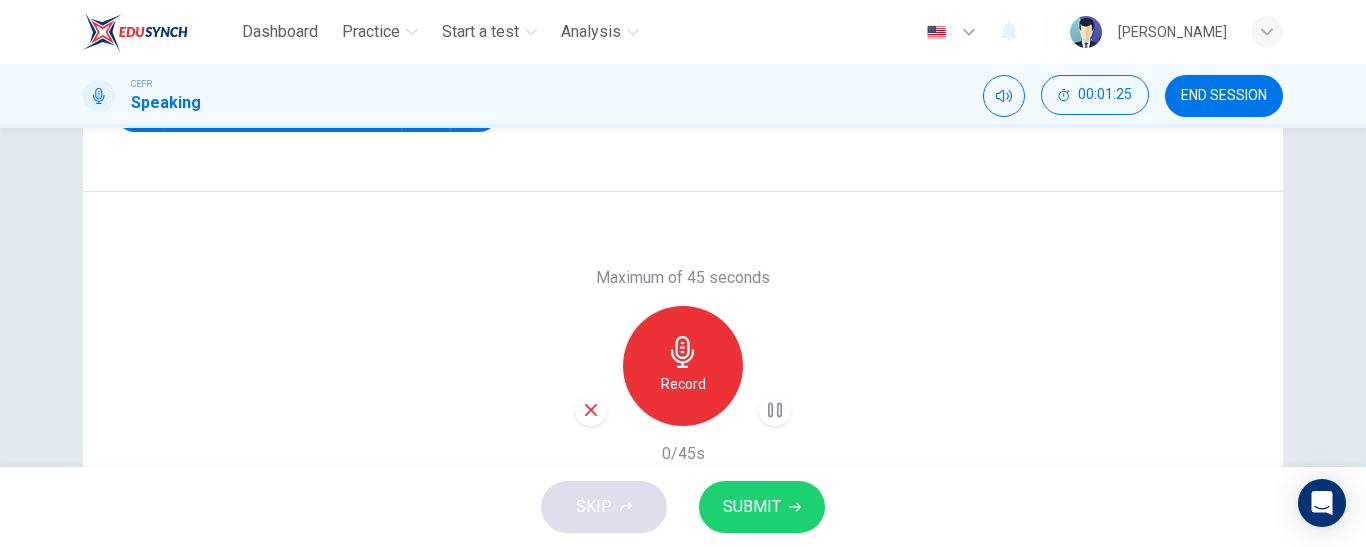 type 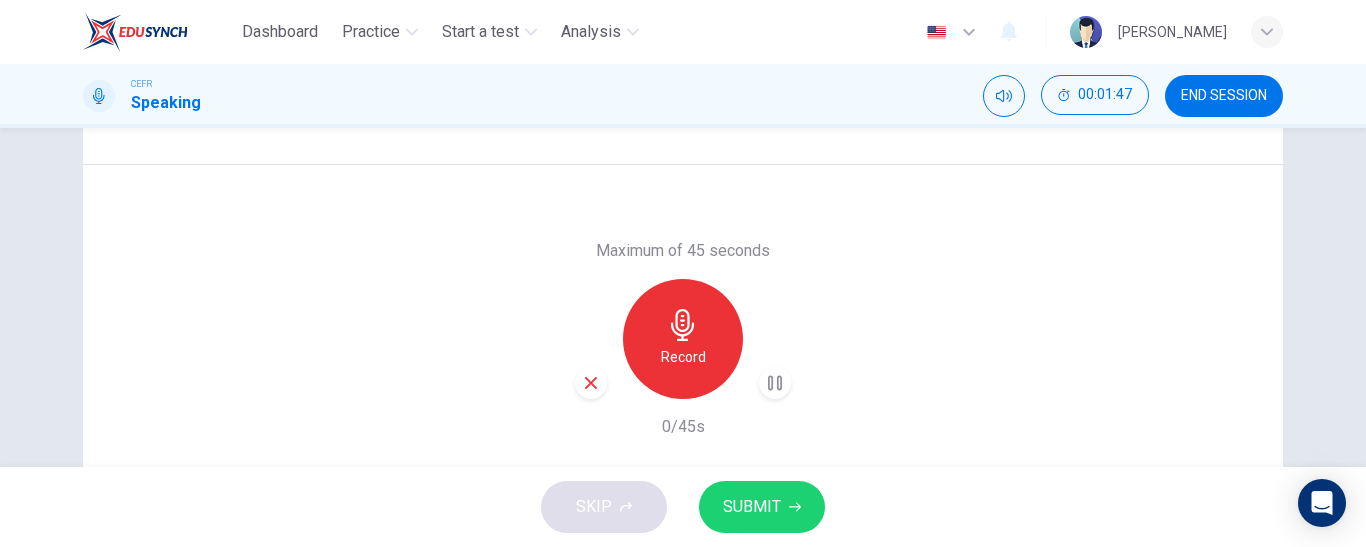 scroll, scrollTop: 360, scrollLeft: 0, axis: vertical 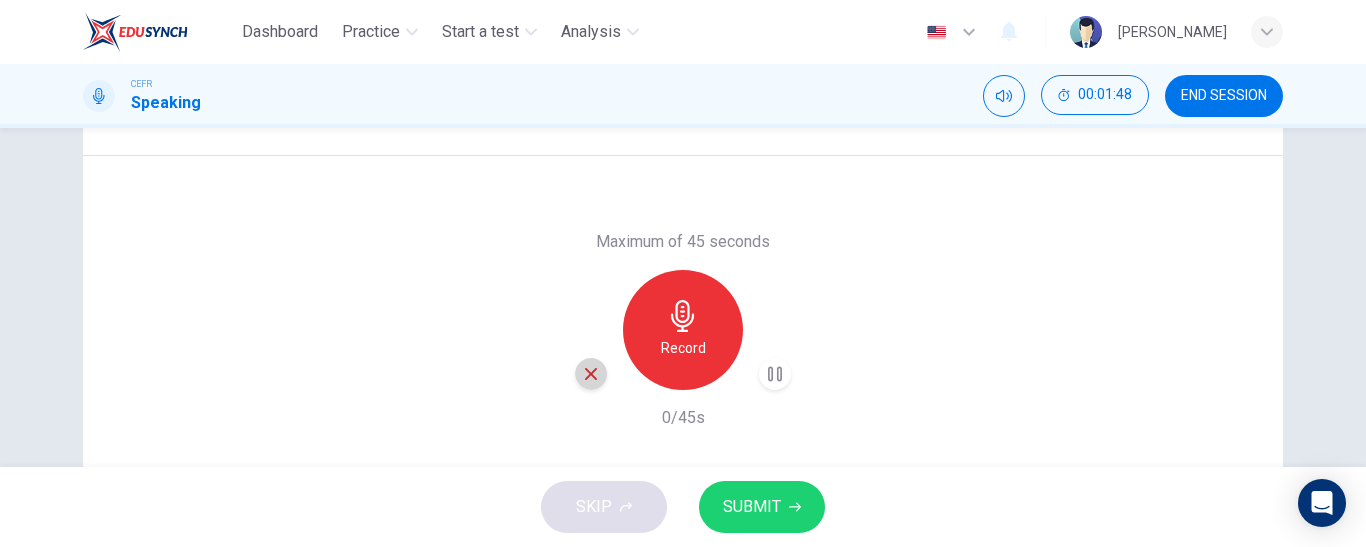 click 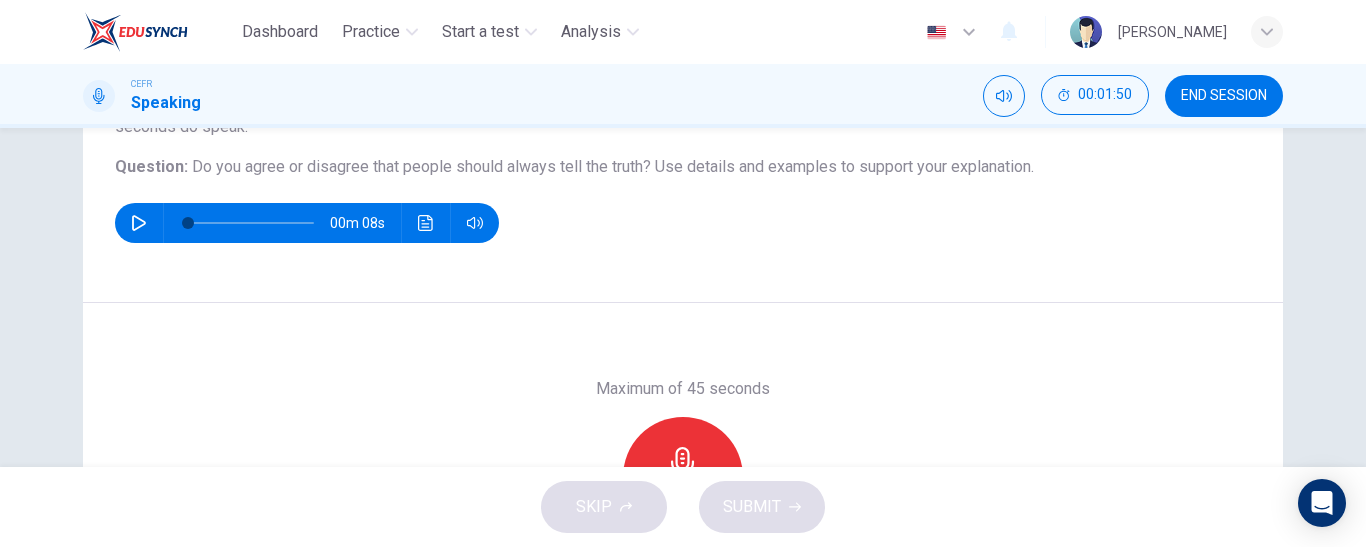 scroll, scrollTop: 403, scrollLeft: 0, axis: vertical 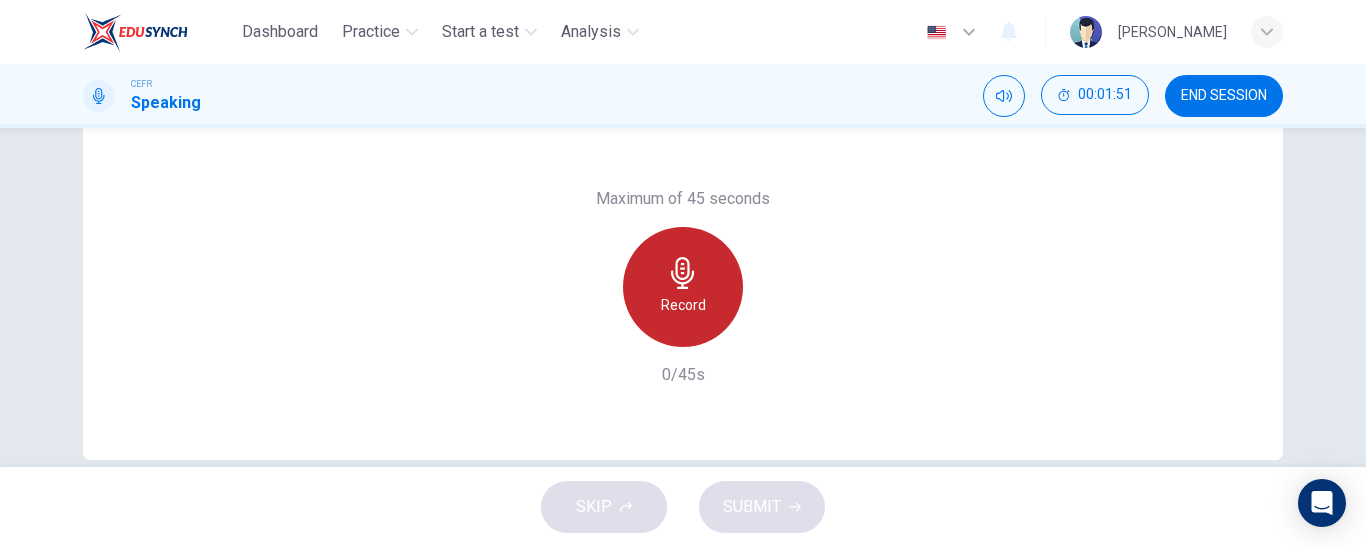 click on "Record" at bounding box center [683, 305] 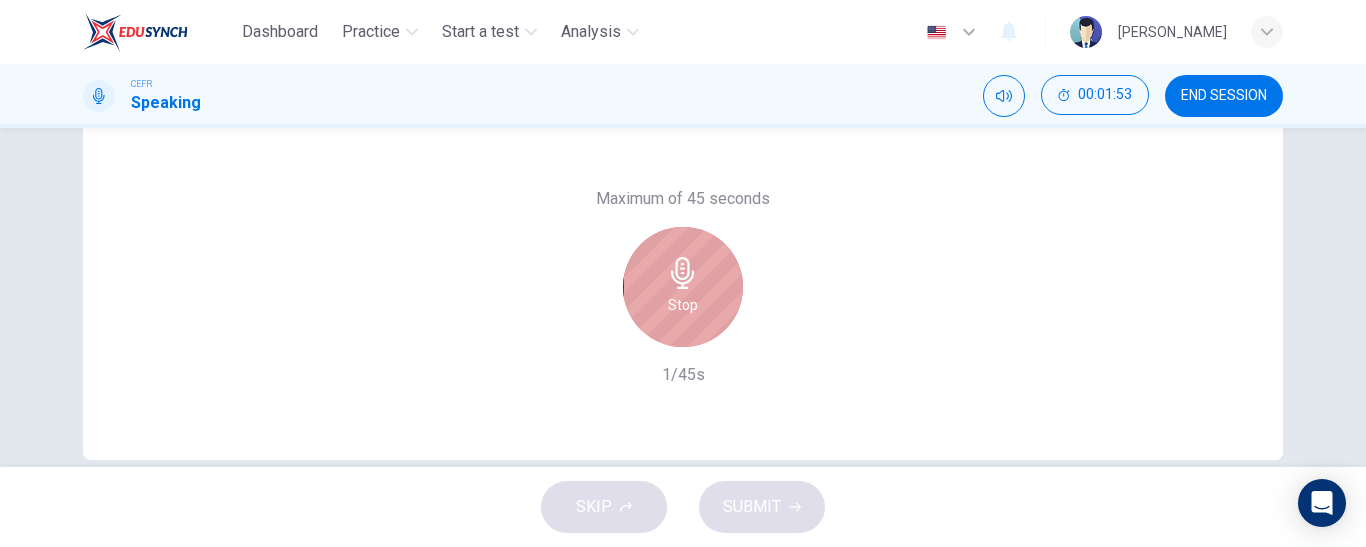 click on "Stop" at bounding box center [683, 305] 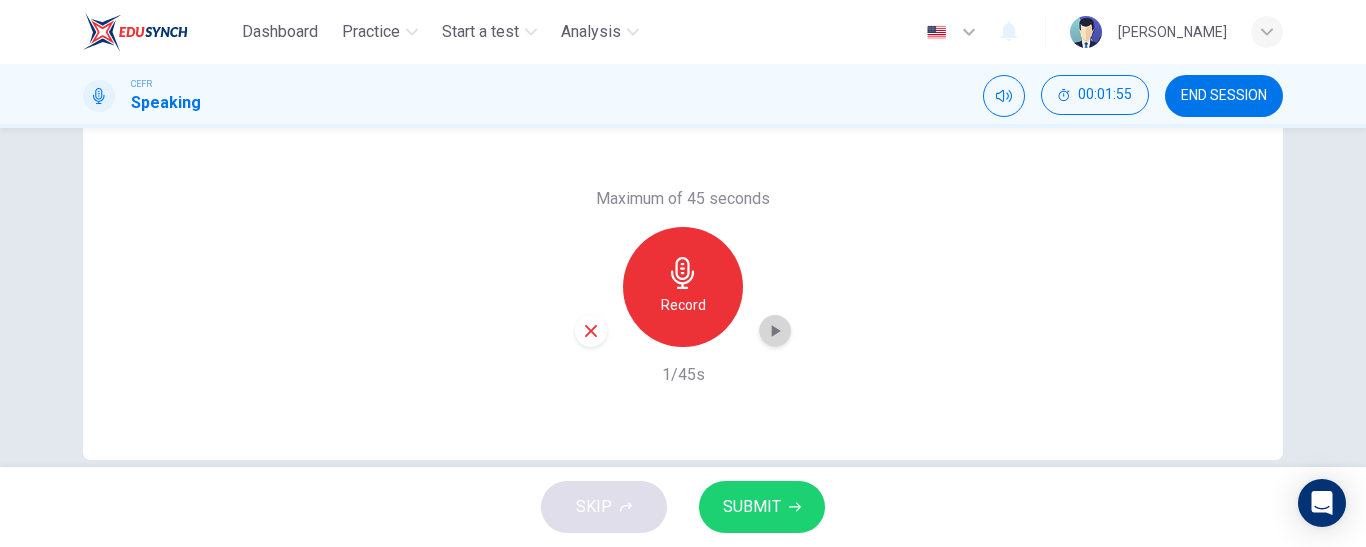 click at bounding box center (775, 331) 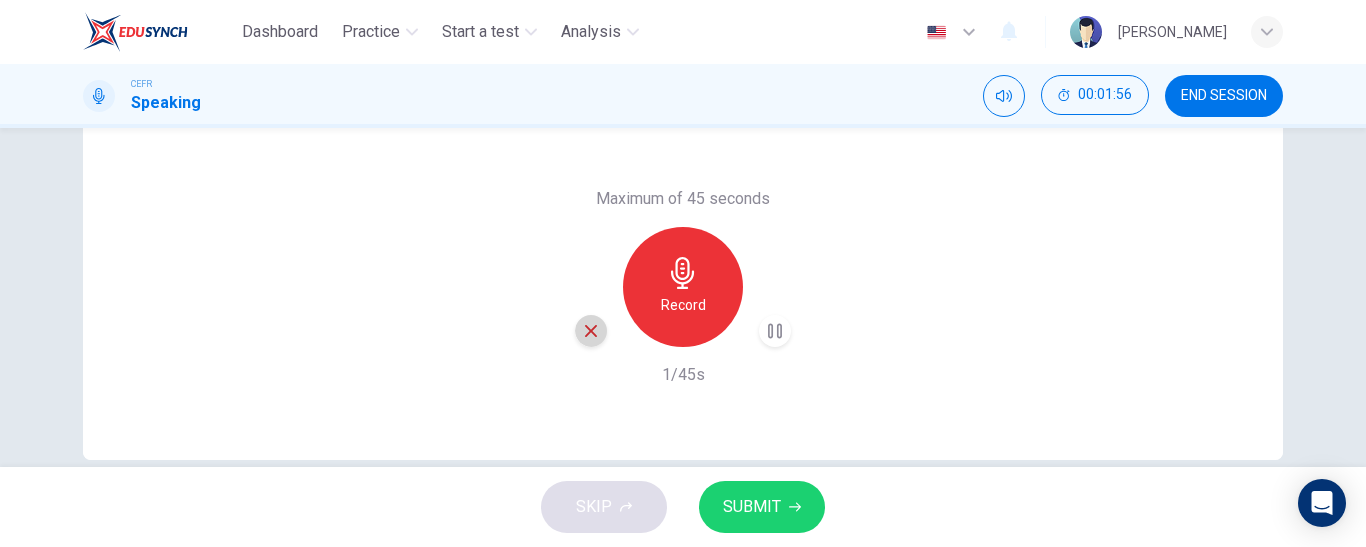 click 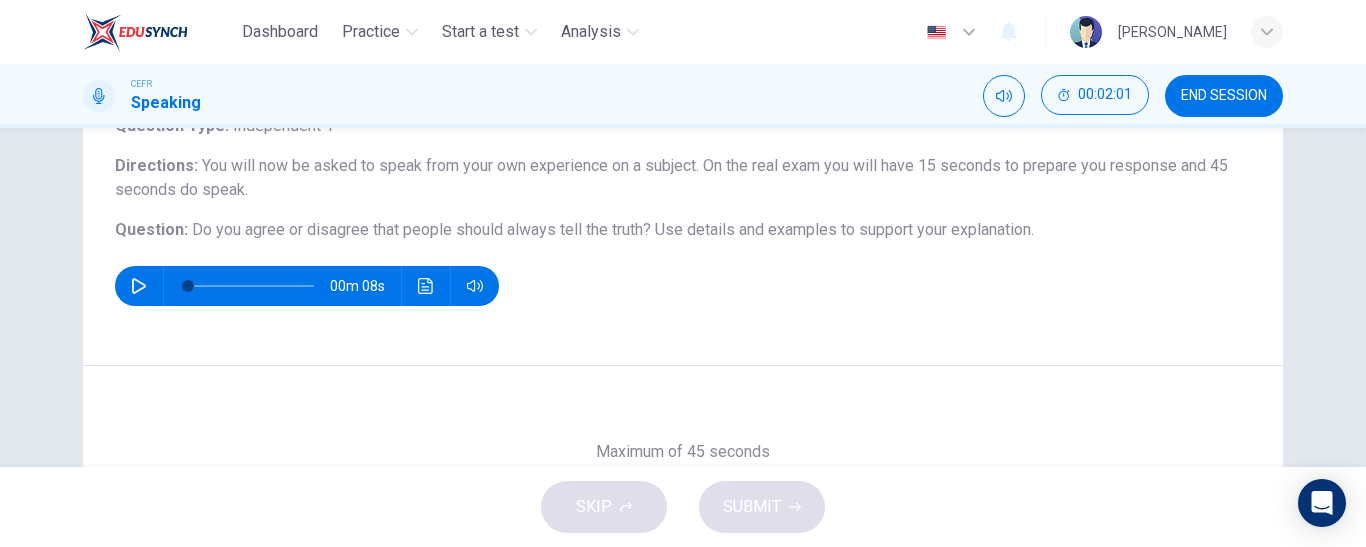 scroll, scrollTop: 229, scrollLeft: 0, axis: vertical 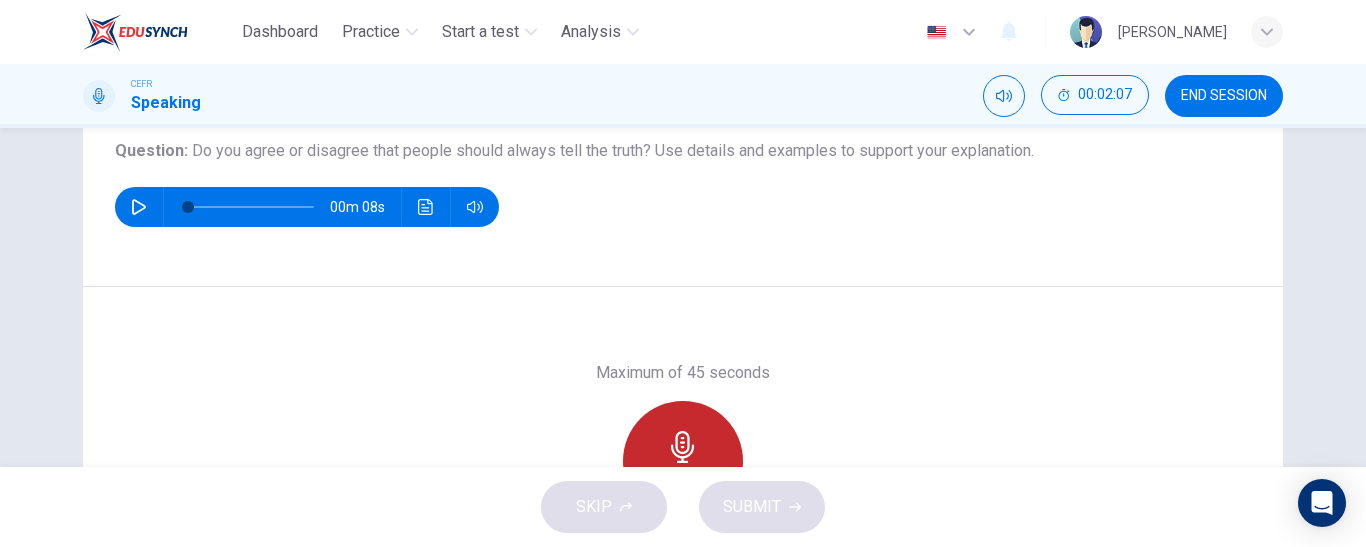 click on "Record" at bounding box center (683, 461) 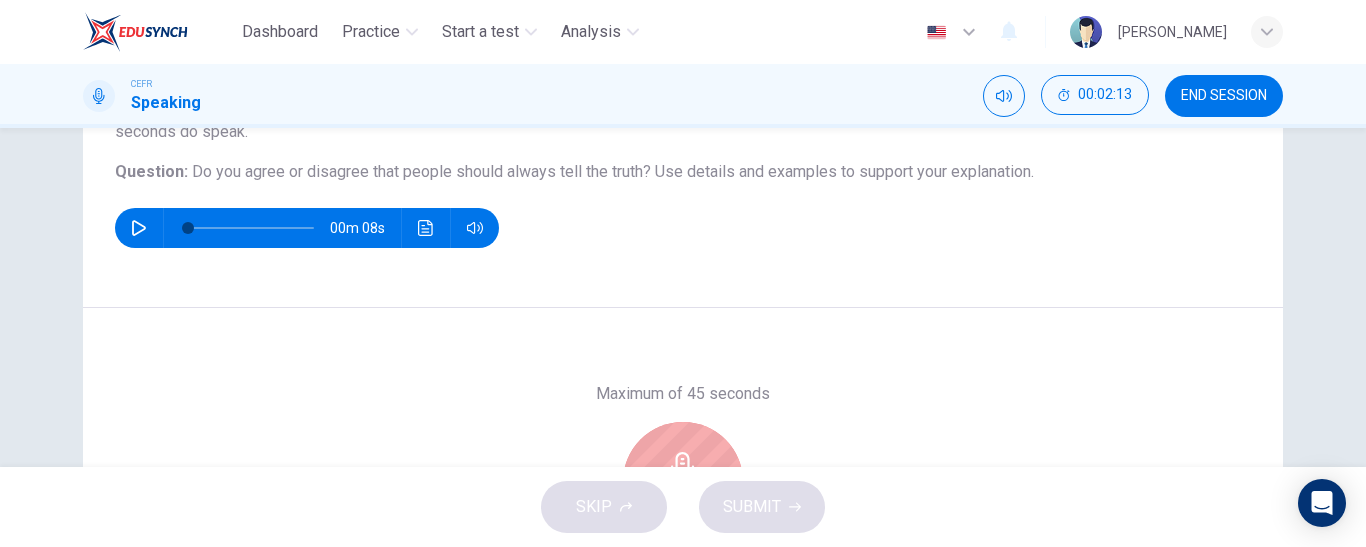 scroll, scrollTop: 205, scrollLeft: 0, axis: vertical 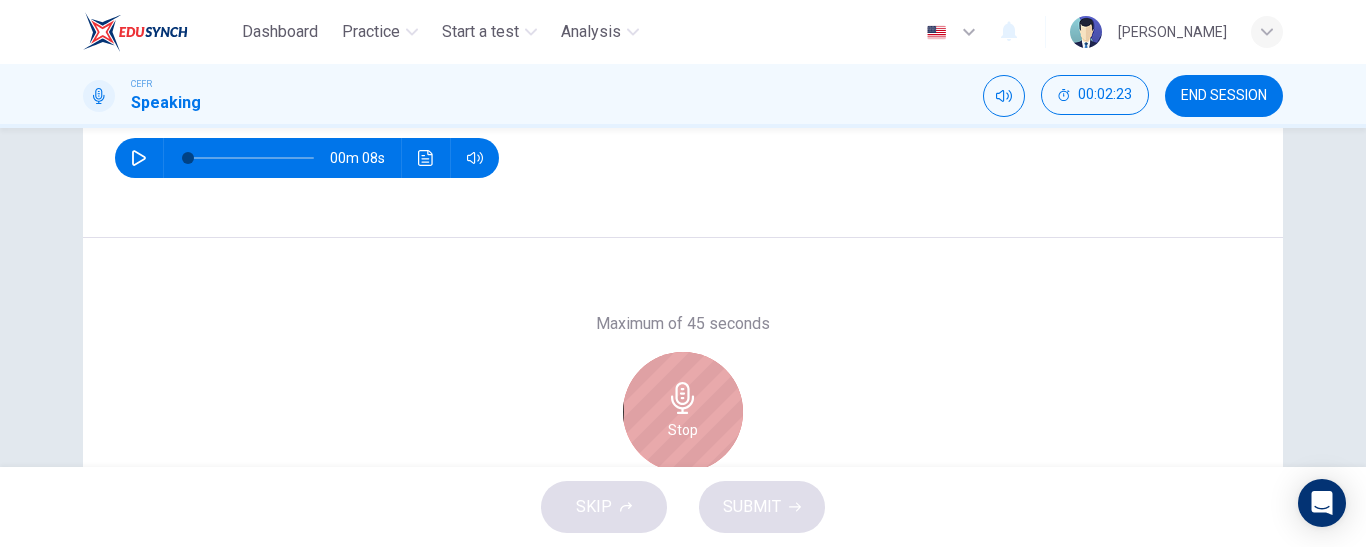 click 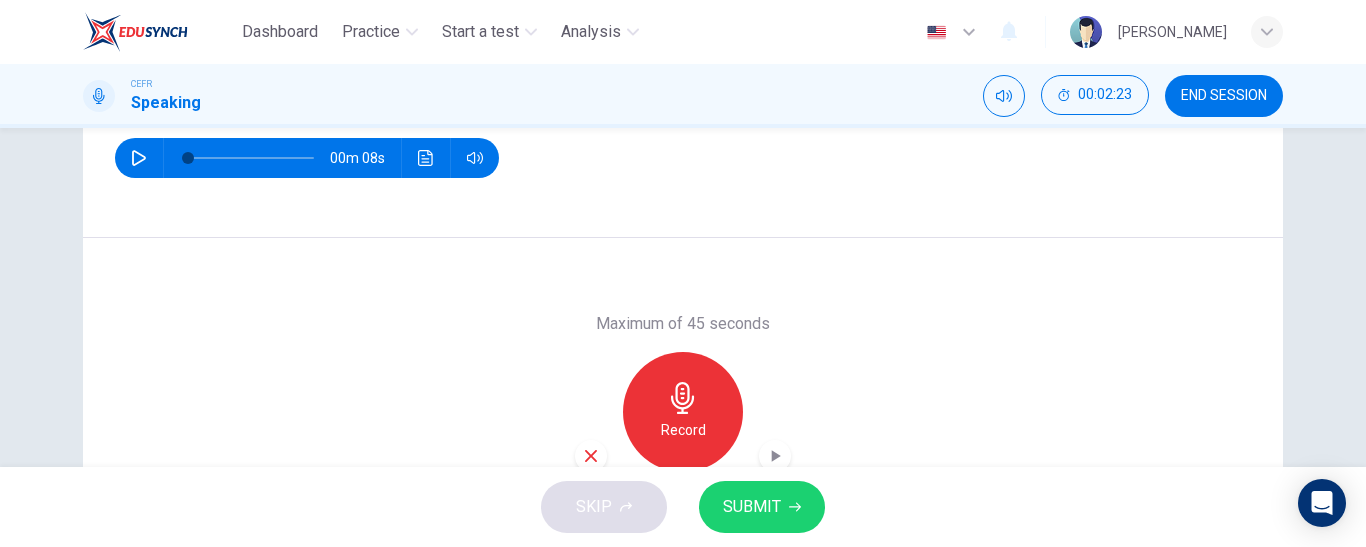 scroll, scrollTop: 436, scrollLeft: 0, axis: vertical 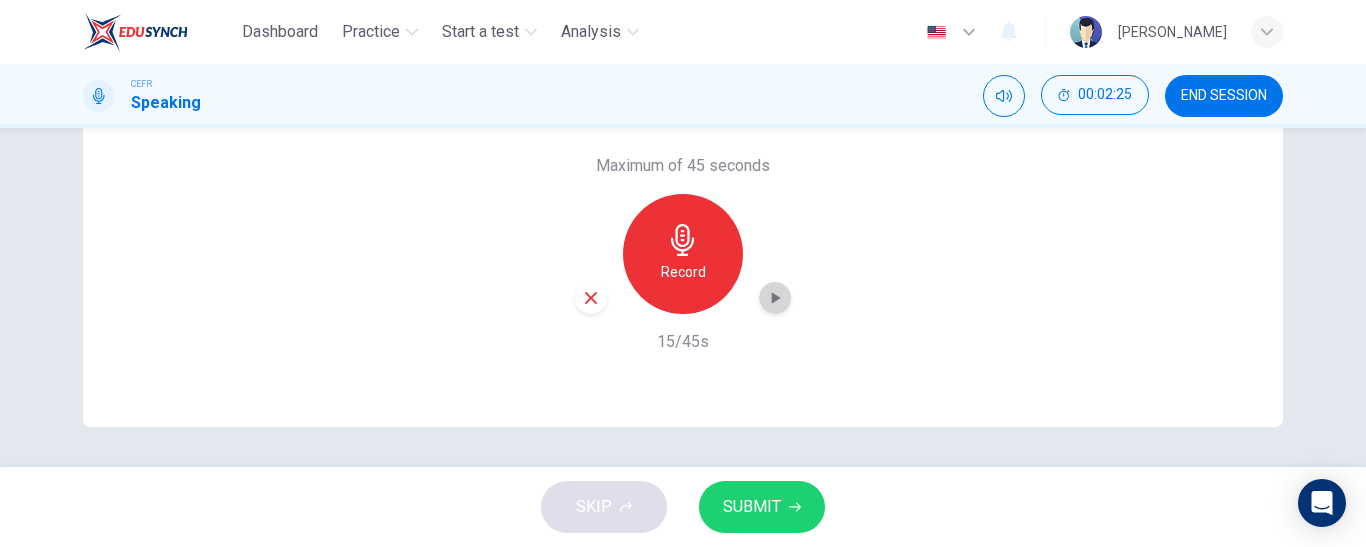 click 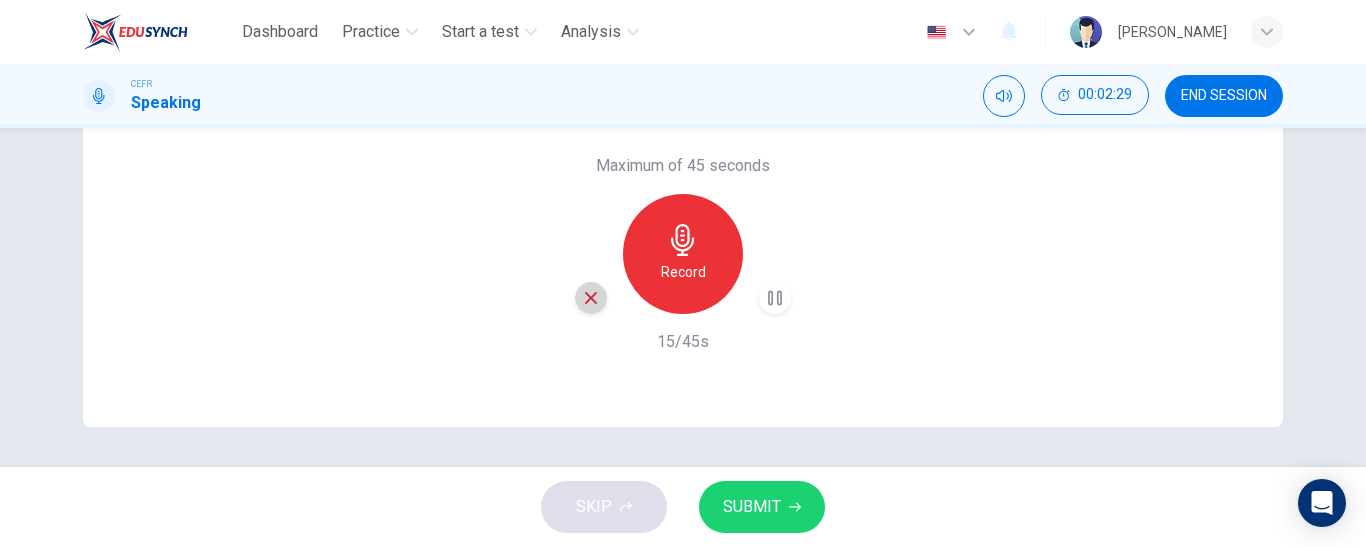 click 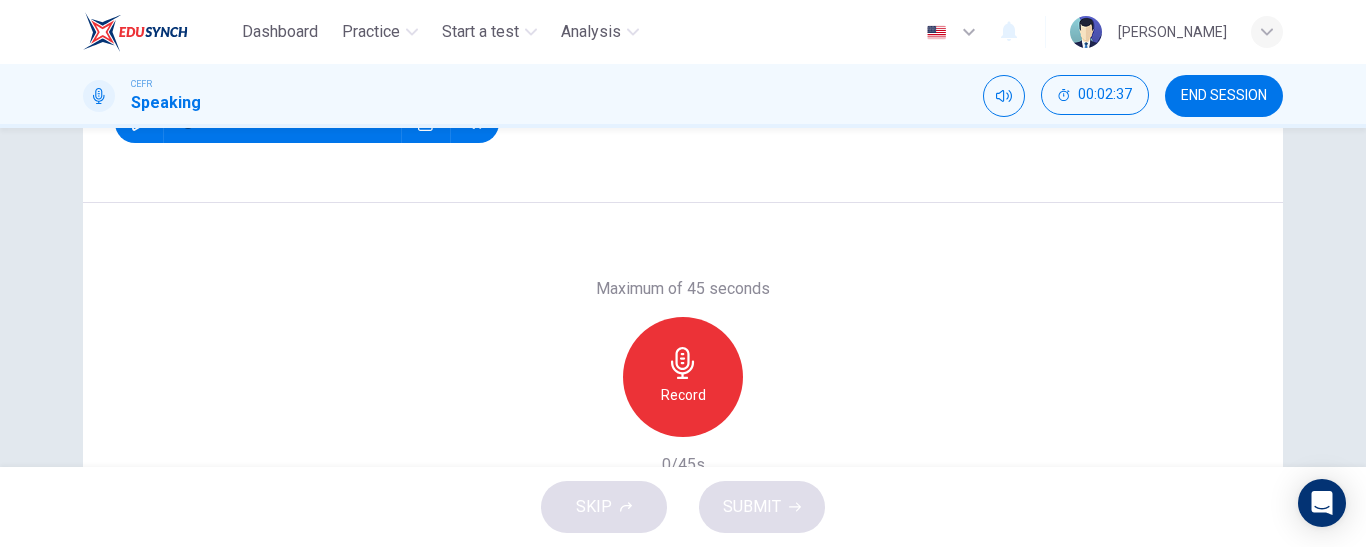 scroll, scrollTop: 314, scrollLeft: 0, axis: vertical 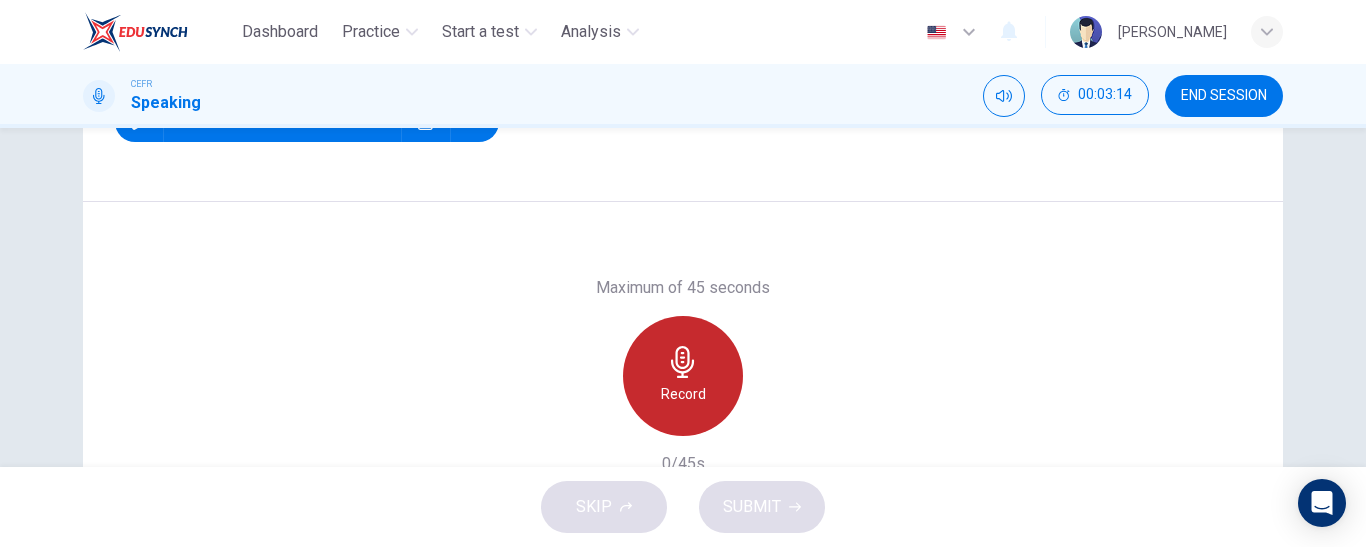 click 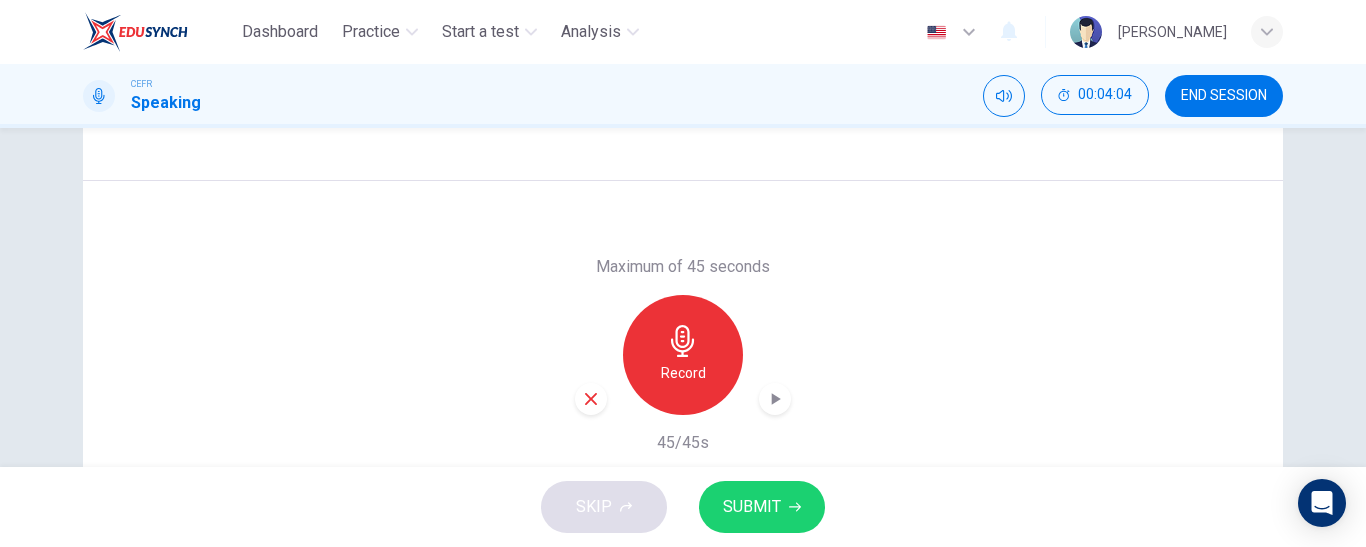 scroll, scrollTop: 343, scrollLeft: 0, axis: vertical 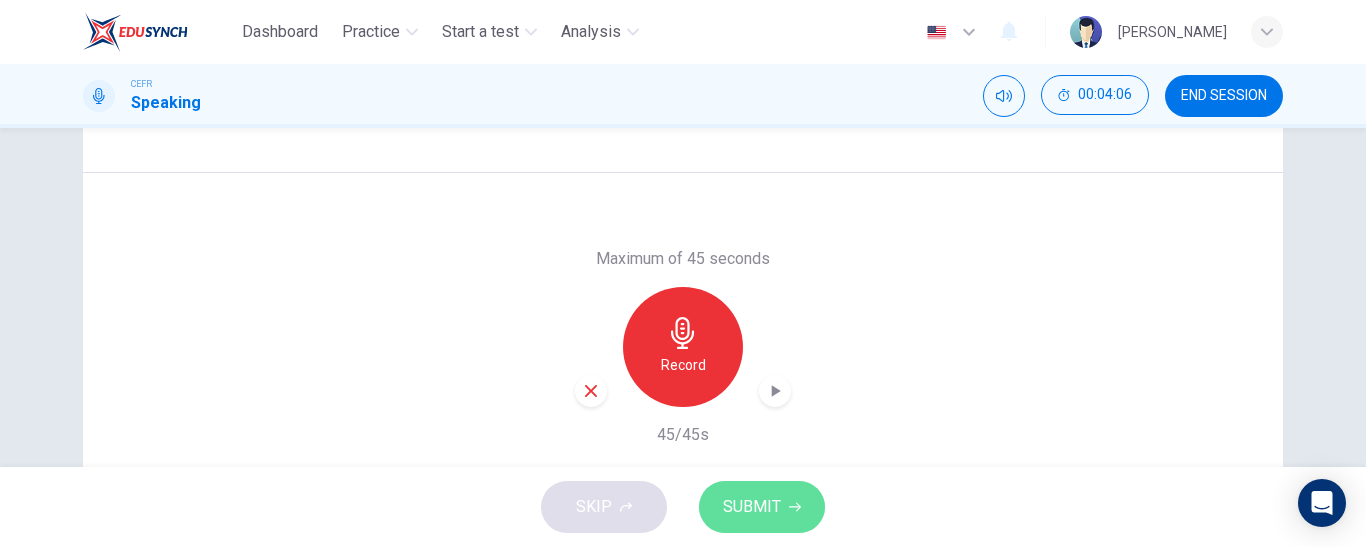 click 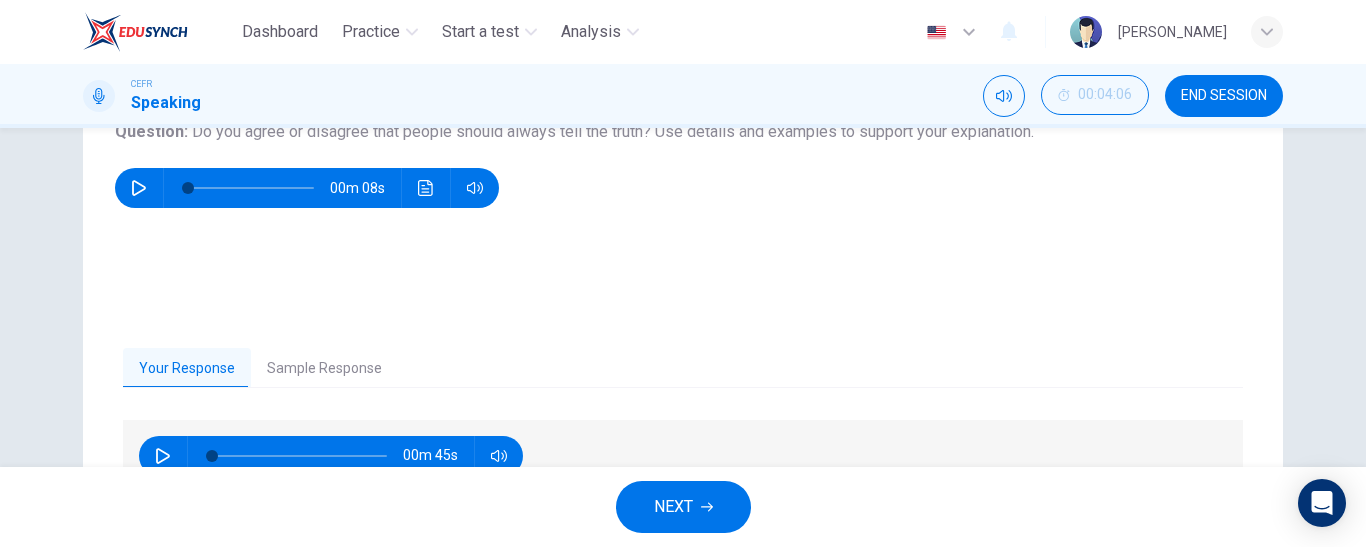 scroll, scrollTop: 356, scrollLeft: 0, axis: vertical 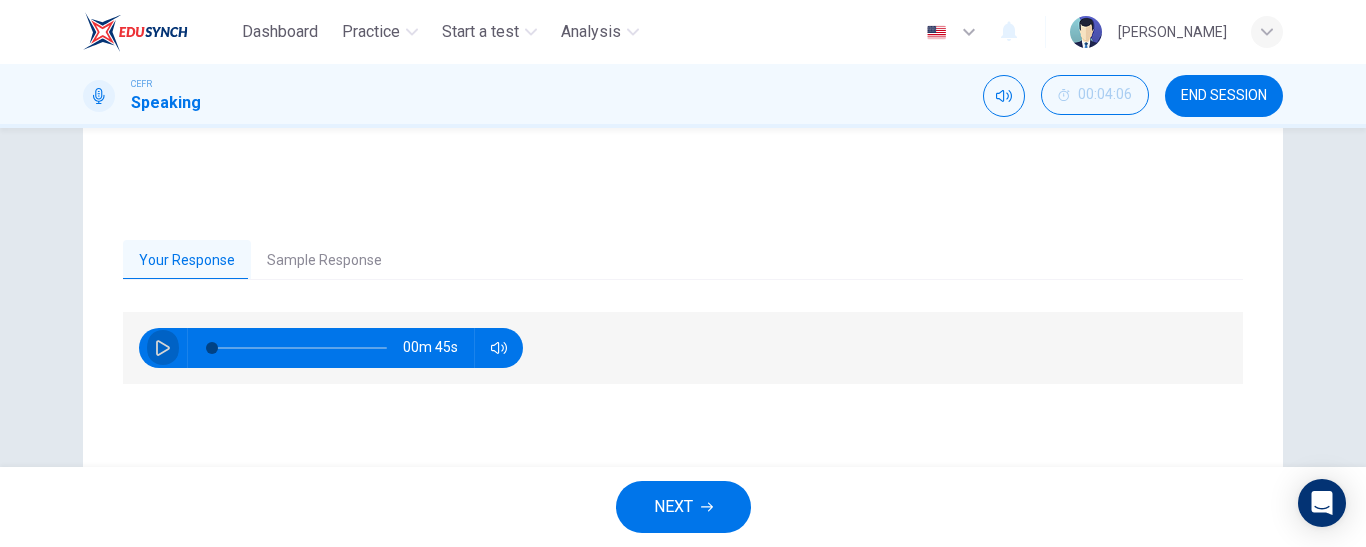 click 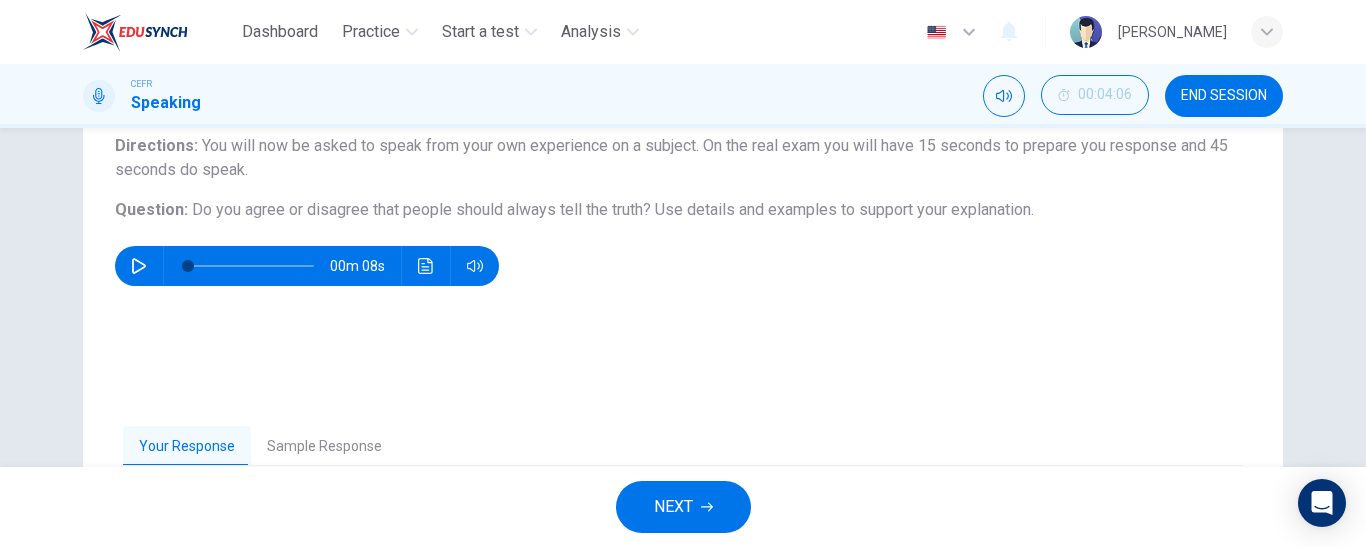 scroll, scrollTop: 319, scrollLeft: 0, axis: vertical 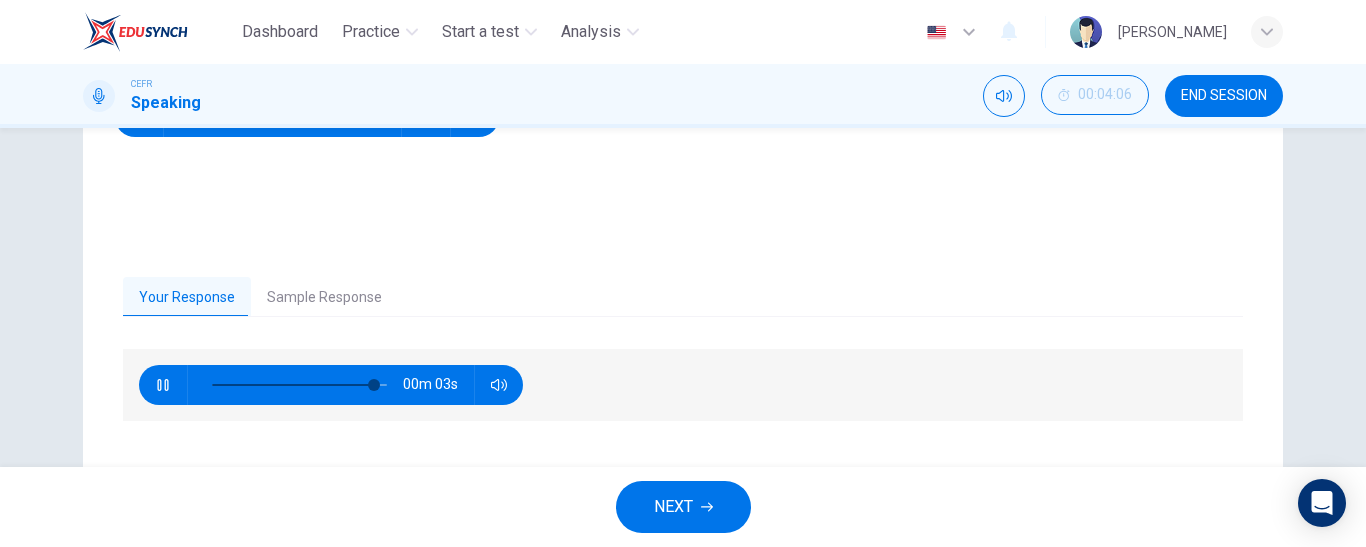 type on "95" 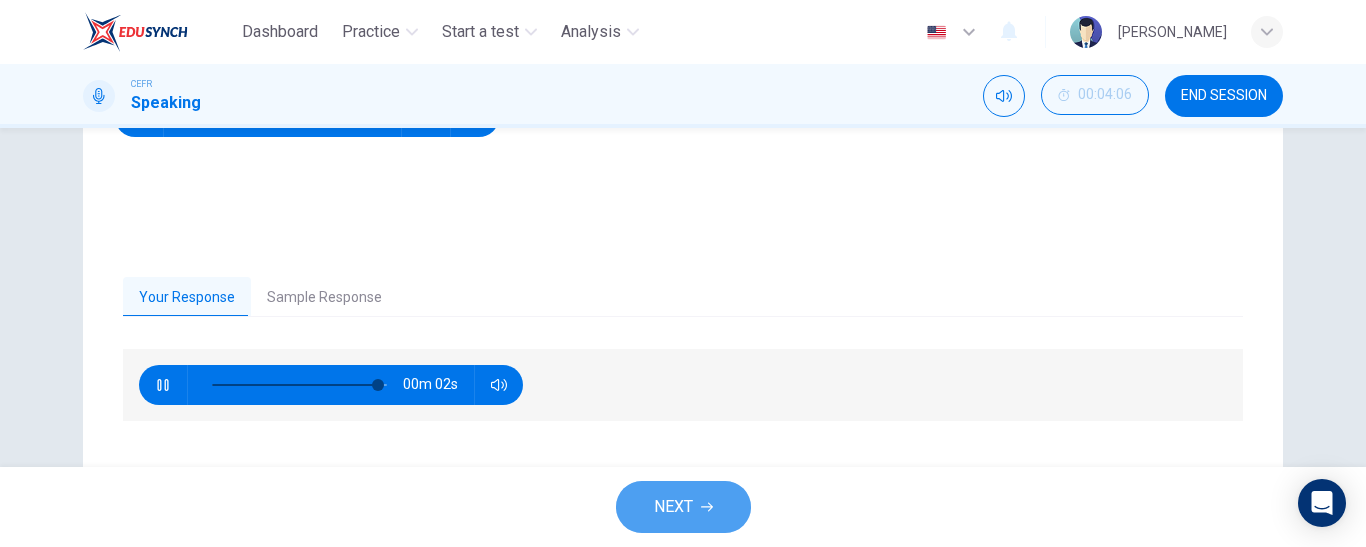 click on "NEXT" at bounding box center [673, 507] 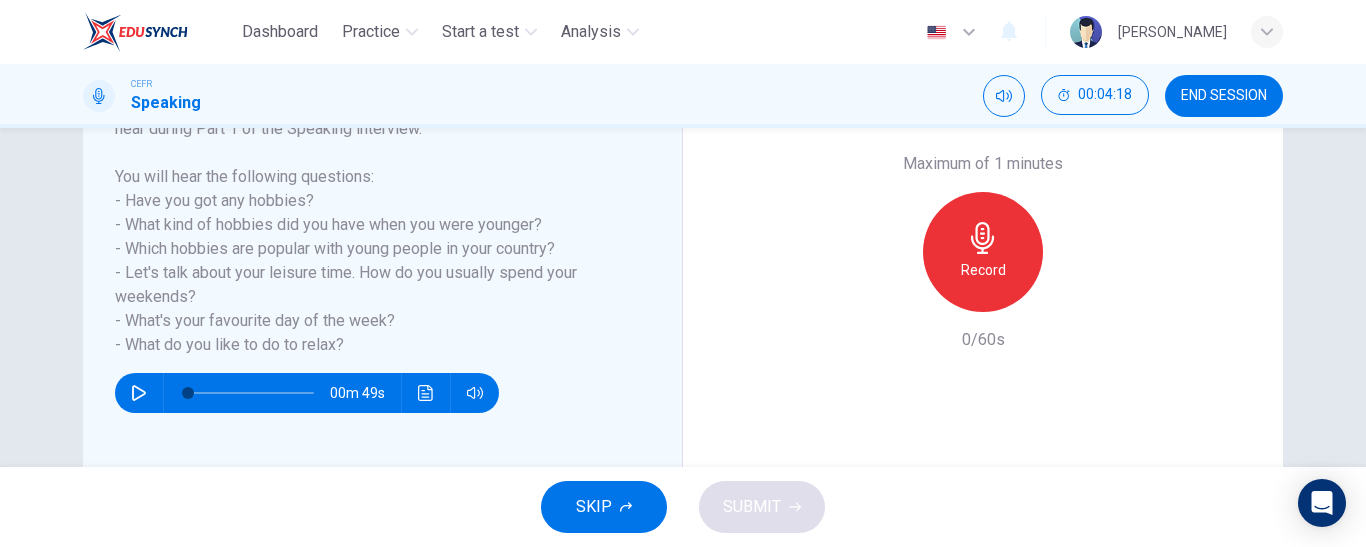 scroll, scrollTop: 368, scrollLeft: 0, axis: vertical 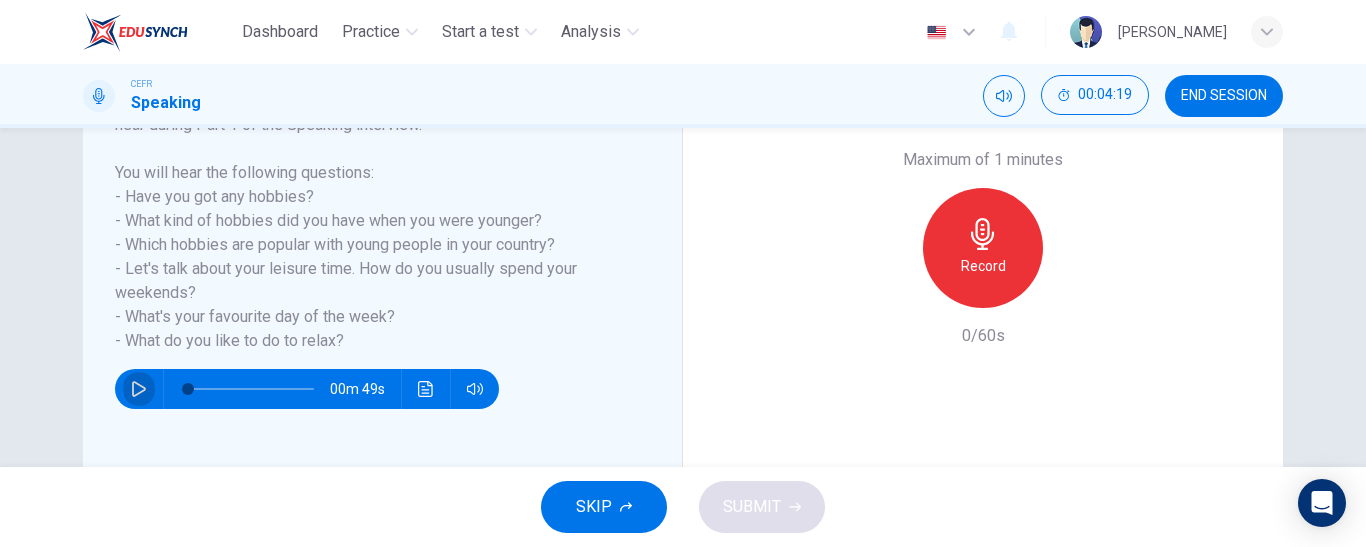 click at bounding box center (139, 389) 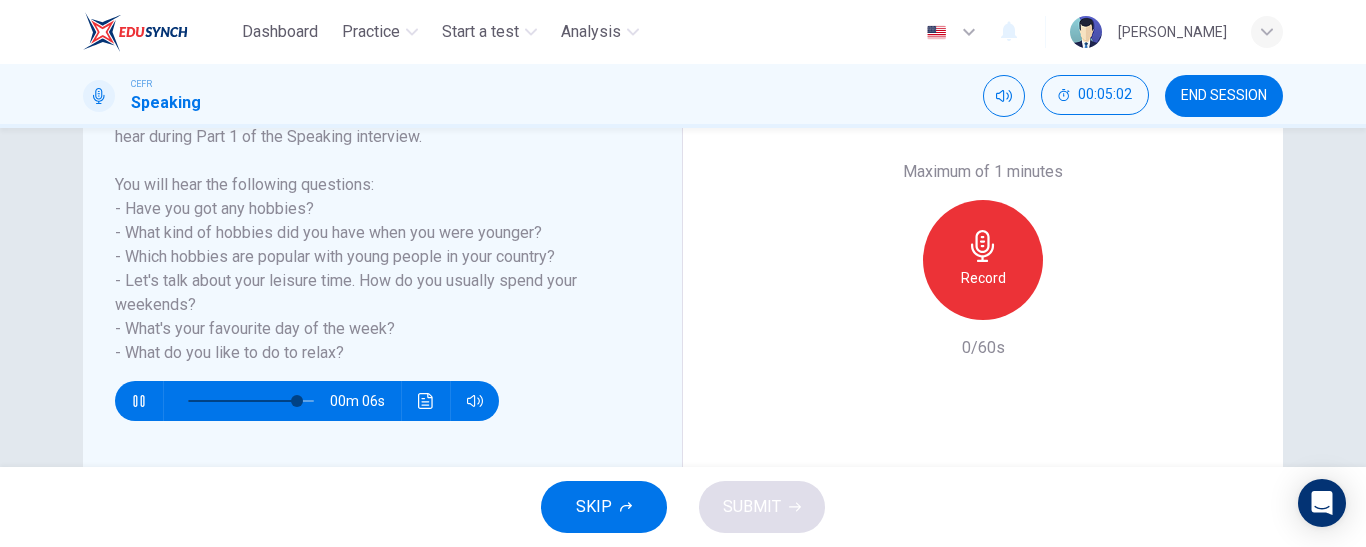scroll, scrollTop: 366, scrollLeft: 0, axis: vertical 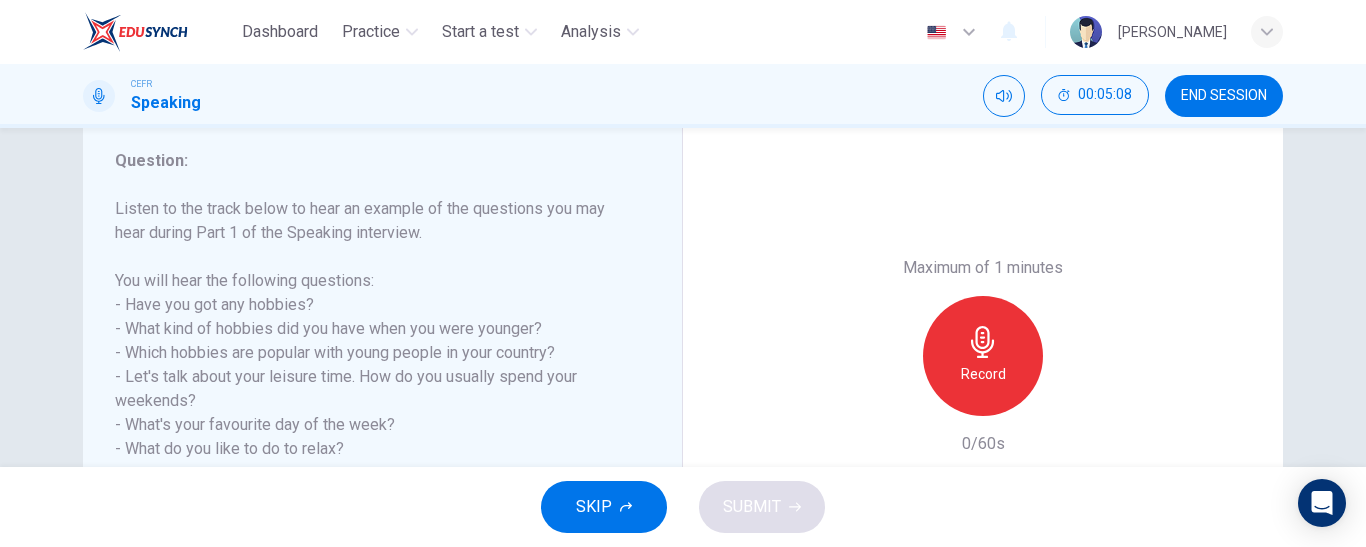 type on "0" 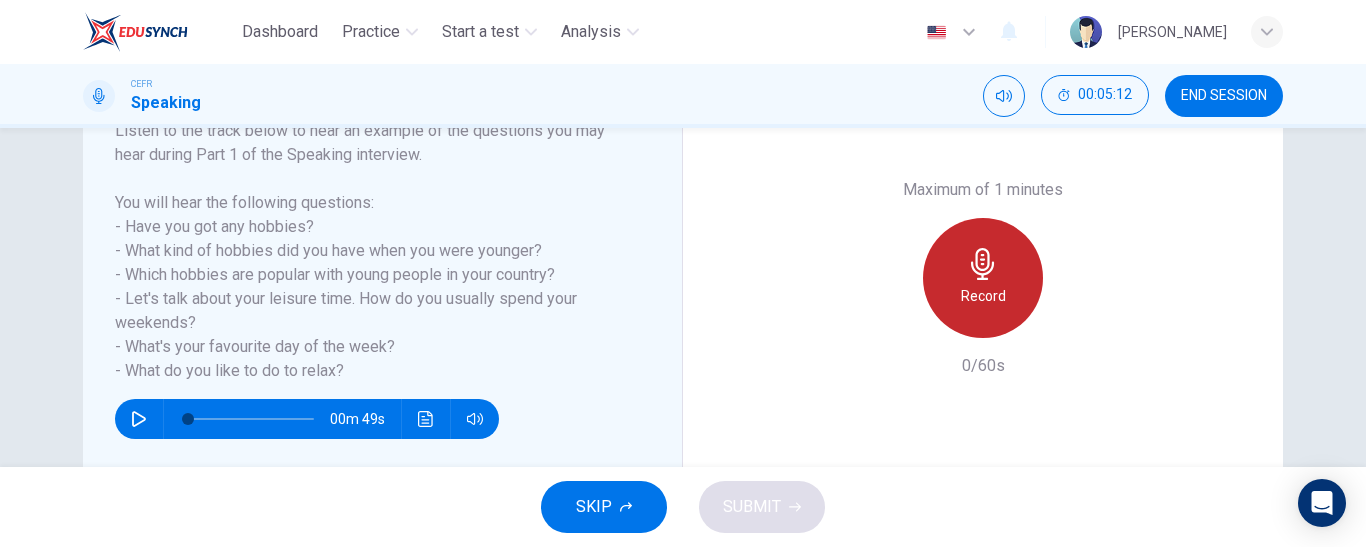 click on "Record" at bounding box center (983, 296) 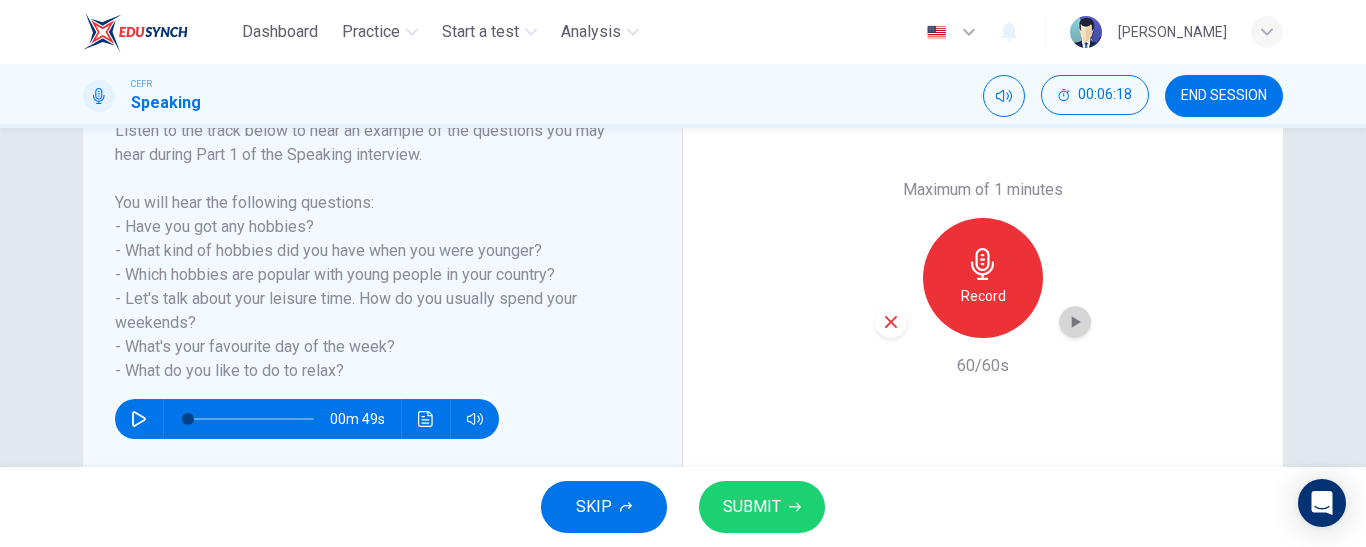 click 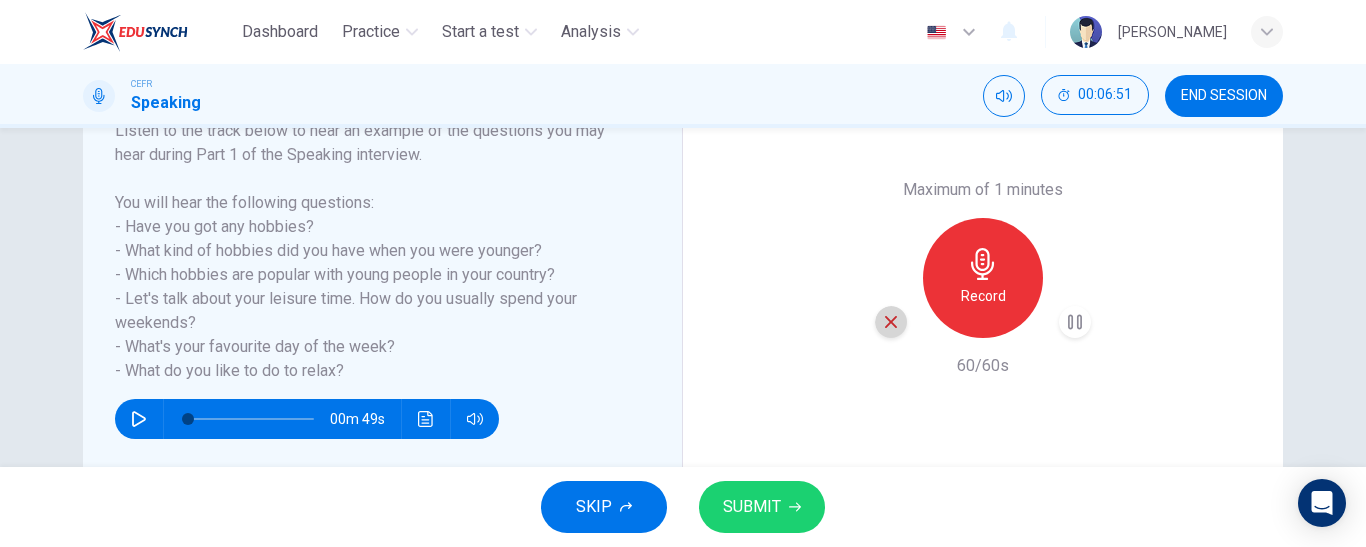 click 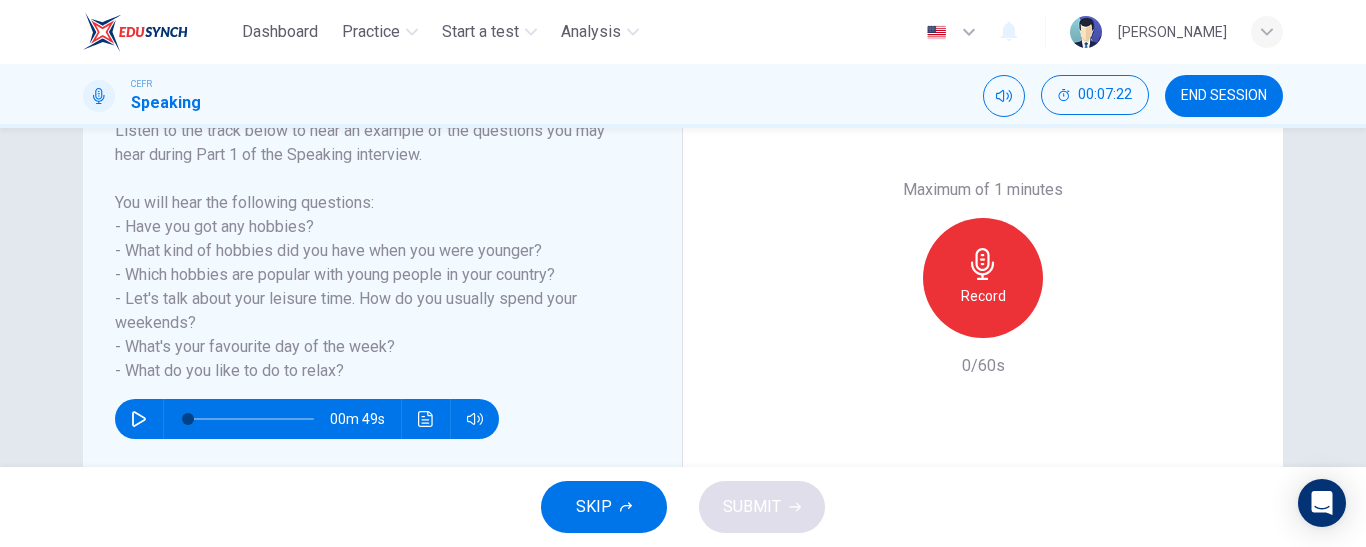 click on "Record" at bounding box center (983, 278) 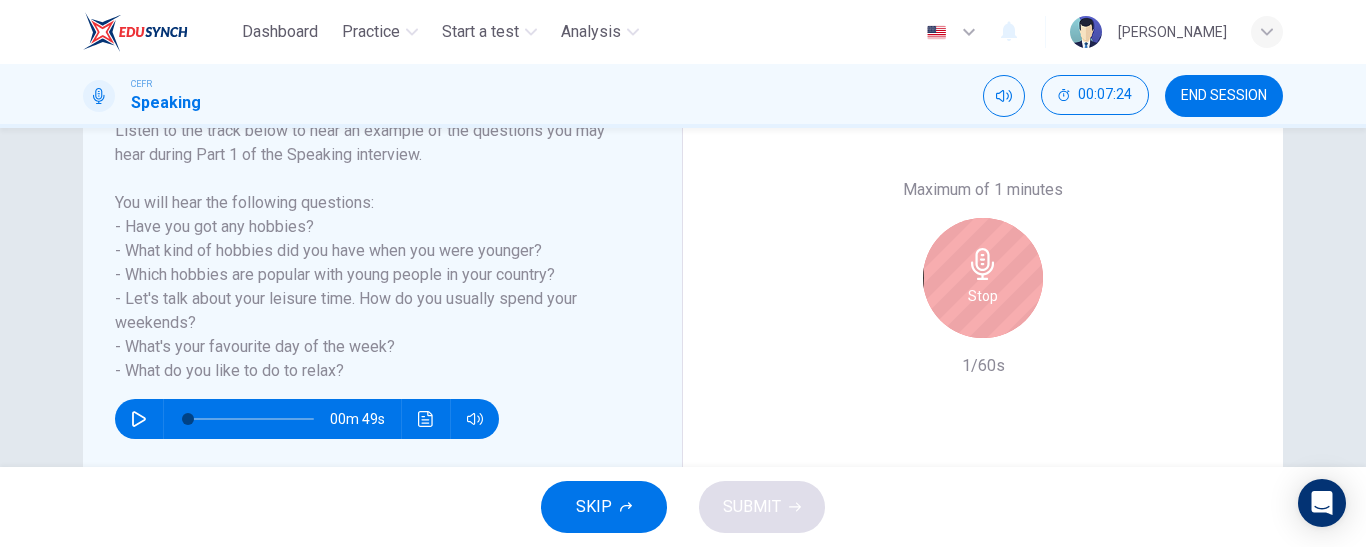 click on "Stop" at bounding box center (983, 278) 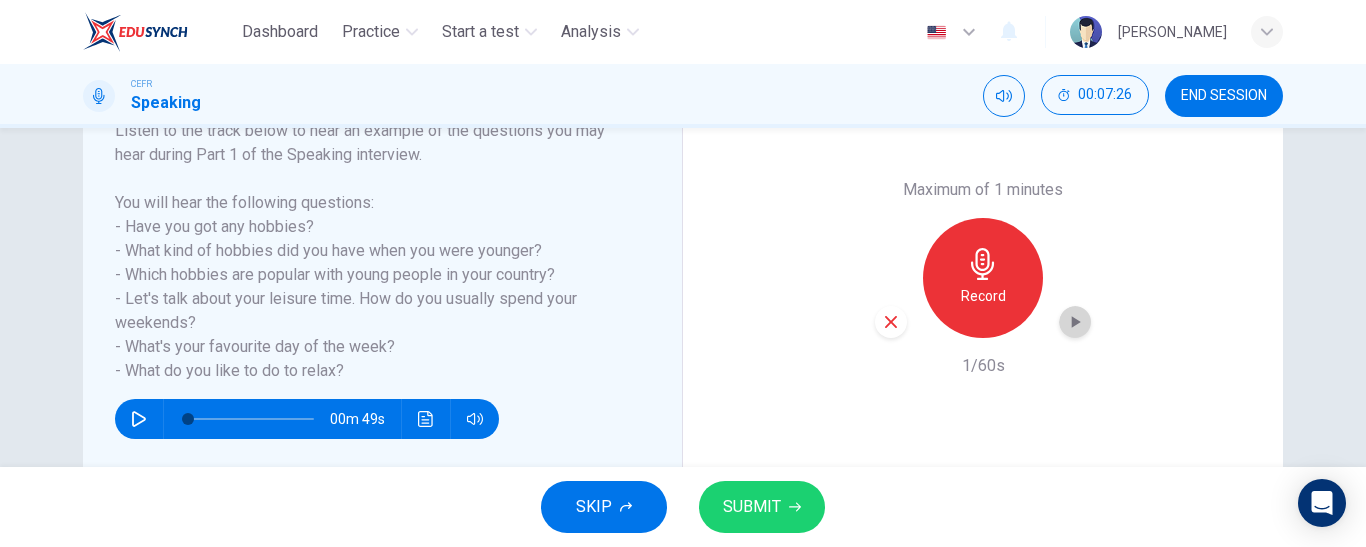 click 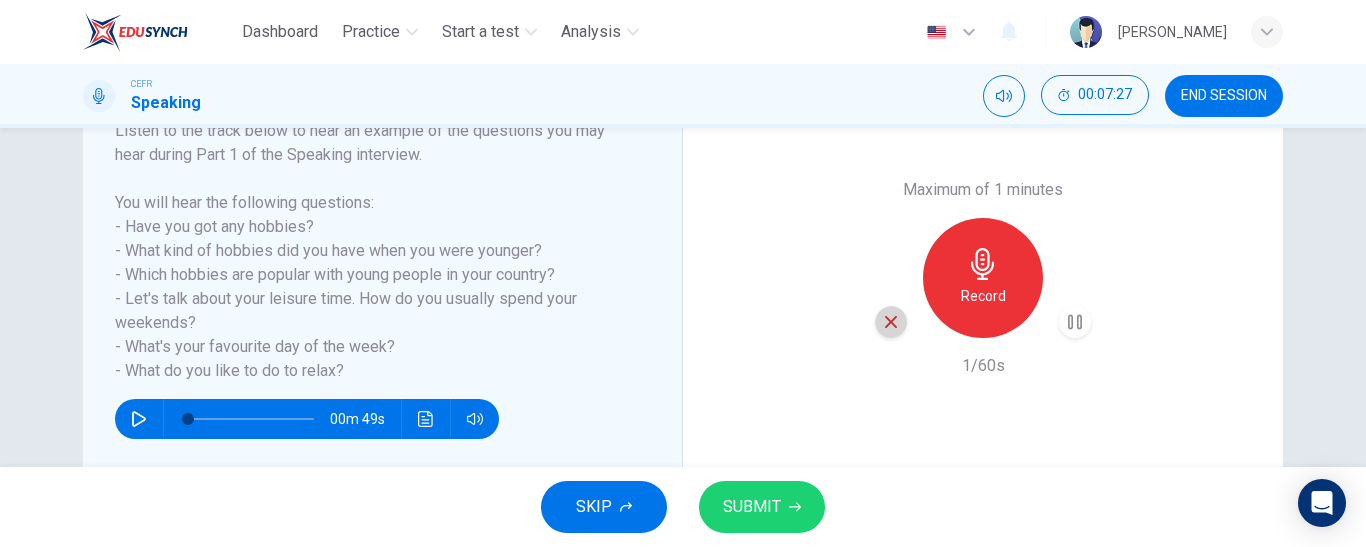 click at bounding box center (891, 322) 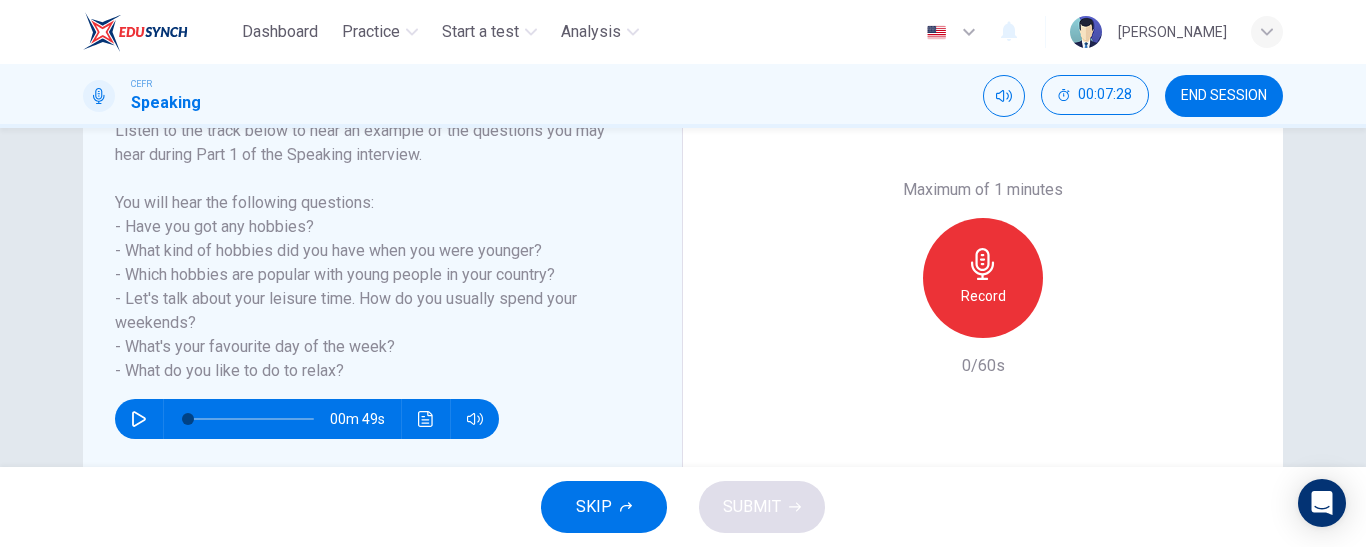 click on "Record" at bounding box center (983, 296) 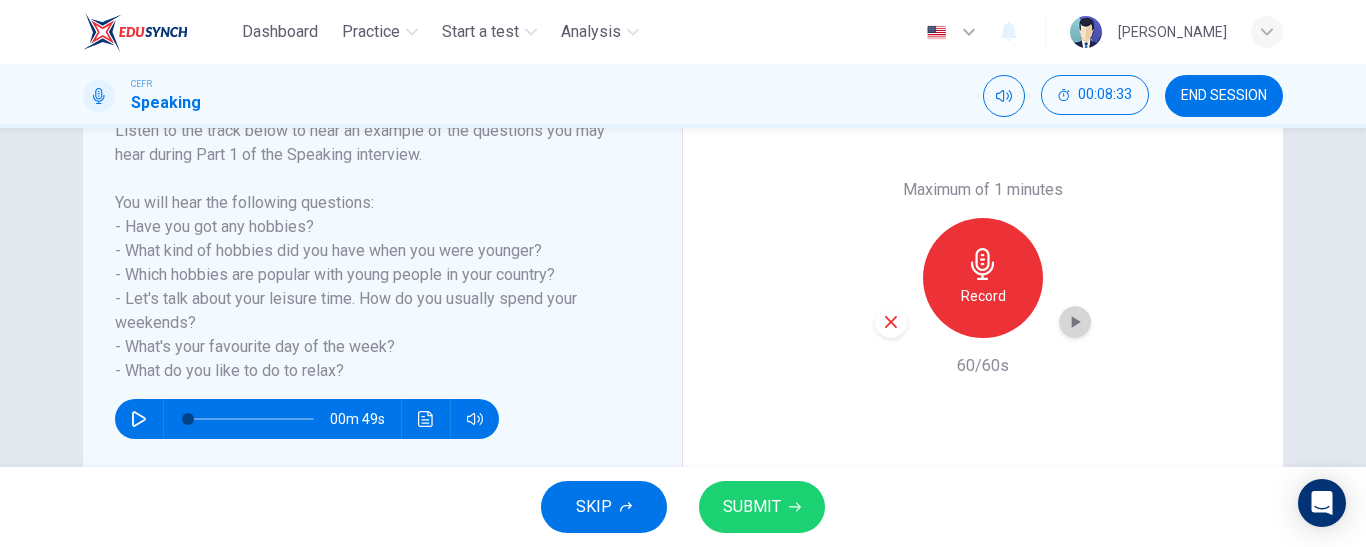 click 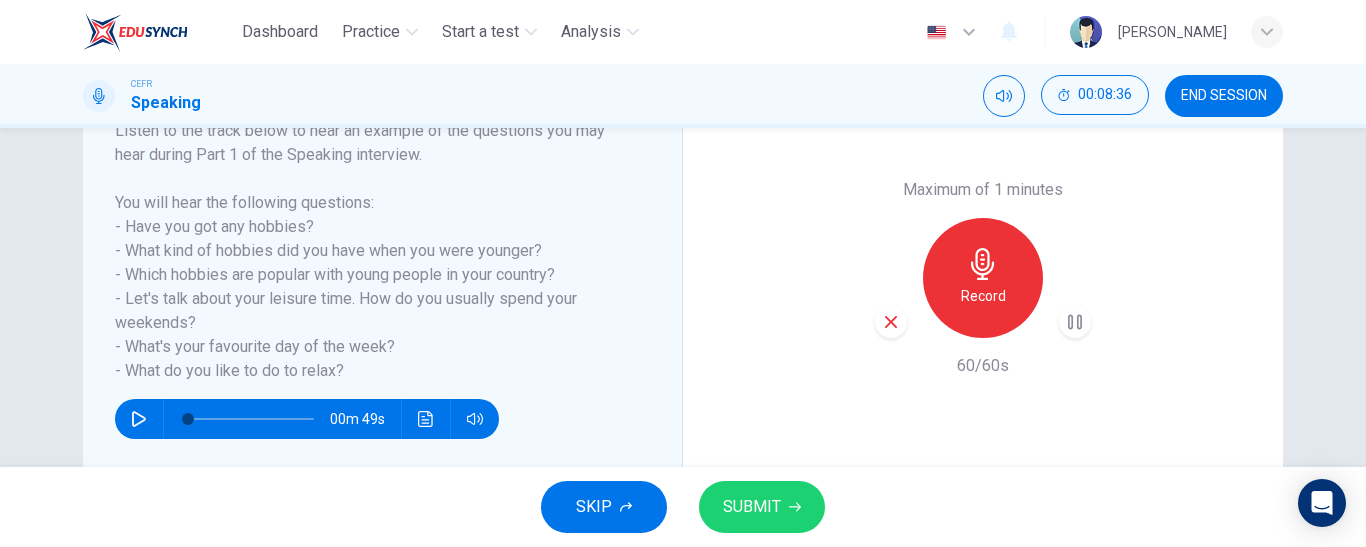 type 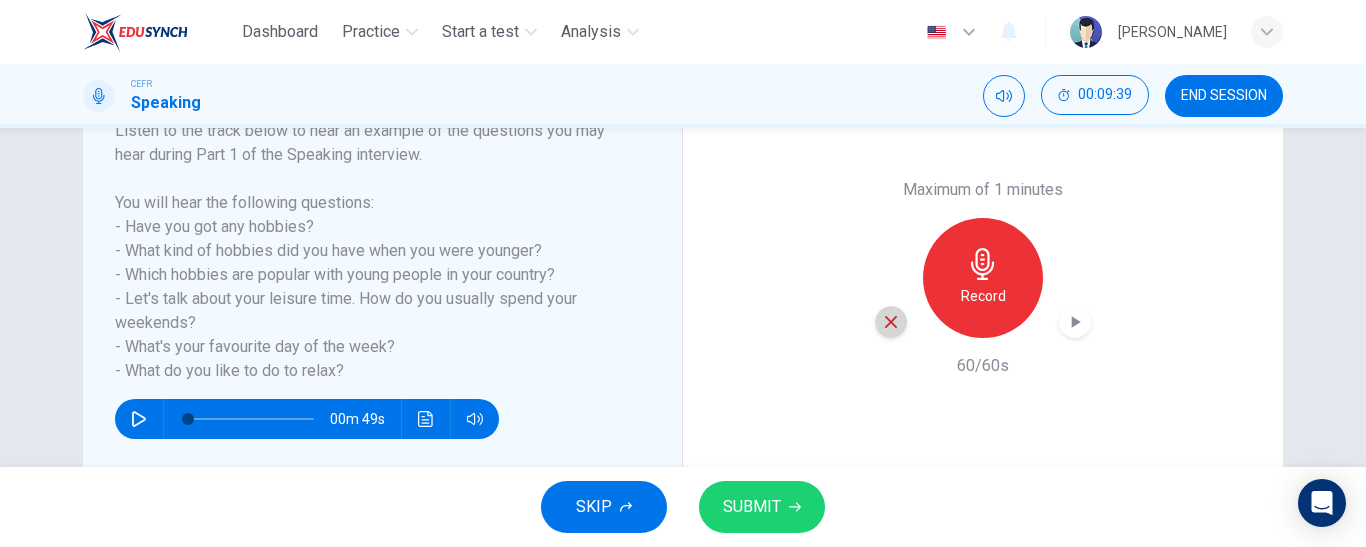 click at bounding box center (891, 322) 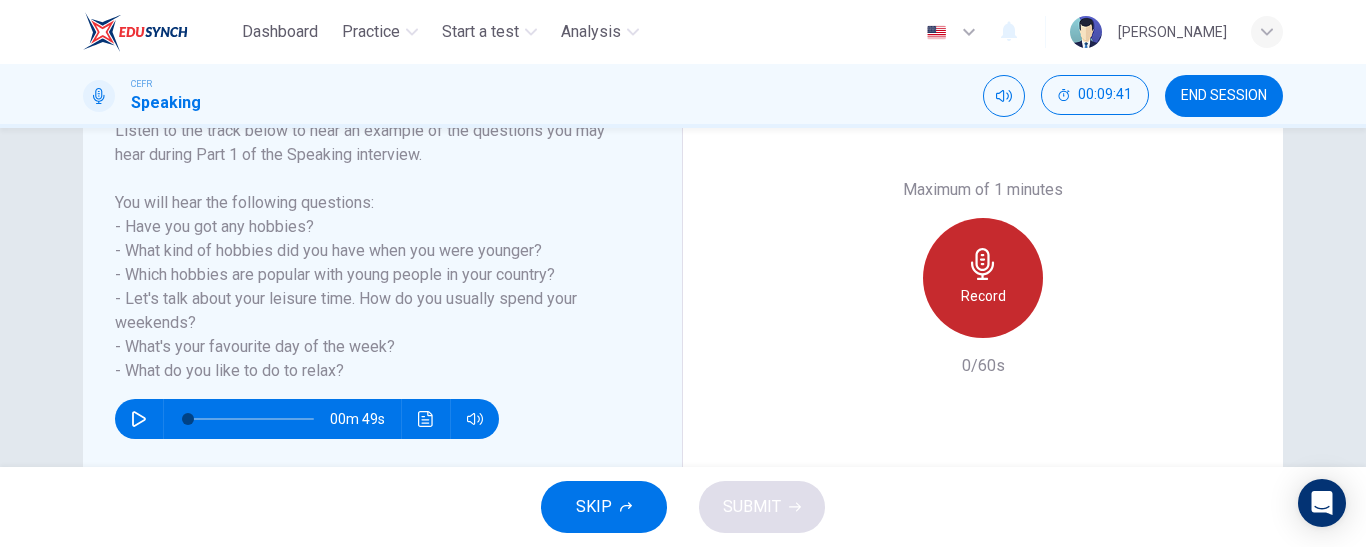 click 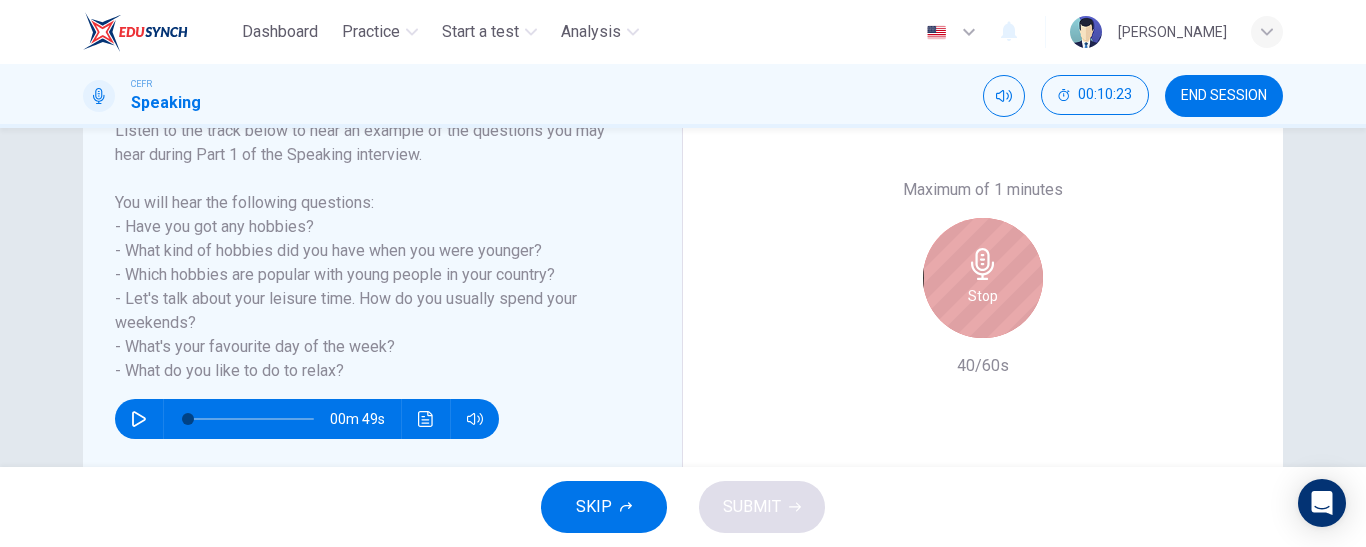 click 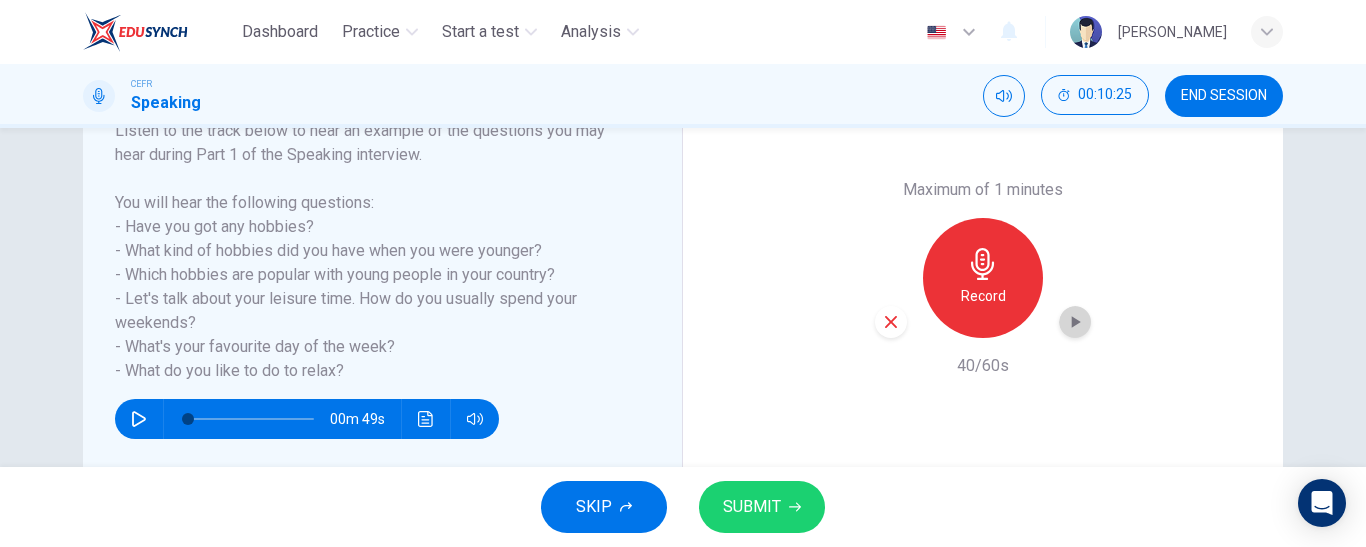 click 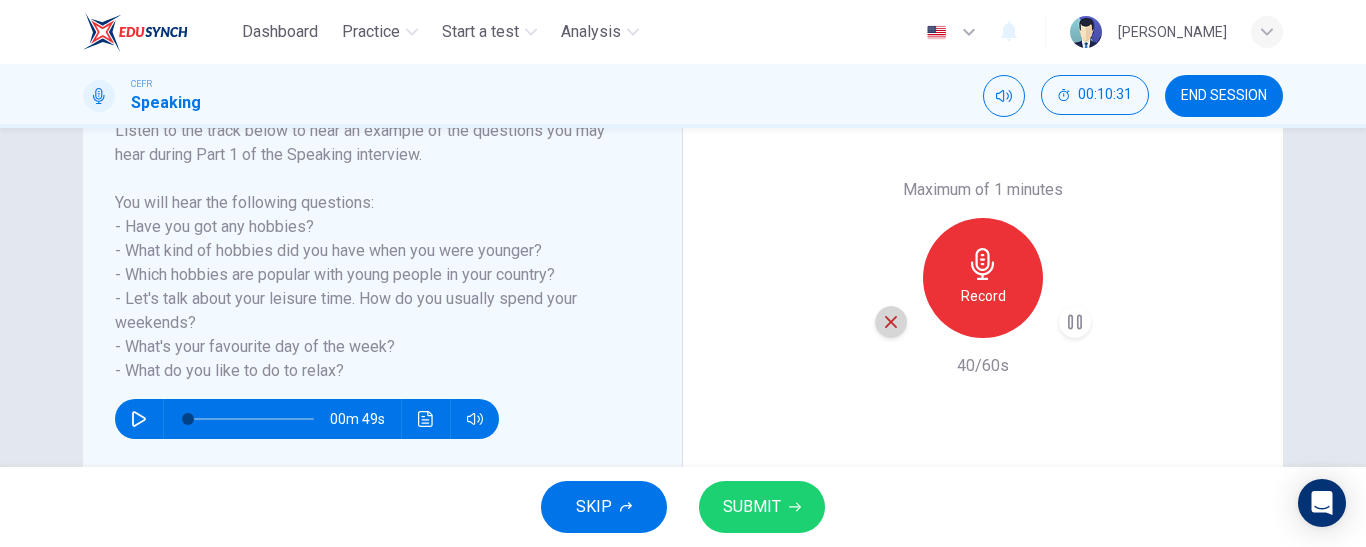 click 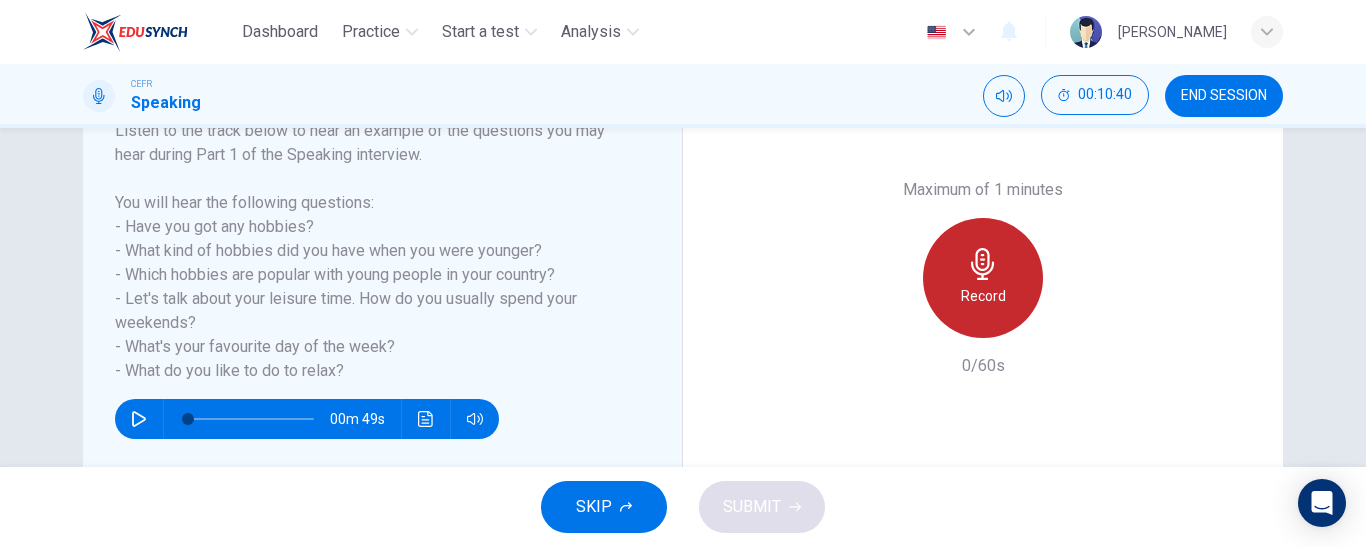 click on "Record" at bounding box center (983, 278) 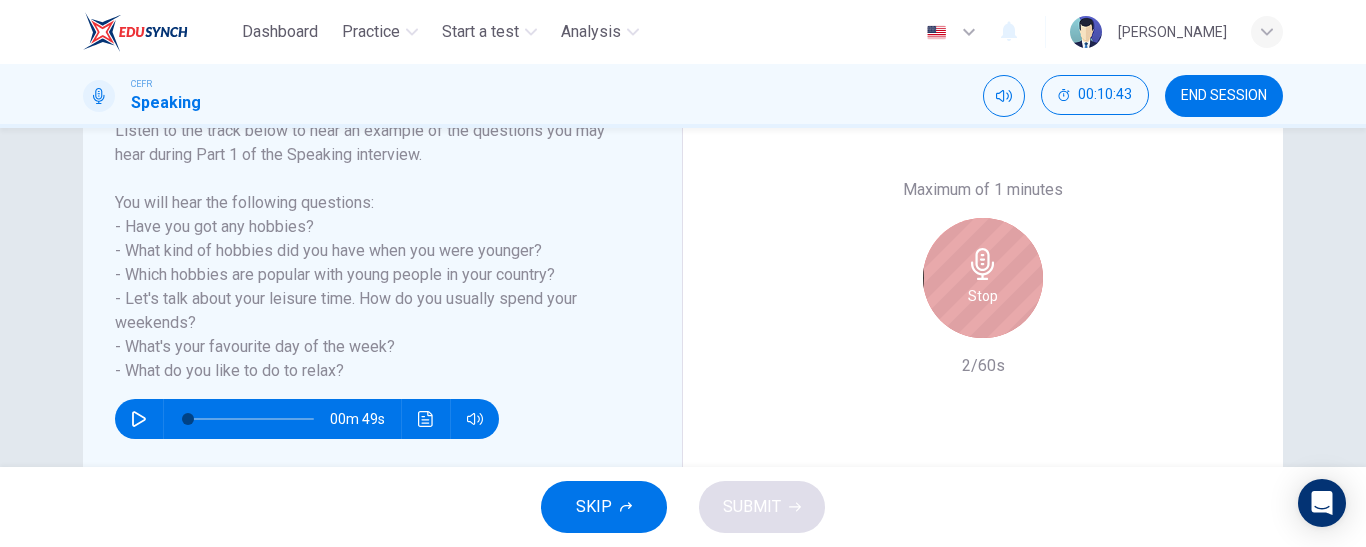 click on "Stop" at bounding box center (983, 296) 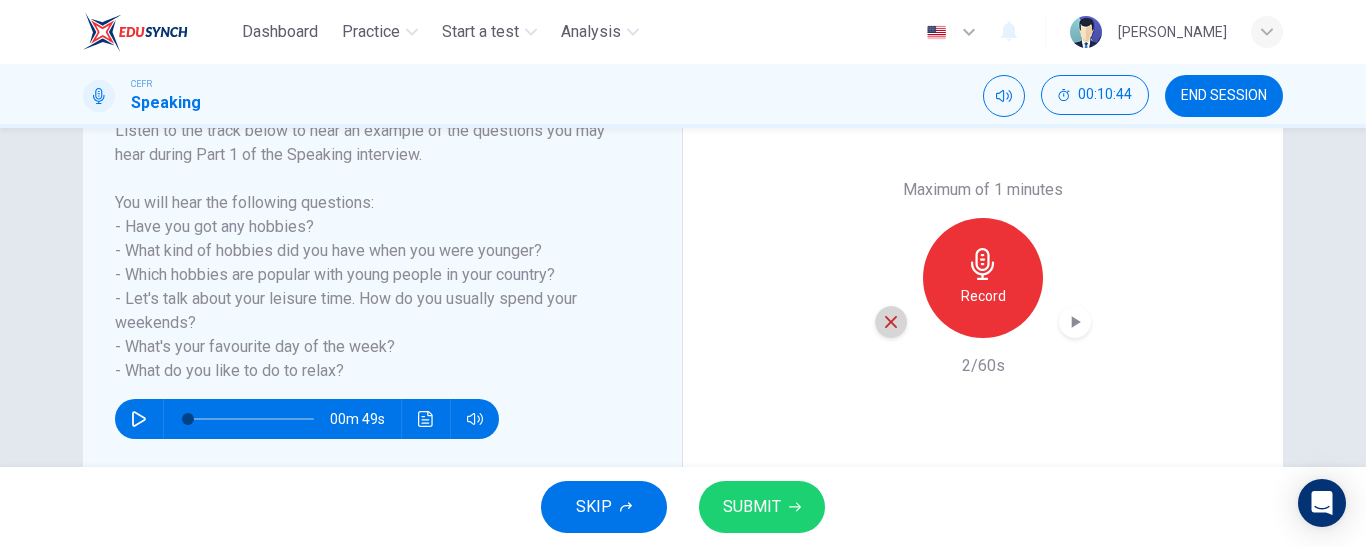 click 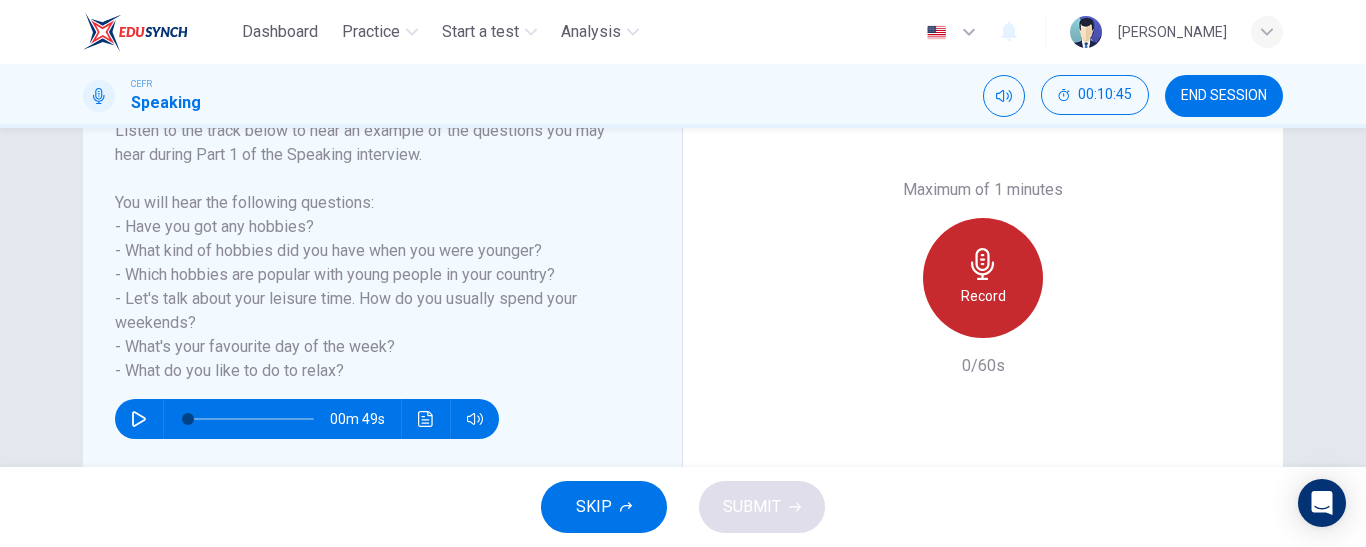 click on "Record" at bounding box center [983, 296] 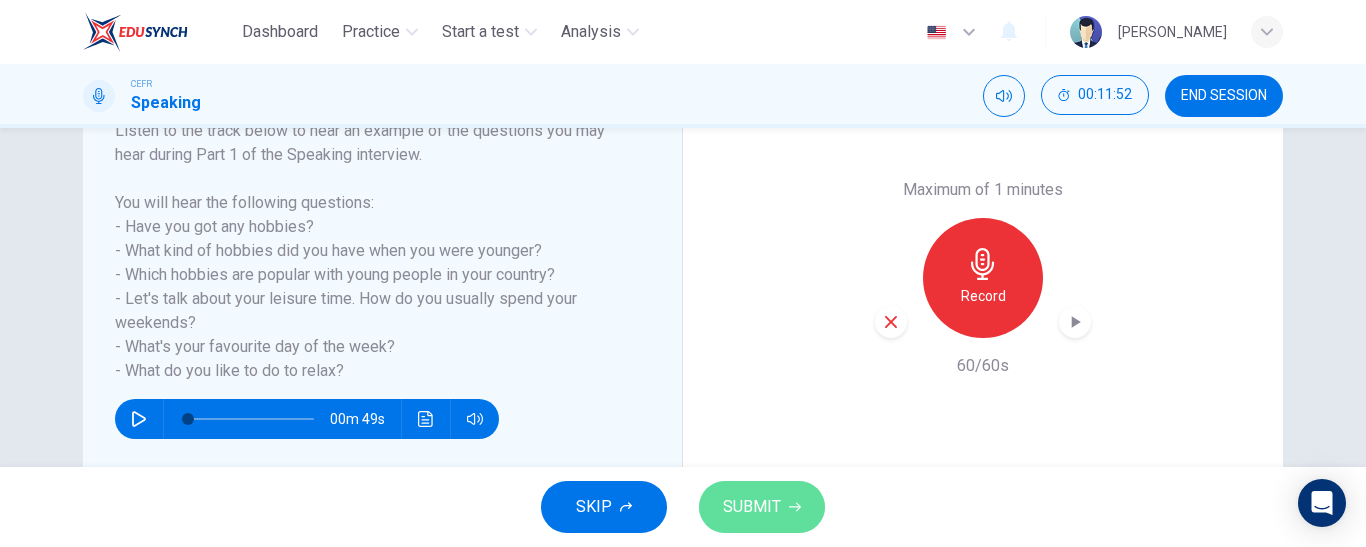 click on "SUBMIT" at bounding box center [752, 507] 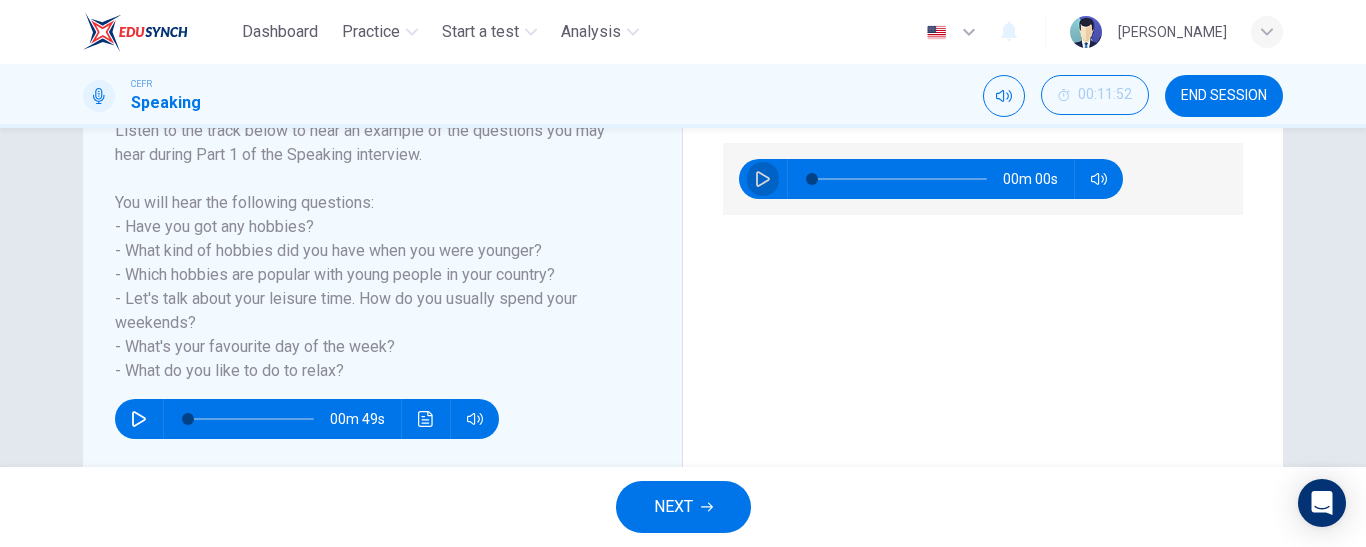 click at bounding box center [763, 179] 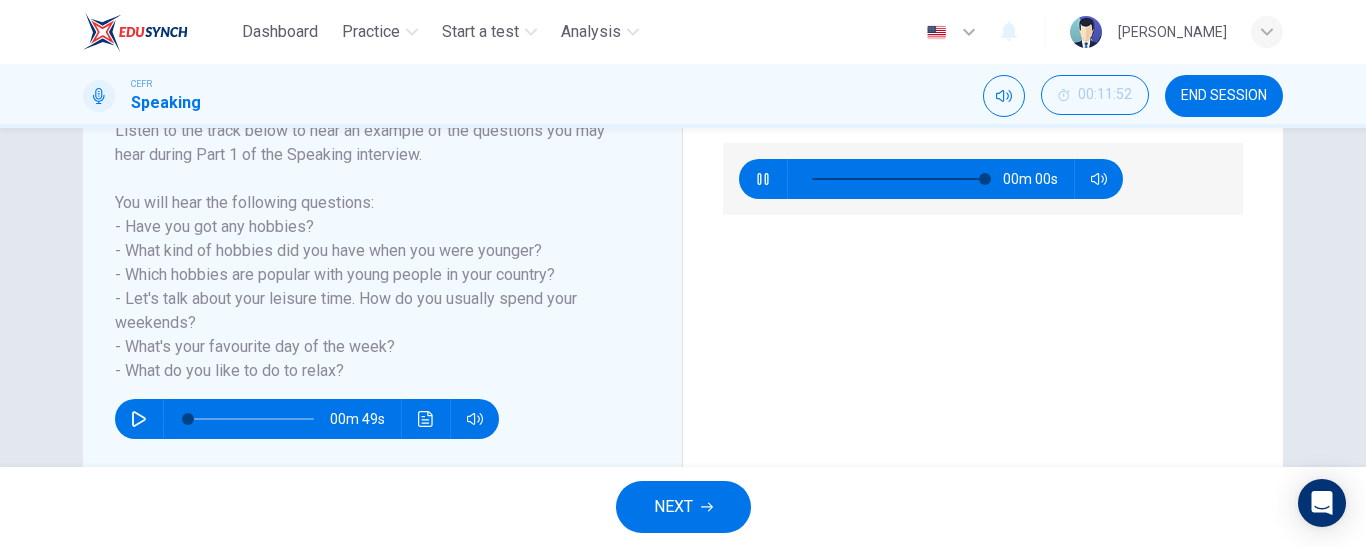 type on "0" 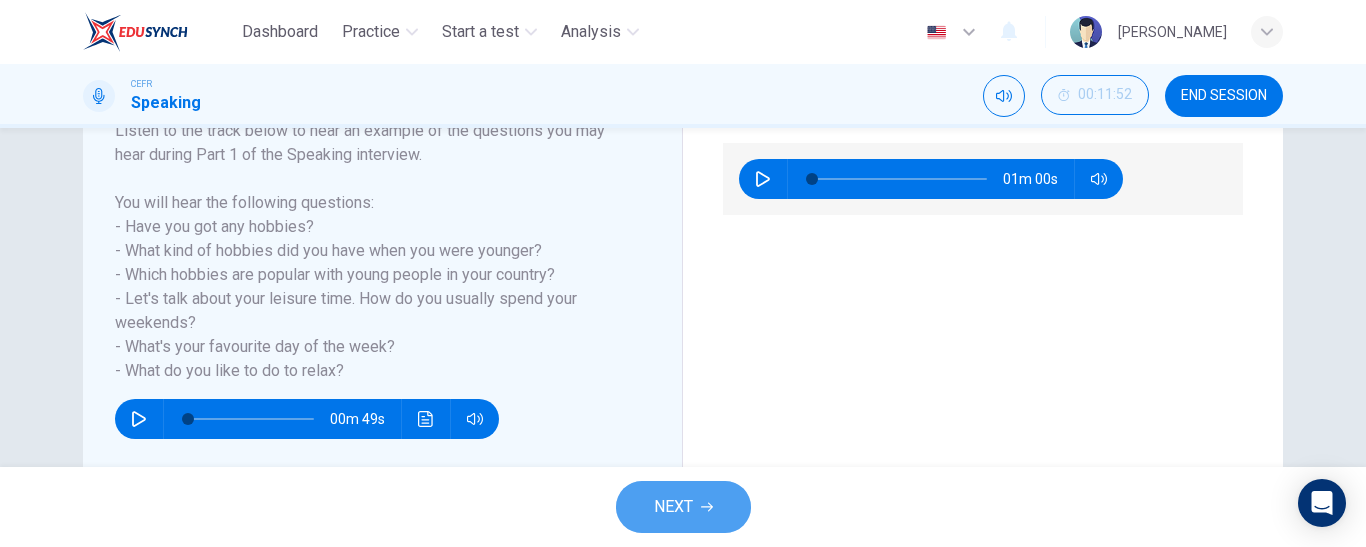 click on "NEXT" at bounding box center (683, 507) 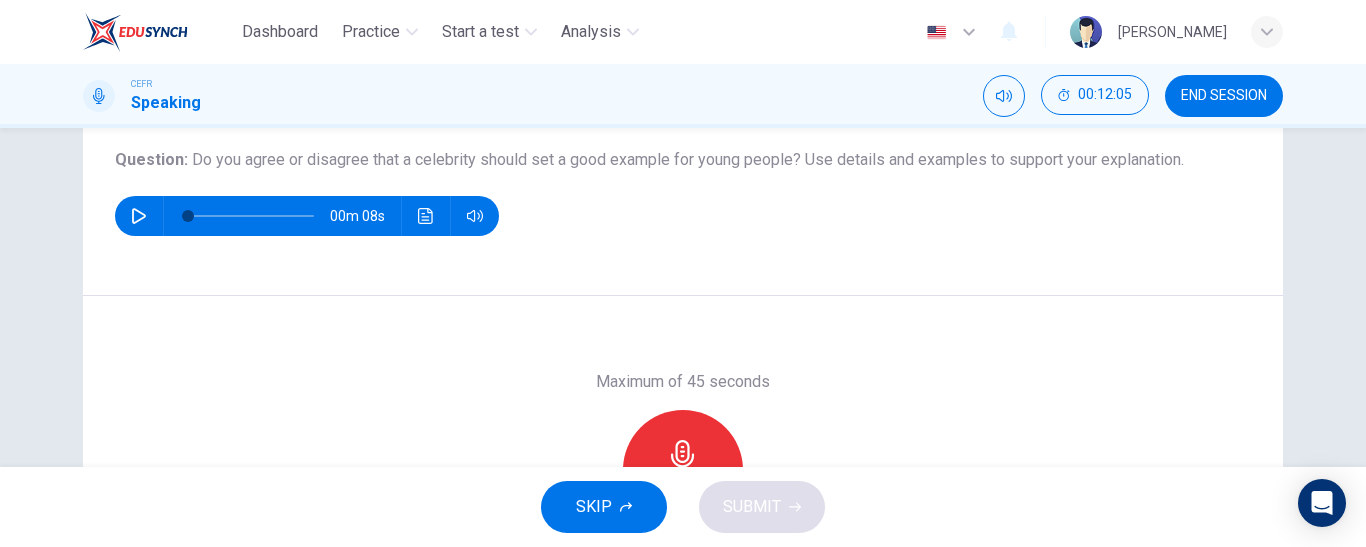 scroll, scrollTop: 222, scrollLeft: 0, axis: vertical 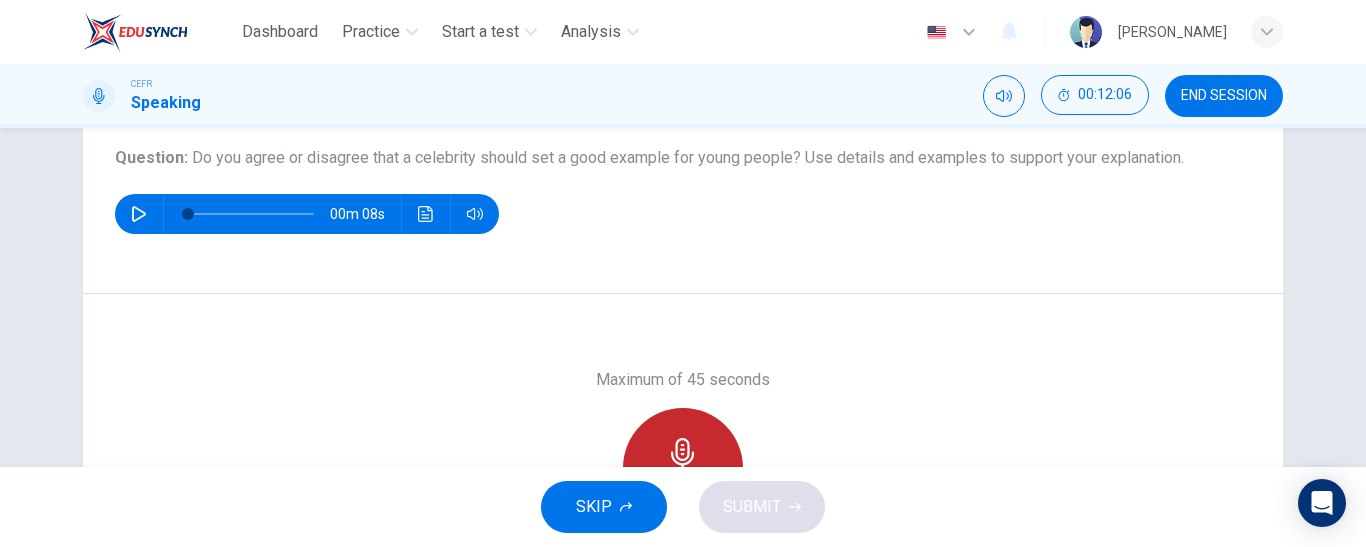 click 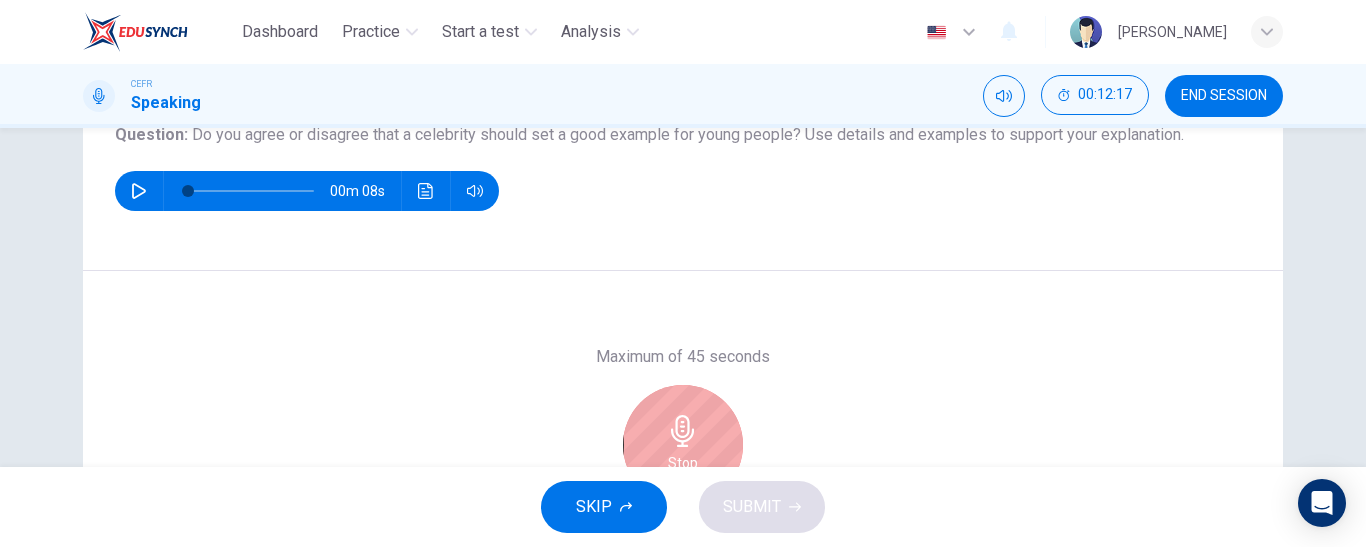 scroll, scrollTop: 247, scrollLeft: 0, axis: vertical 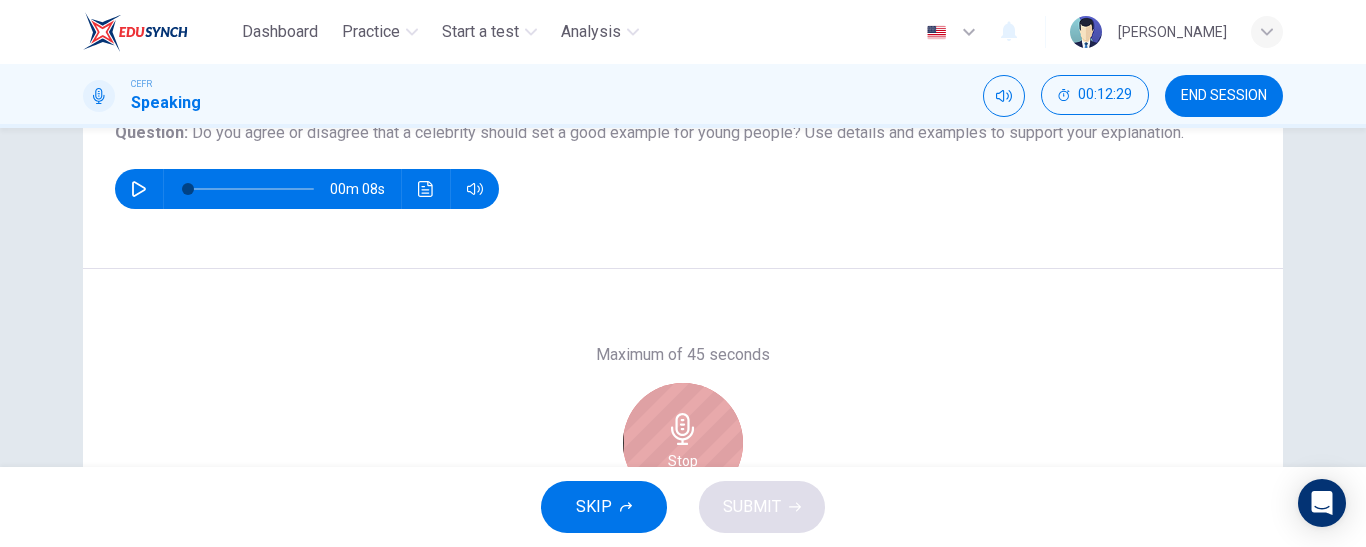click on "Stop" at bounding box center (683, 443) 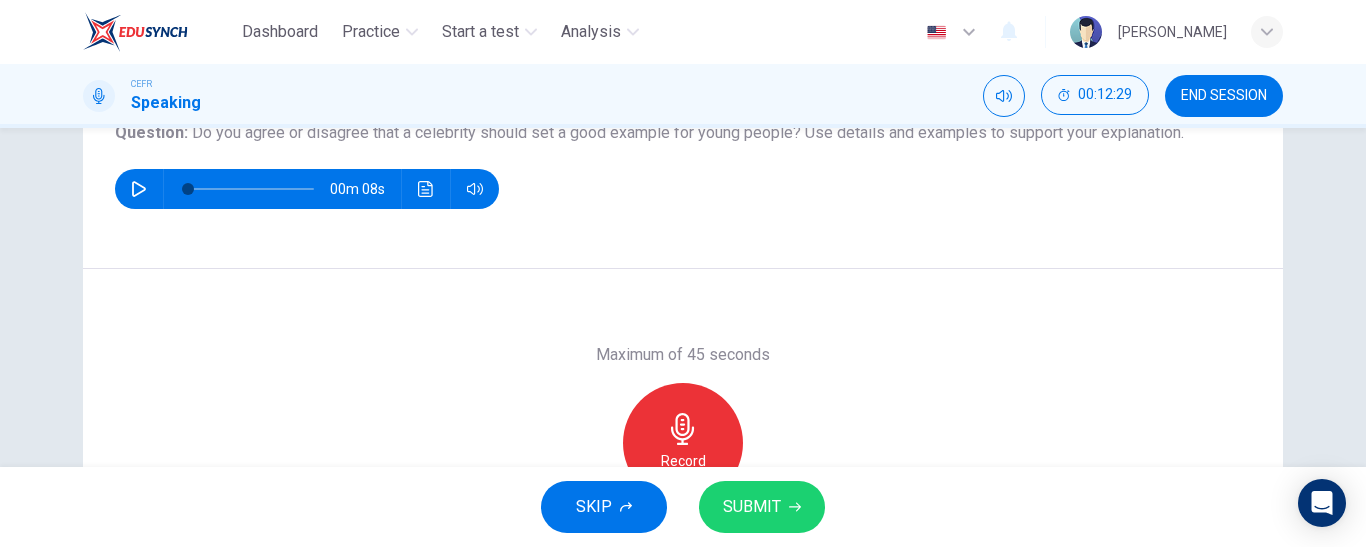 scroll, scrollTop: 402, scrollLeft: 0, axis: vertical 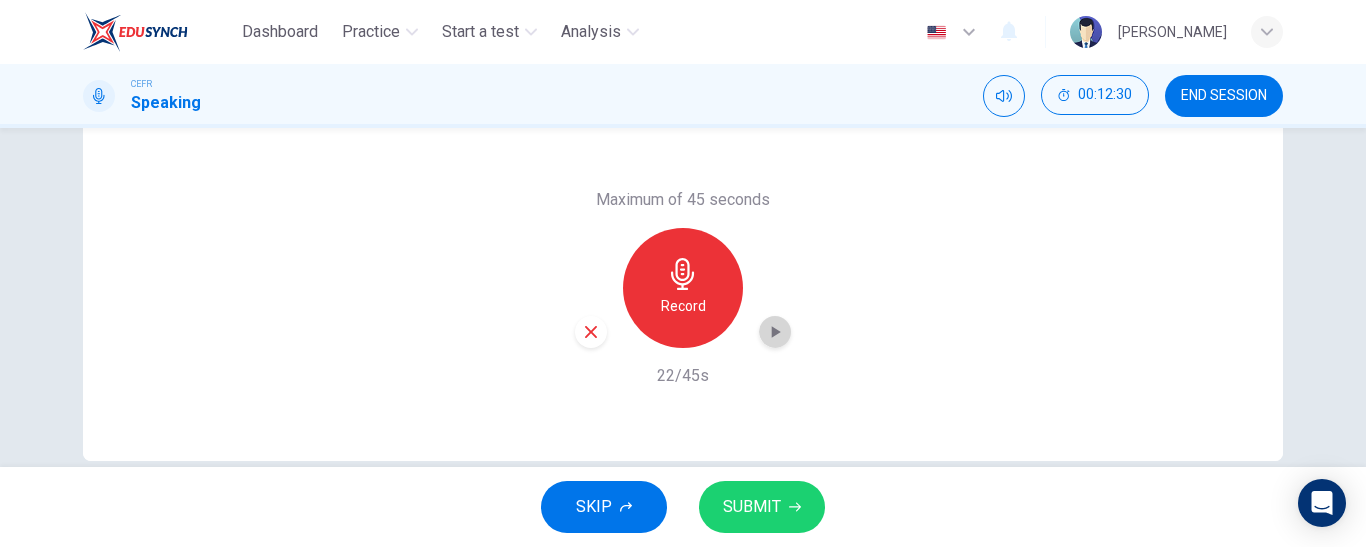 click at bounding box center [775, 332] 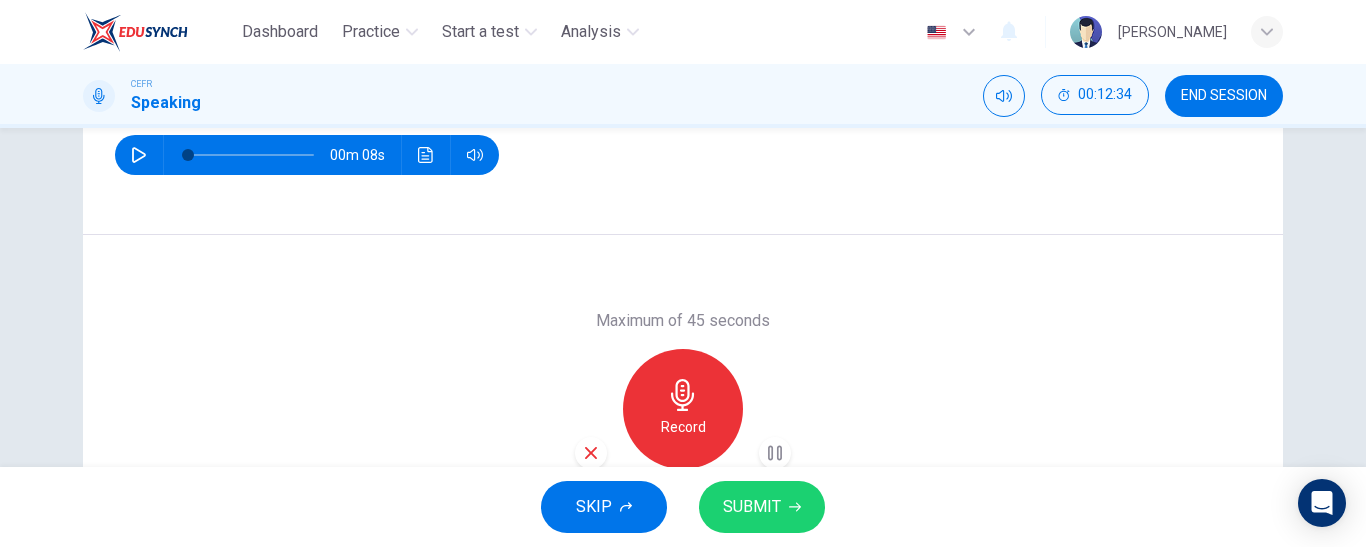 scroll, scrollTop: 282, scrollLeft: 0, axis: vertical 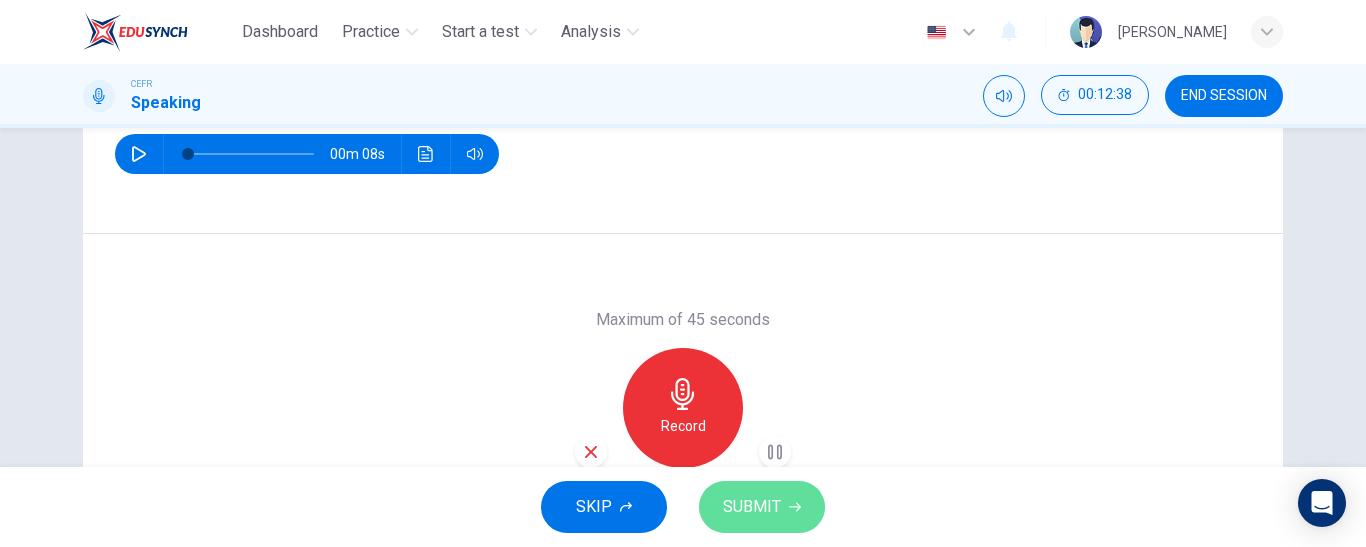 click on "SUBMIT" at bounding box center [752, 507] 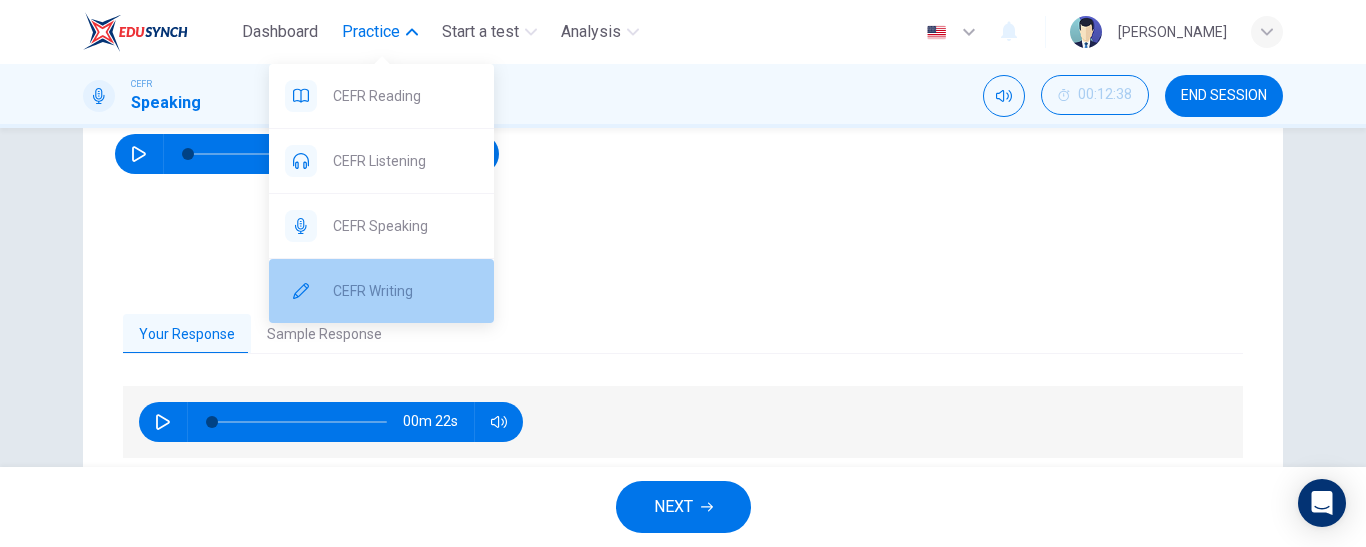 click on "CEFR Writing" at bounding box center [405, 291] 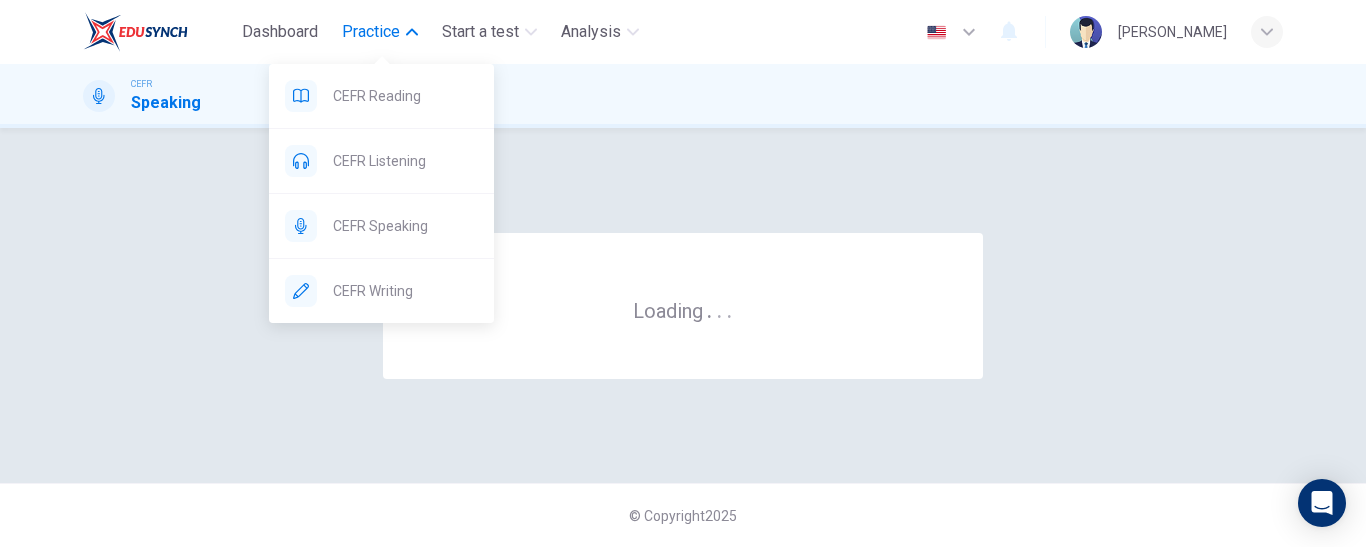 scroll, scrollTop: 0, scrollLeft: 0, axis: both 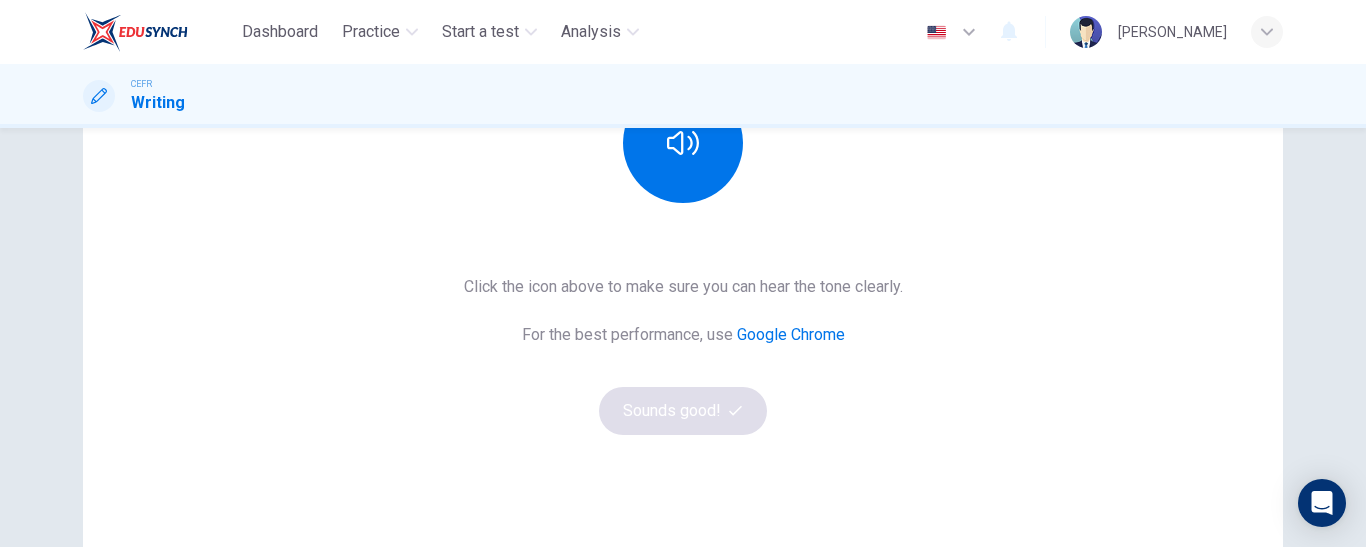 click on "This Section Requires audio Click the icon above to make sure you can hear the tone clearly. For the best performance, use   Google Chrome Sounds good!" at bounding box center [683, 211] 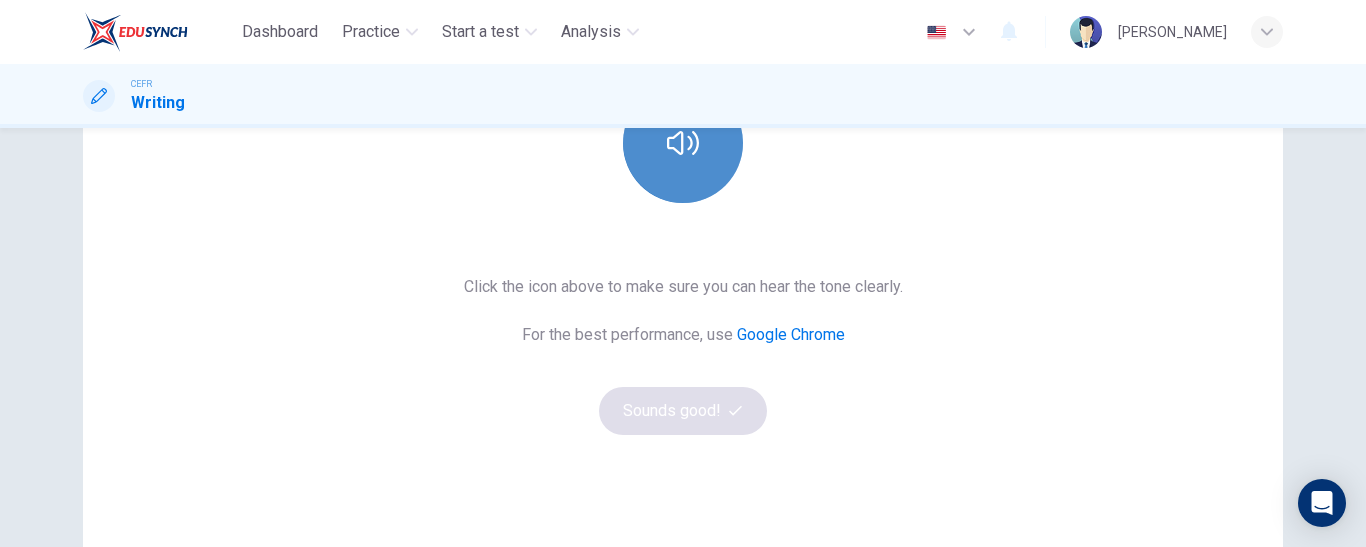 click at bounding box center (683, 143) 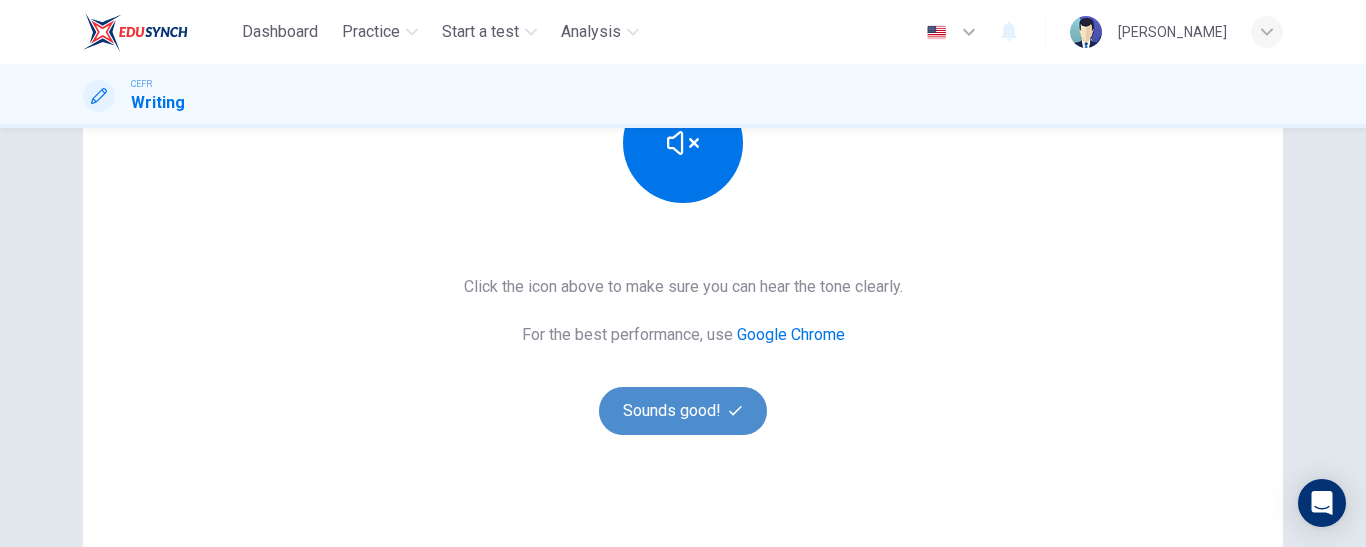 click on "Sounds good!" at bounding box center [683, 411] 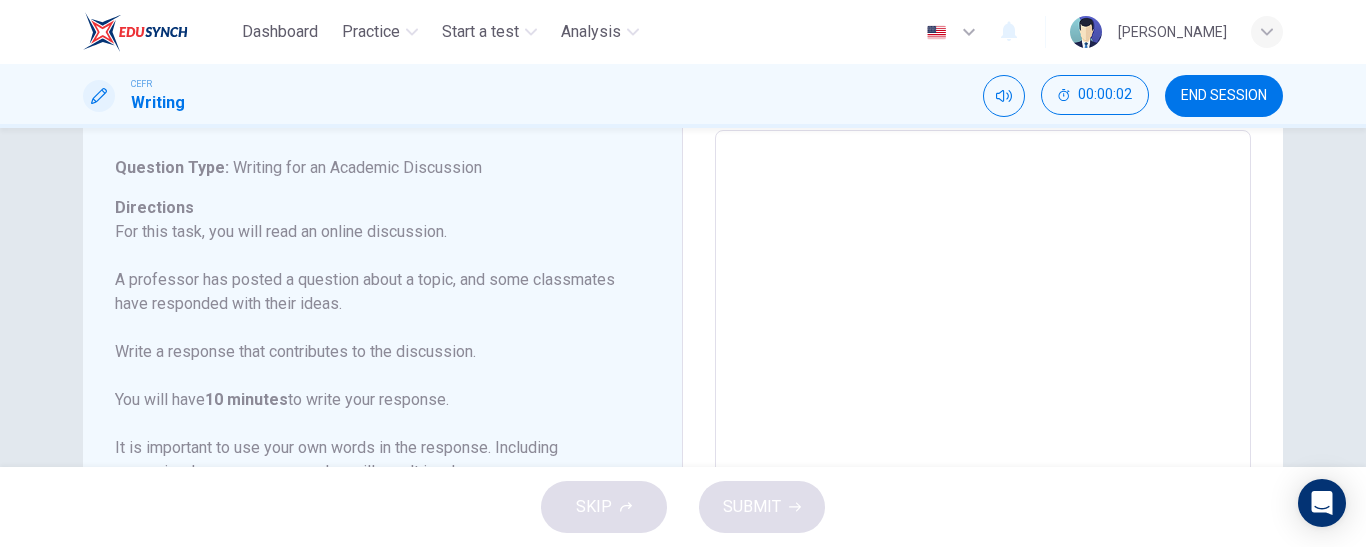 scroll, scrollTop: 0, scrollLeft: 0, axis: both 